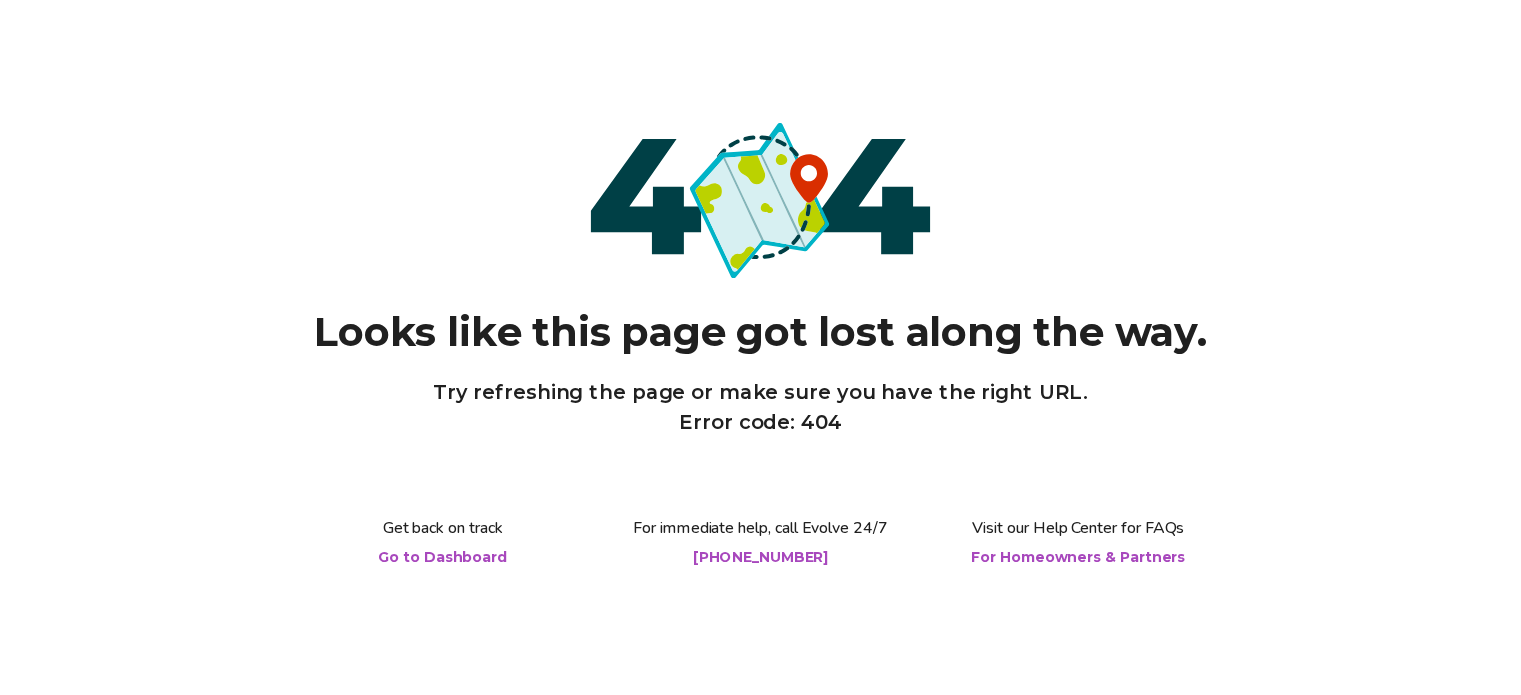 scroll, scrollTop: 0, scrollLeft: 0, axis: both 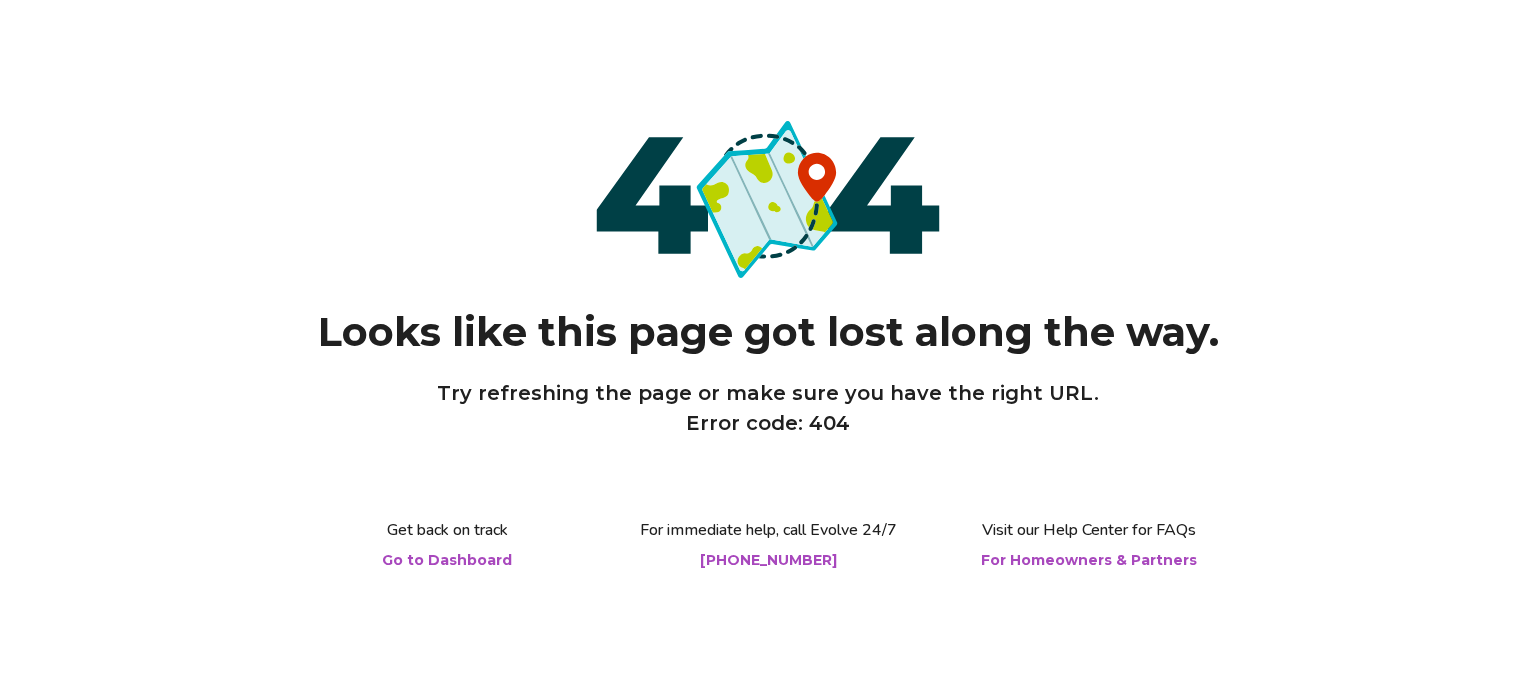 click on "Go to Dashboard" at bounding box center [447, 560] 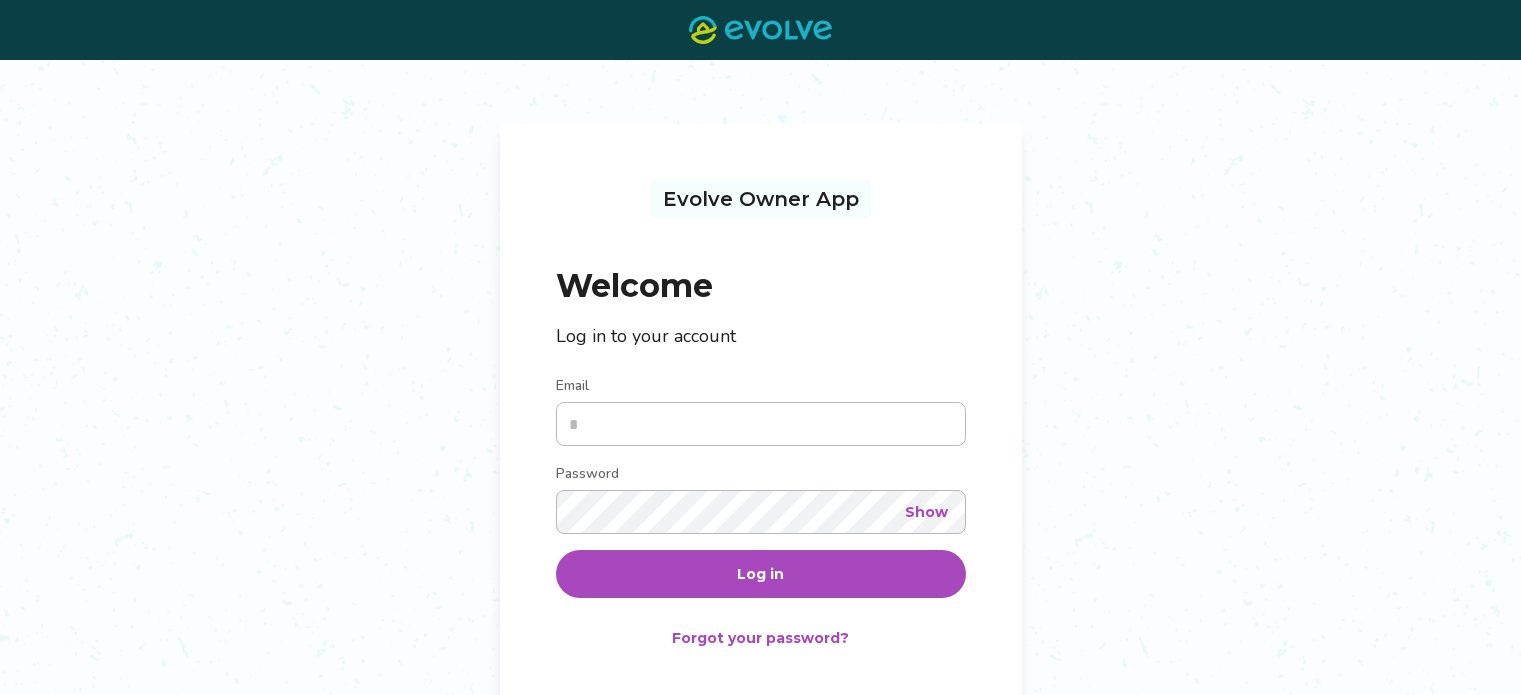 scroll, scrollTop: 0, scrollLeft: 0, axis: both 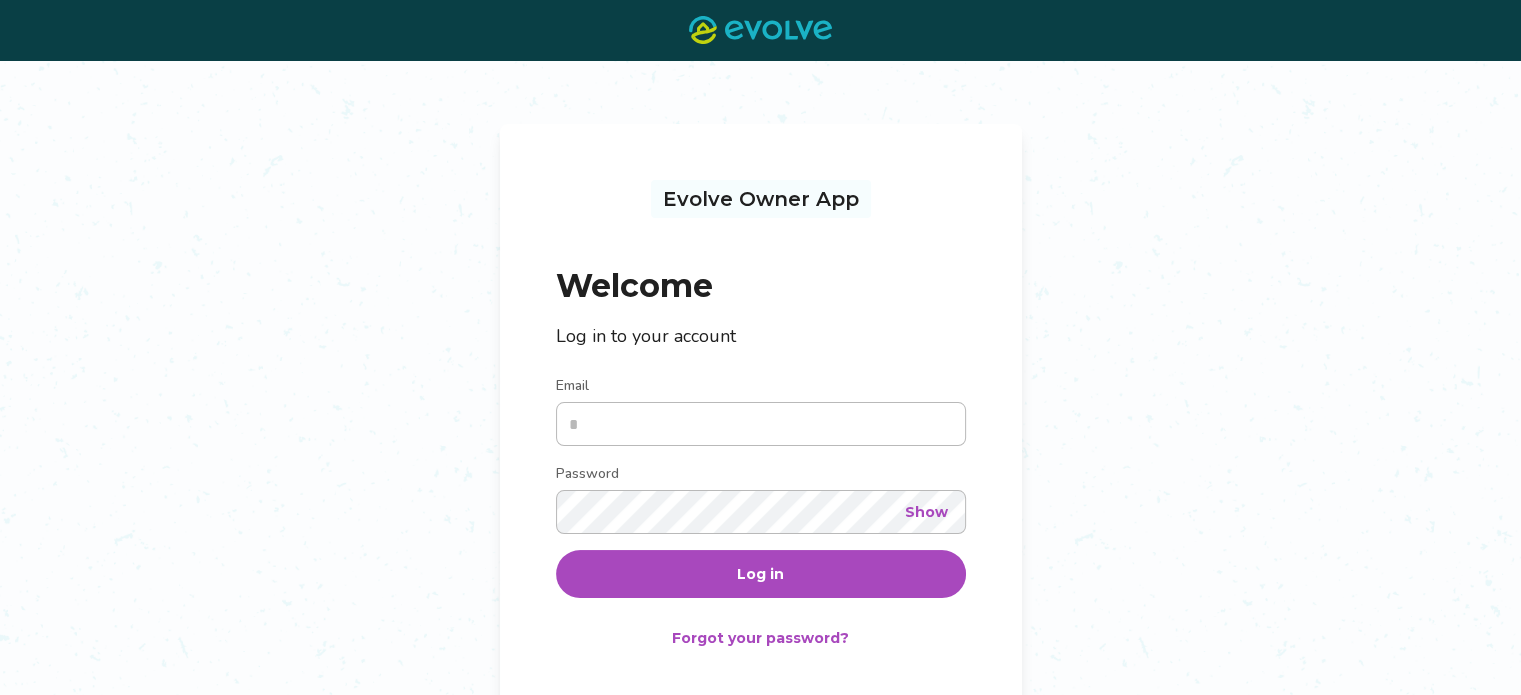 click on "Email" at bounding box center [761, 424] 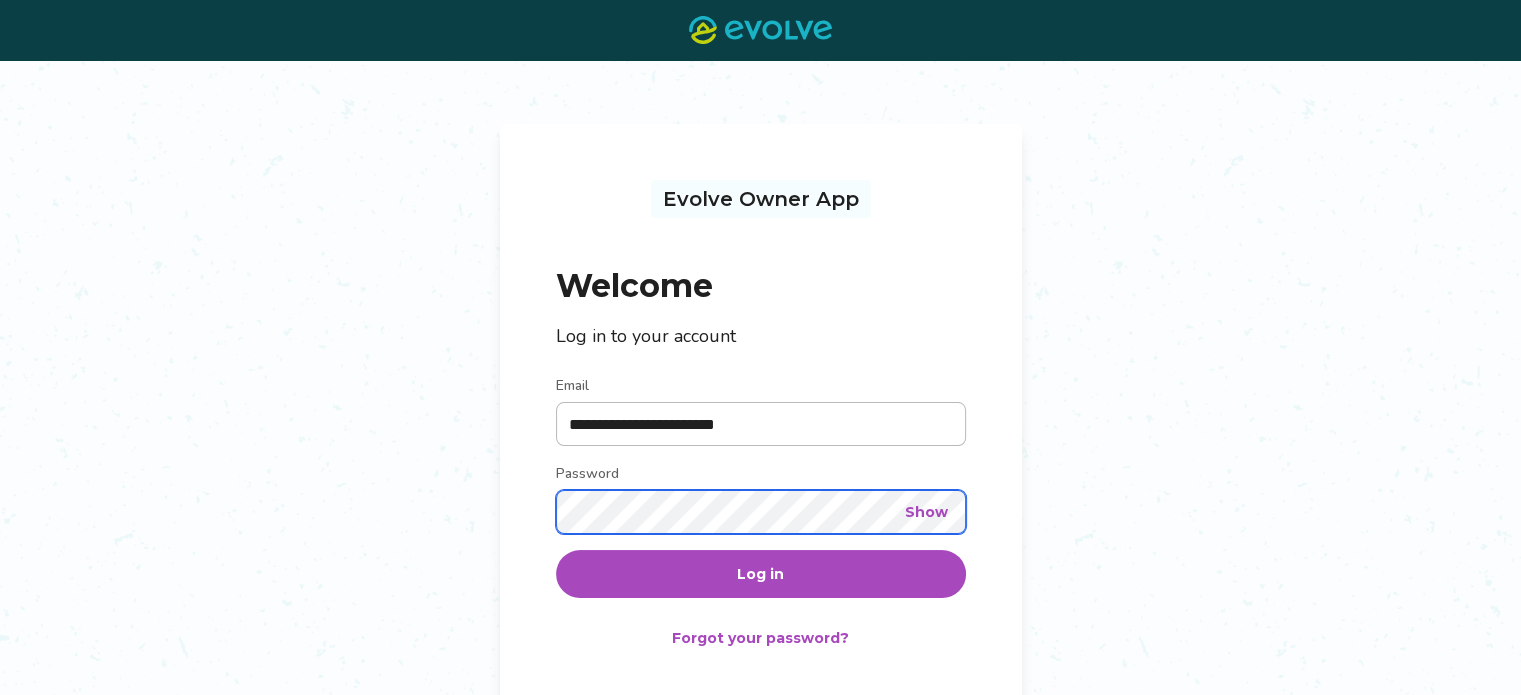 click on "Log in" at bounding box center (761, 574) 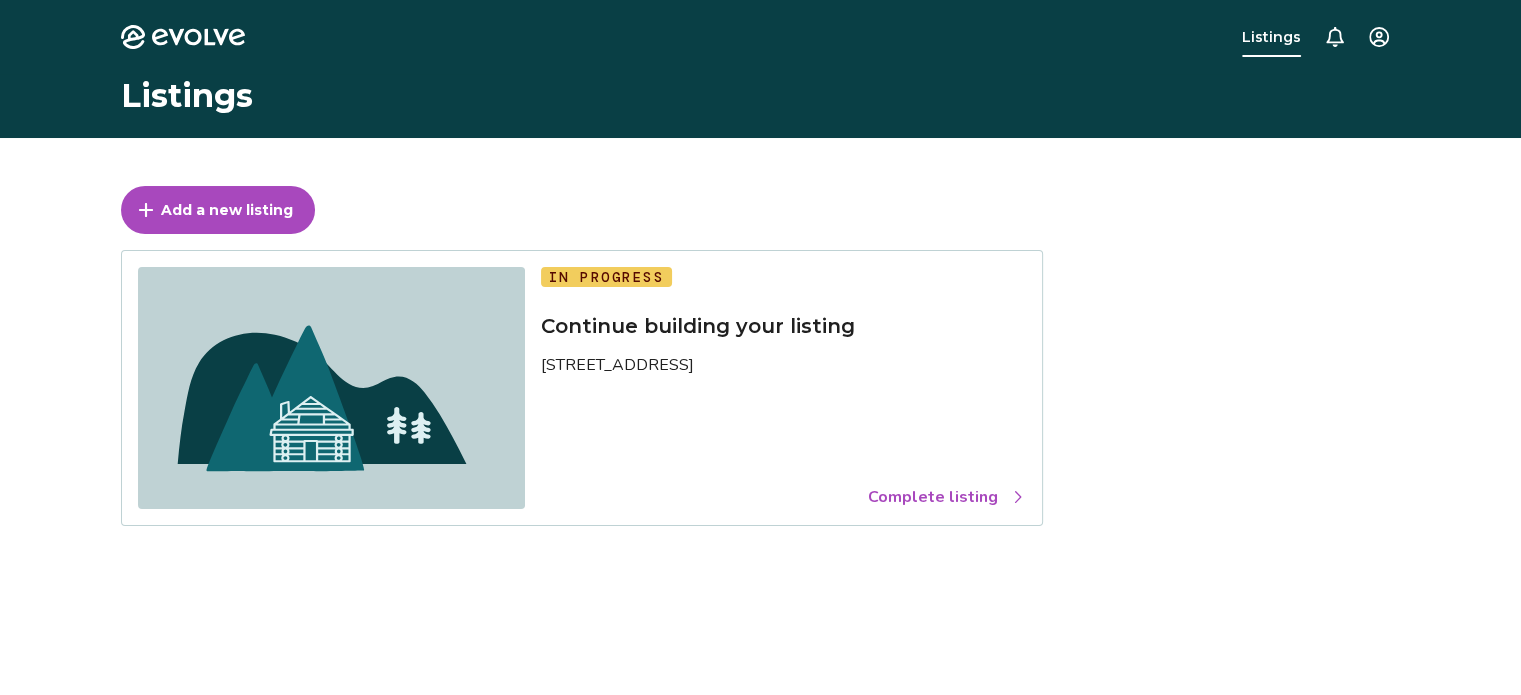click on "Complete listing" at bounding box center (947, 497) 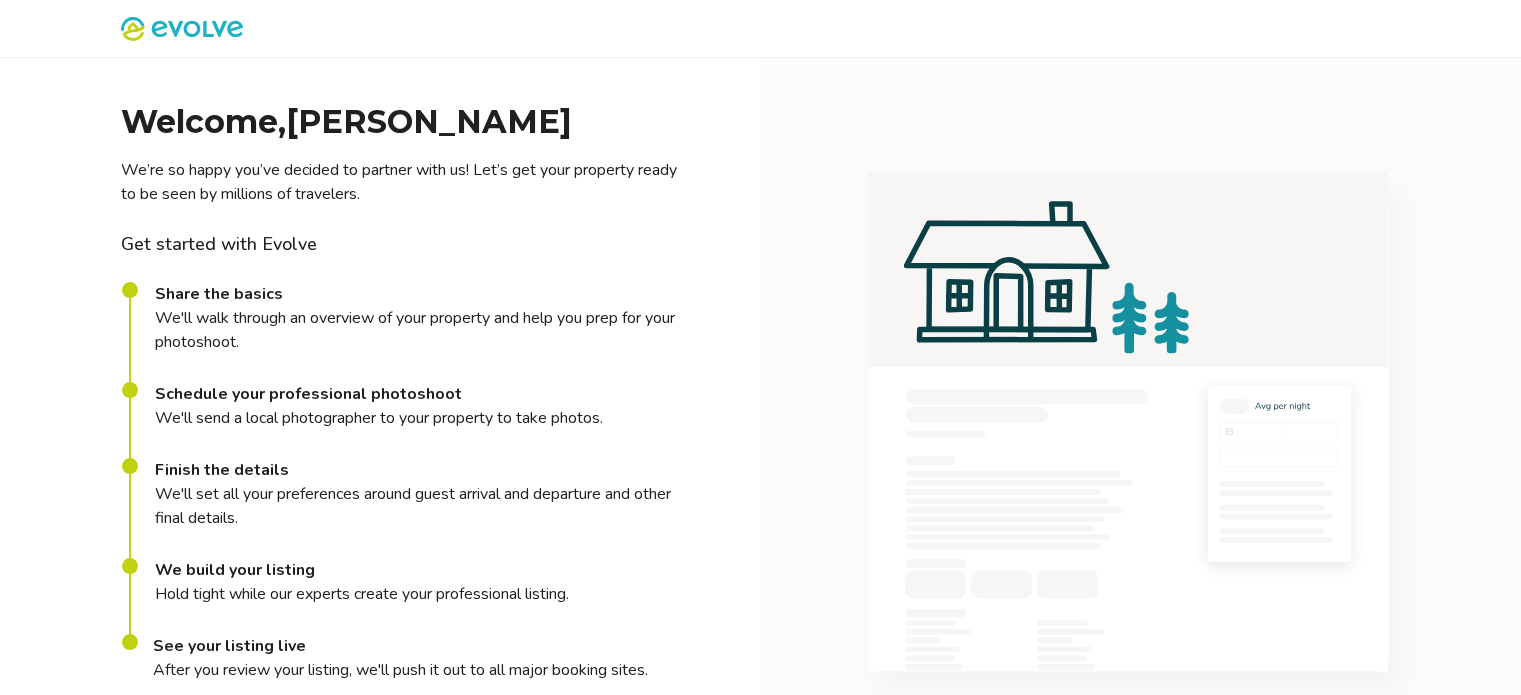 scroll, scrollTop: 206, scrollLeft: 0, axis: vertical 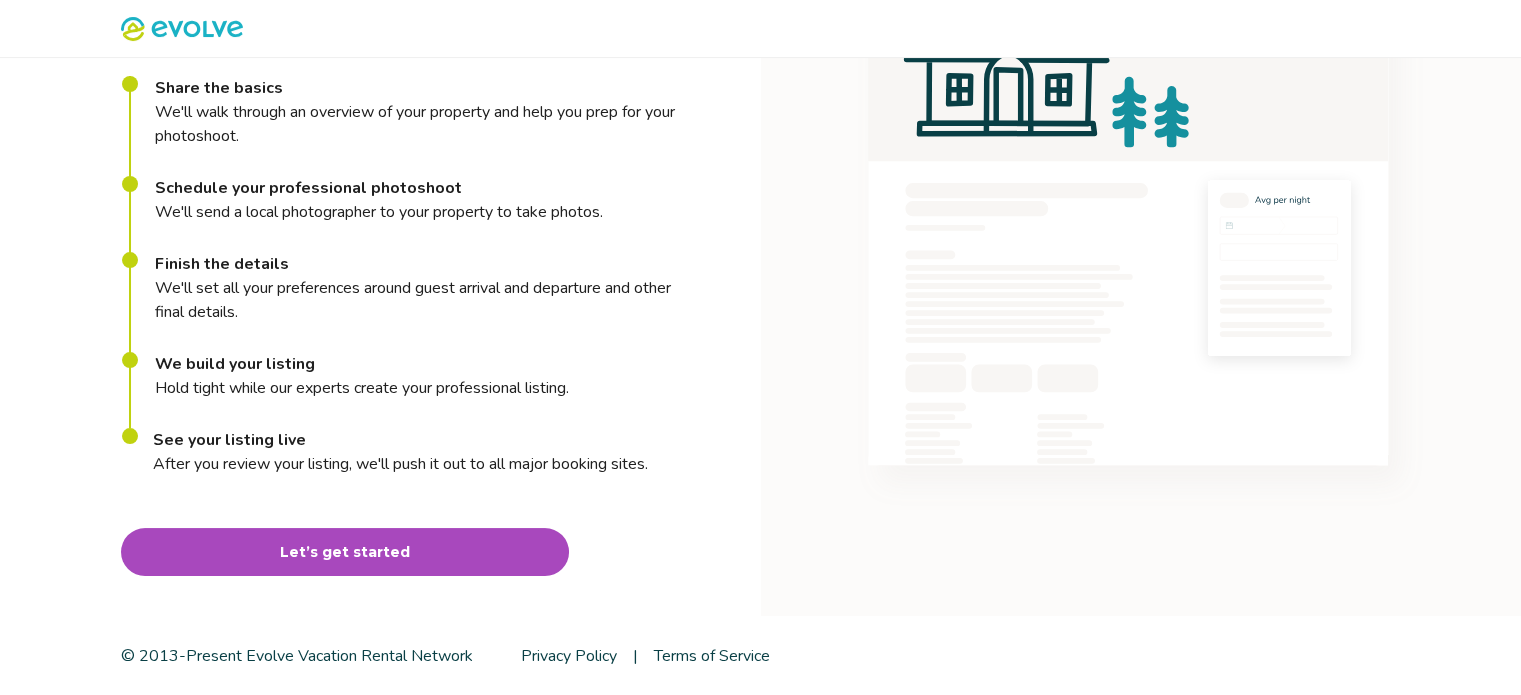 click on "Let’s get started" at bounding box center (345, 552) 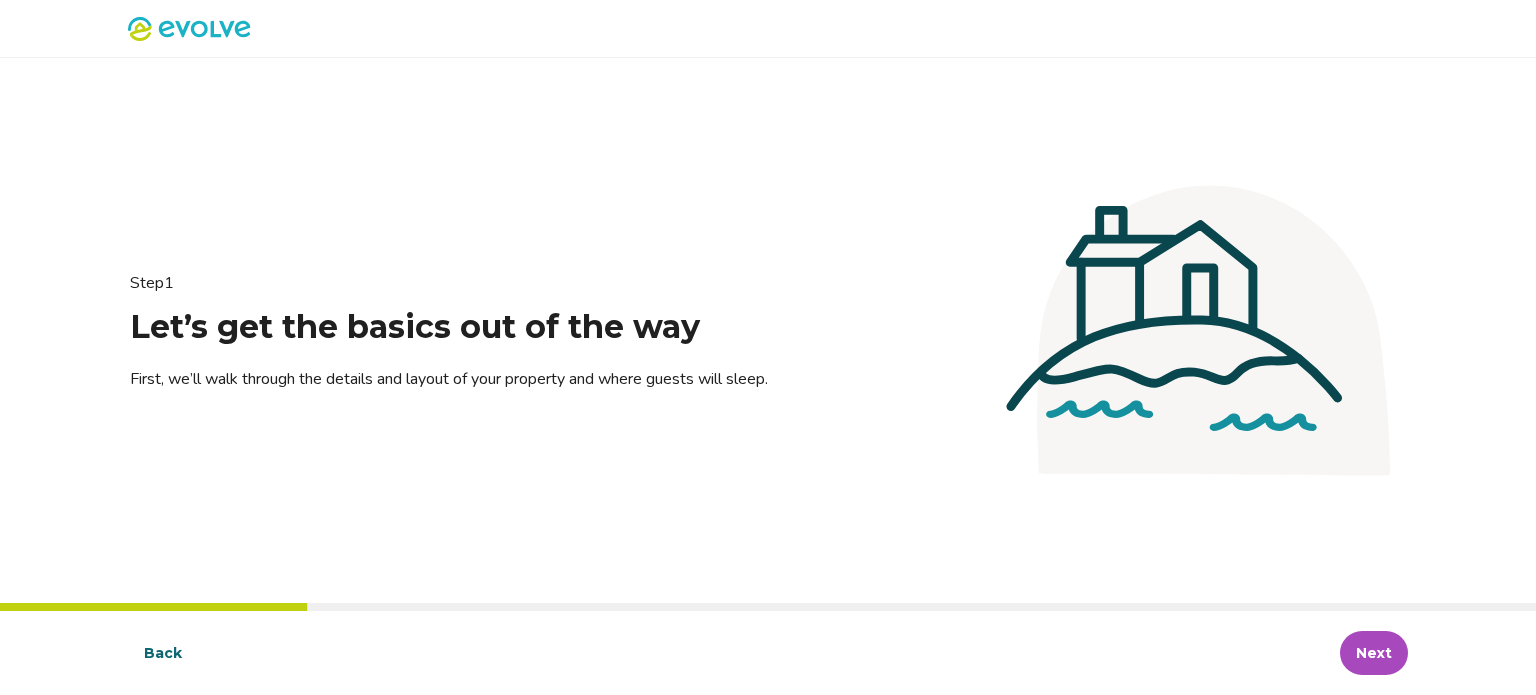 click on "Next" at bounding box center (1374, 653) 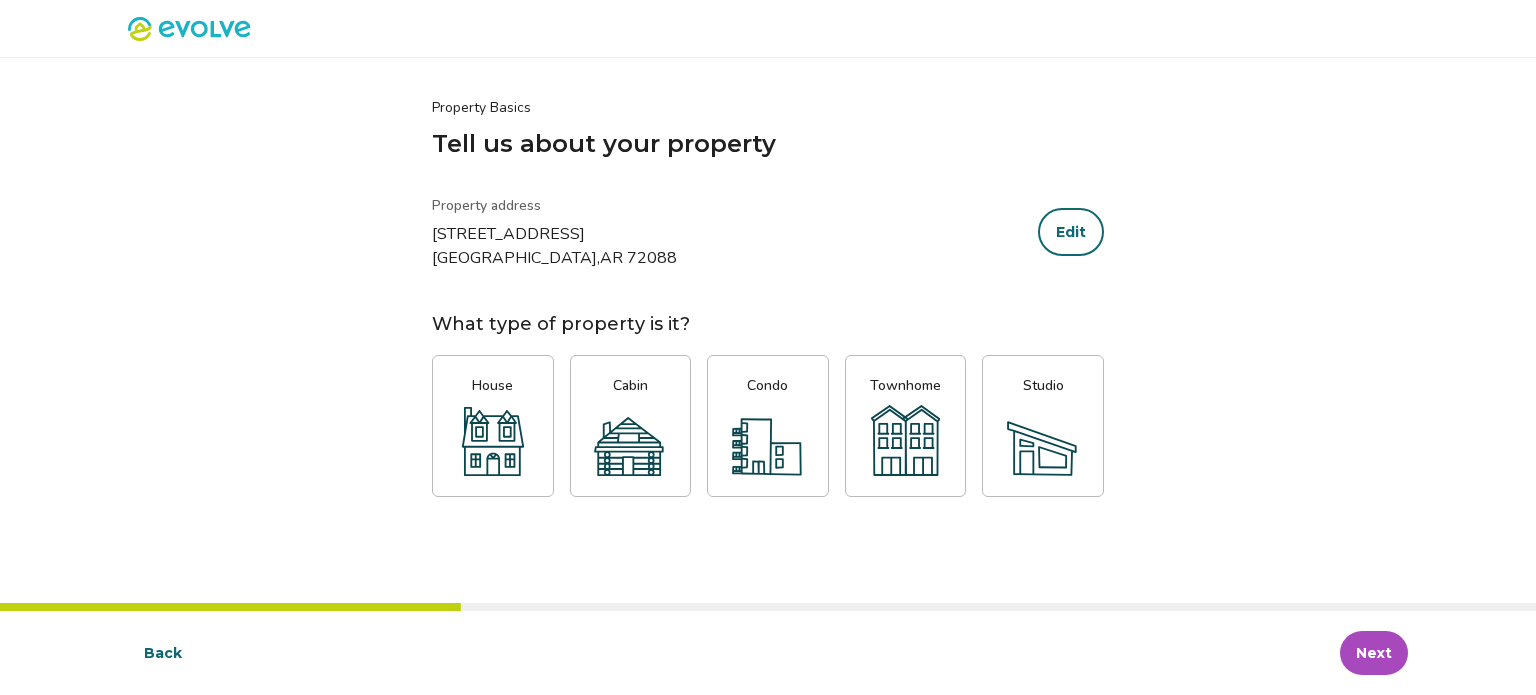 click 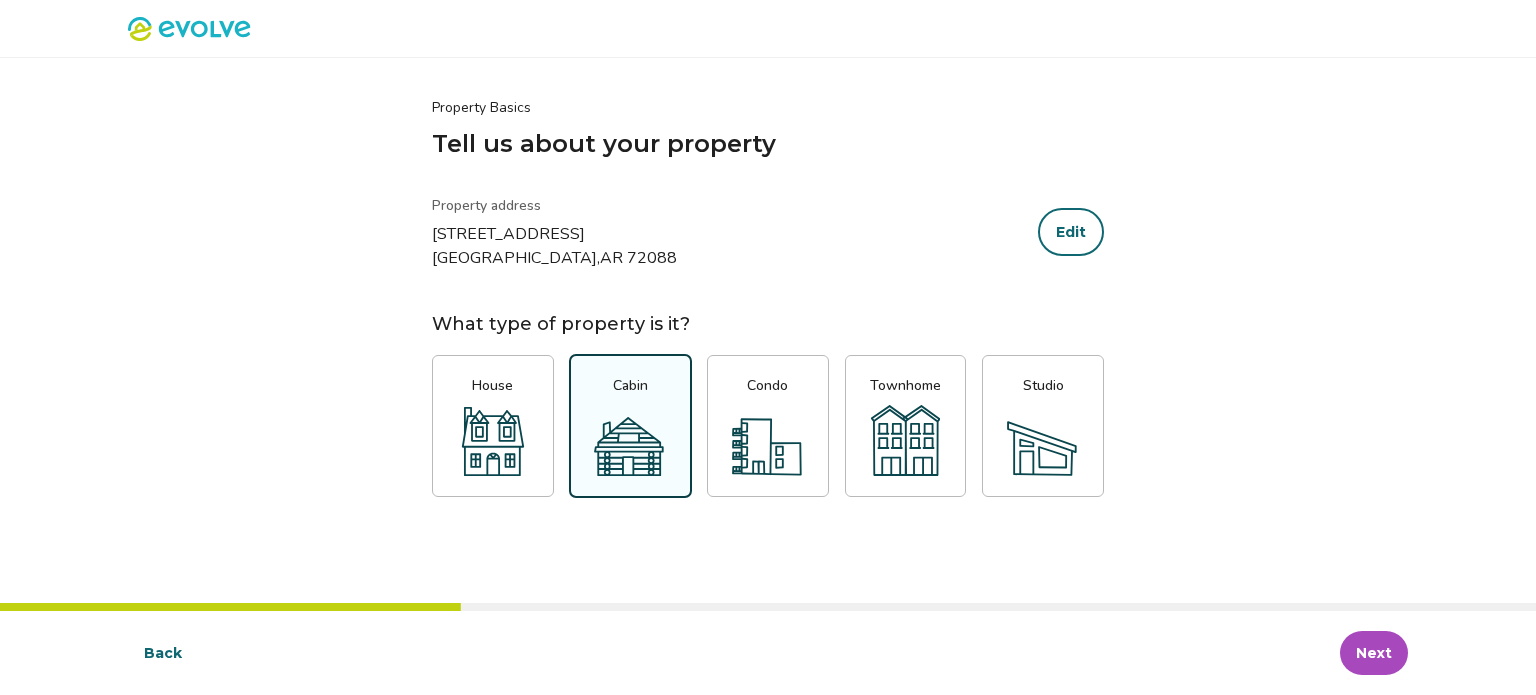 click on "Next" at bounding box center [1374, 653] 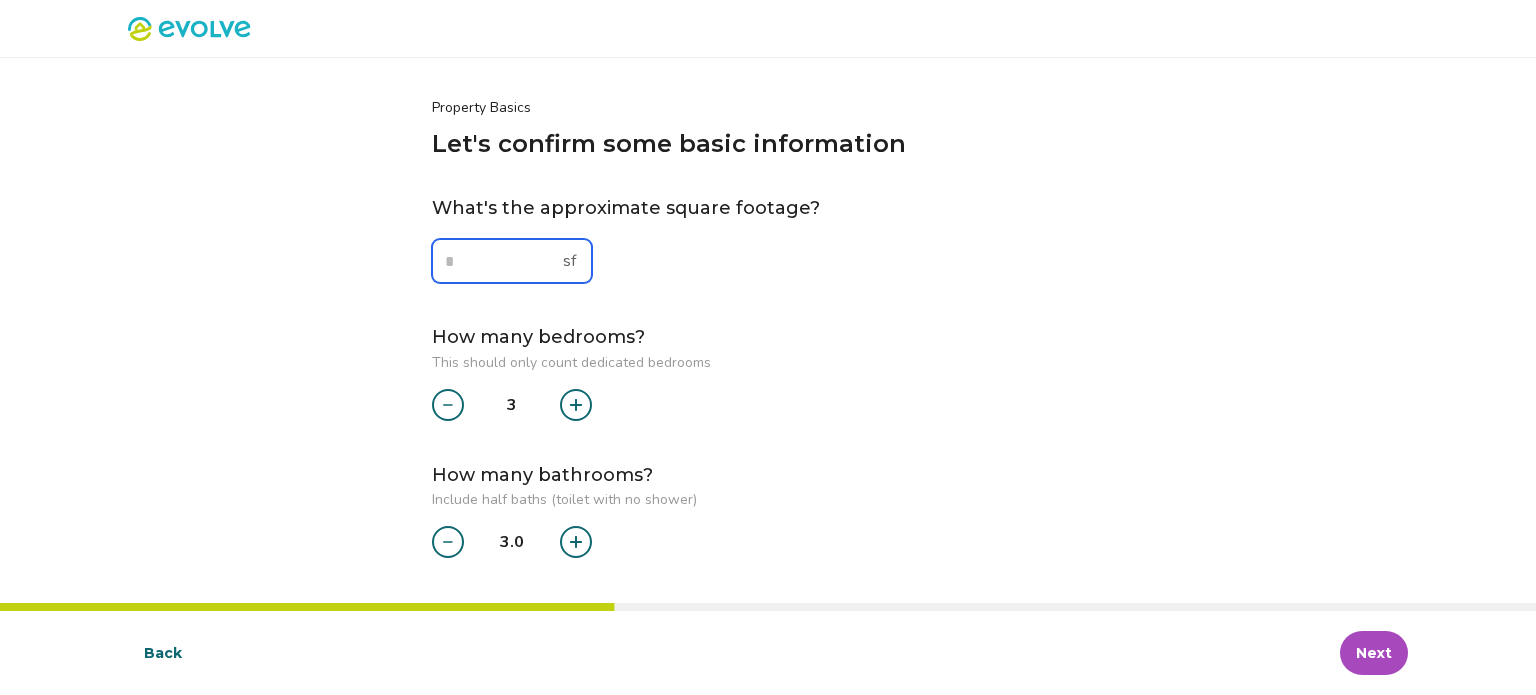 click at bounding box center [512, 261] 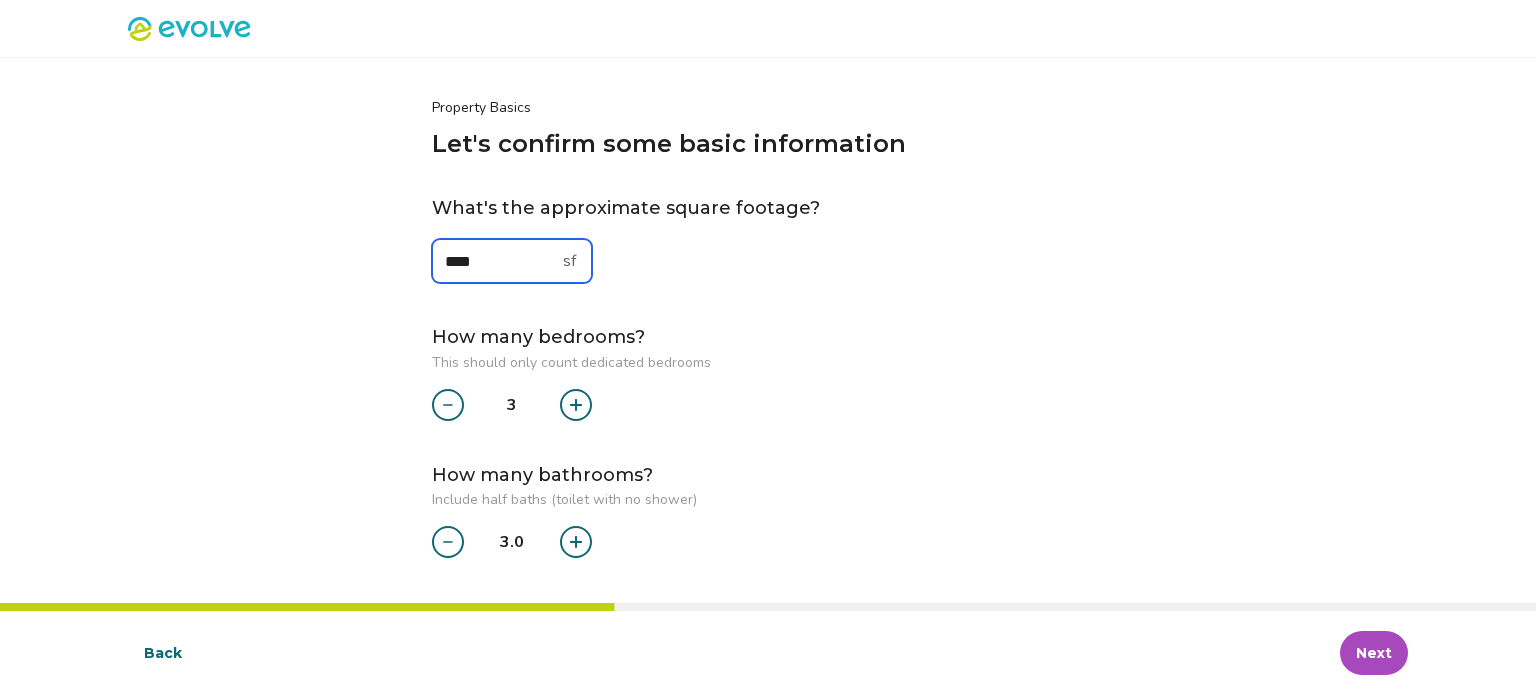 type on "****" 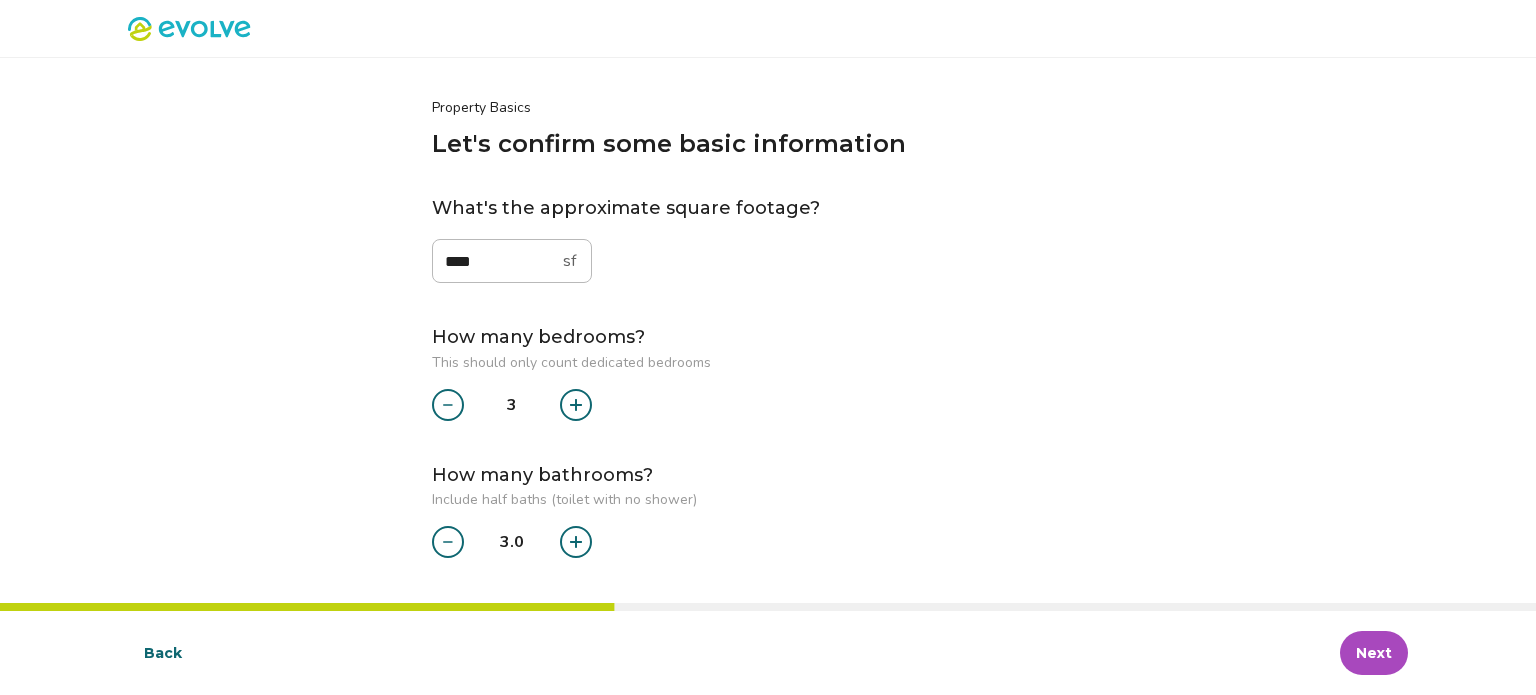 type 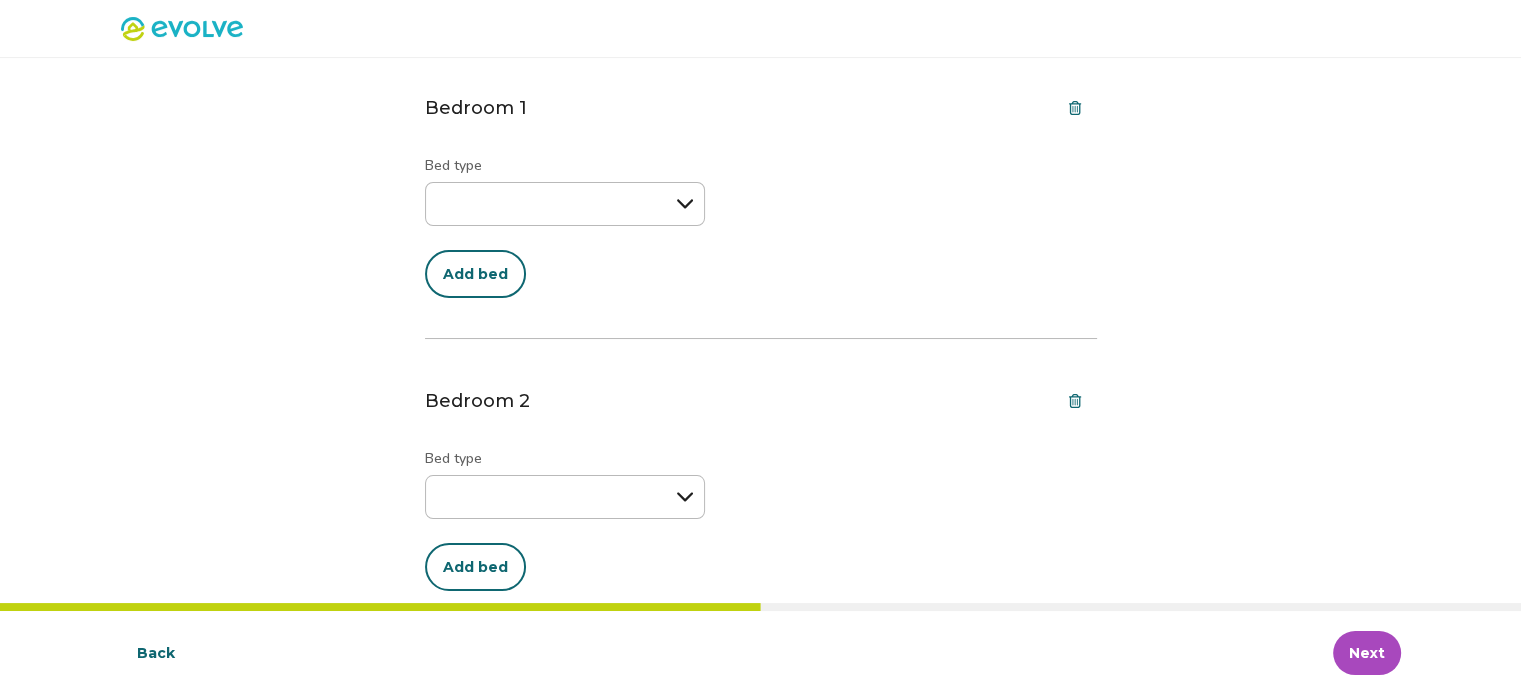 scroll, scrollTop: 0, scrollLeft: 0, axis: both 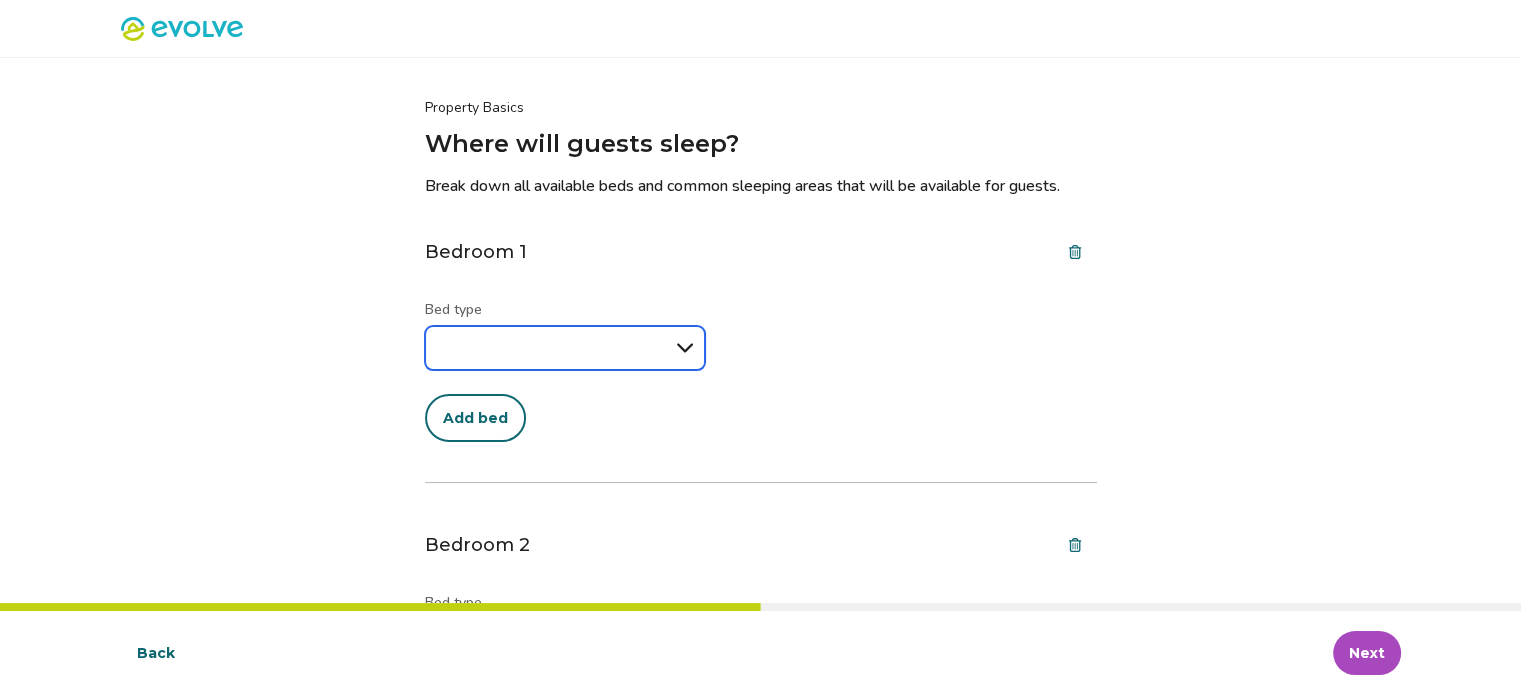 click on "**********" at bounding box center (565, 348) 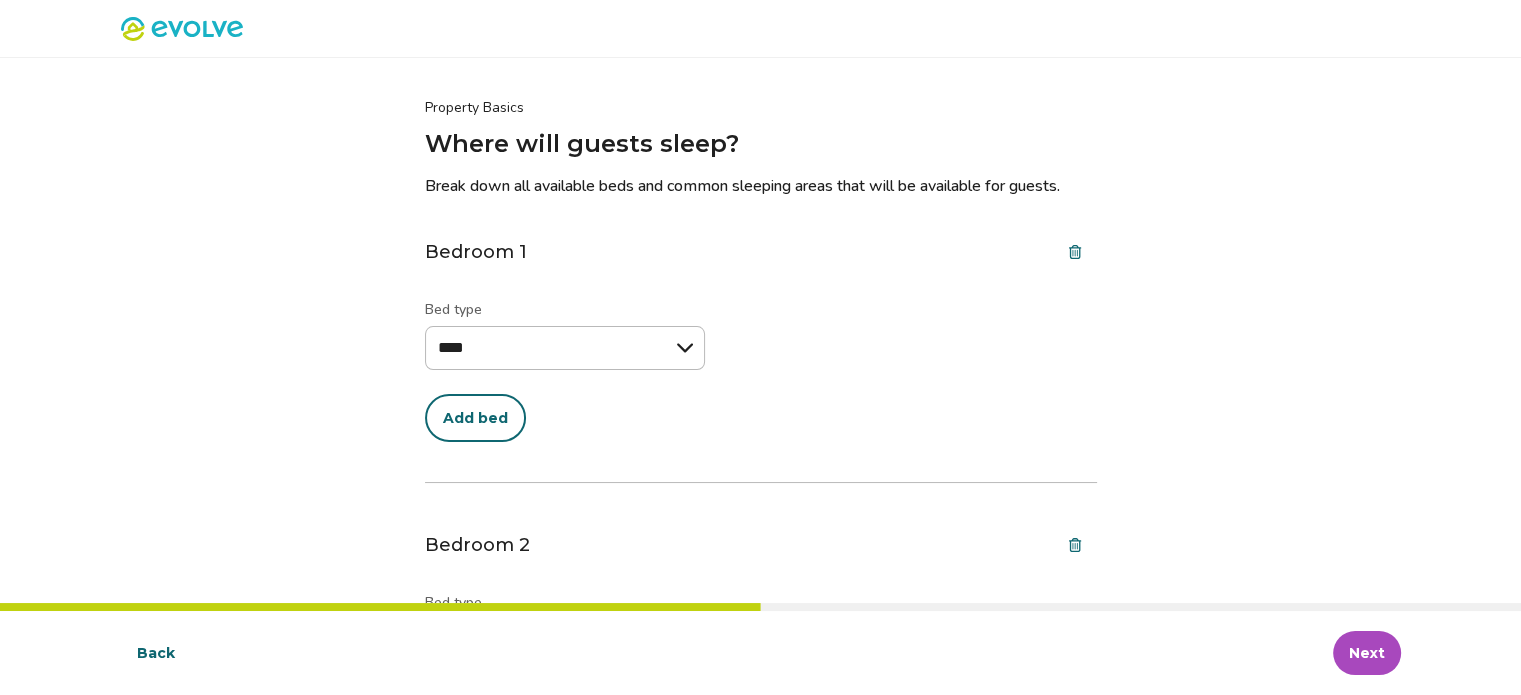 select on "****" 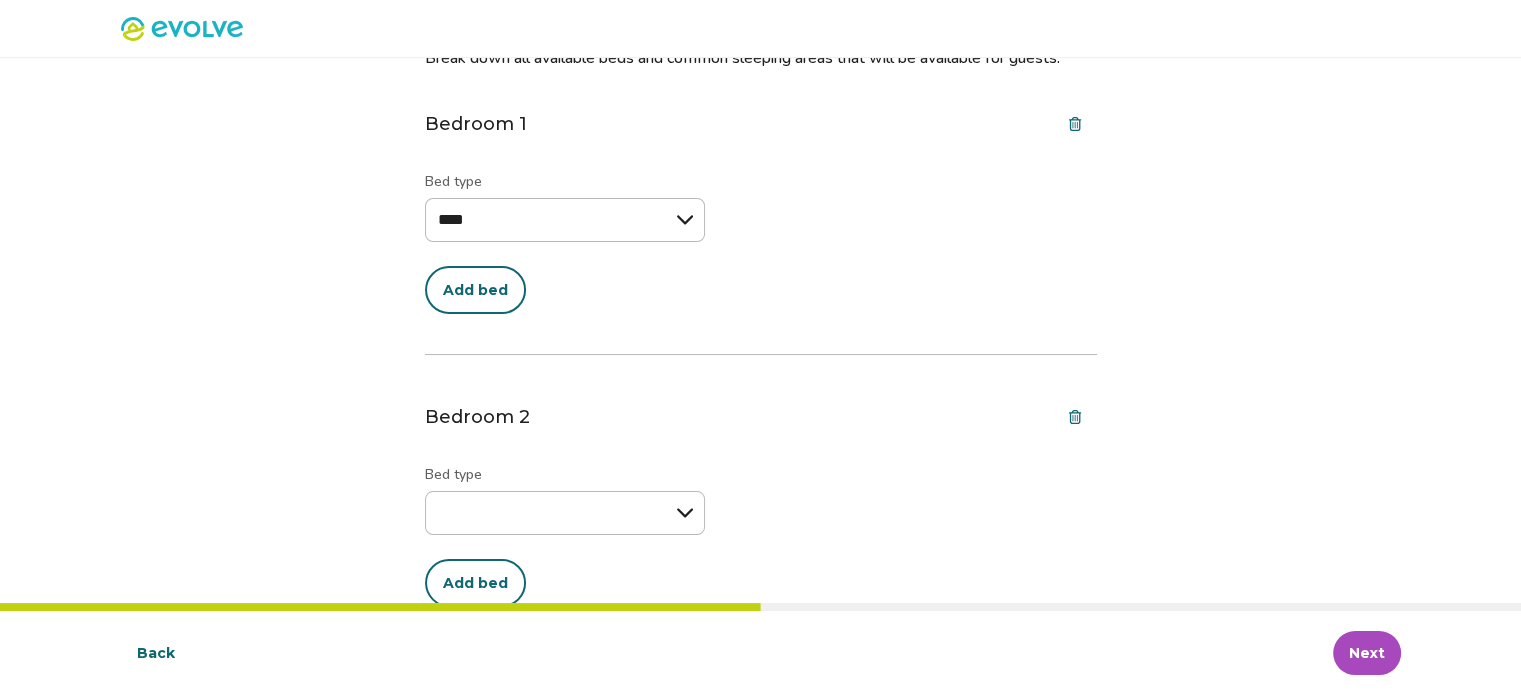 scroll, scrollTop: 200, scrollLeft: 0, axis: vertical 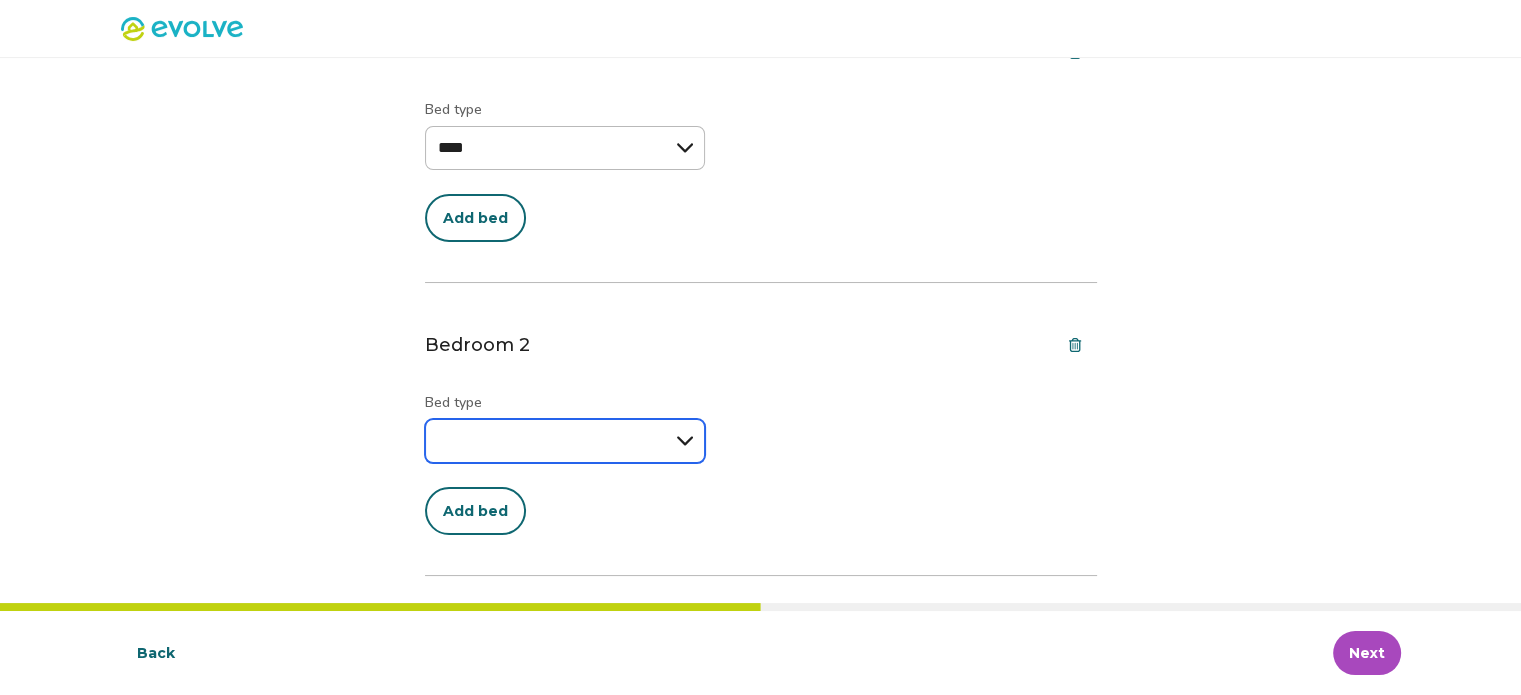 click on "**********" at bounding box center (565, 441) 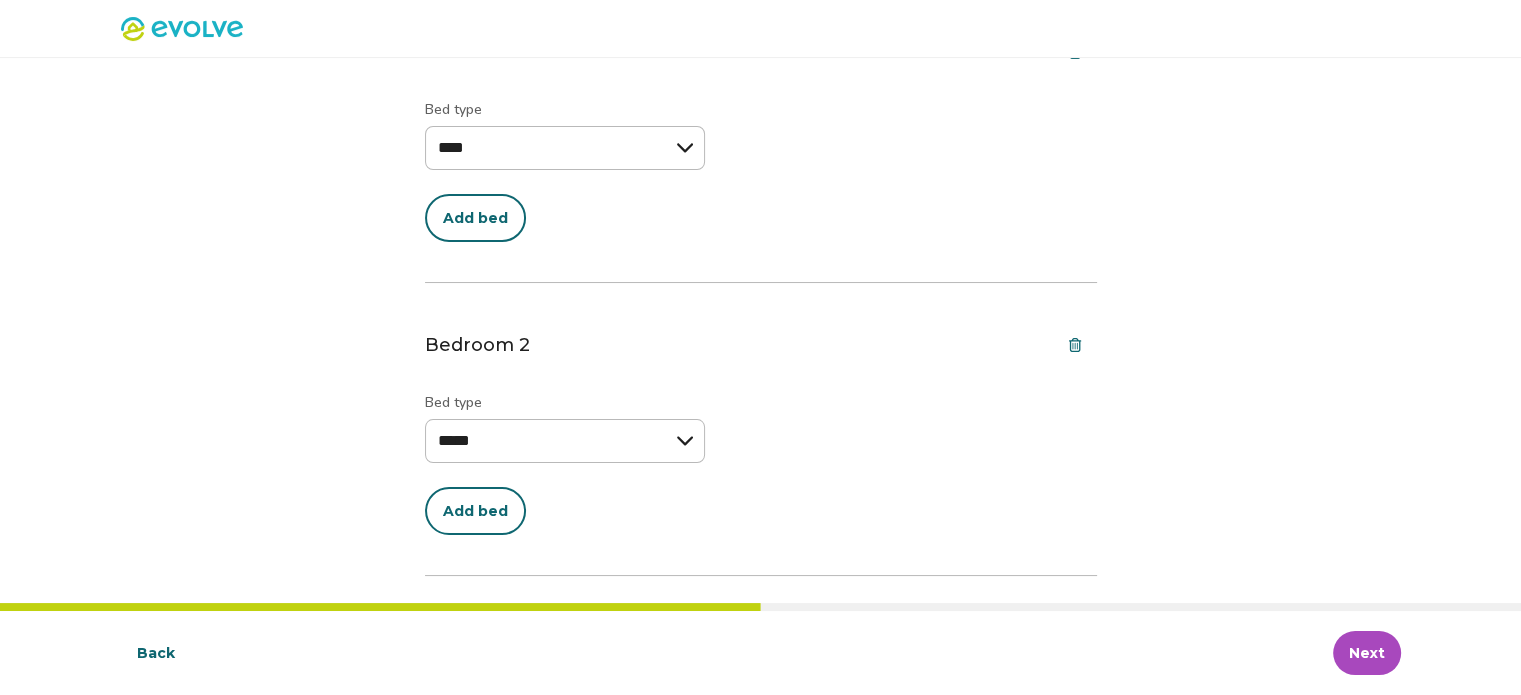 select on "*****" 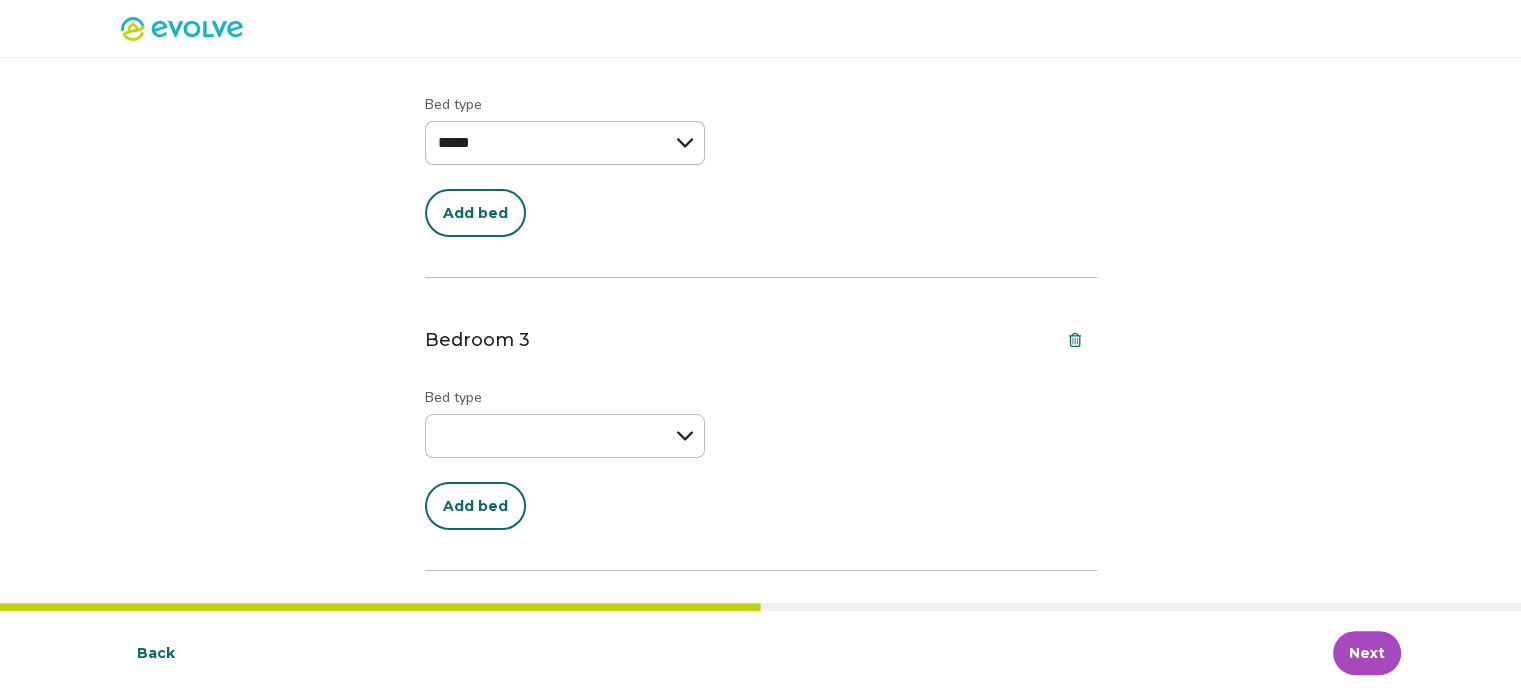 scroll, scrollTop: 585, scrollLeft: 0, axis: vertical 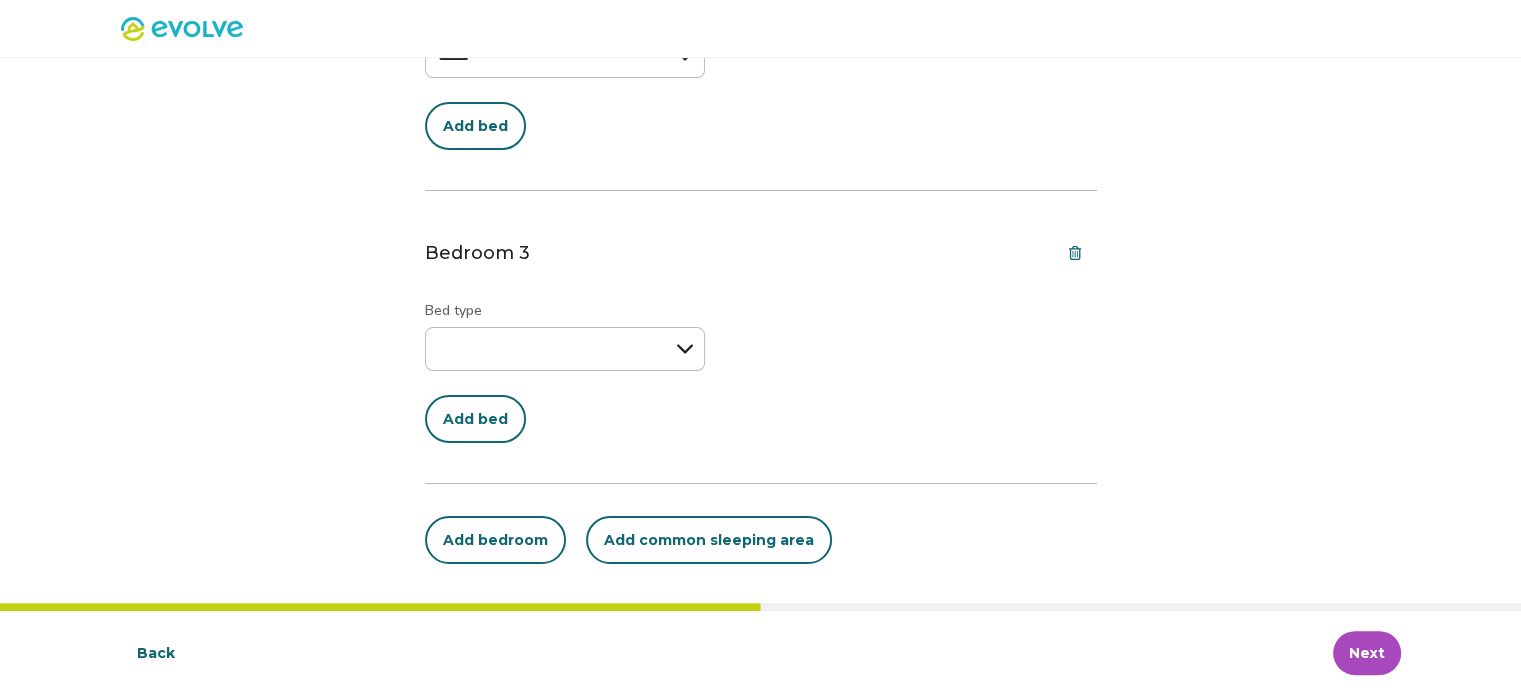 click on "Add common sleeping area" at bounding box center [709, 540] 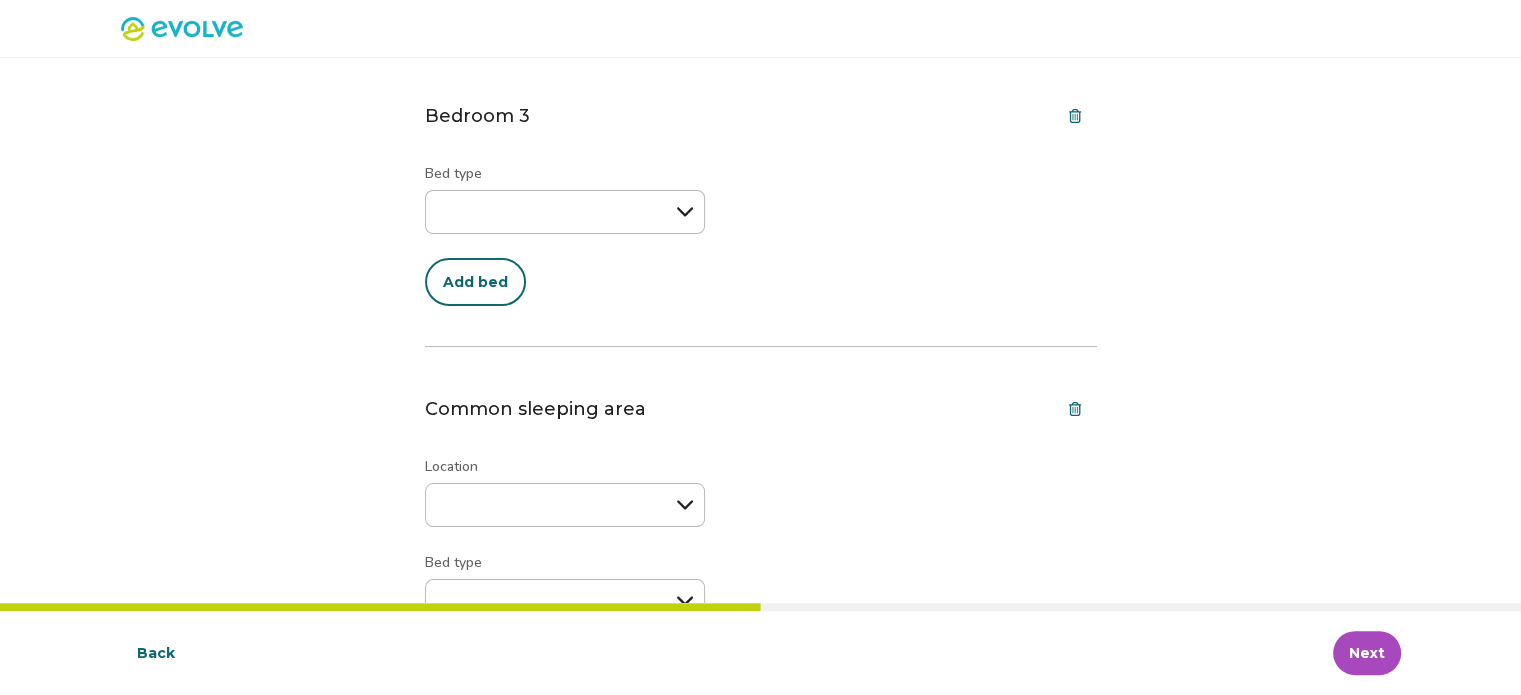 scroll, scrollTop: 885, scrollLeft: 0, axis: vertical 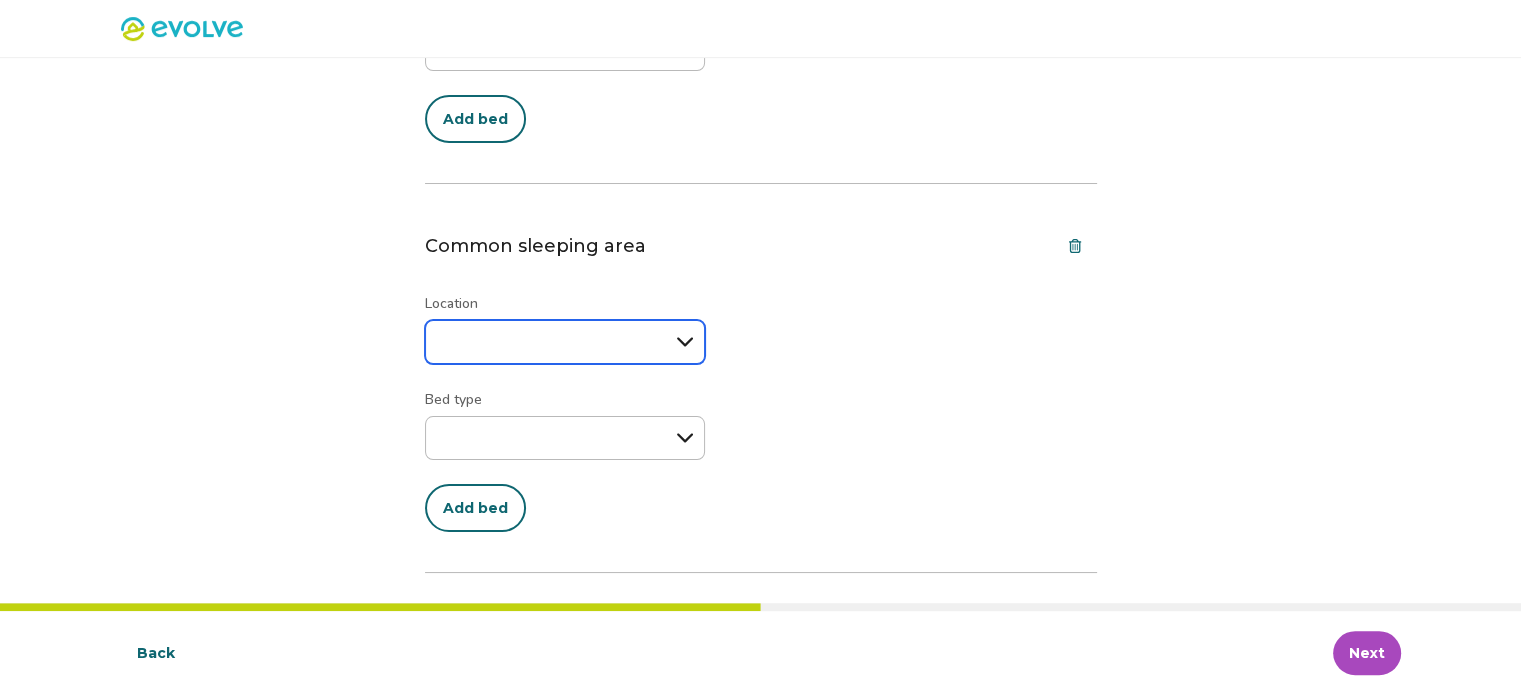 click on "**********" at bounding box center (565, 342) 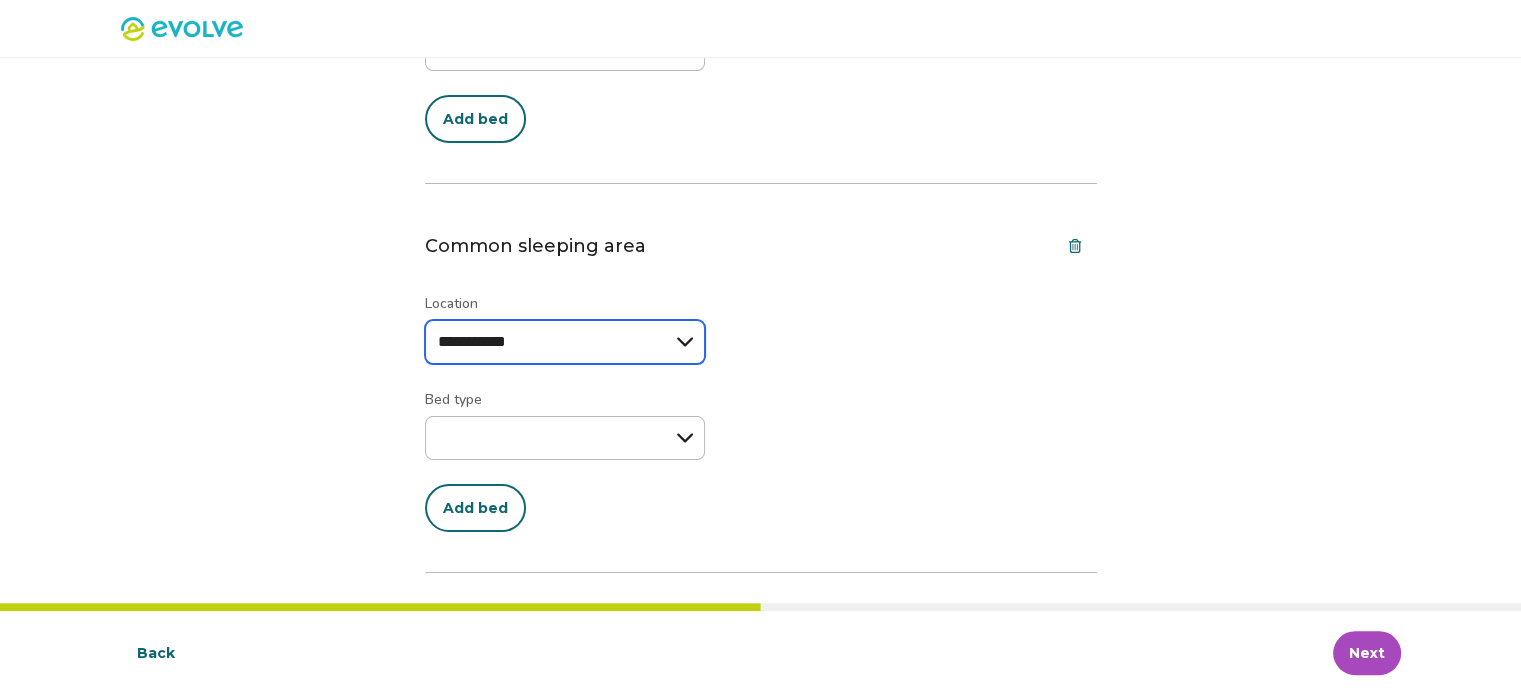 click on "**********" at bounding box center [565, 342] 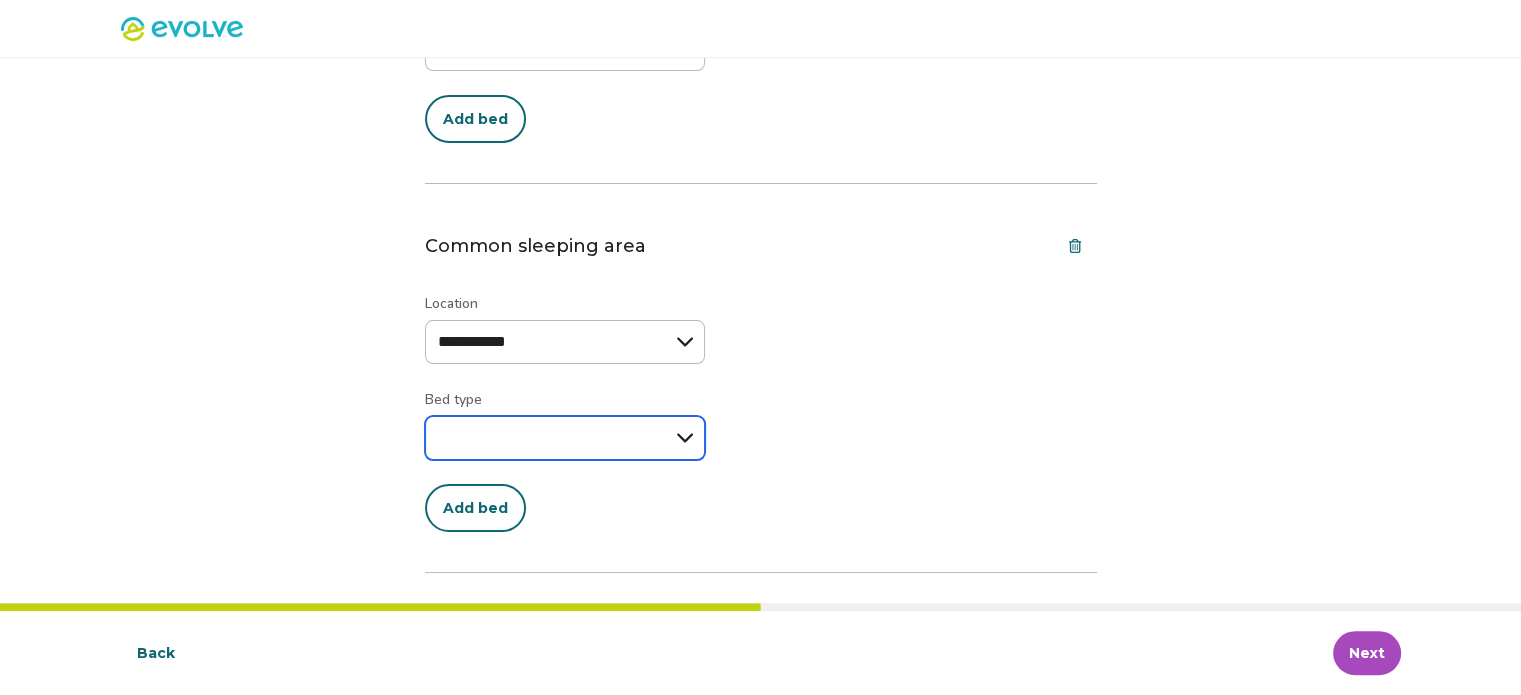 click on "**********" at bounding box center [565, 438] 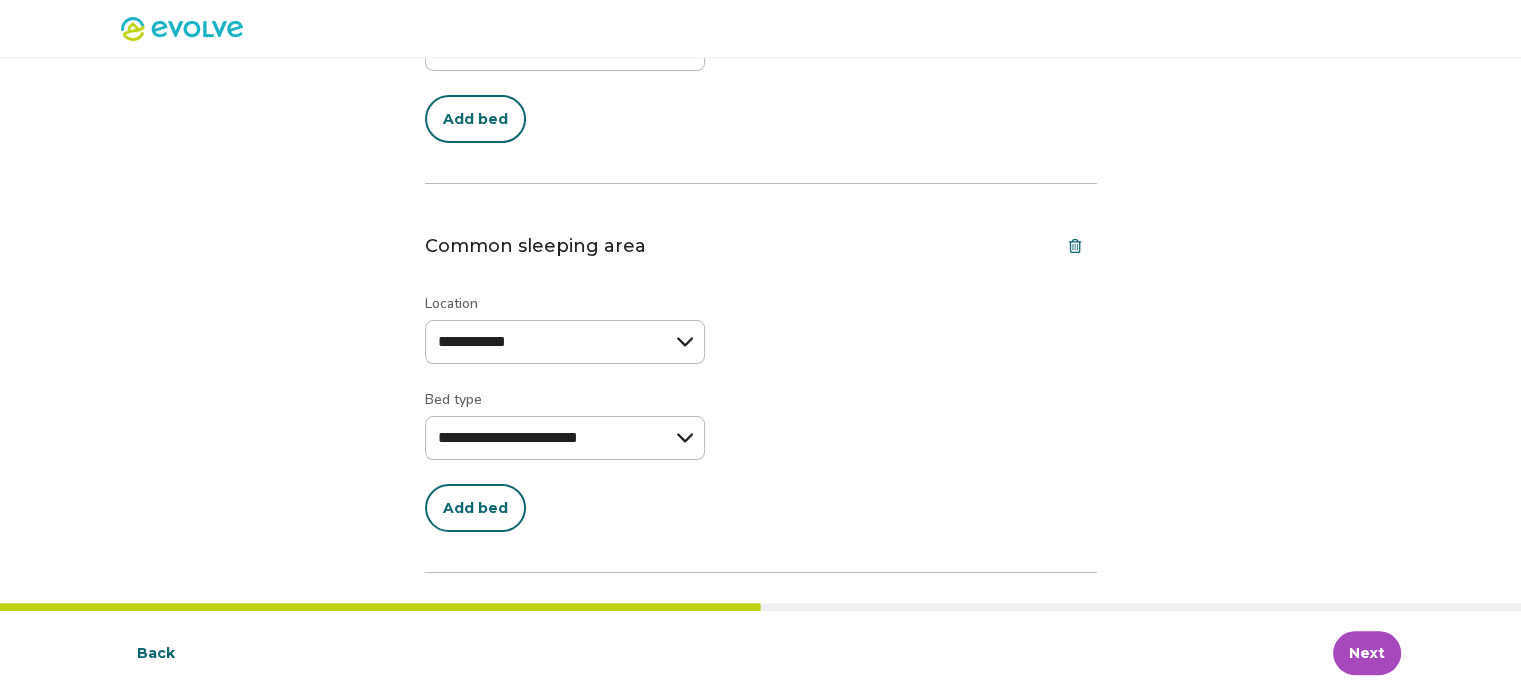 select on "********" 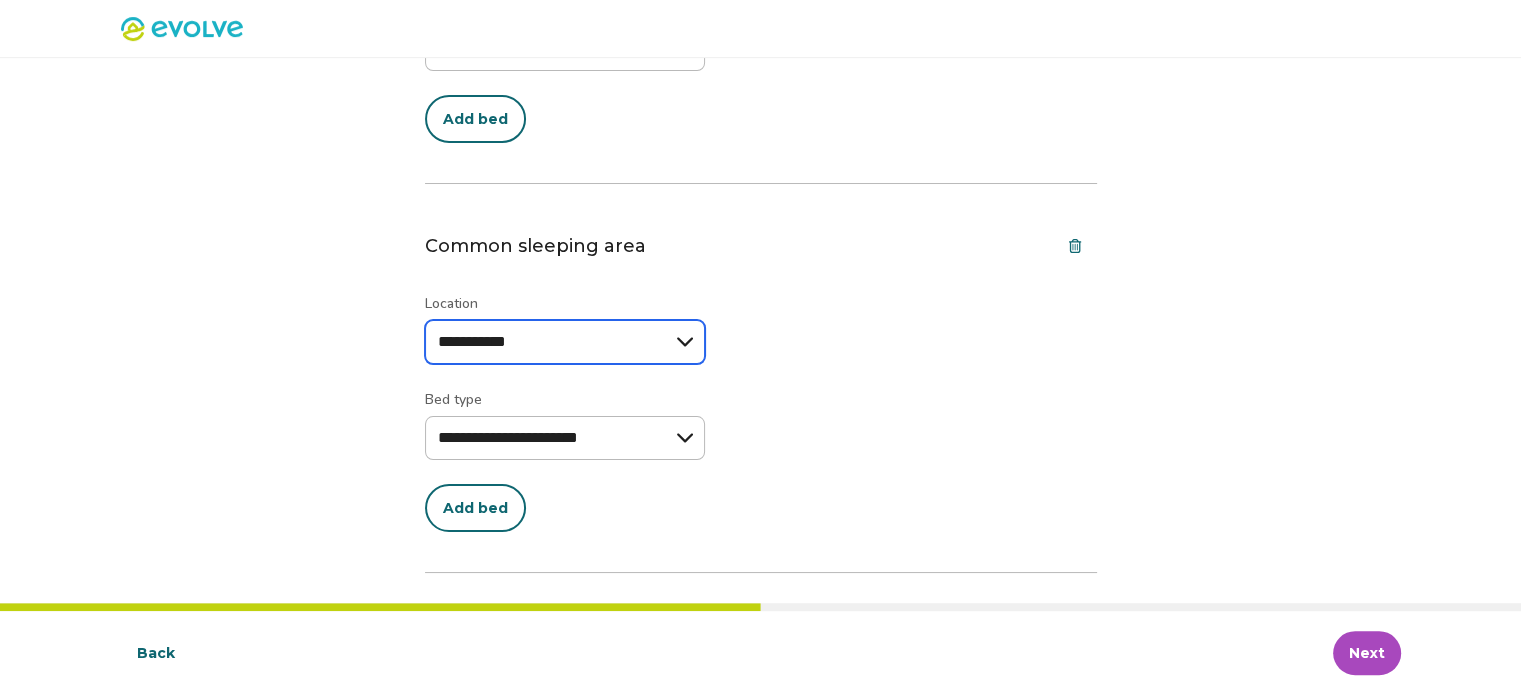 click on "**********" at bounding box center [565, 342] 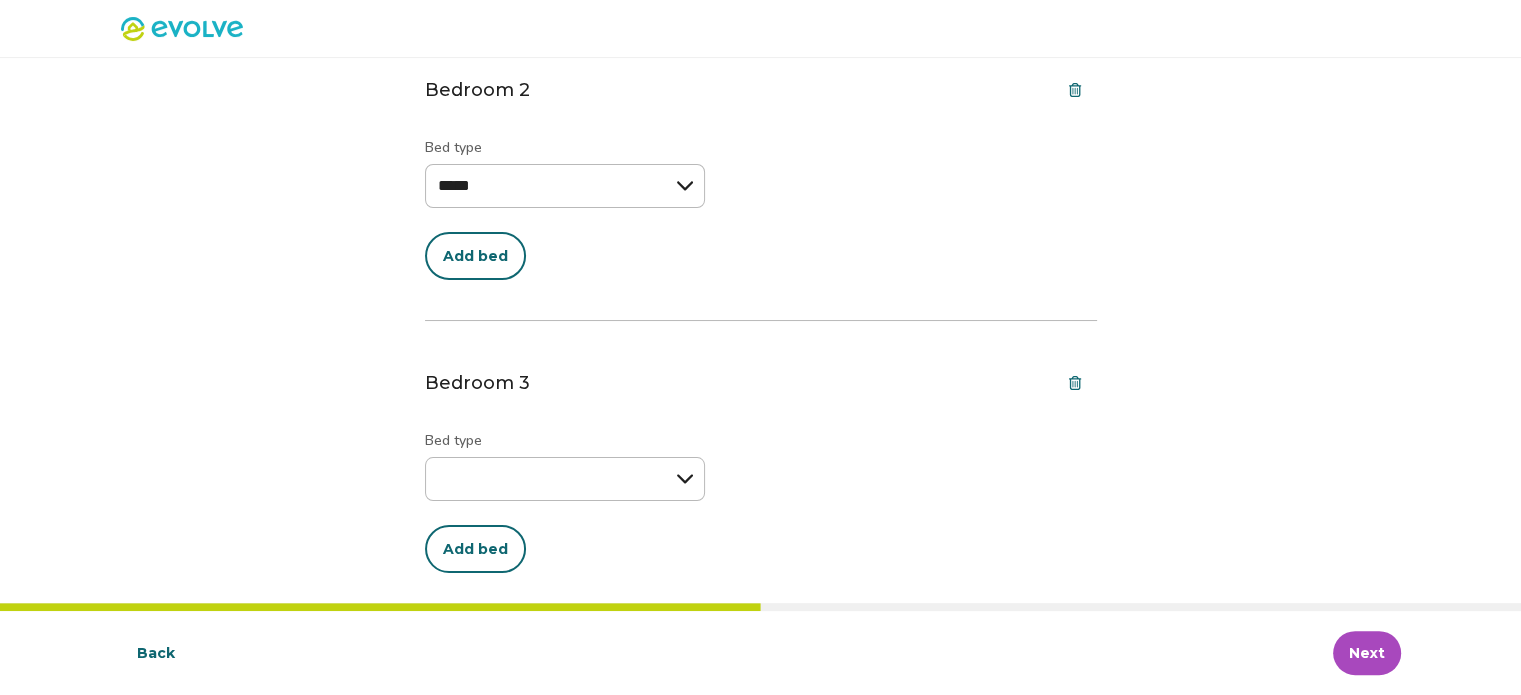 scroll, scrollTop: 374, scrollLeft: 0, axis: vertical 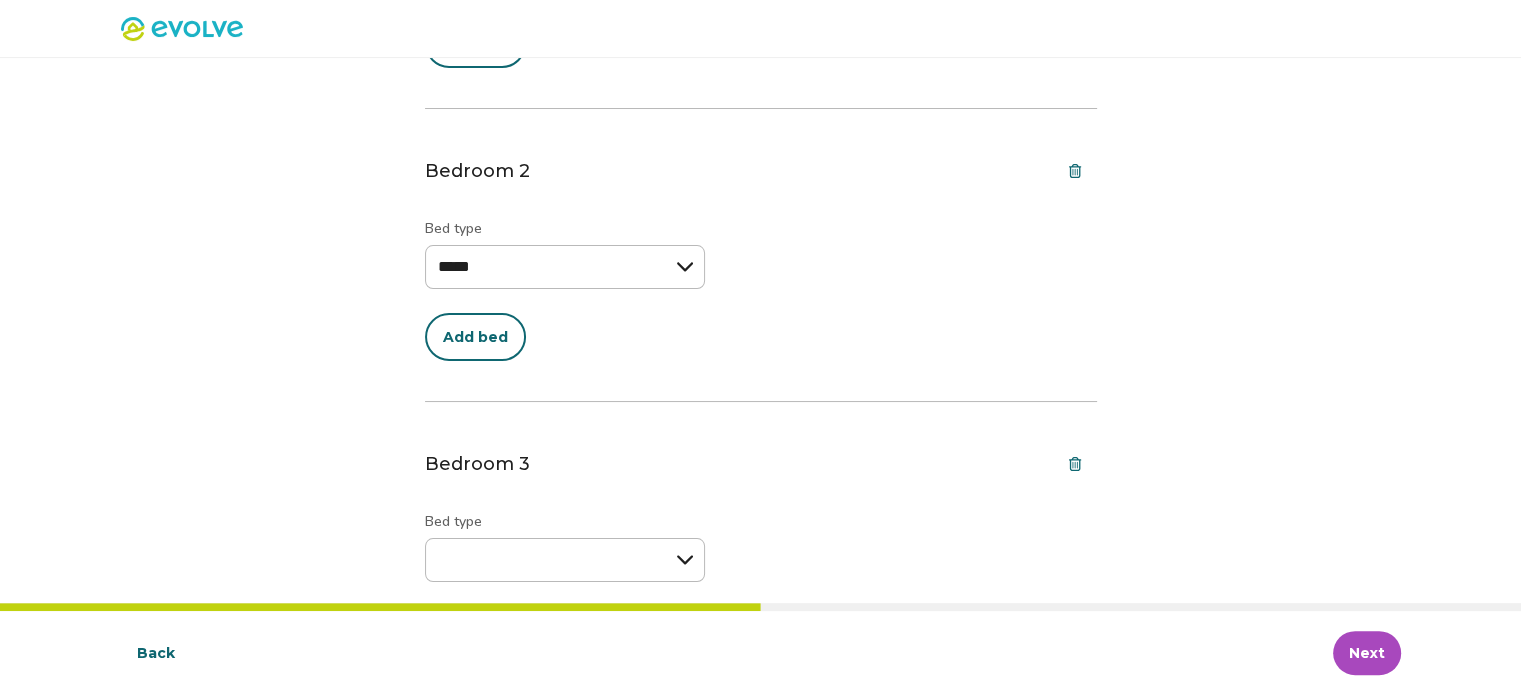 click on "Add bed" at bounding box center [475, 337] 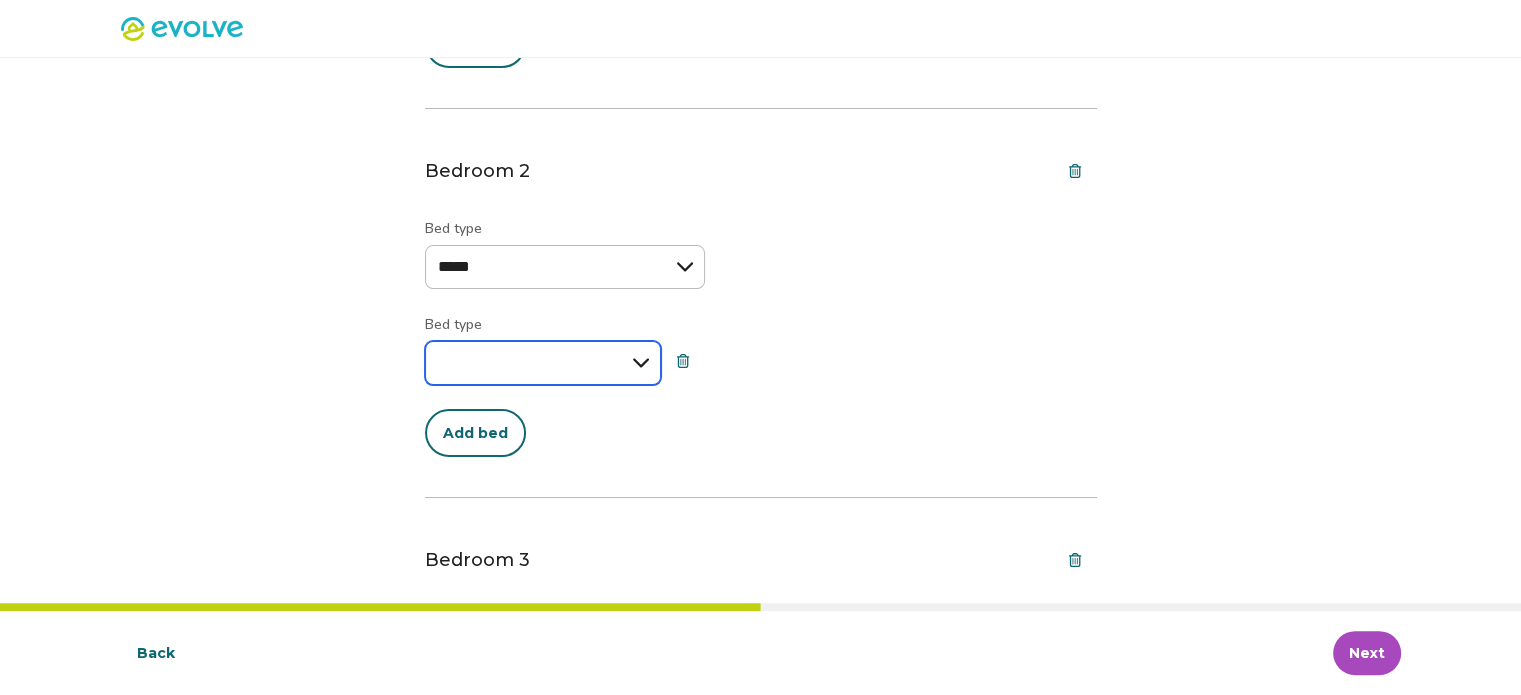 click on "**********" at bounding box center (543, 363) 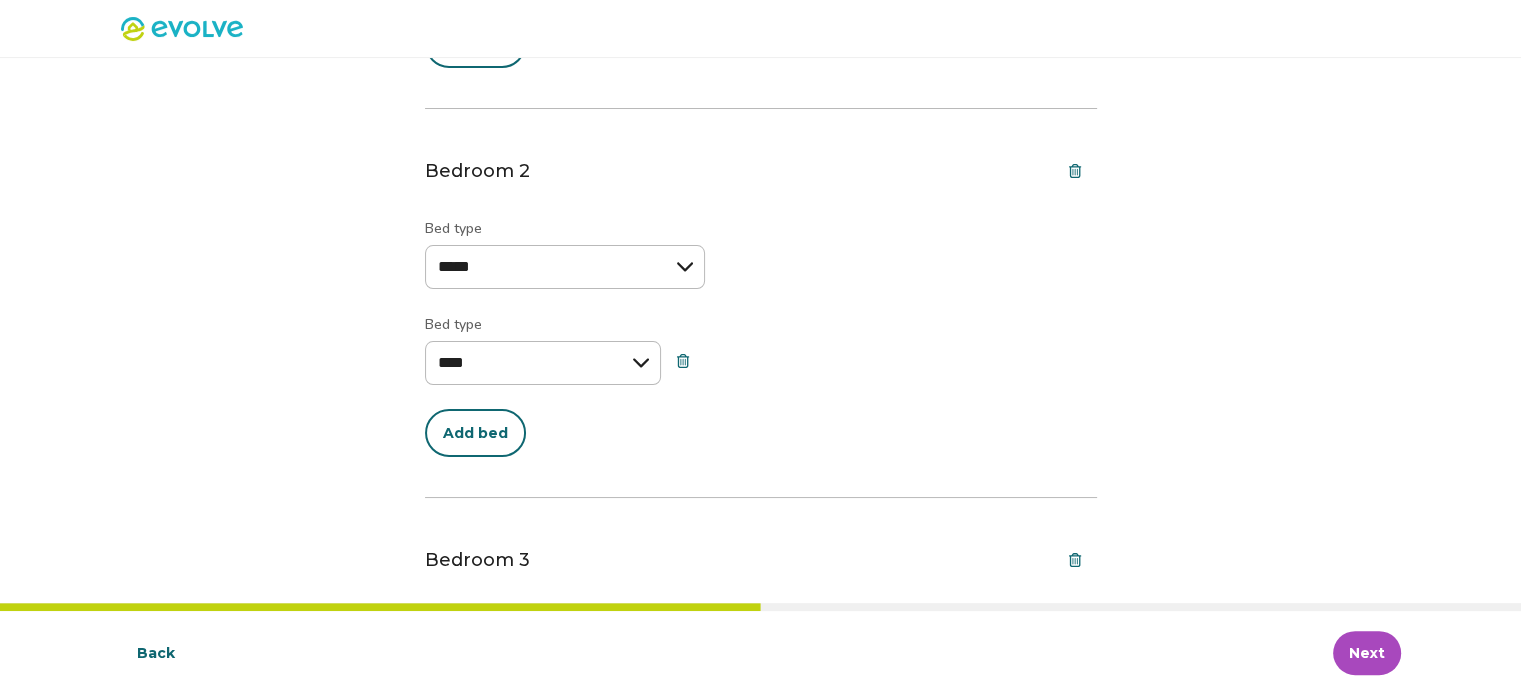 select on "****" 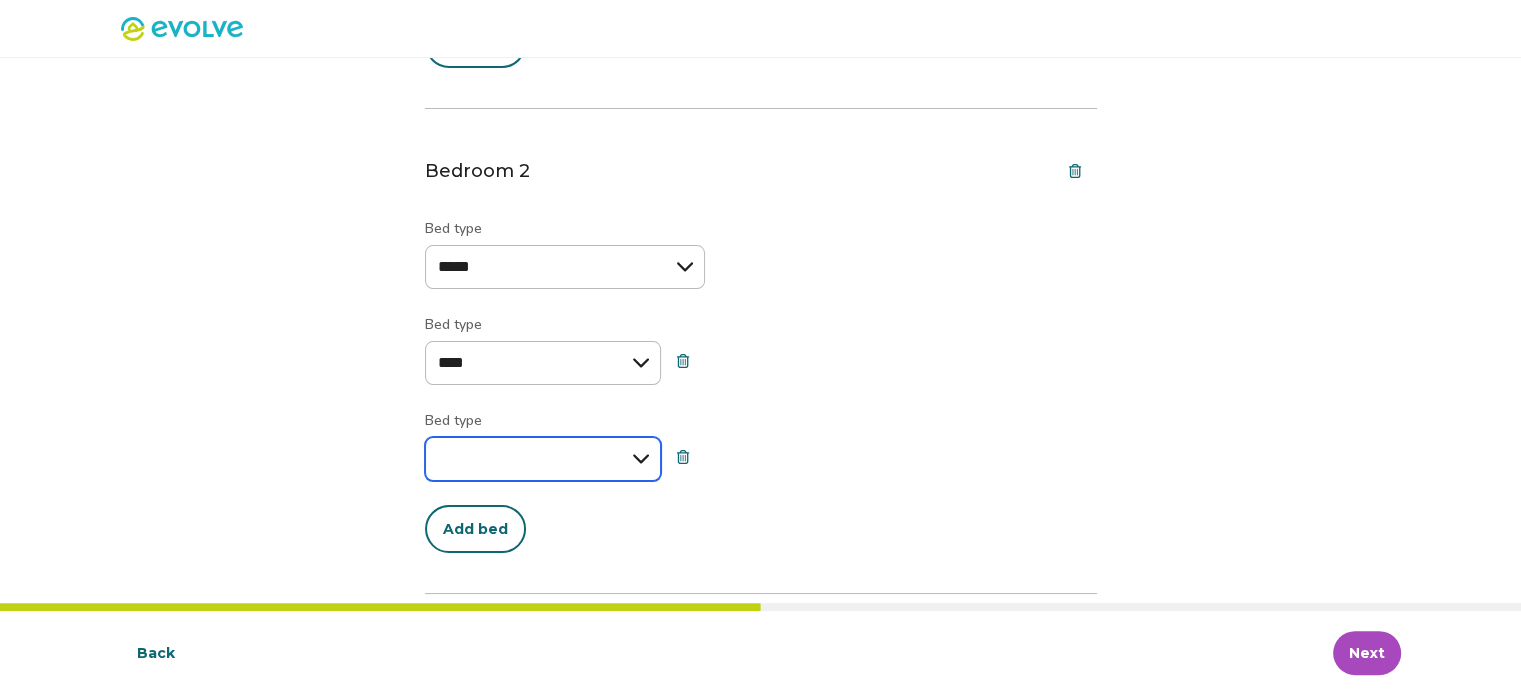 click on "**********" at bounding box center [543, 459] 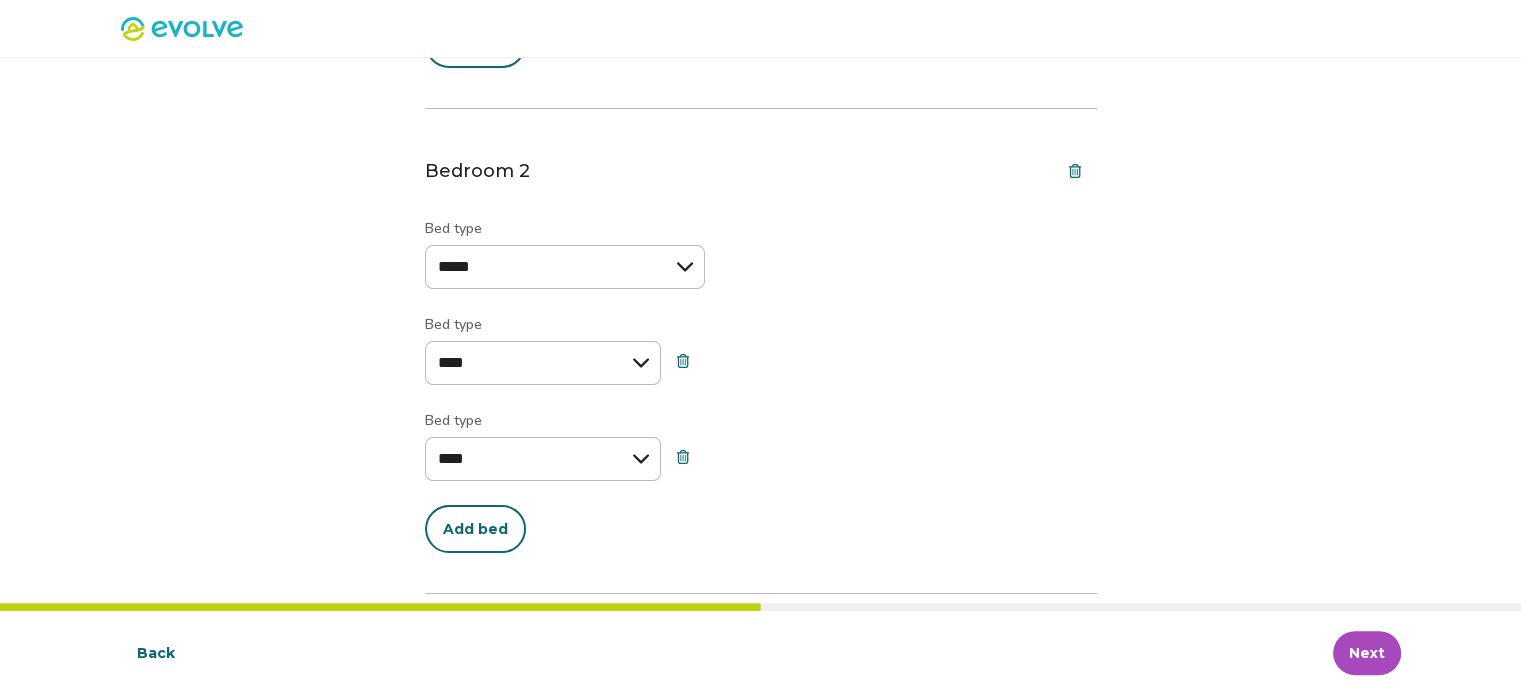 select on "****" 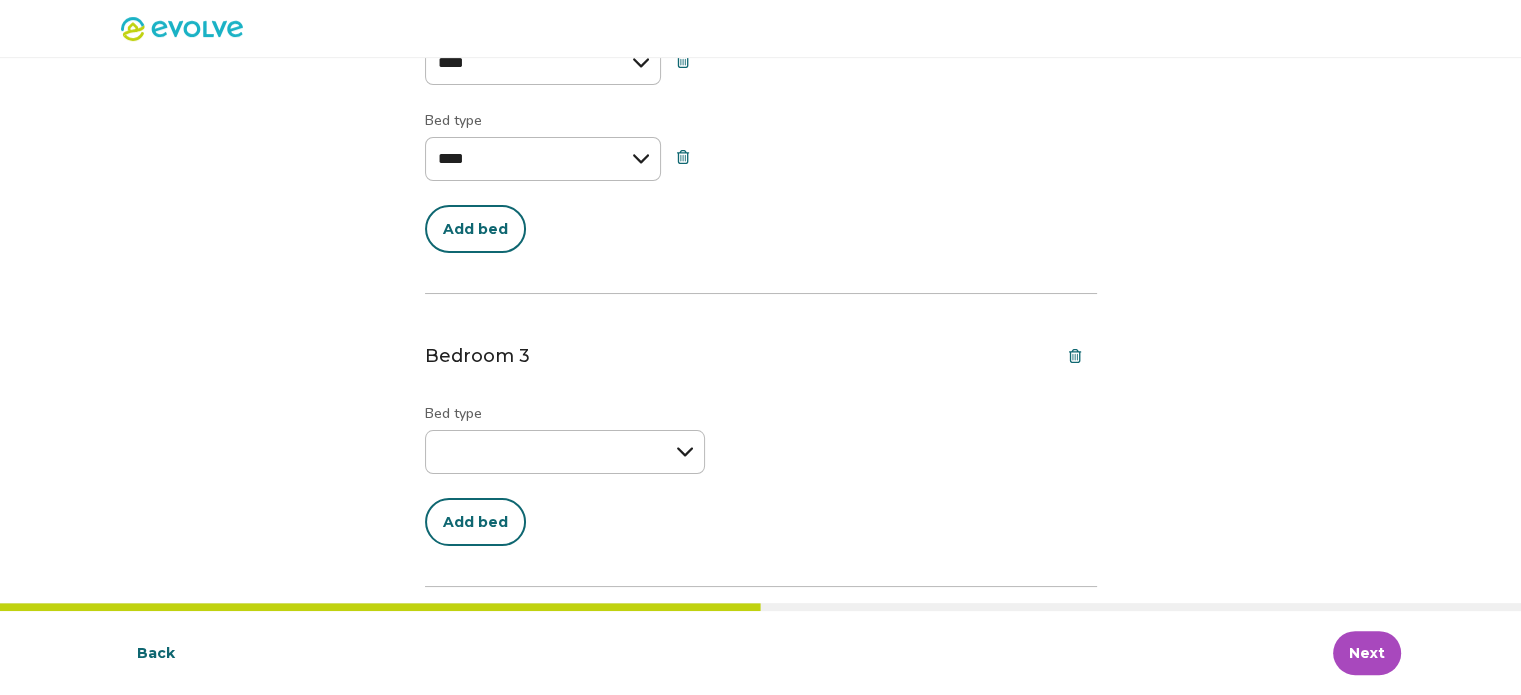 scroll, scrollTop: 574, scrollLeft: 0, axis: vertical 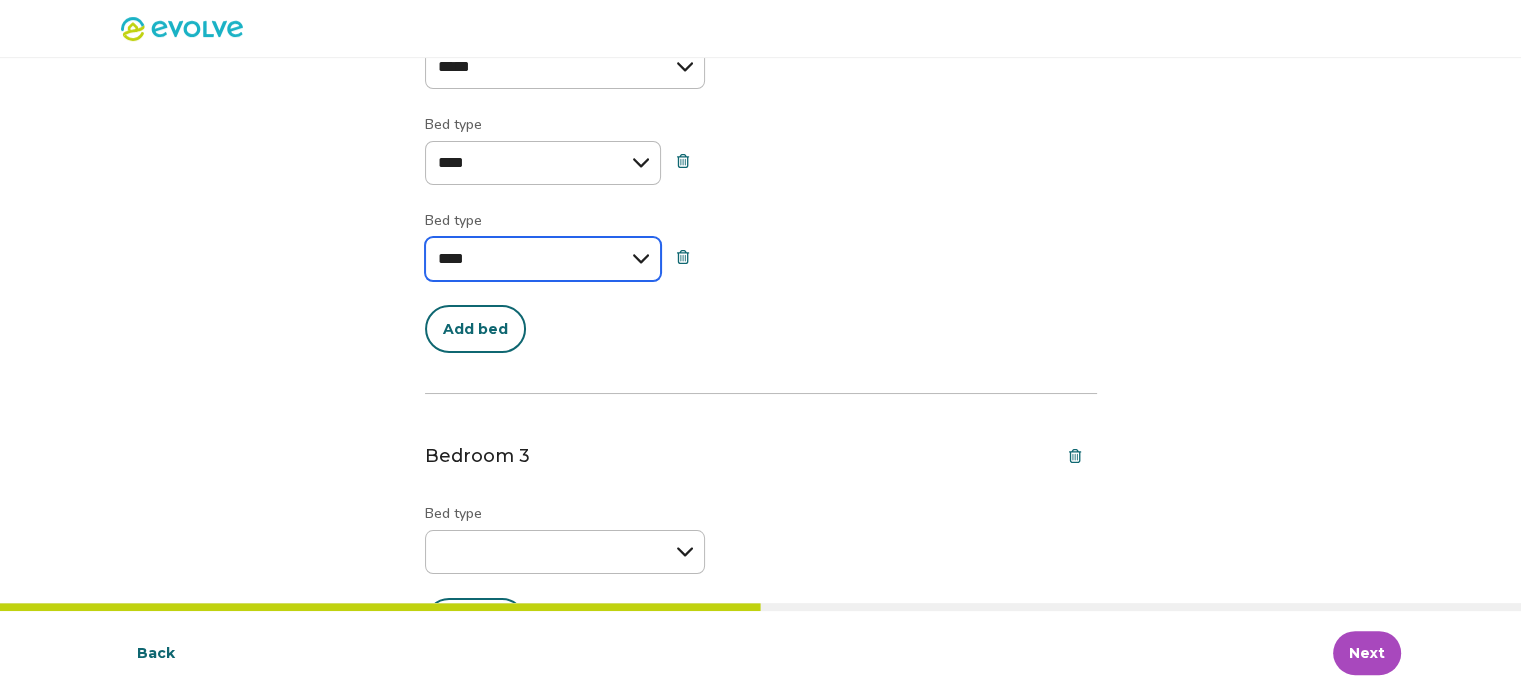 click on "**********" at bounding box center (543, 259) 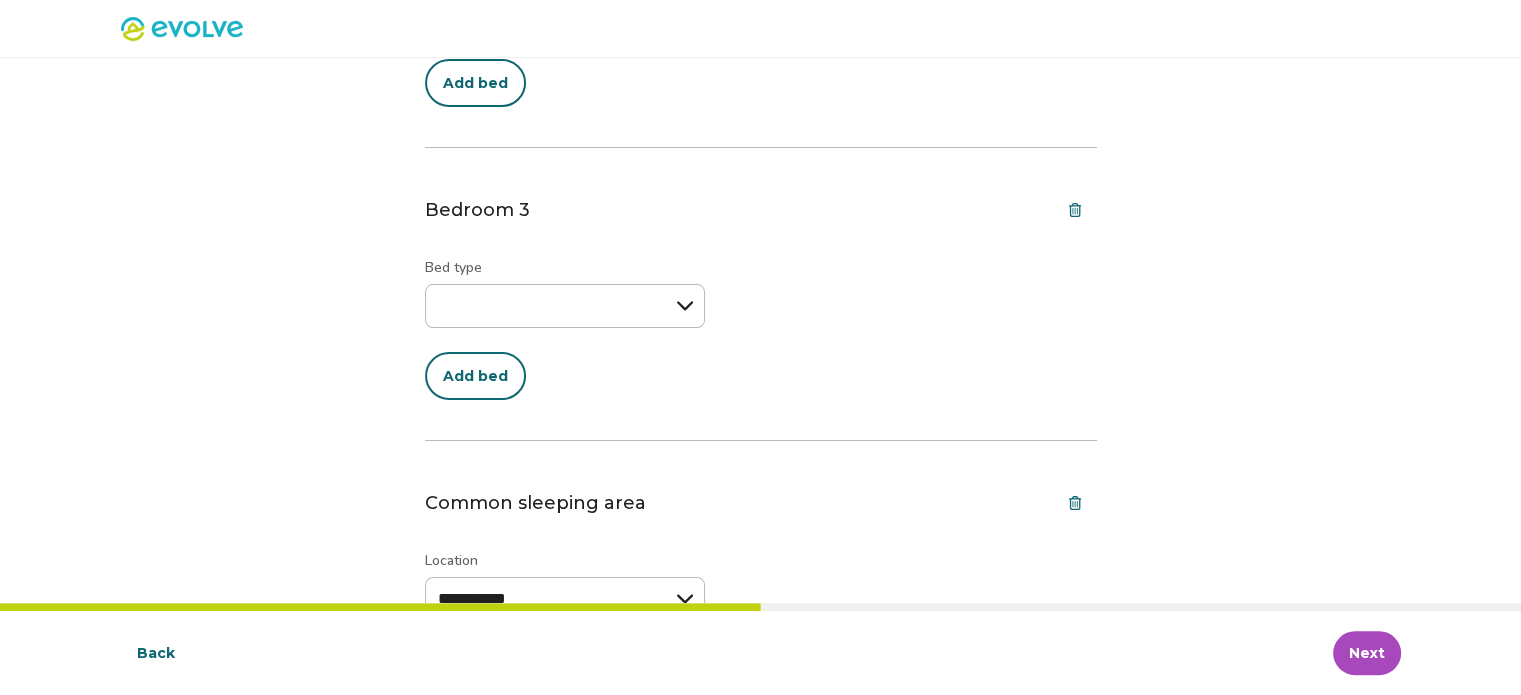 scroll, scrollTop: 874, scrollLeft: 0, axis: vertical 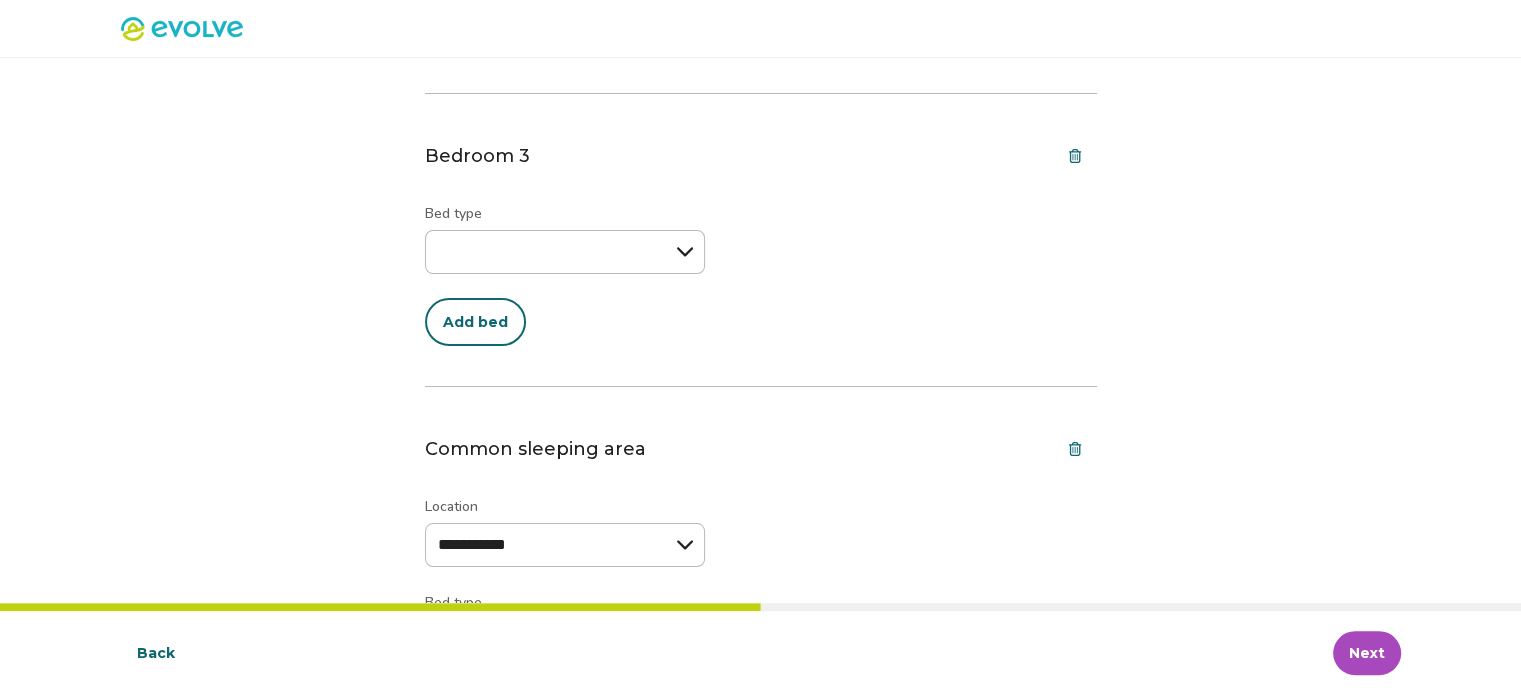 click 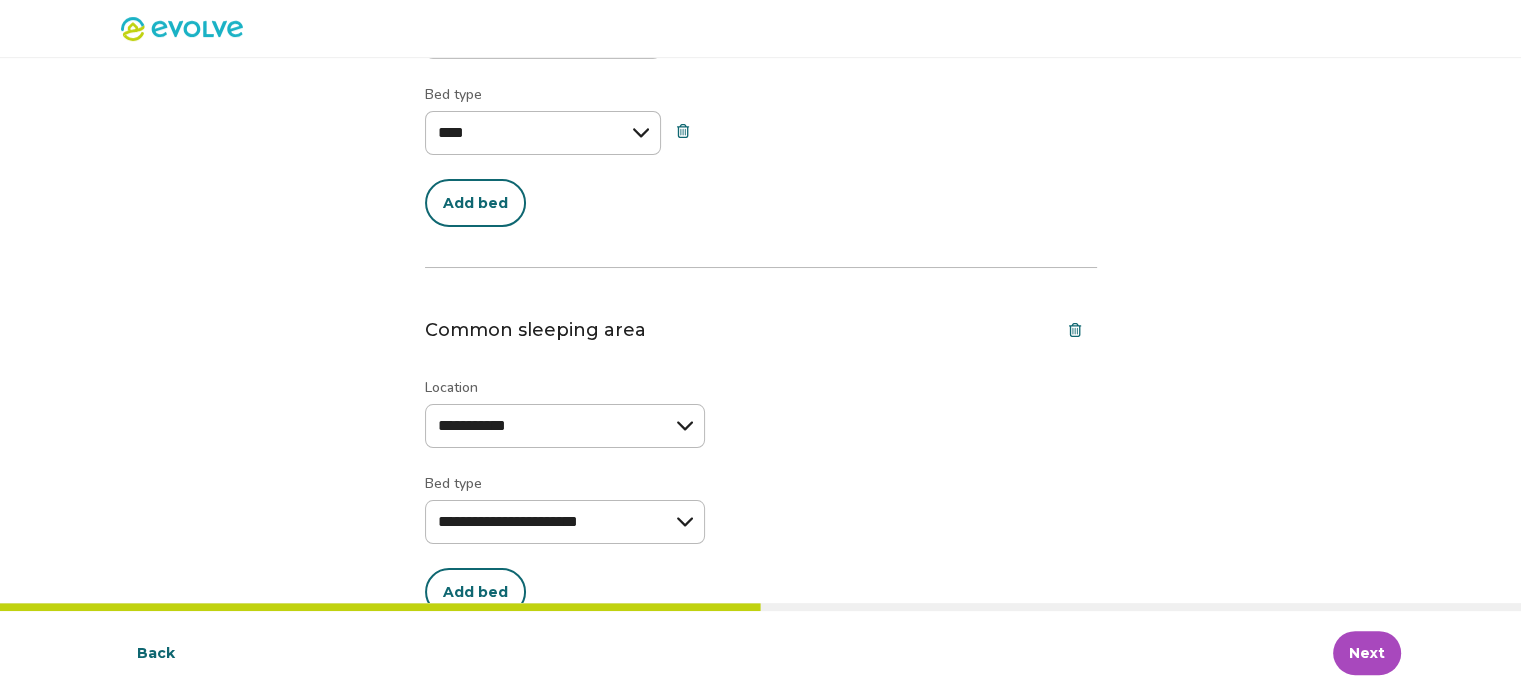 scroll, scrollTop: 873, scrollLeft: 0, axis: vertical 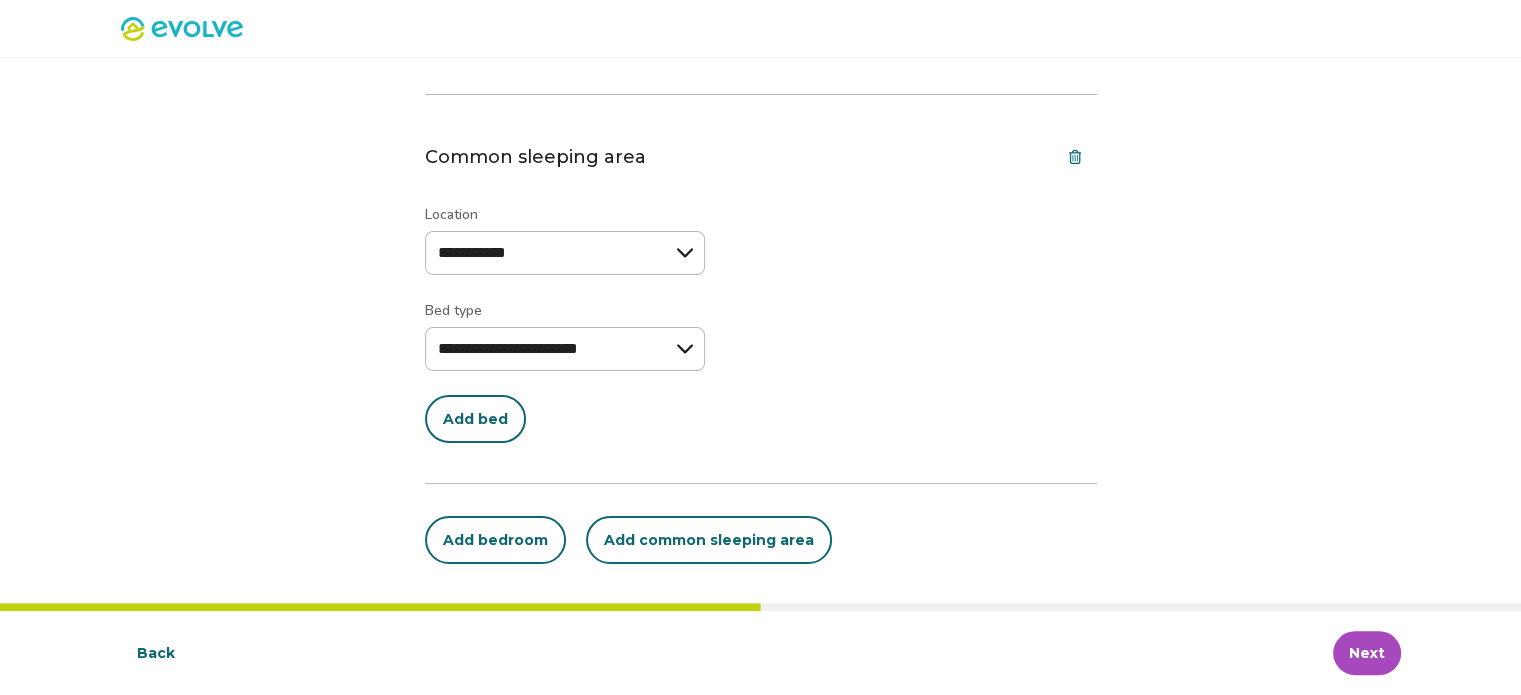click on "Next" at bounding box center [1367, 653] 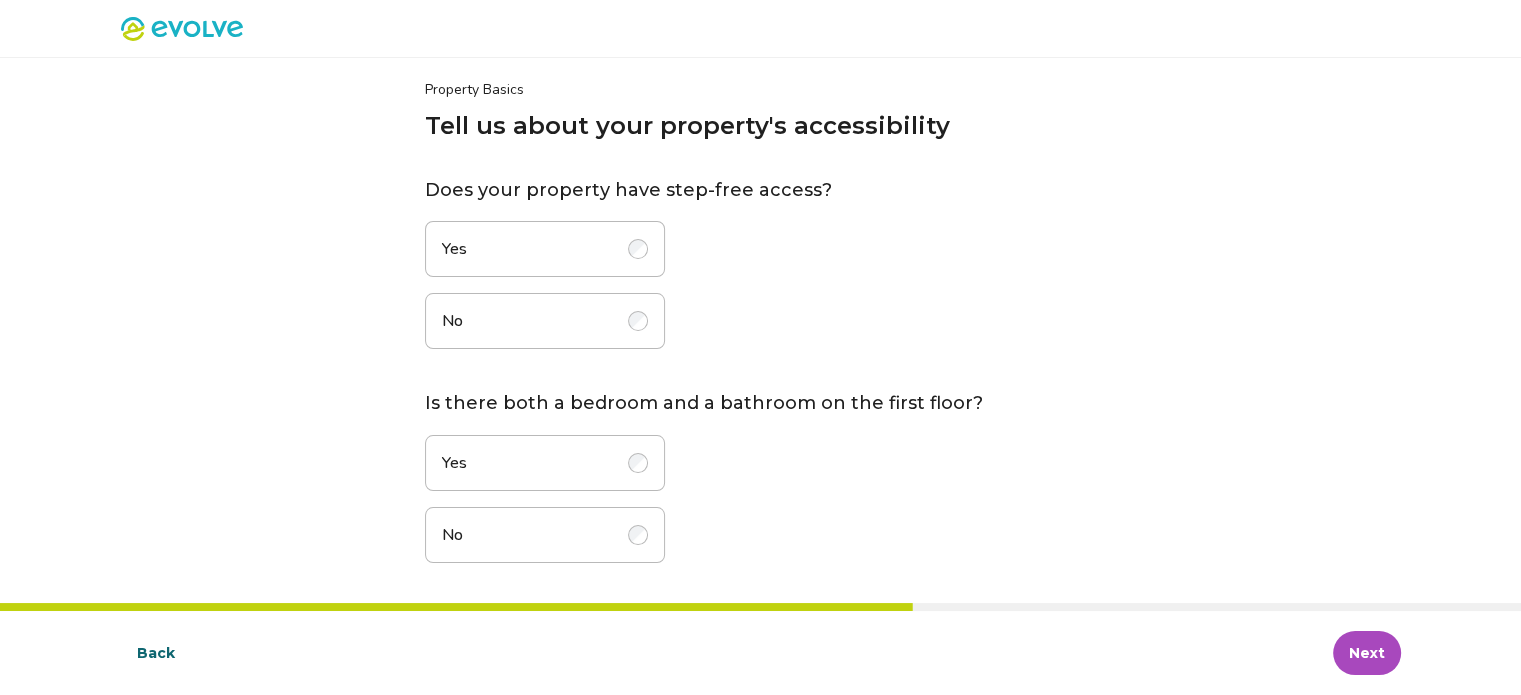 scroll, scrollTop: 17, scrollLeft: 0, axis: vertical 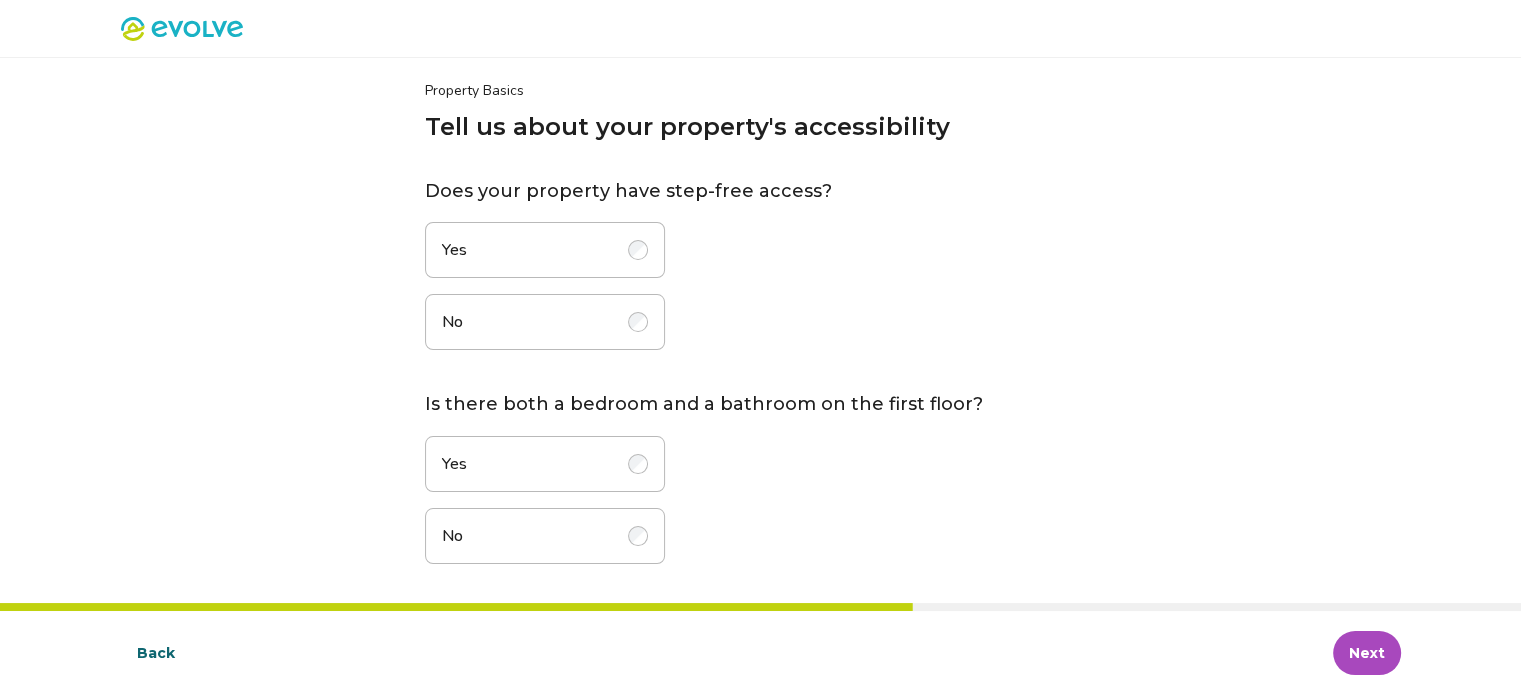 click at bounding box center (638, 322) 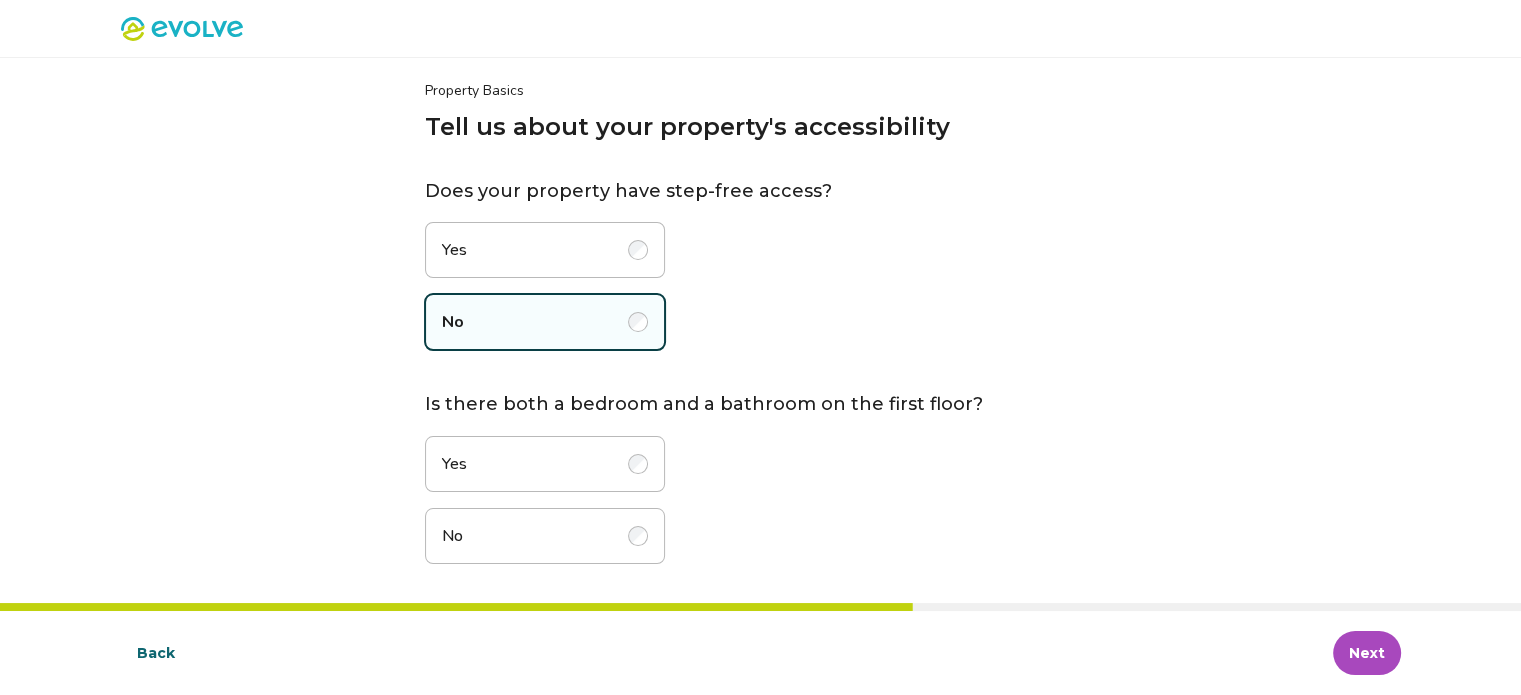 click at bounding box center (638, 464) 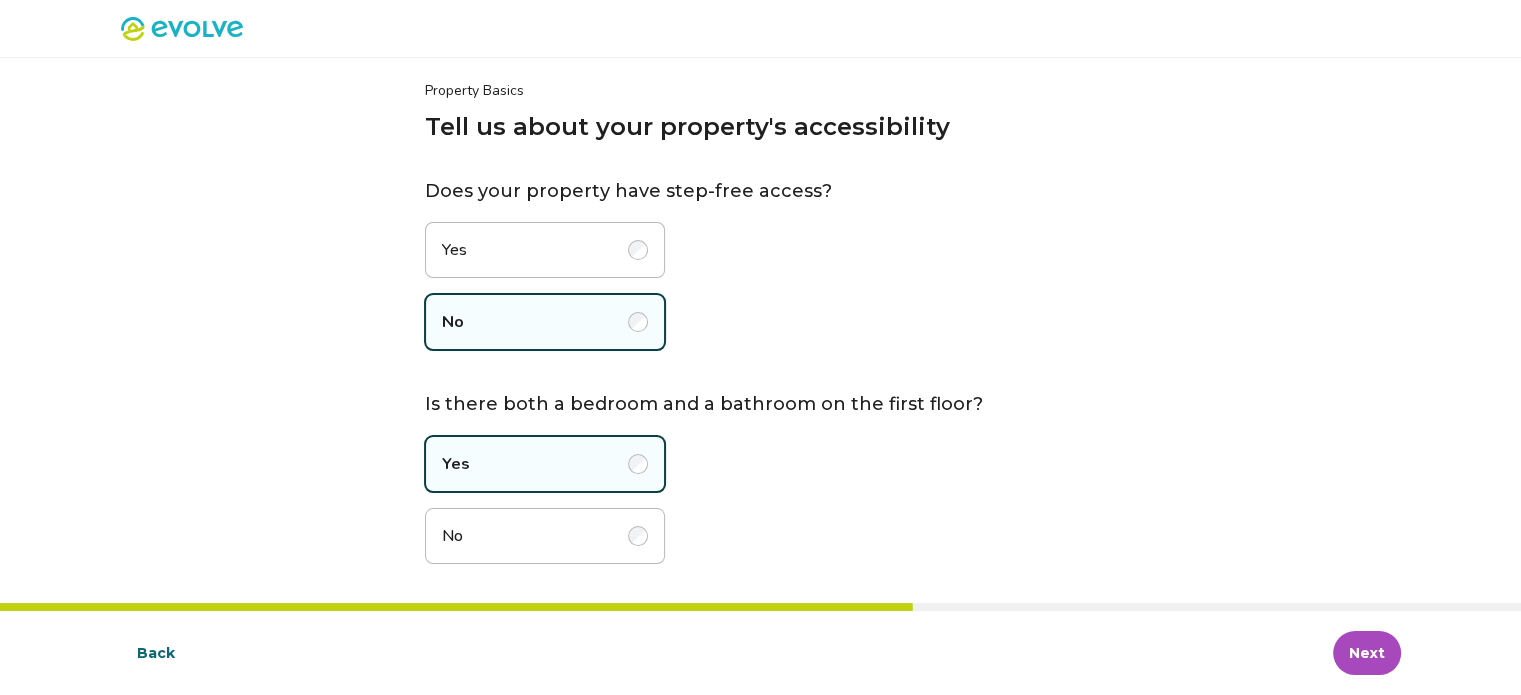 click on "Next" at bounding box center (1367, 653) 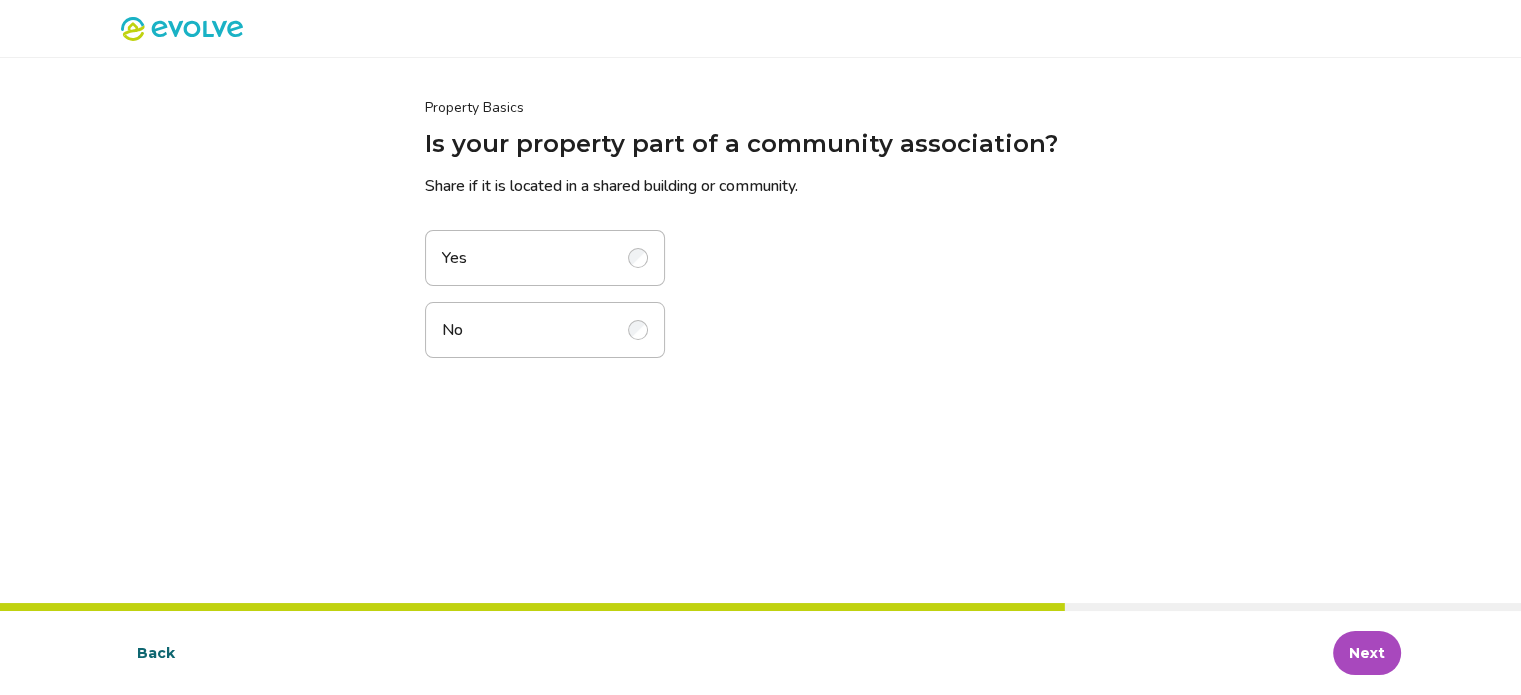 scroll, scrollTop: 0, scrollLeft: 0, axis: both 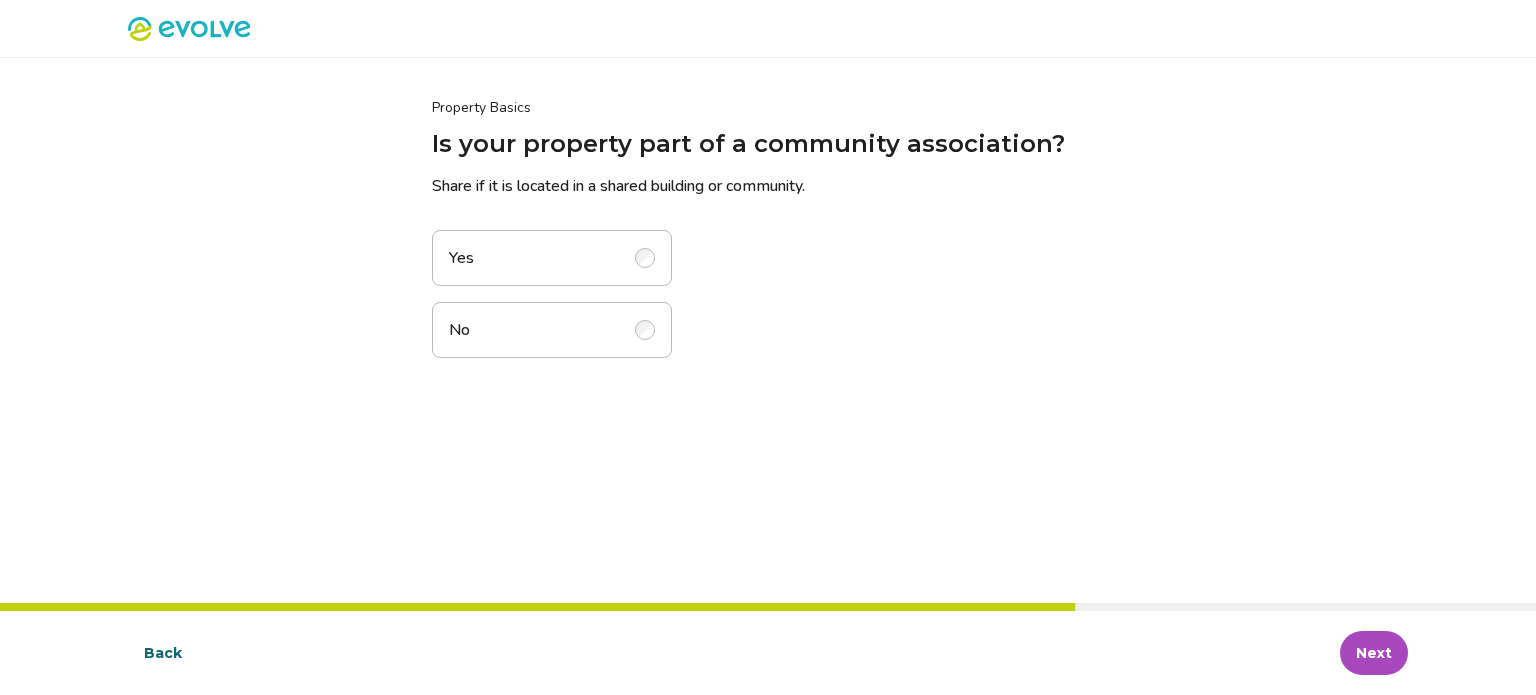 click at bounding box center [645, 258] 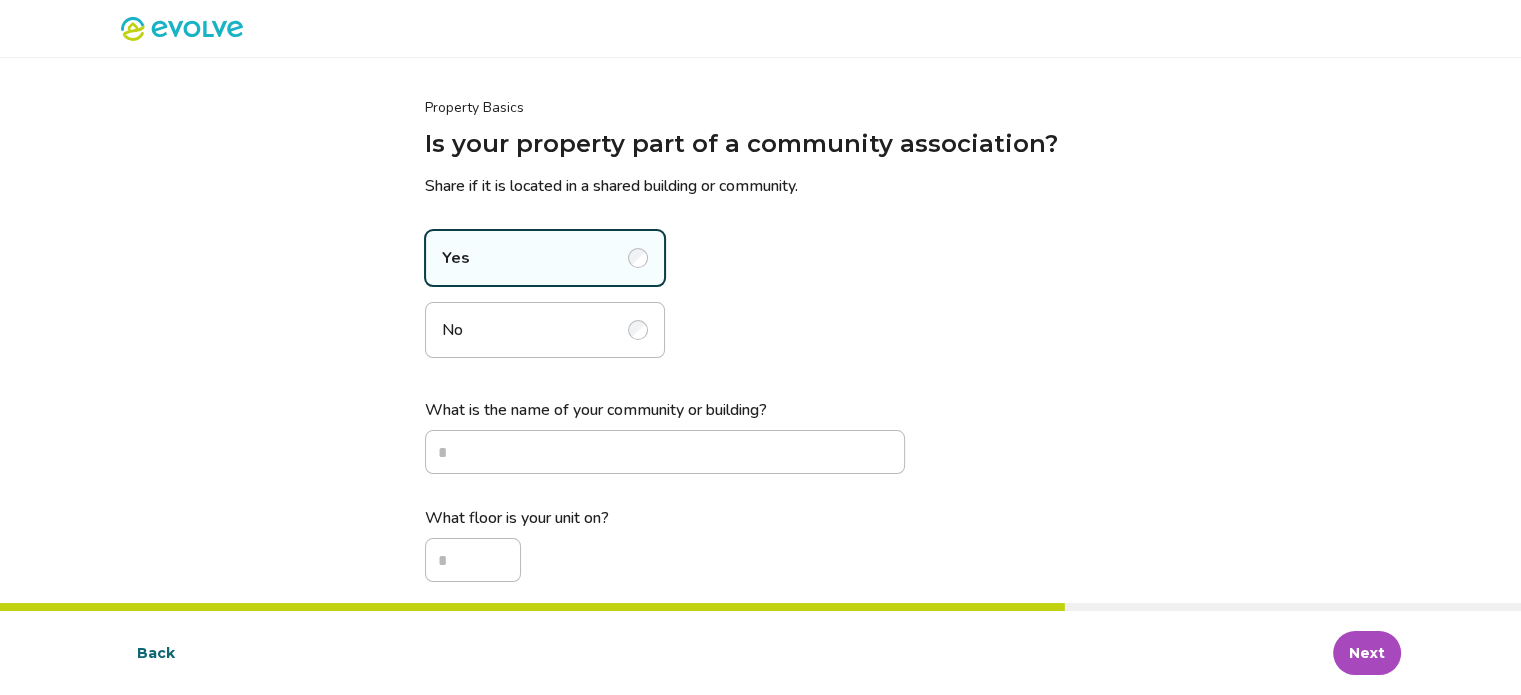 click at bounding box center (638, 330) 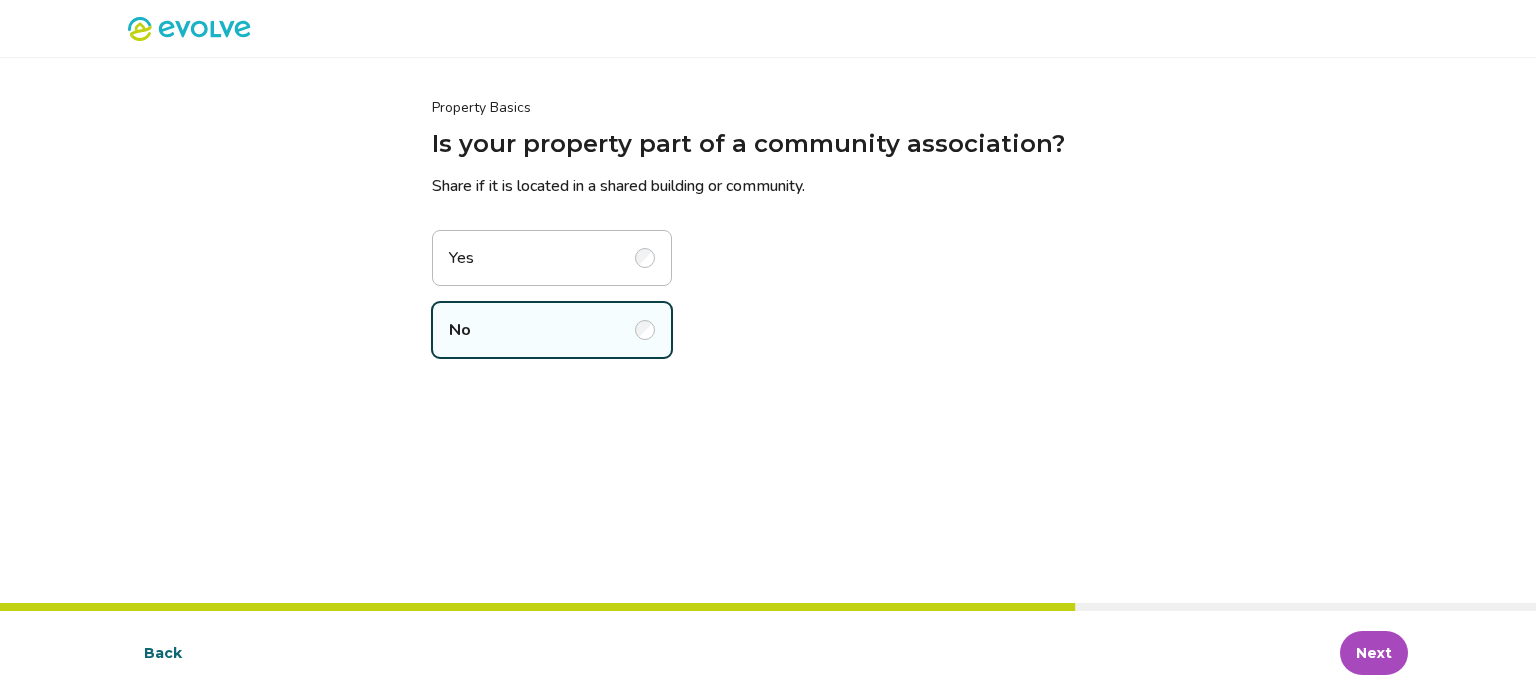 click on "Next" at bounding box center (1374, 653) 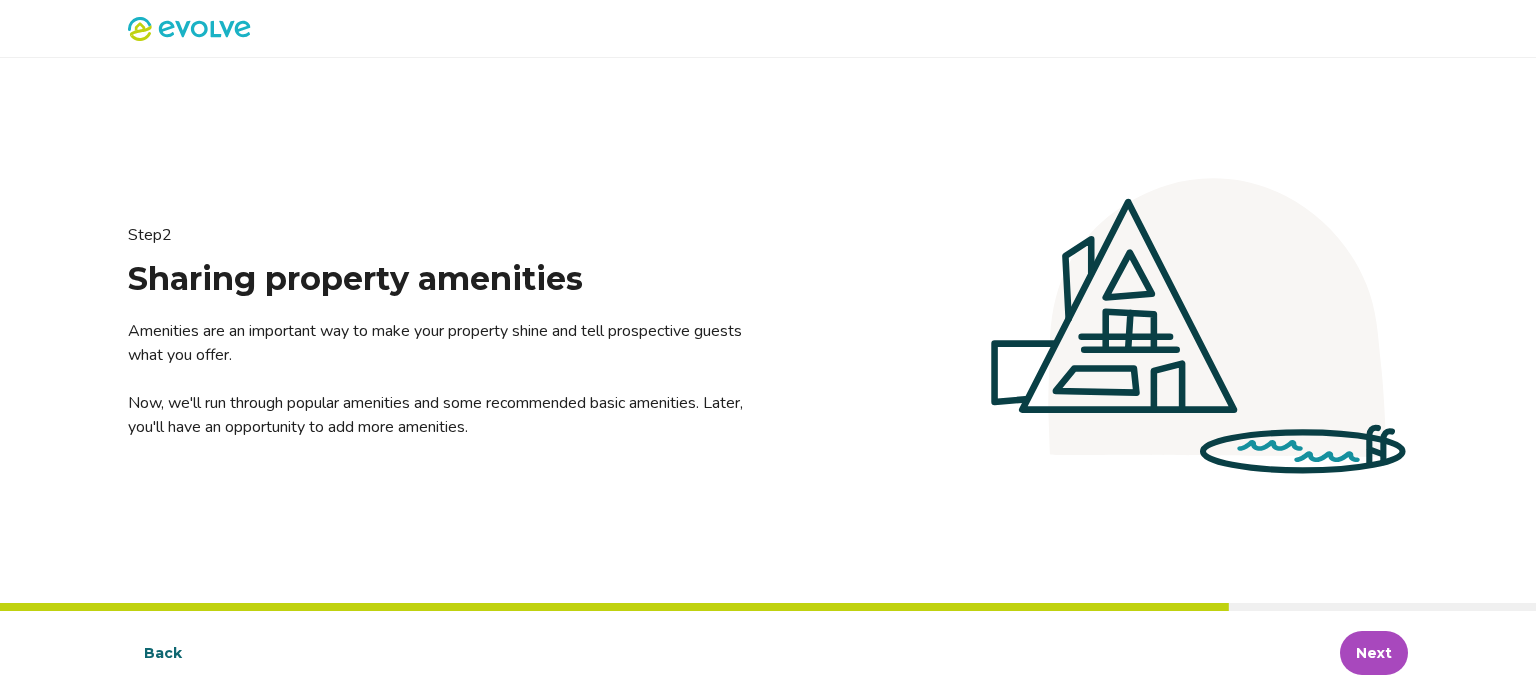 click on "Back" at bounding box center (163, 653) 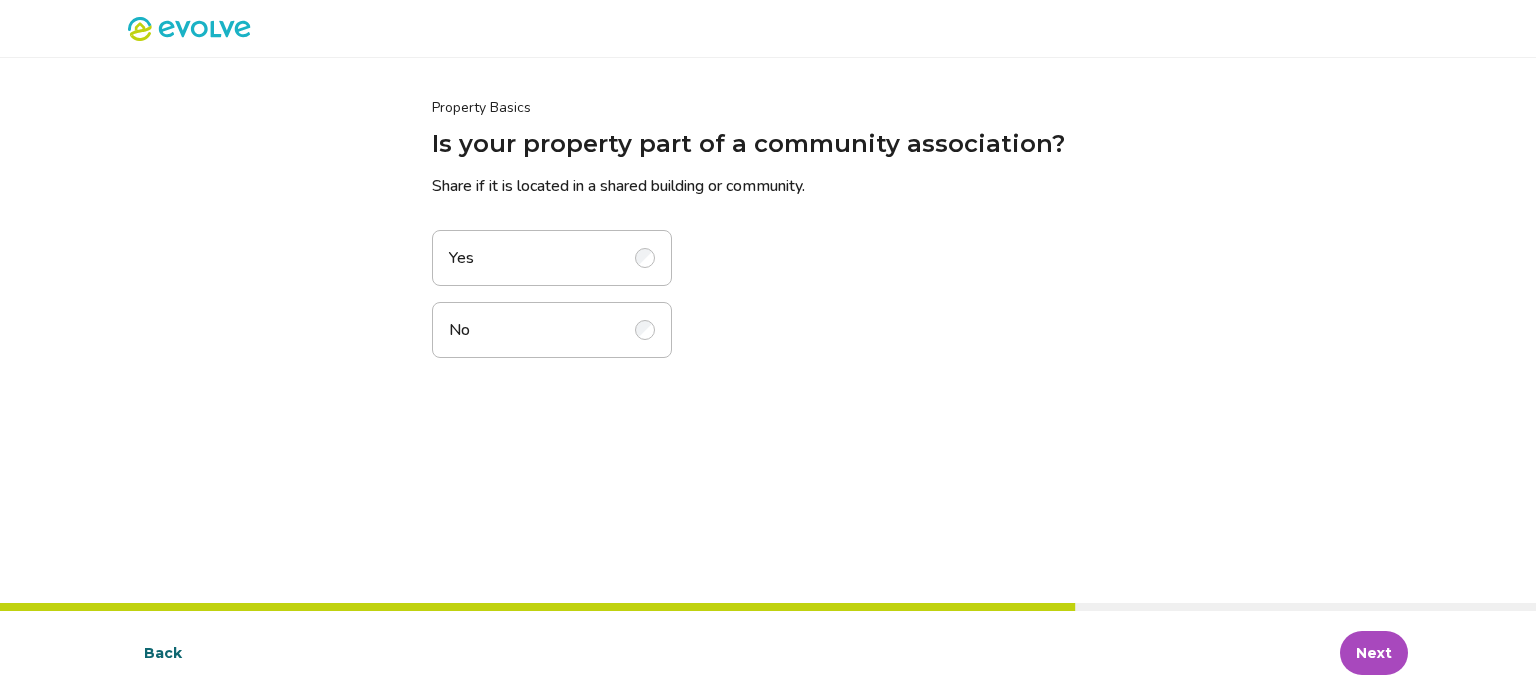 click at bounding box center [645, 258] 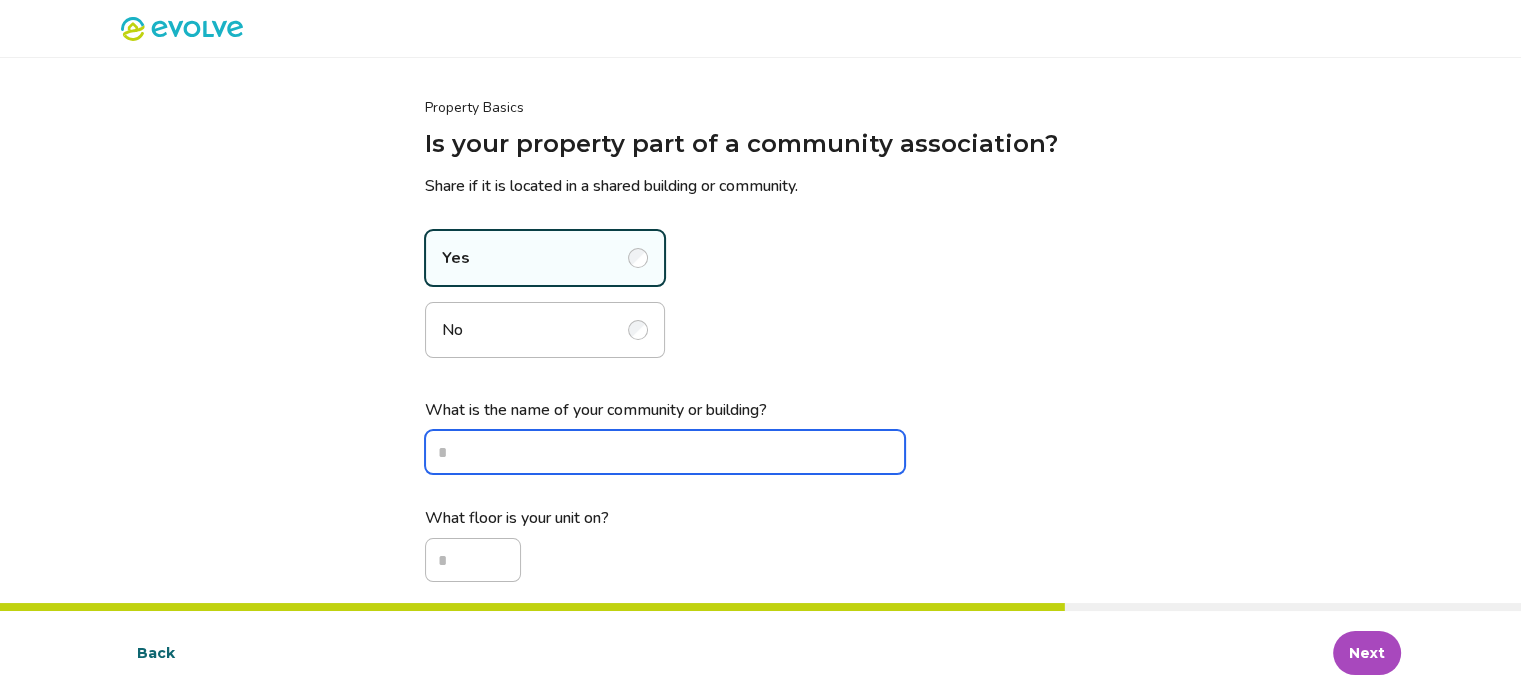 click on "What is the name of your community or building?" at bounding box center (665, 452) 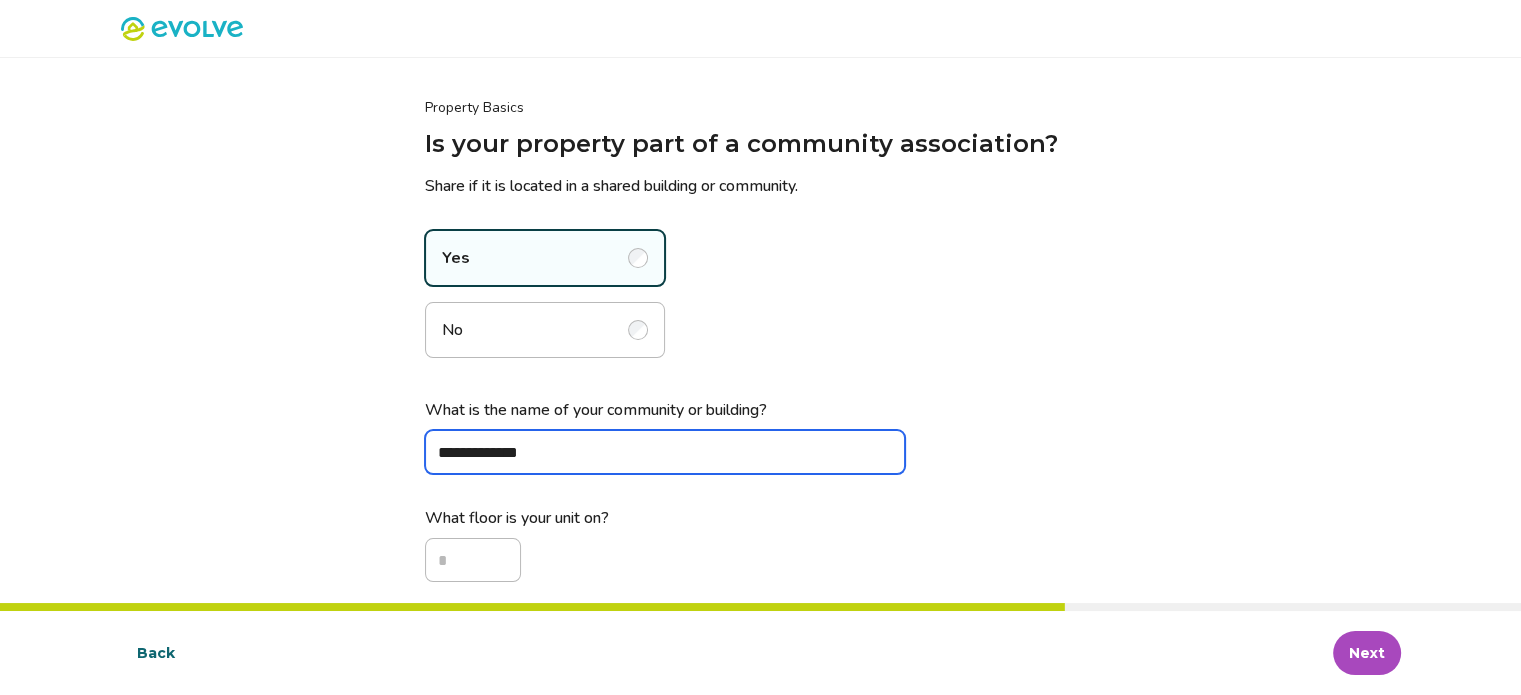 type on "**********" 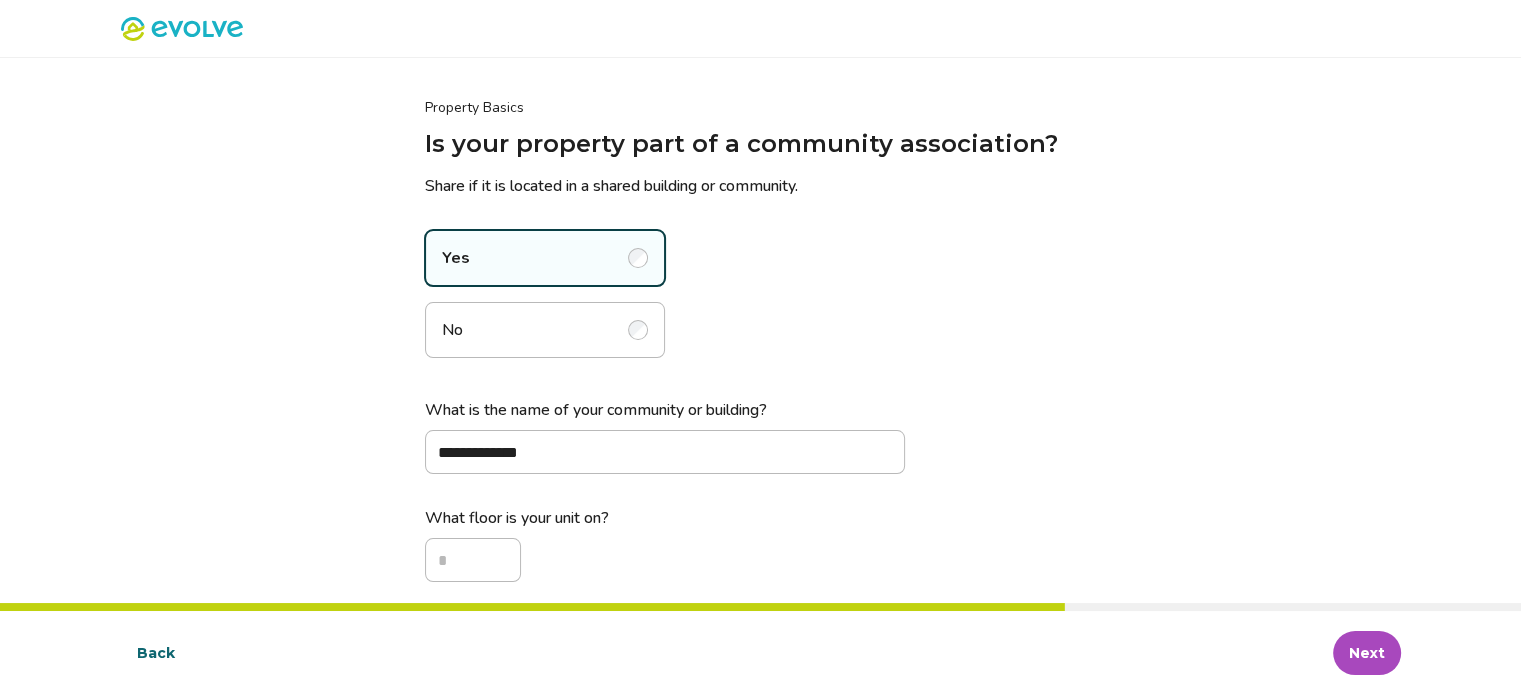 click on "Next" at bounding box center [1367, 653] 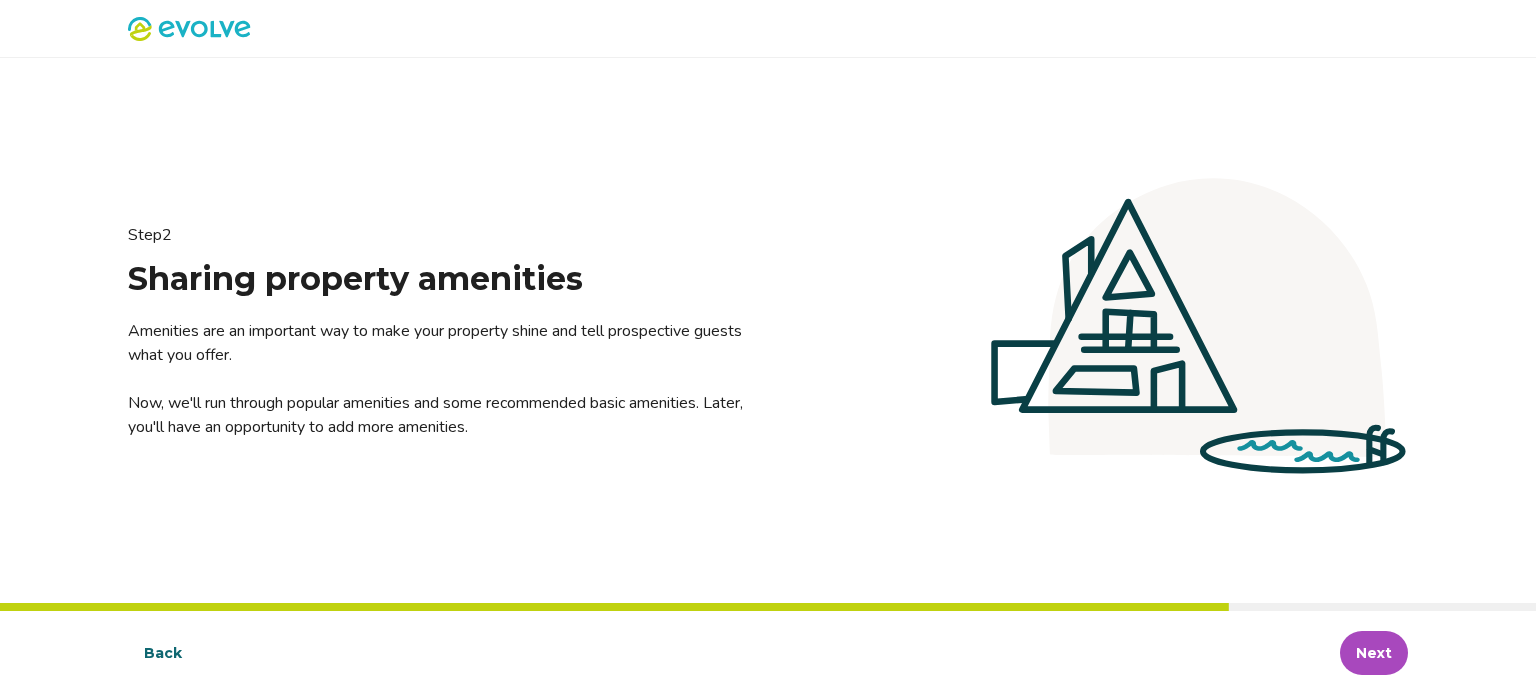 click on "Next" at bounding box center [1374, 653] 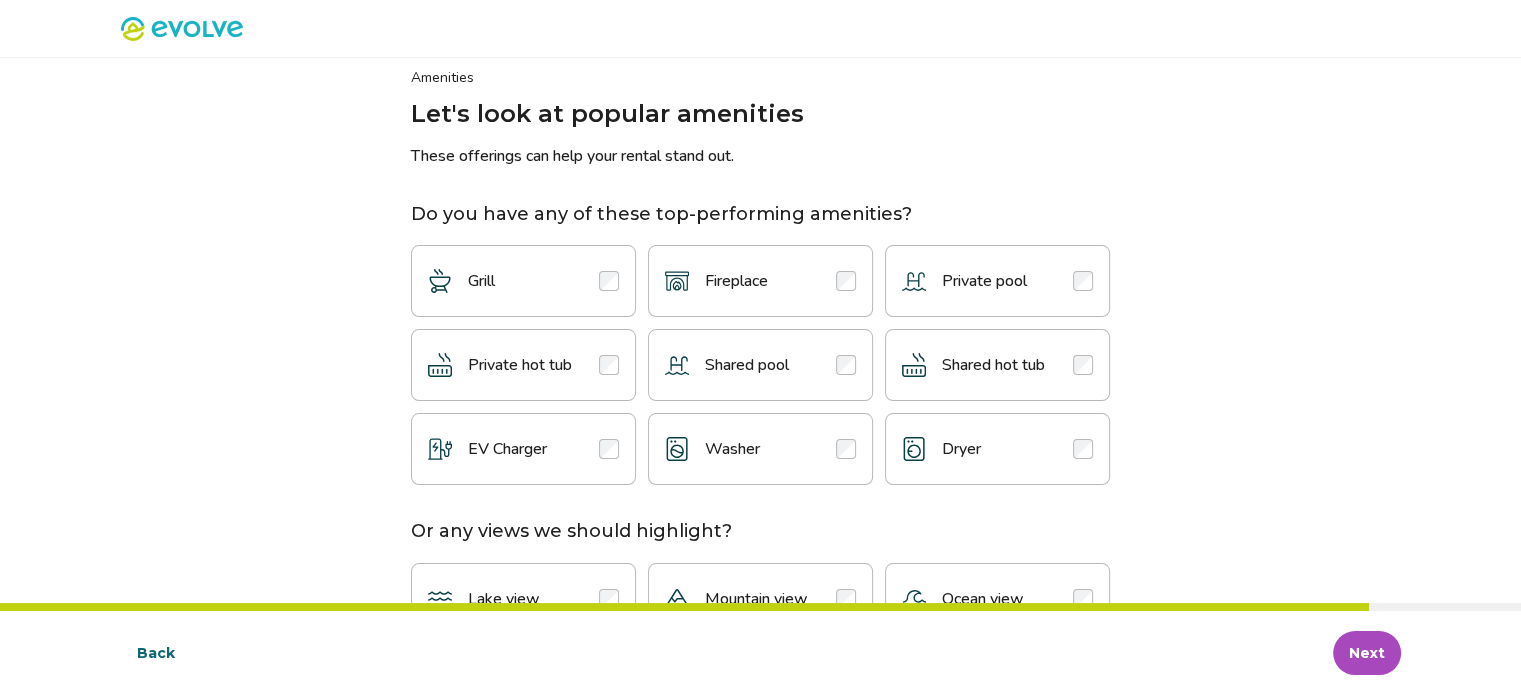 scroll, scrollTop: 0, scrollLeft: 0, axis: both 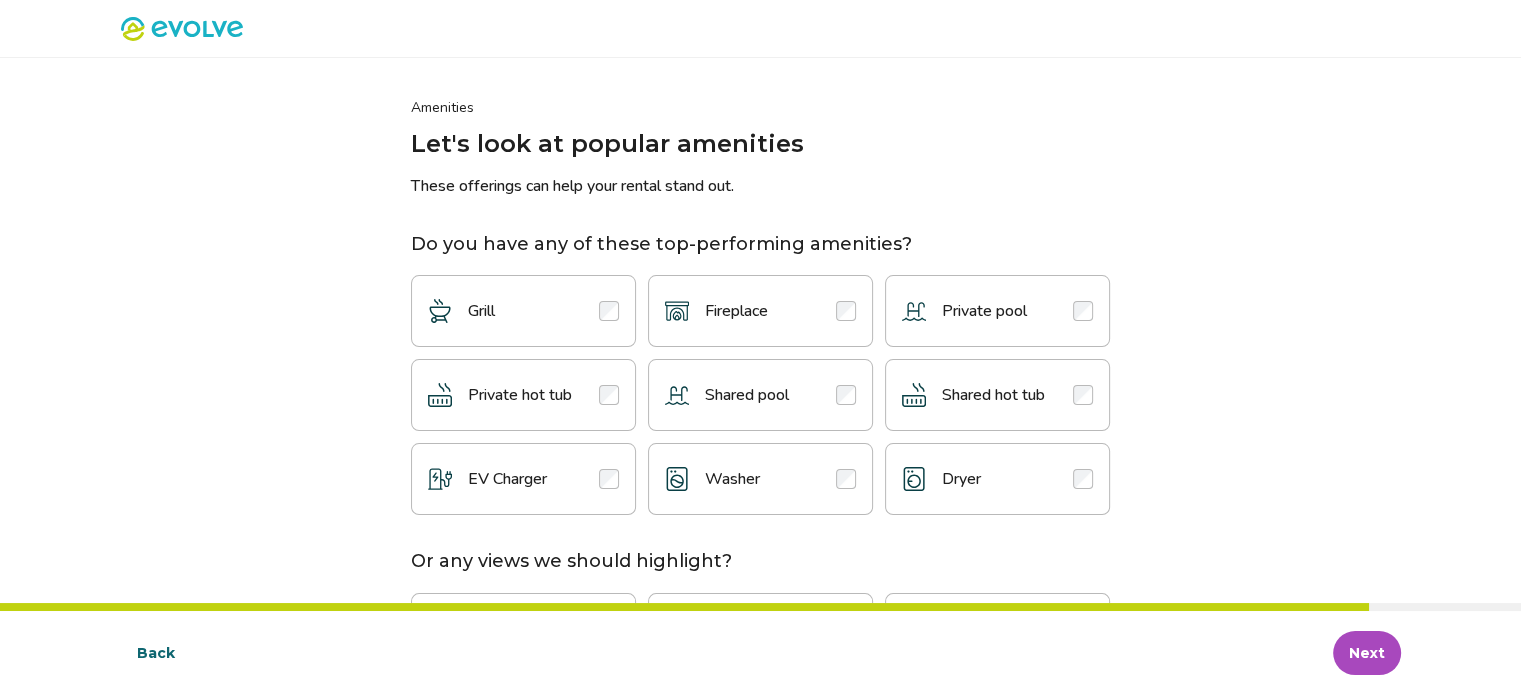 click at bounding box center (609, 311) 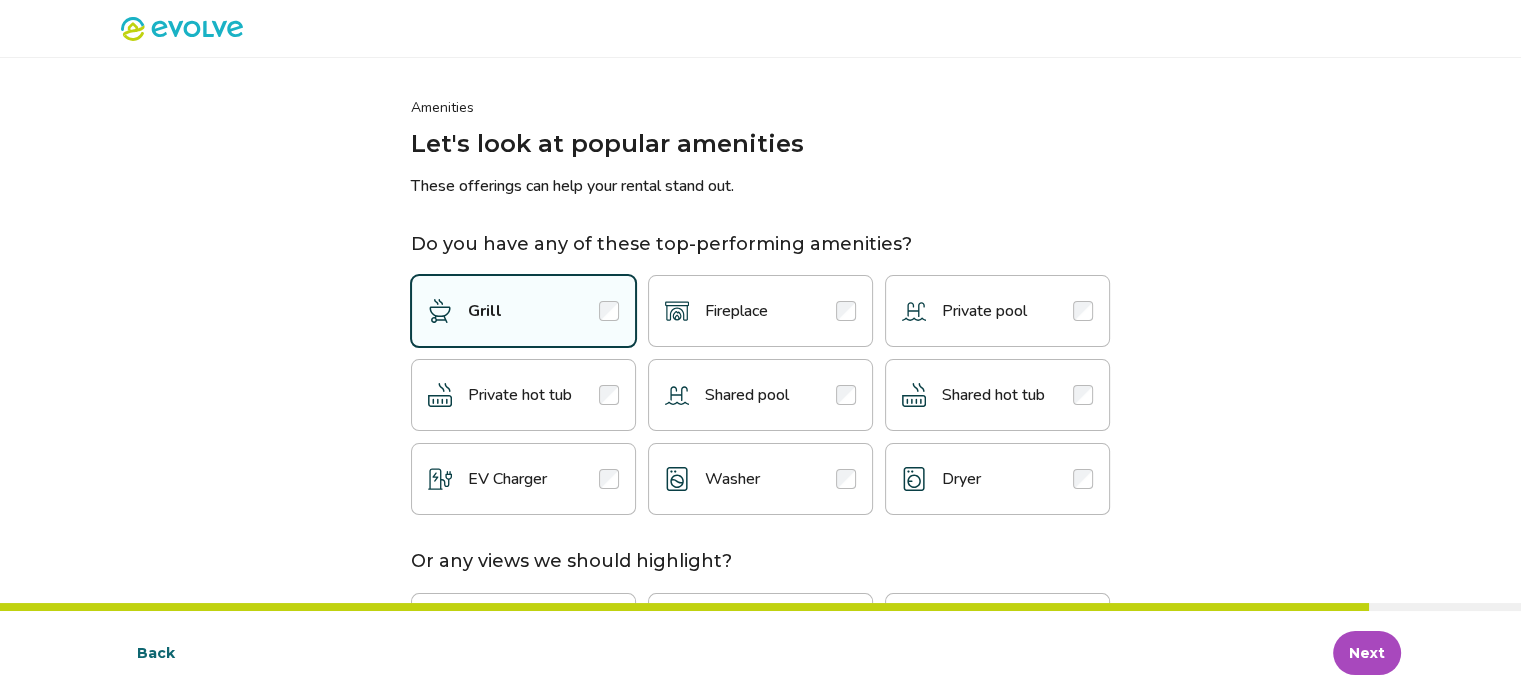 click at bounding box center (846, 311) 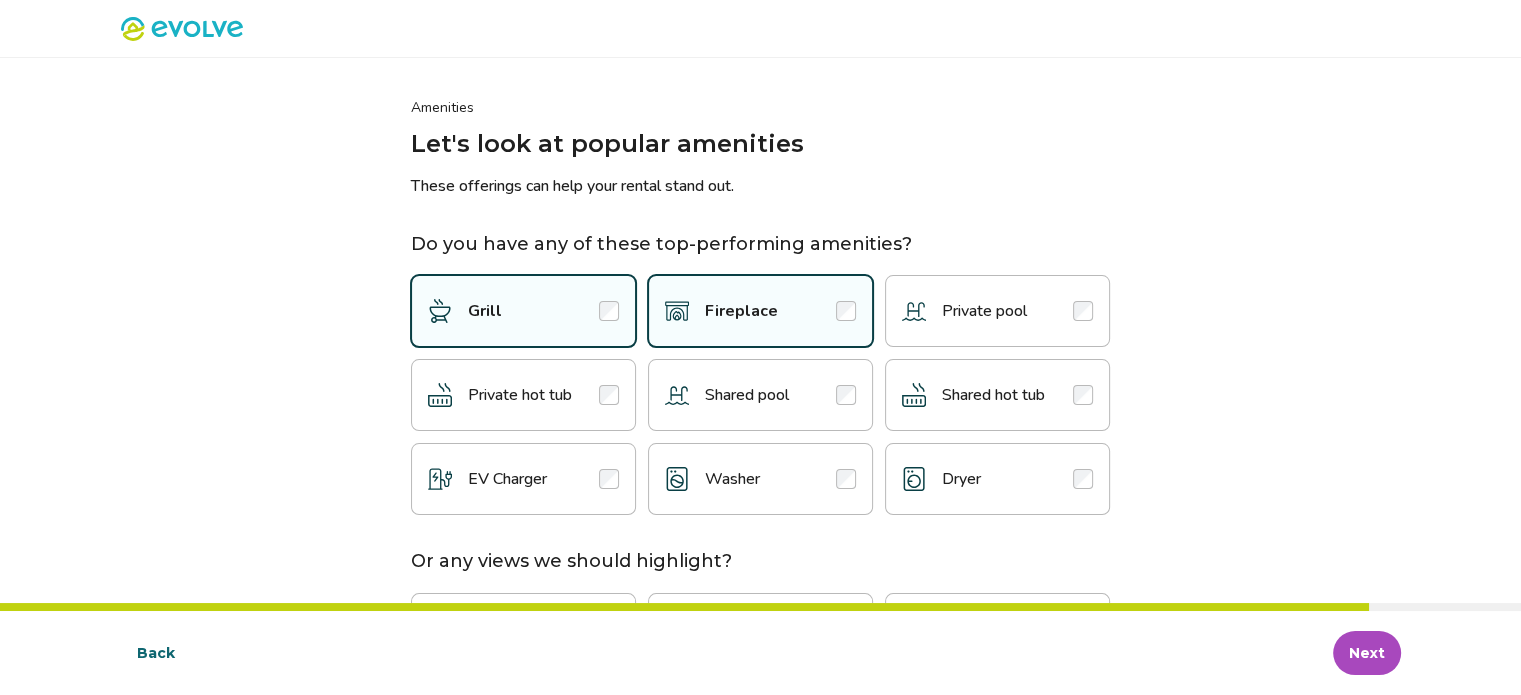 click on "Dryer" at bounding box center (997, 479) 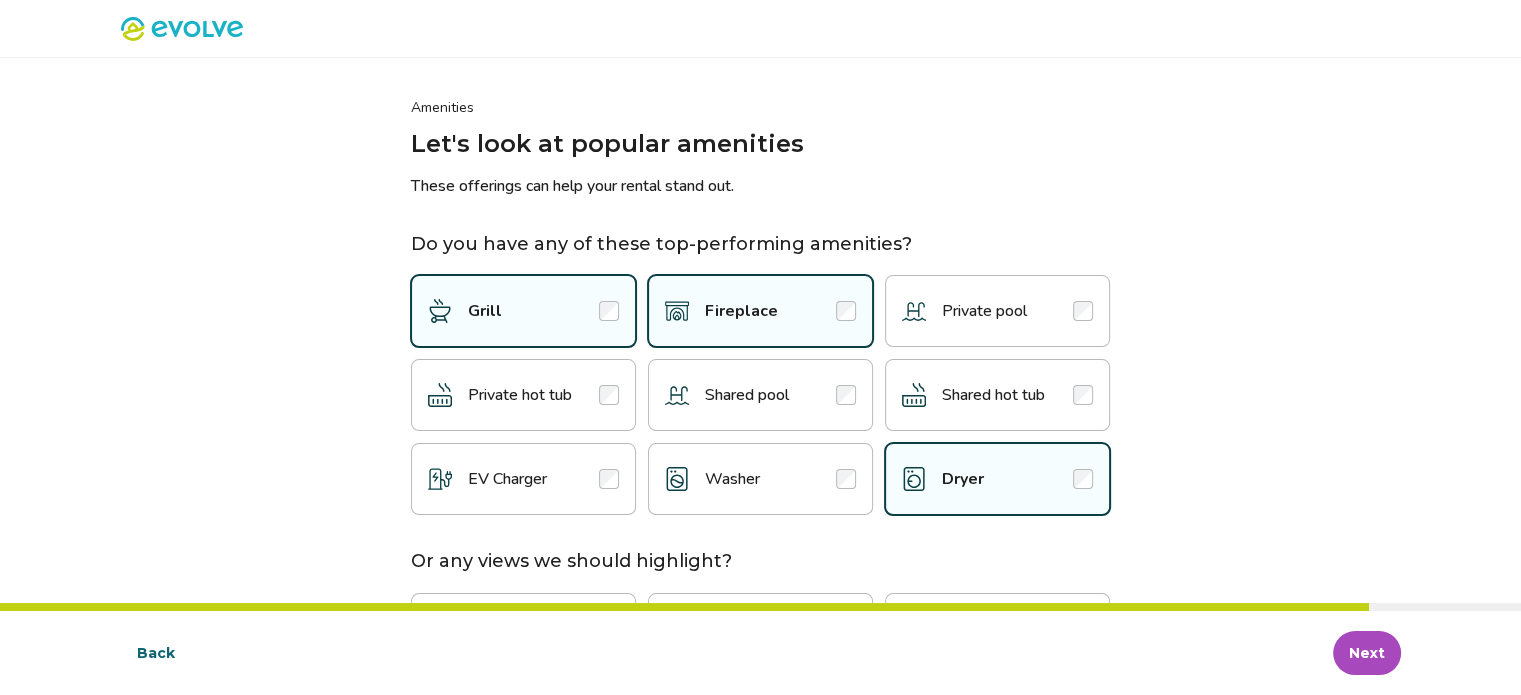 click at bounding box center [846, 479] 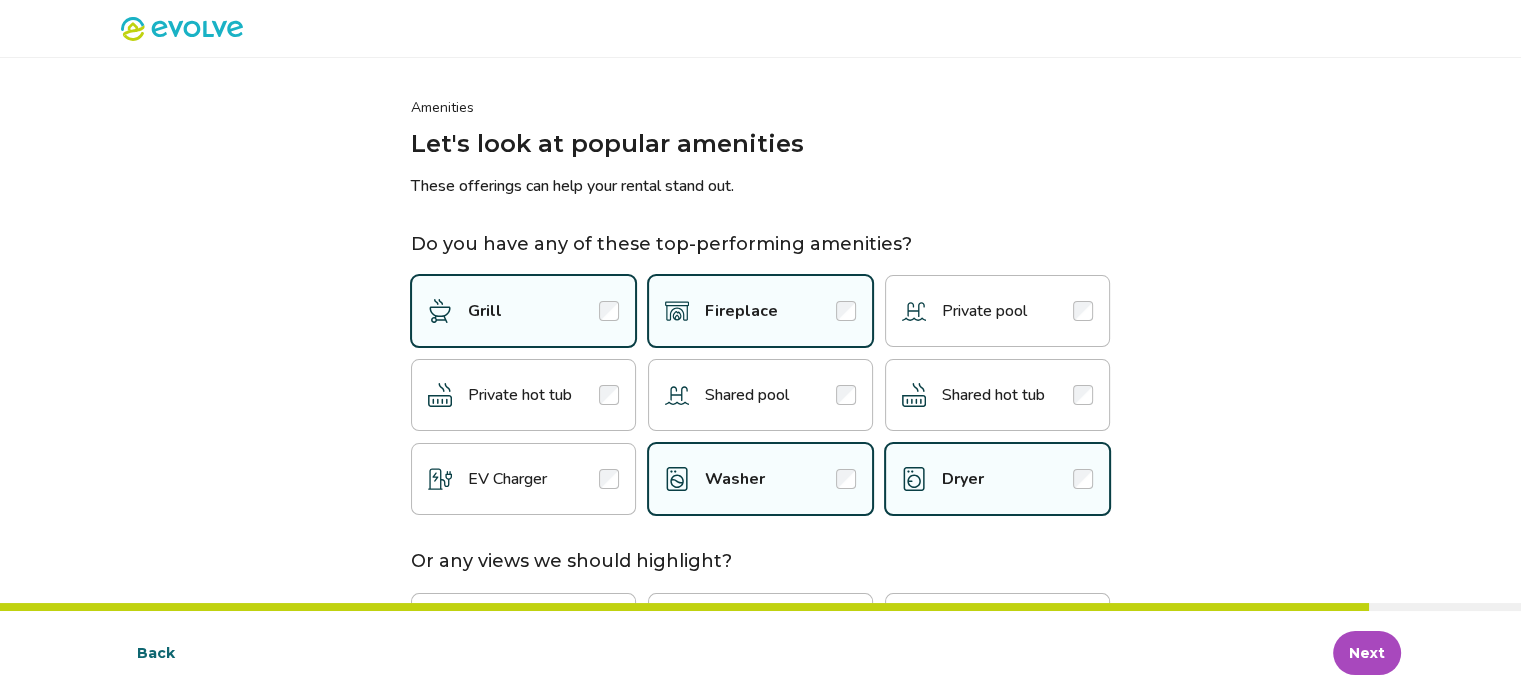 scroll, scrollTop: 185, scrollLeft: 0, axis: vertical 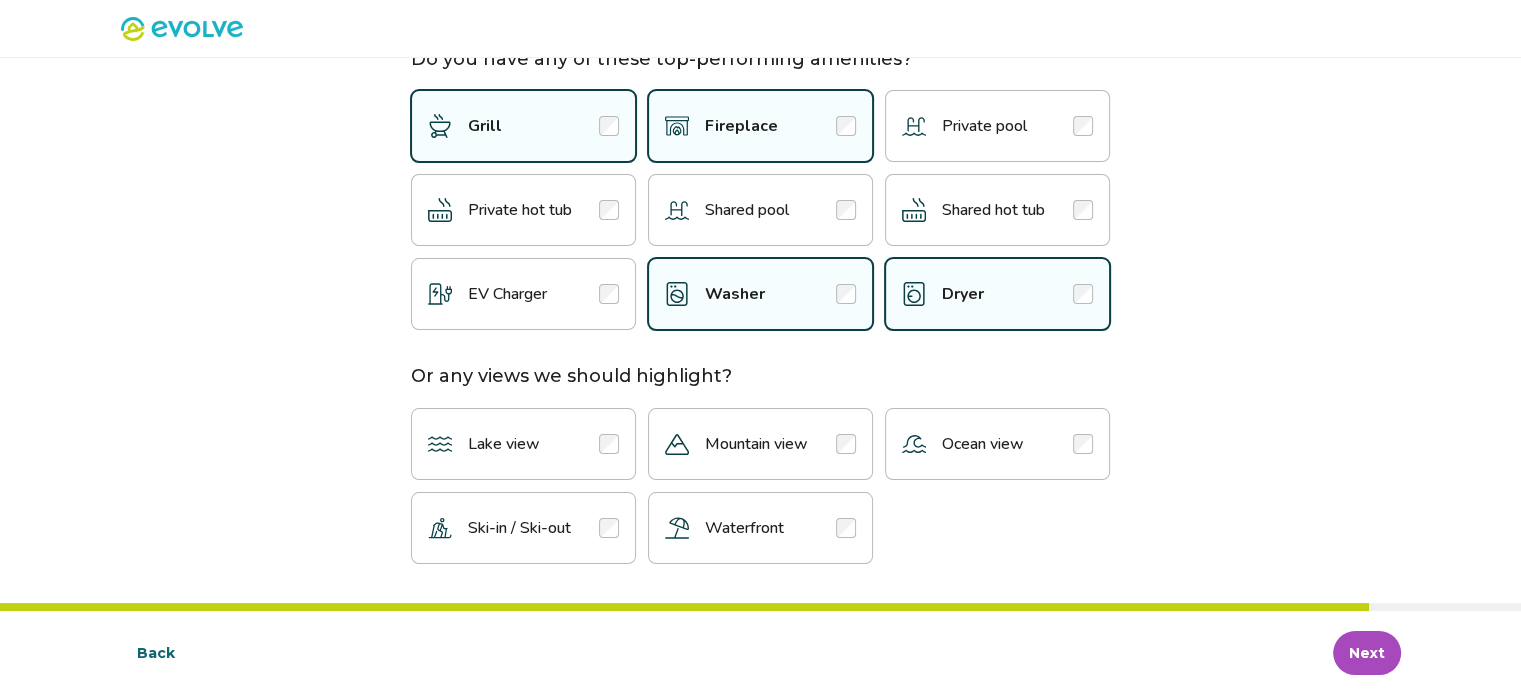 click on "Lake view" at bounding box center [523, 444] 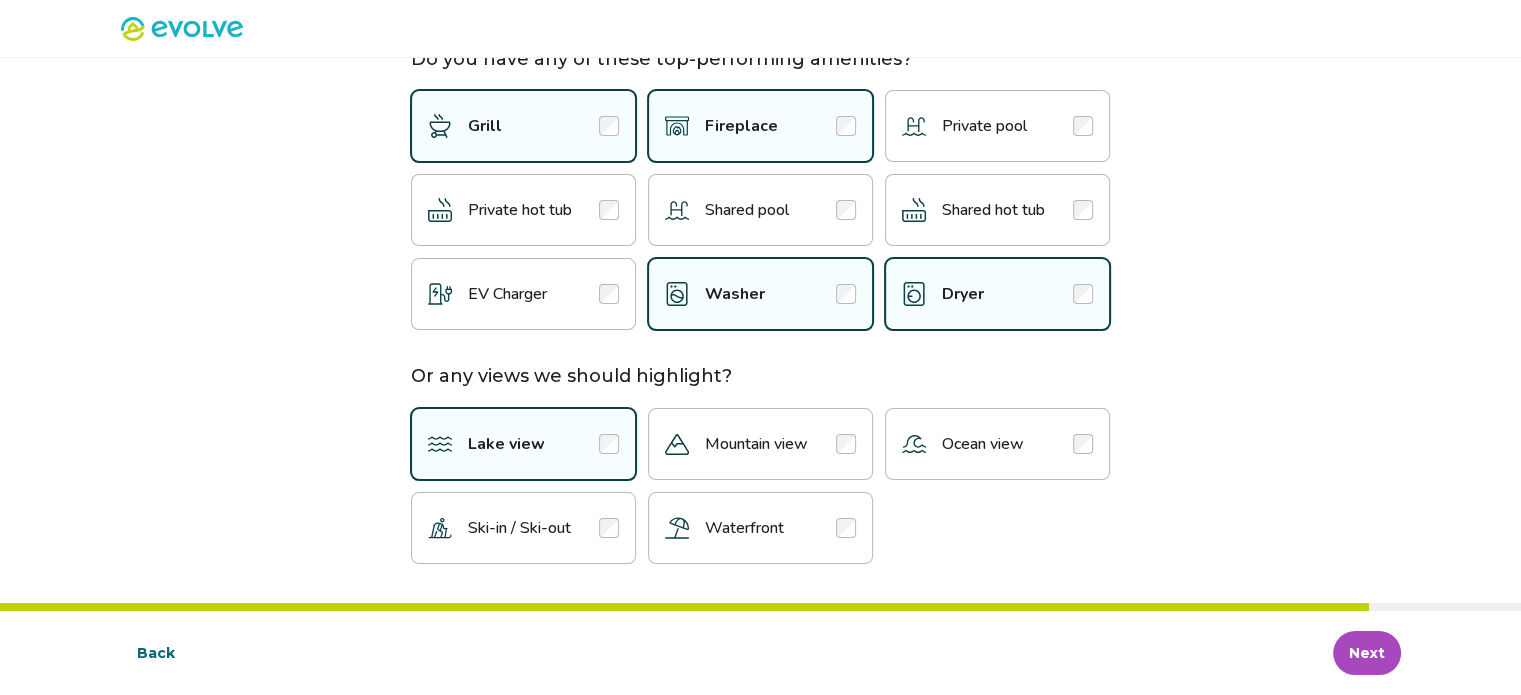 click on "Lake view" at bounding box center (506, 444) 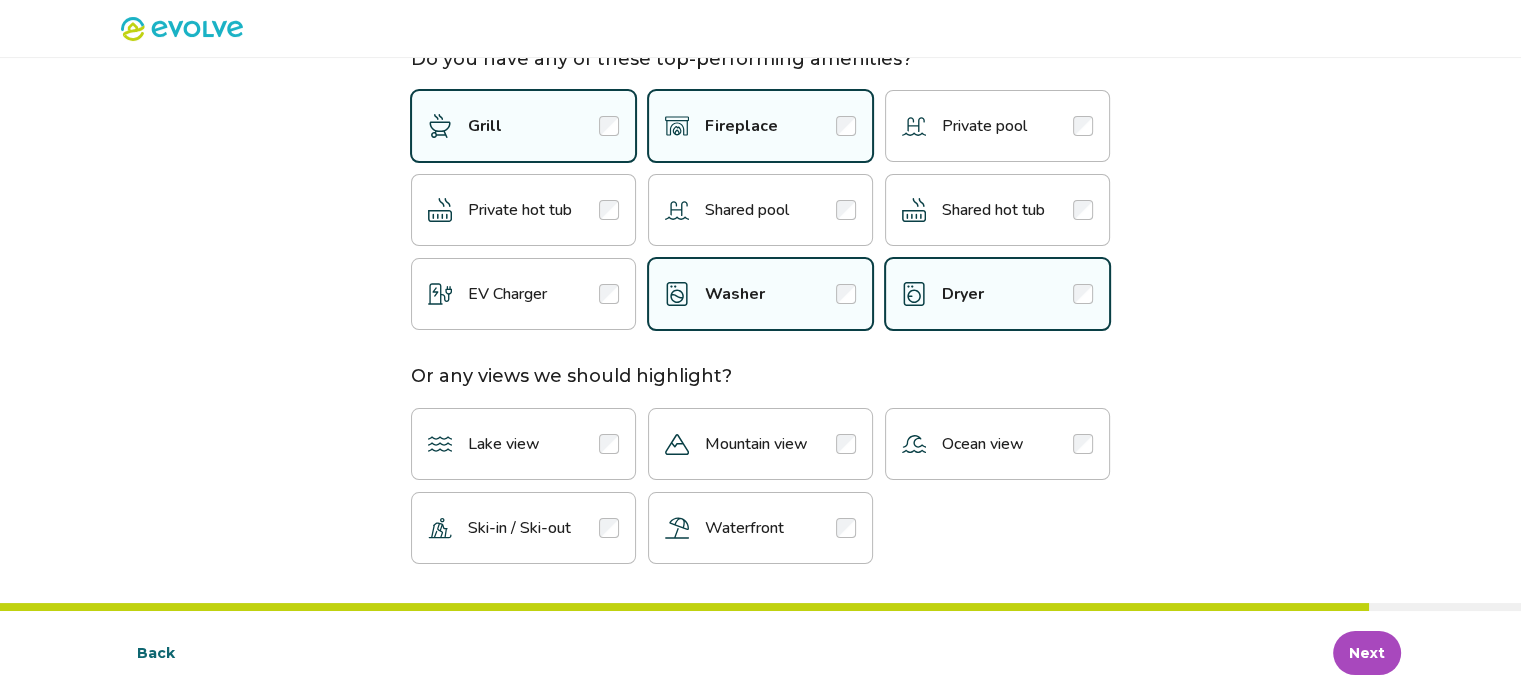 click on "Next" at bounding box center (1367, 653) 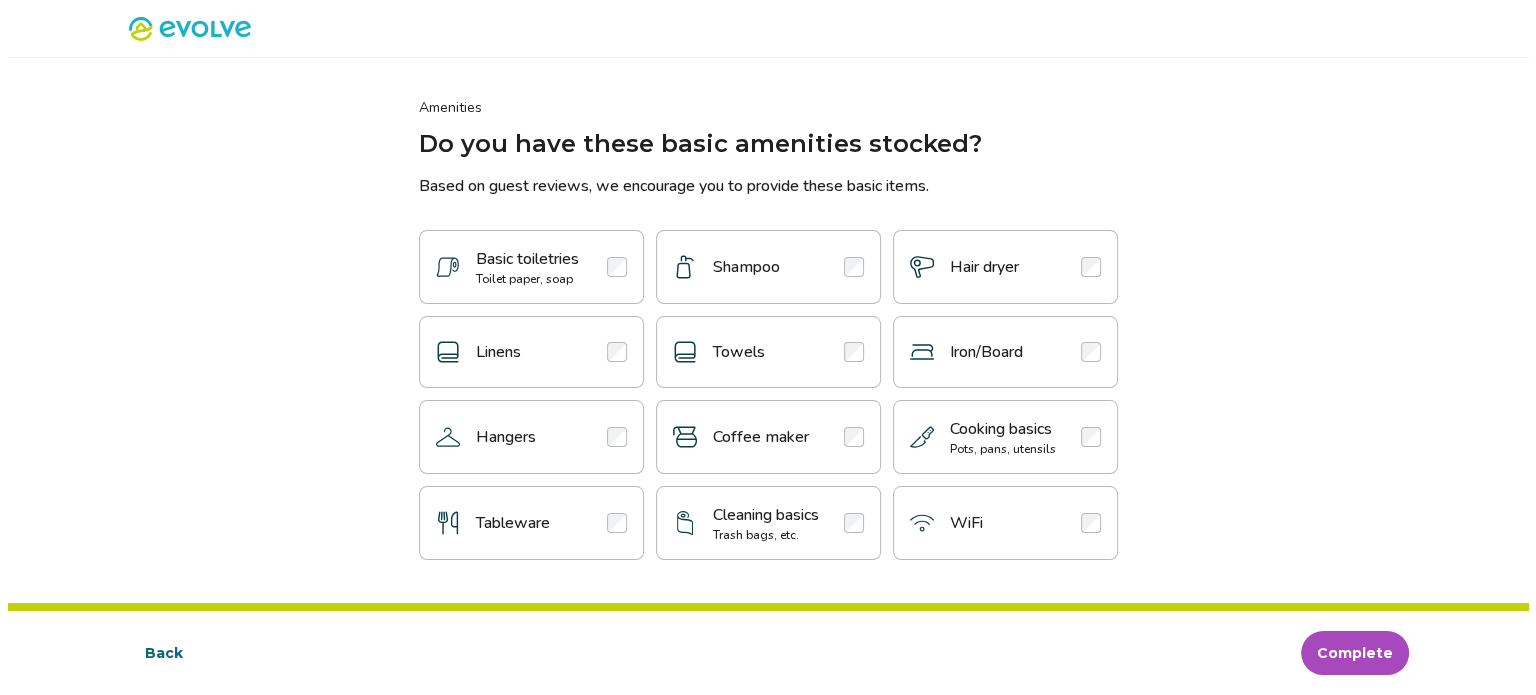 scroll, scrollTop: 0, scrollLeft: 0, axis: both 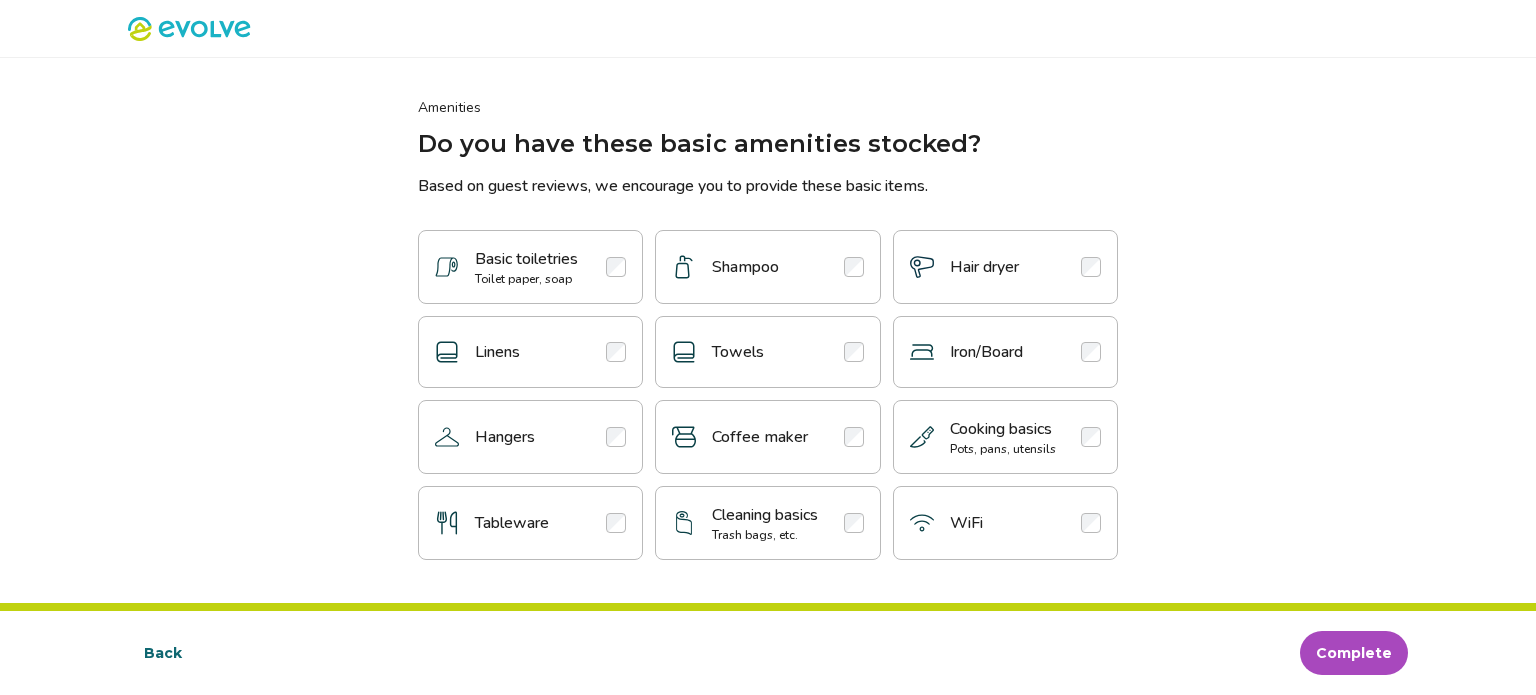 click at bounding box center [616, 267] 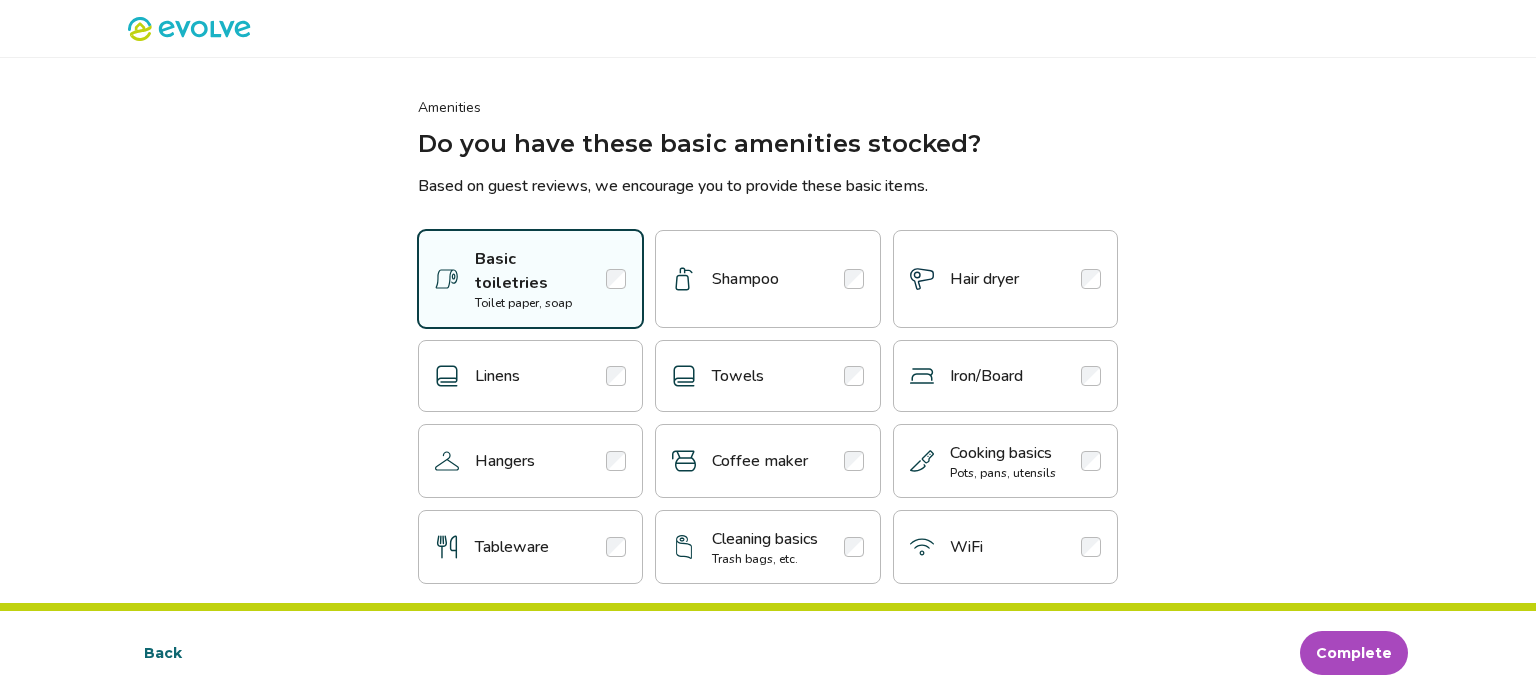 click at bounding box center (854, 279) 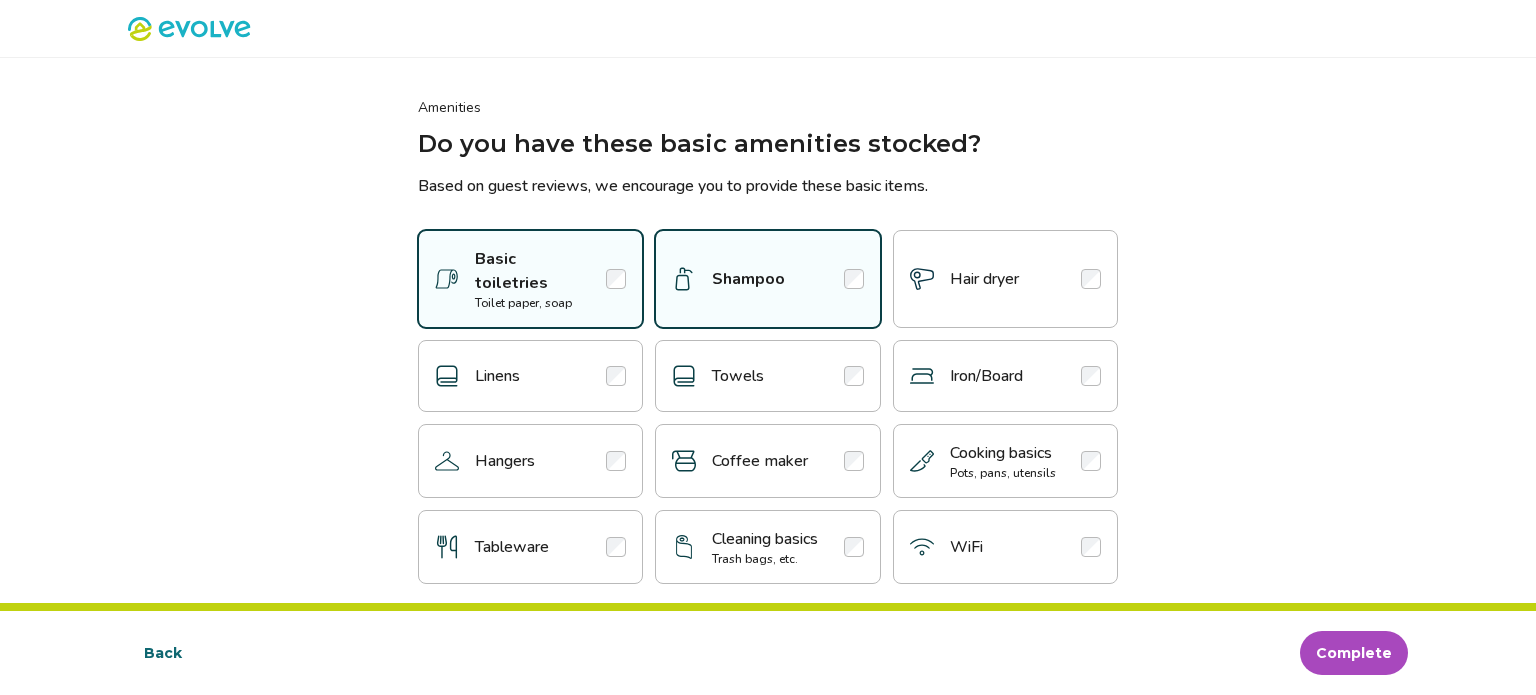 click at bounding box center (1091, 279) 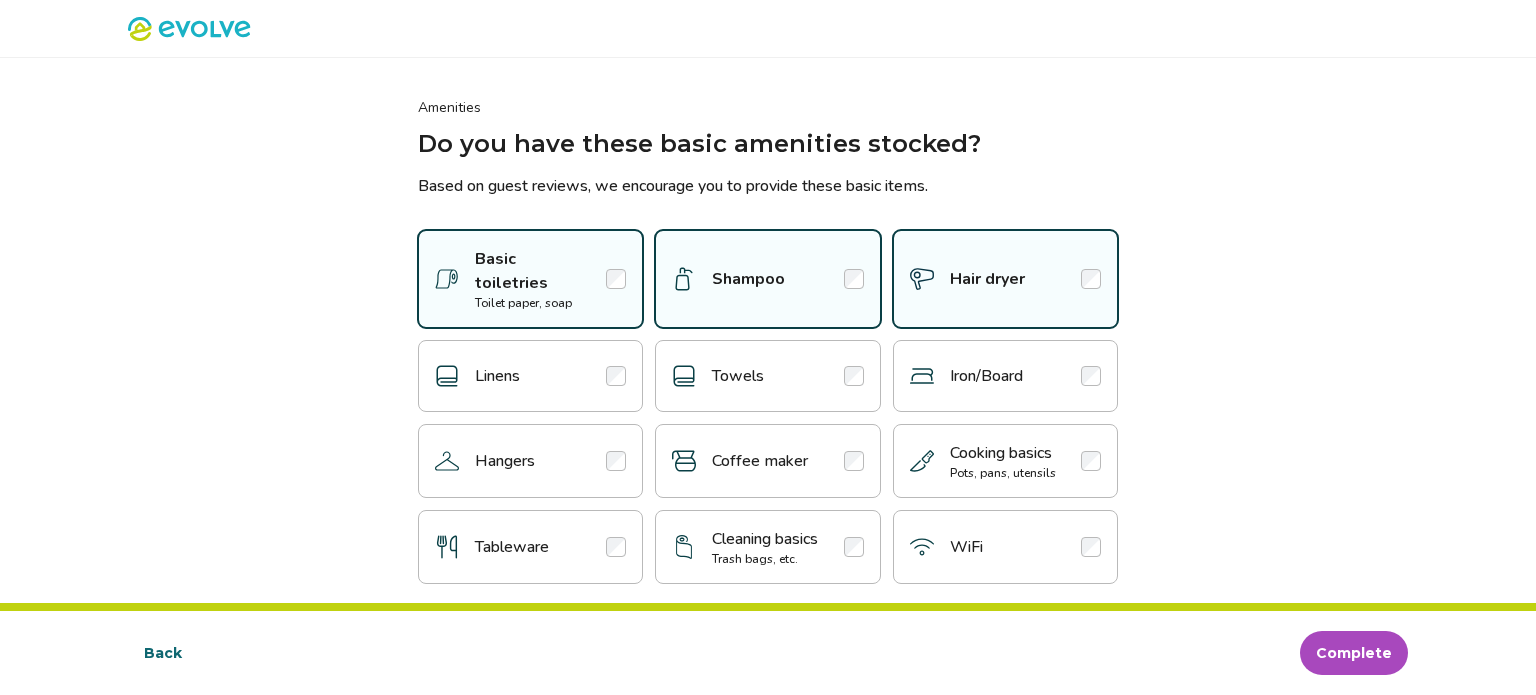 click on "Linens" at bounding box center [530, 376] 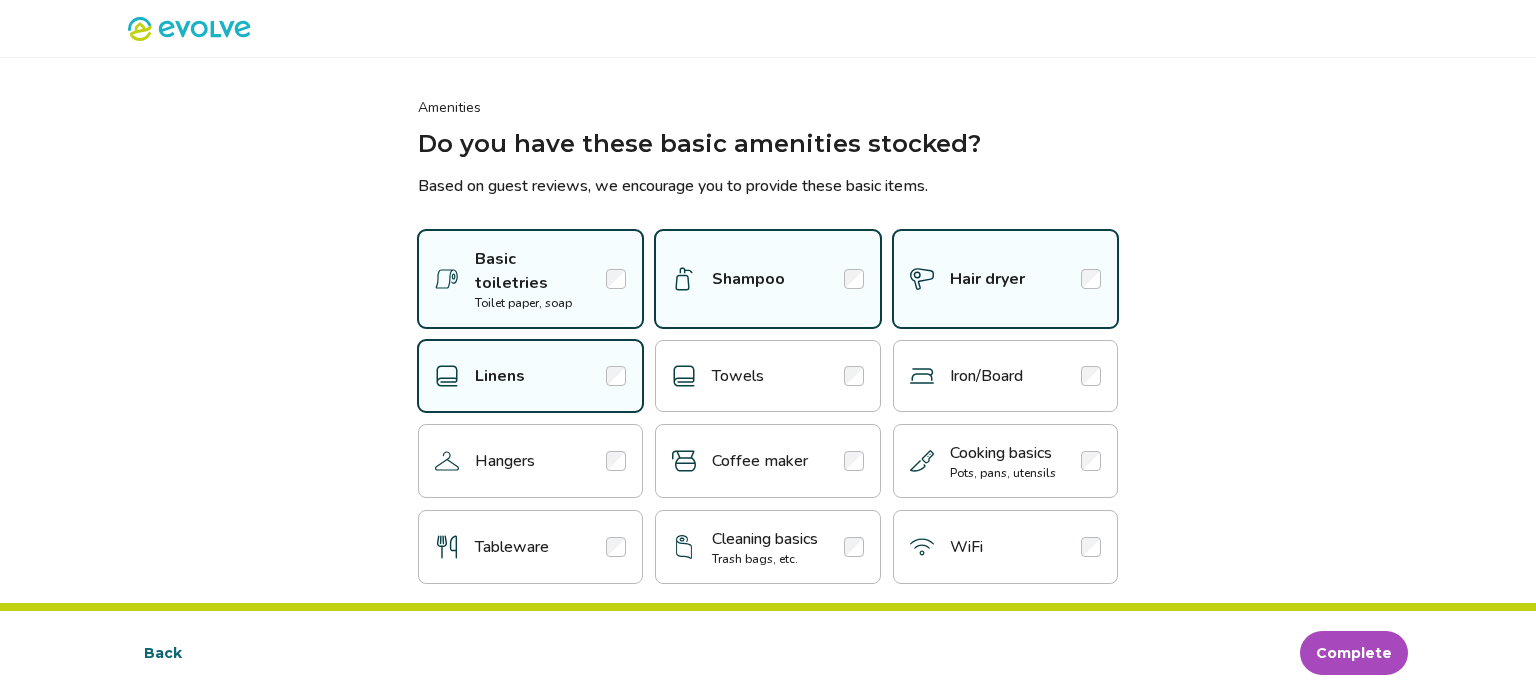 click on "Towels" at bounding box center (767, 376) 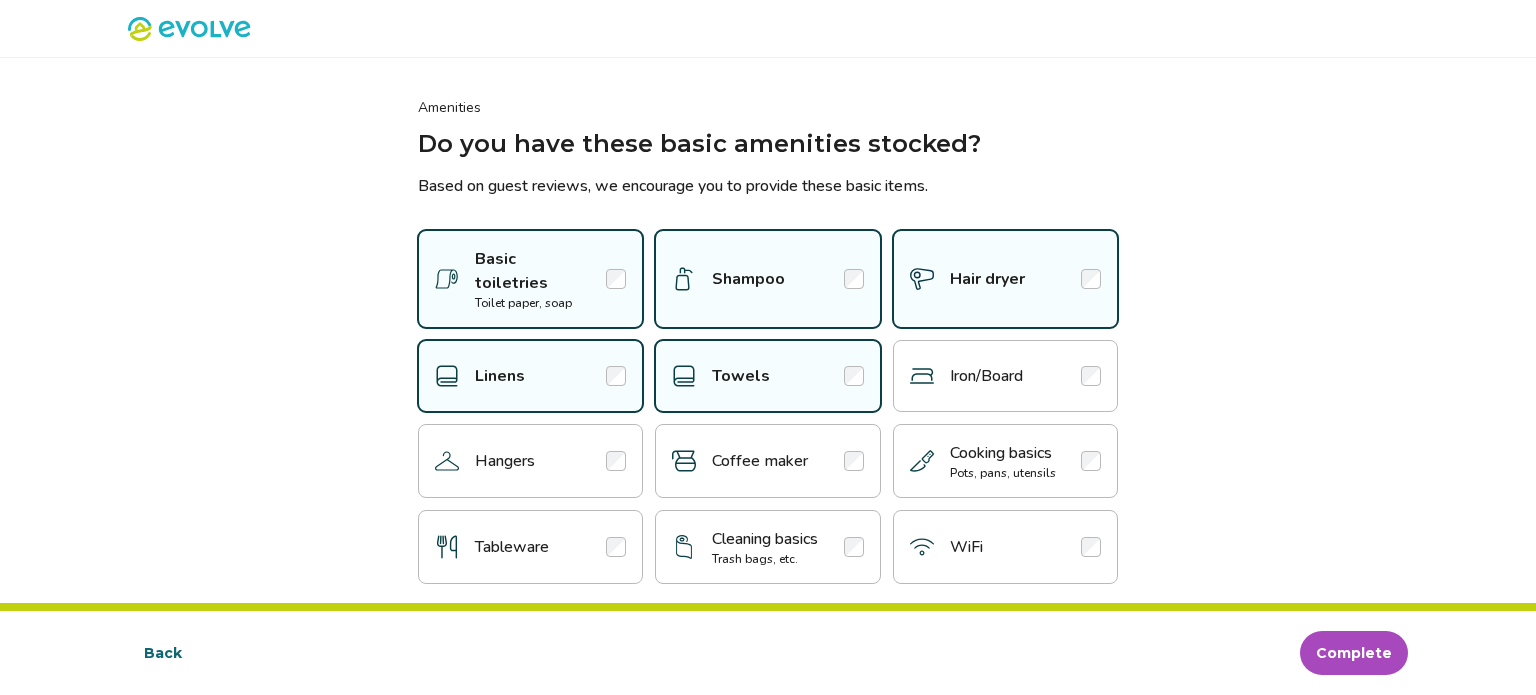 drag, startPoint x: 844, startPoint y: 434, endPoint x: 872, endPoint y: 437, distance: 28.160255 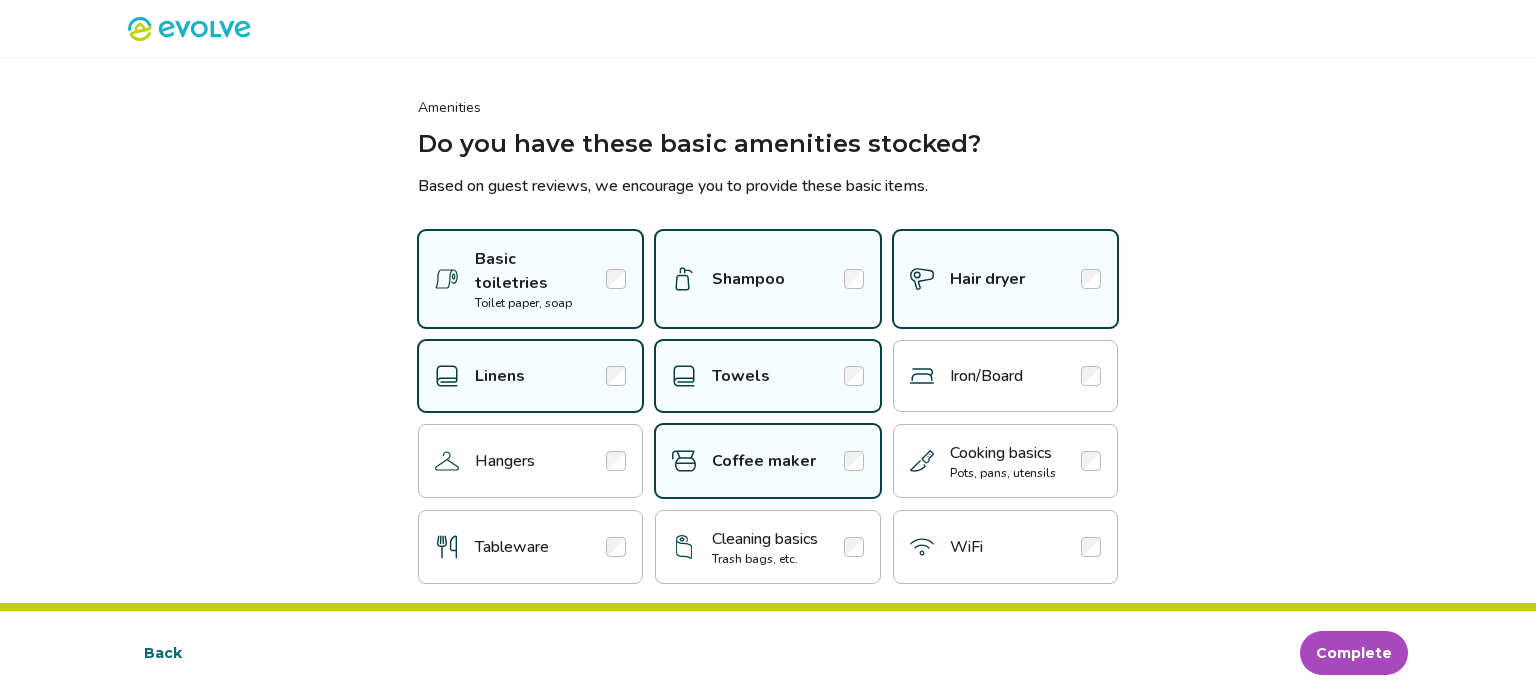 click at bounding box center (1091, 461) 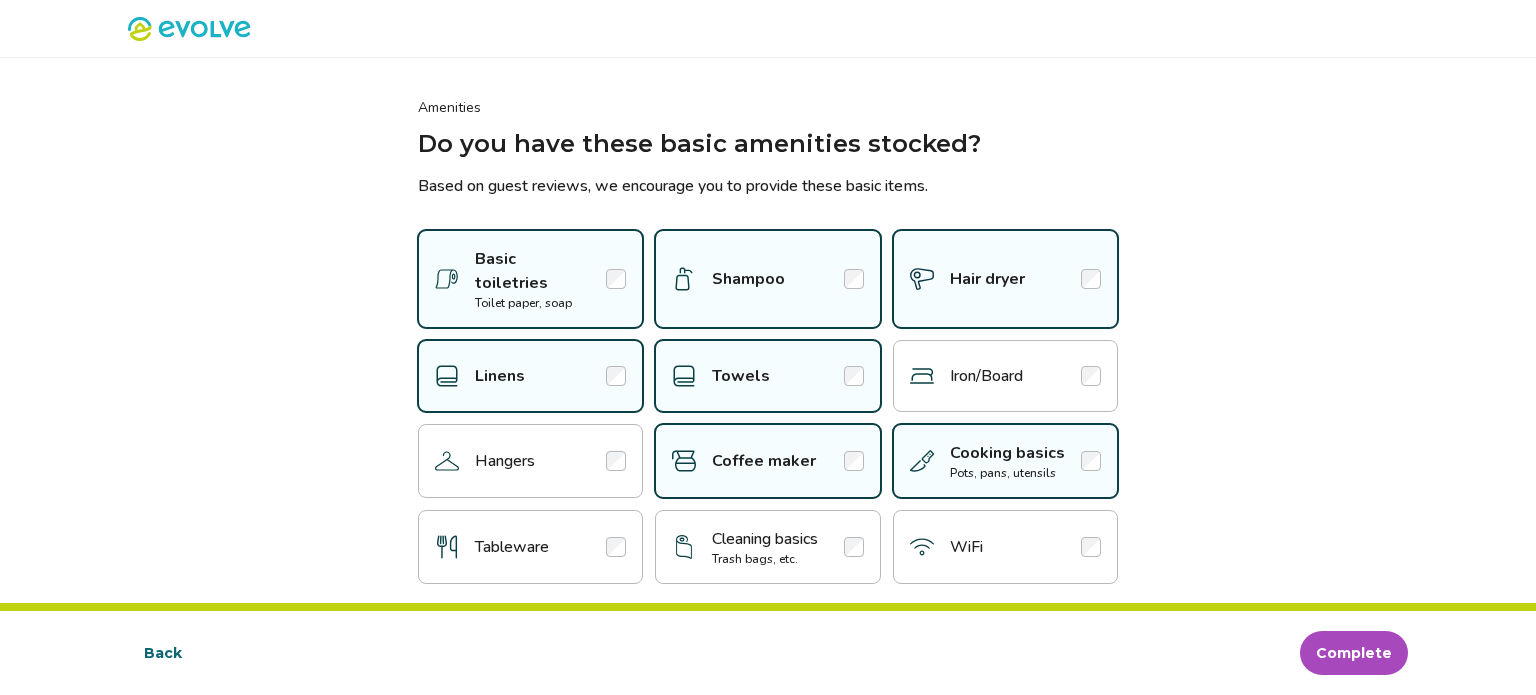 click at bounding box center (1091, 547) 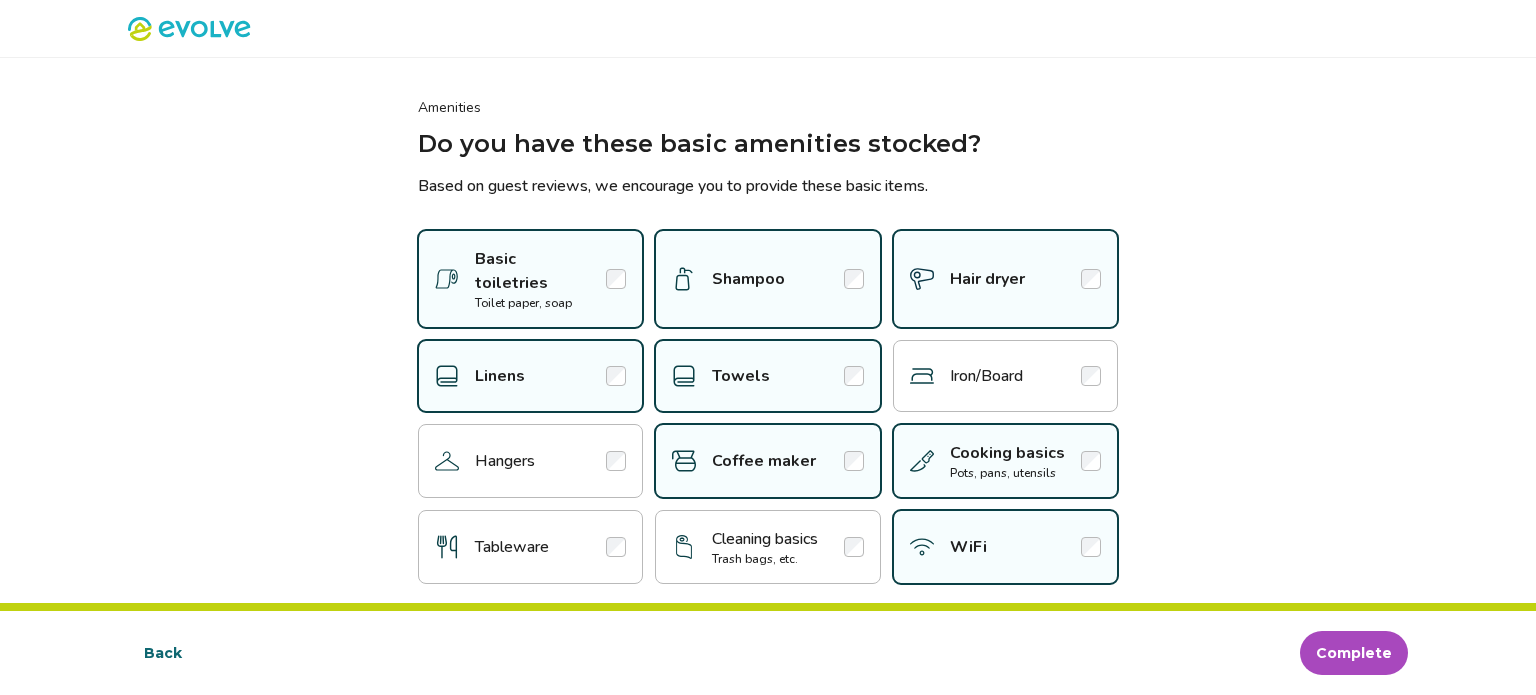click at bounding box center (854, 547) 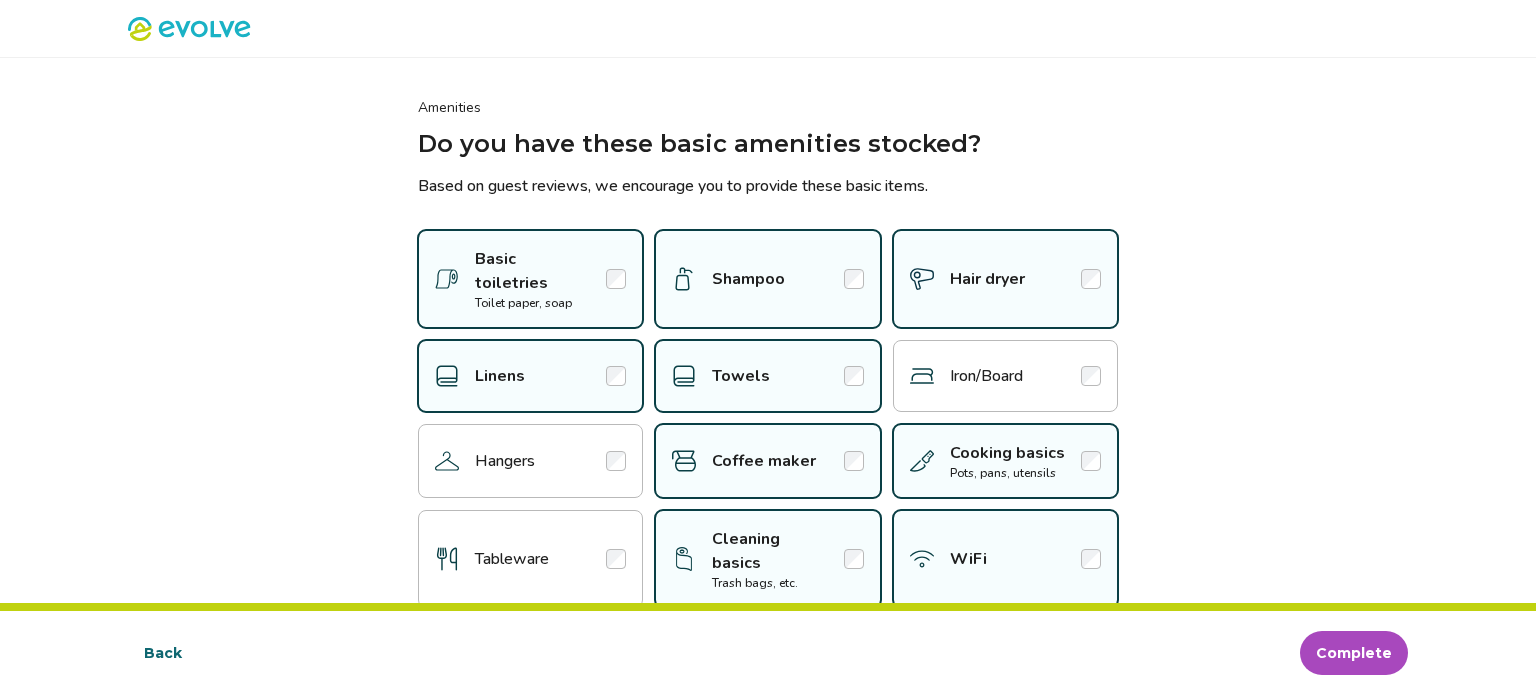 click at bounding box center [616, 559] 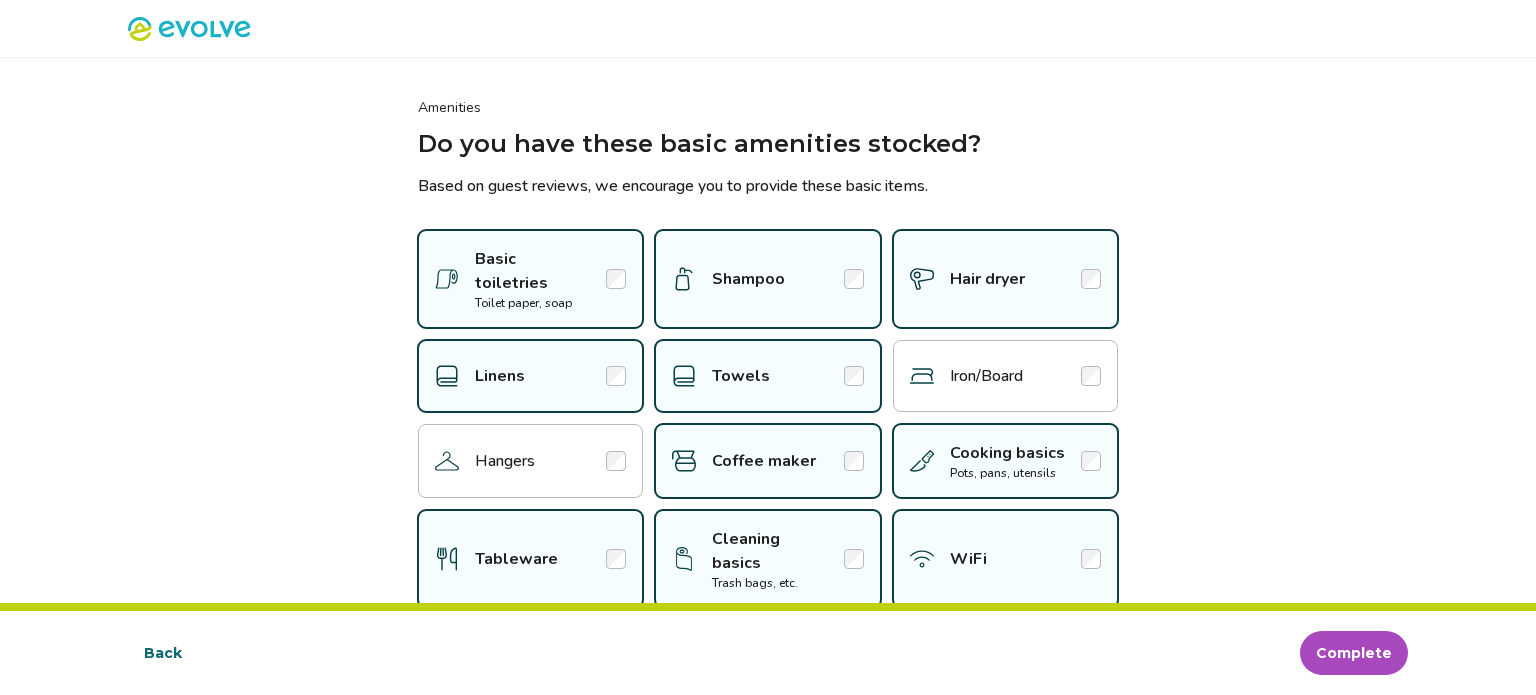 click on "Hangers" at bounding box center (530, 461) 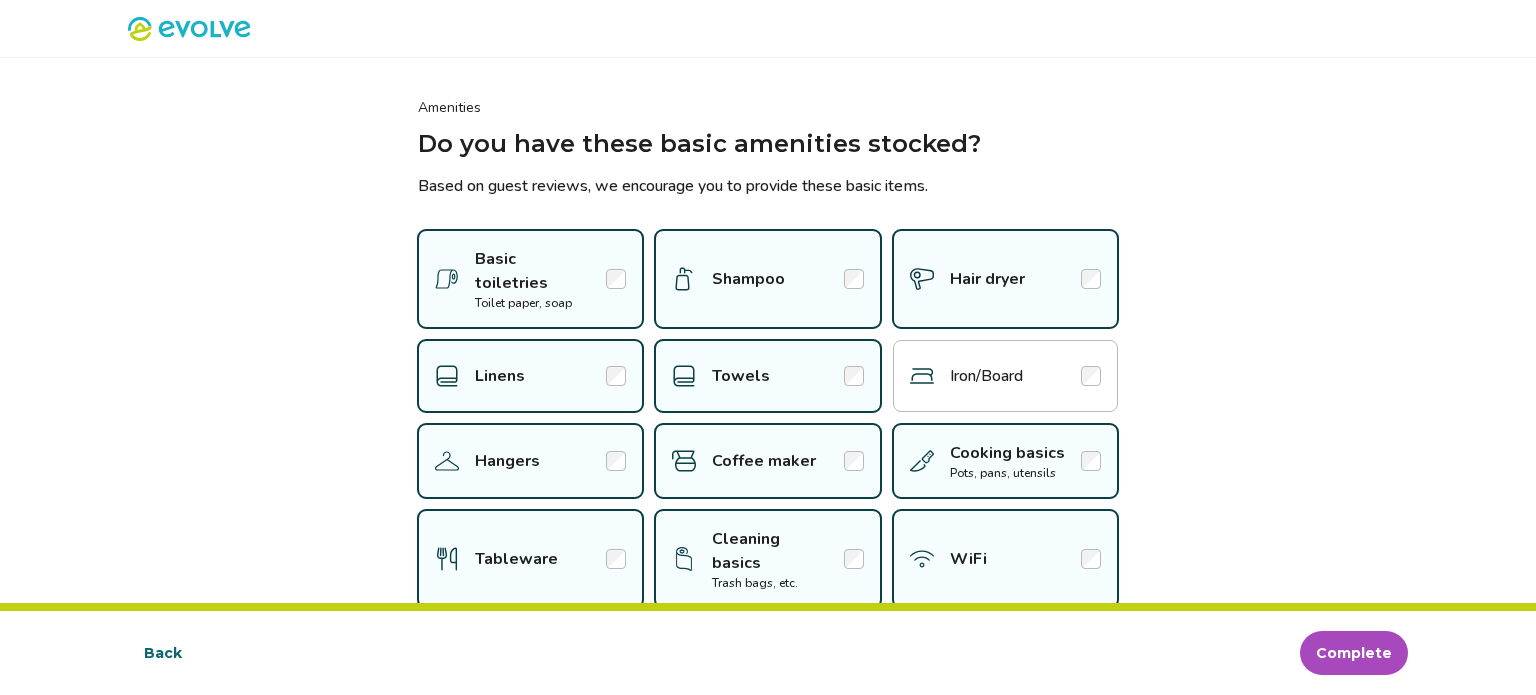 click on "Complete" at bounding box center (1354, 653) 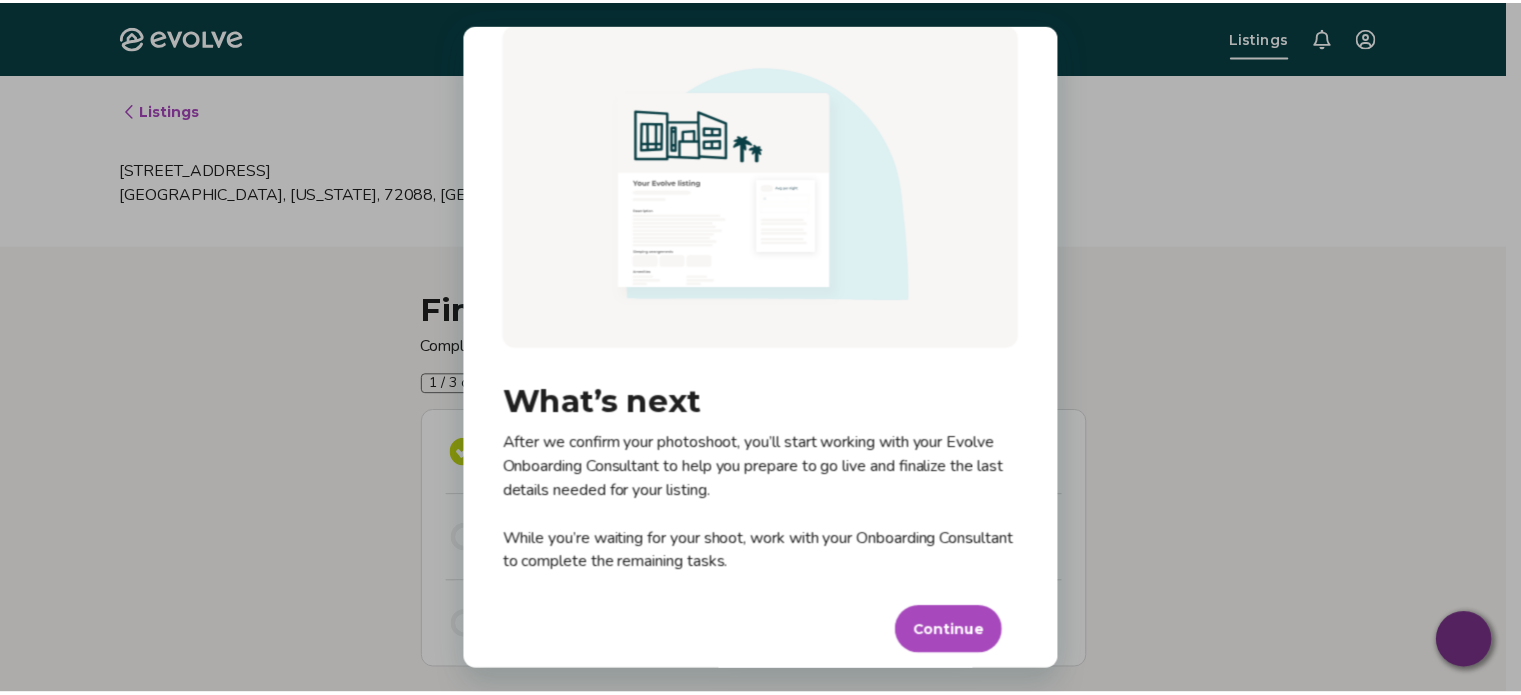 scroll, scrollTop: 56, scrollLeft: 0, axis: vertical 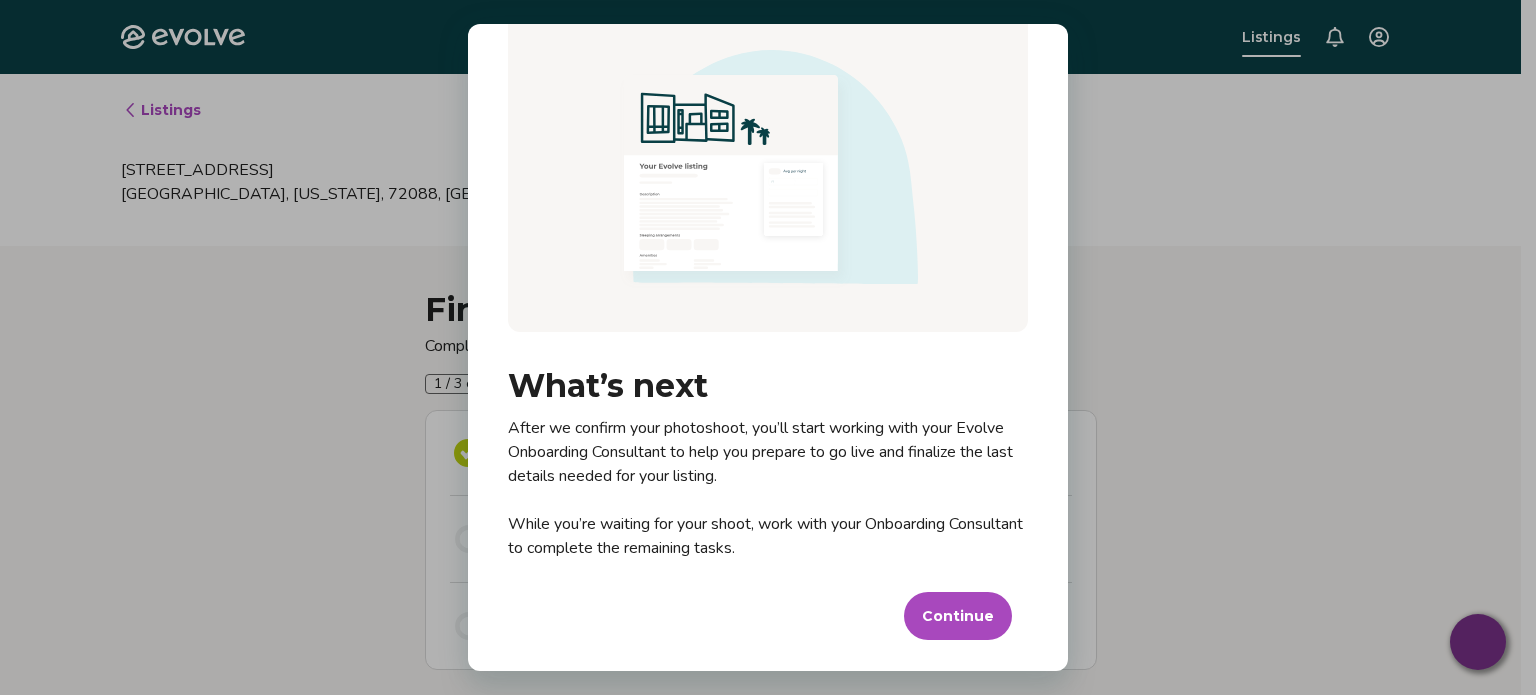 click on "Continue" at bounding box center (958, 616) 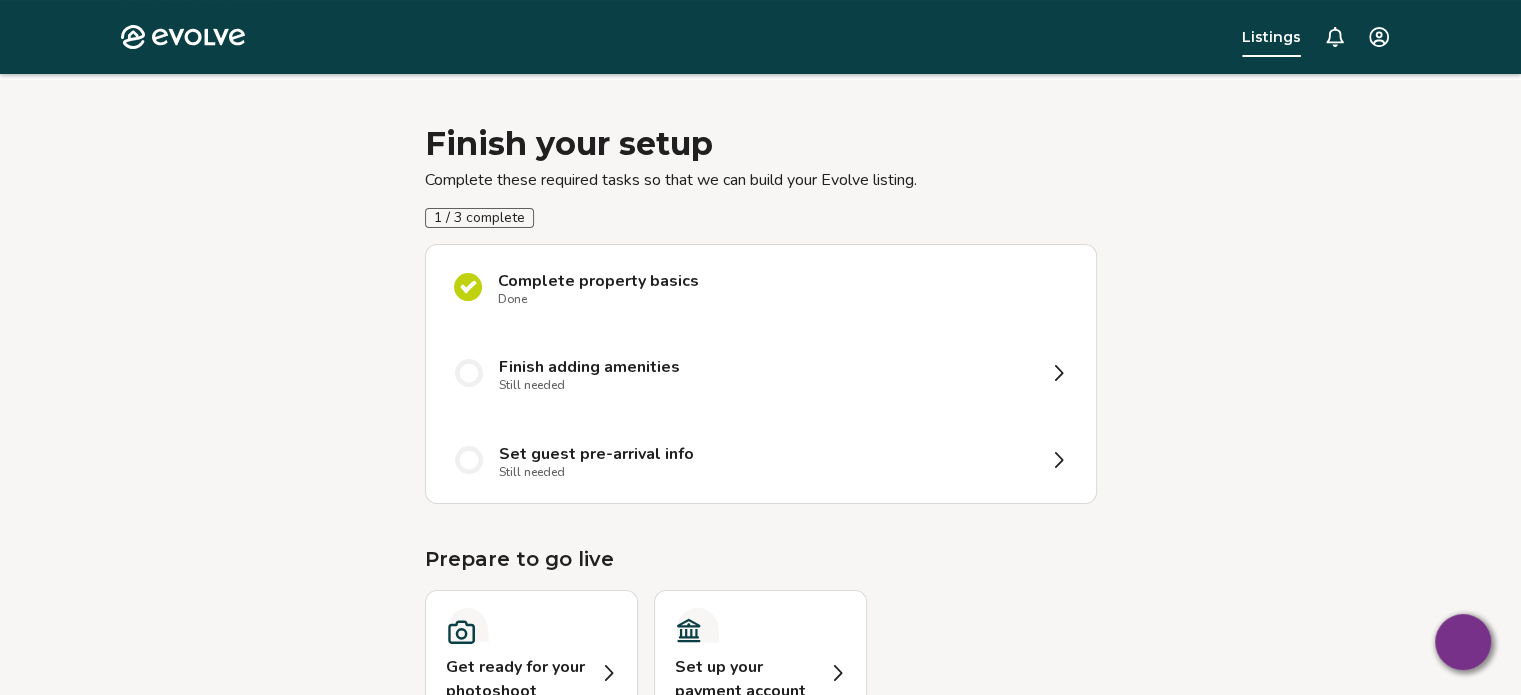 scroll, scrollTop: 200, scrollLeft: 0, axis: vertical 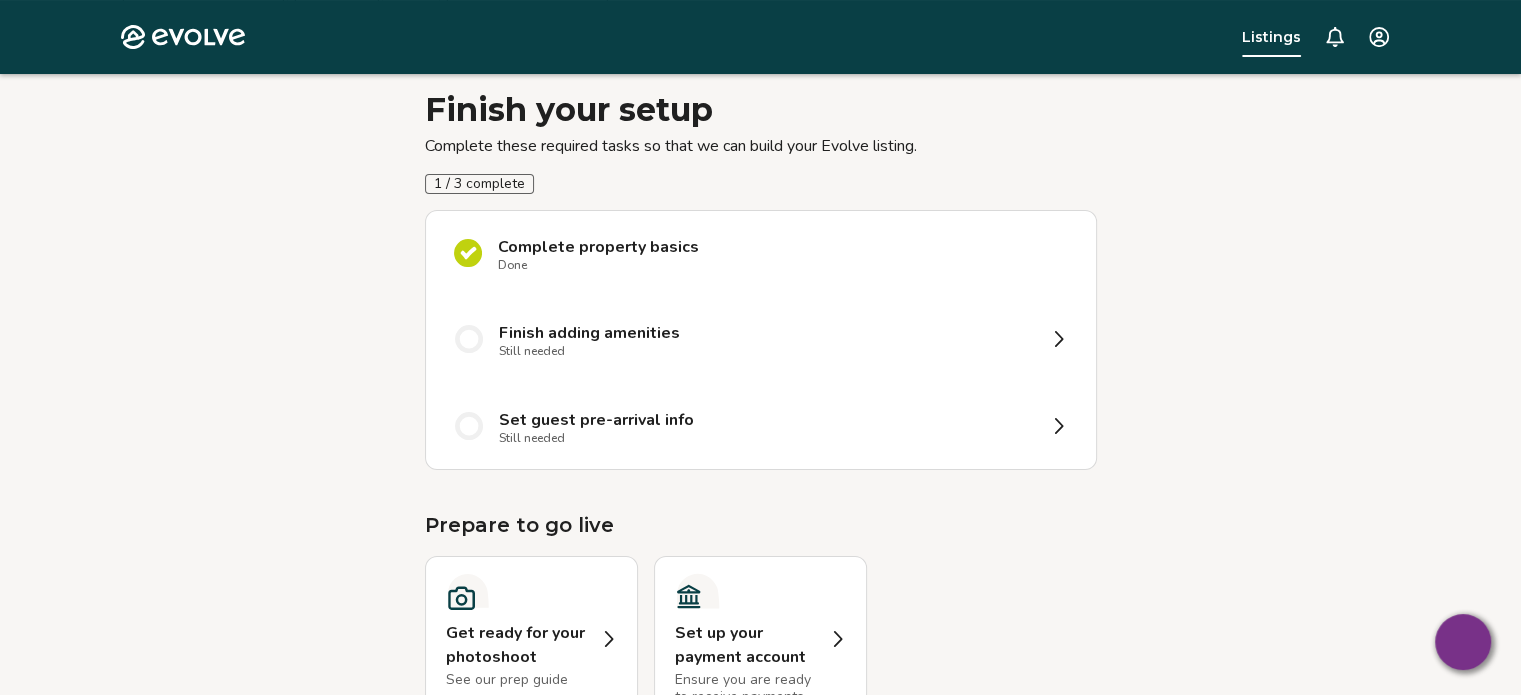 click on "Finish adding amenities" at bounding box center (589, 333) 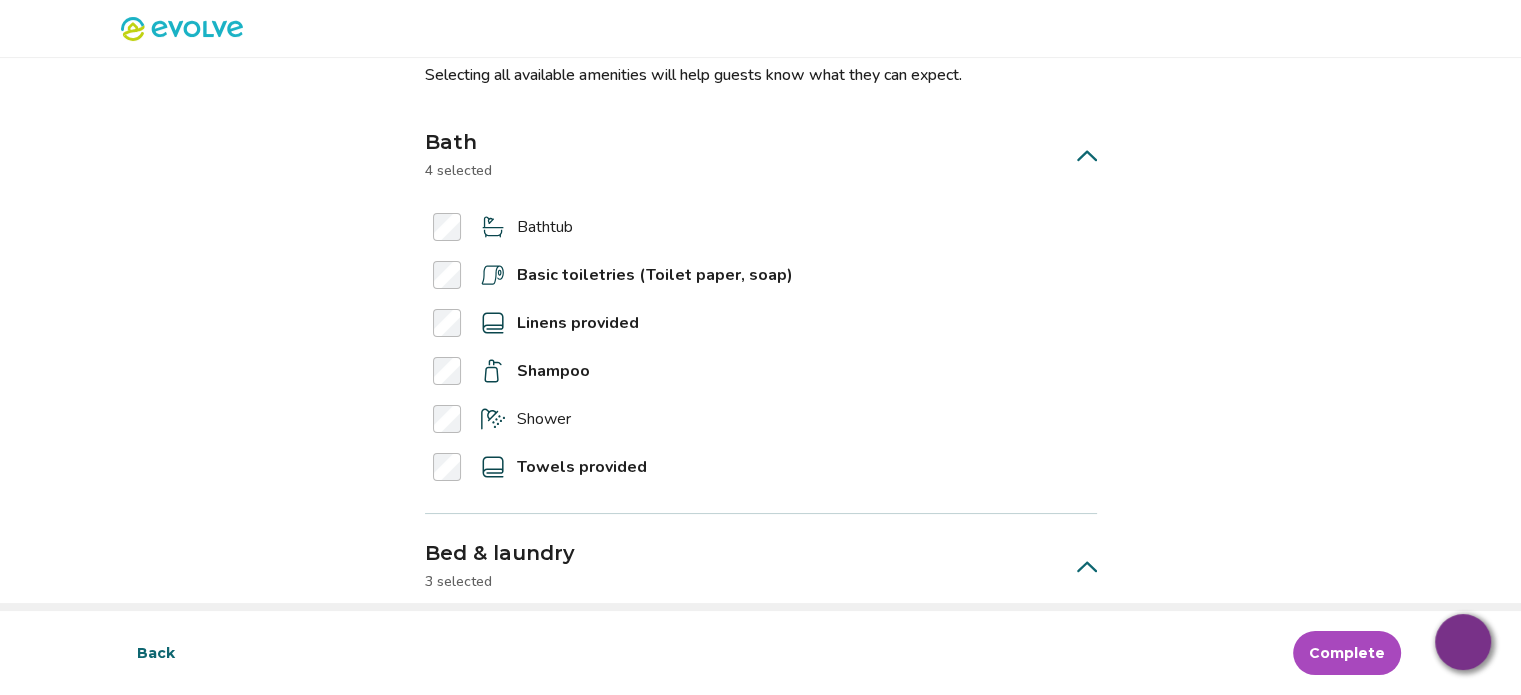 scroll, scrollTop: 200, scrollLeft: 0, axis: vertical 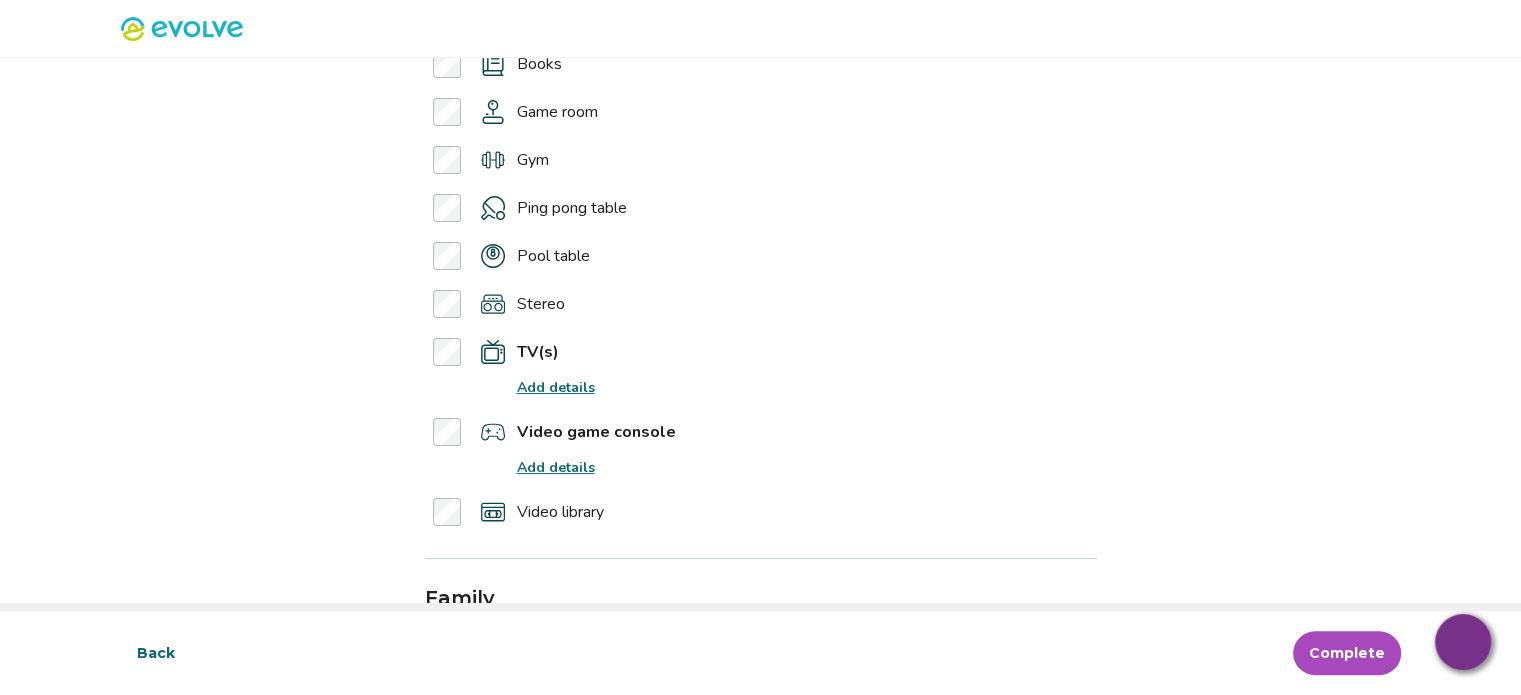 click on "Add details" at bounding box center (556, 467) 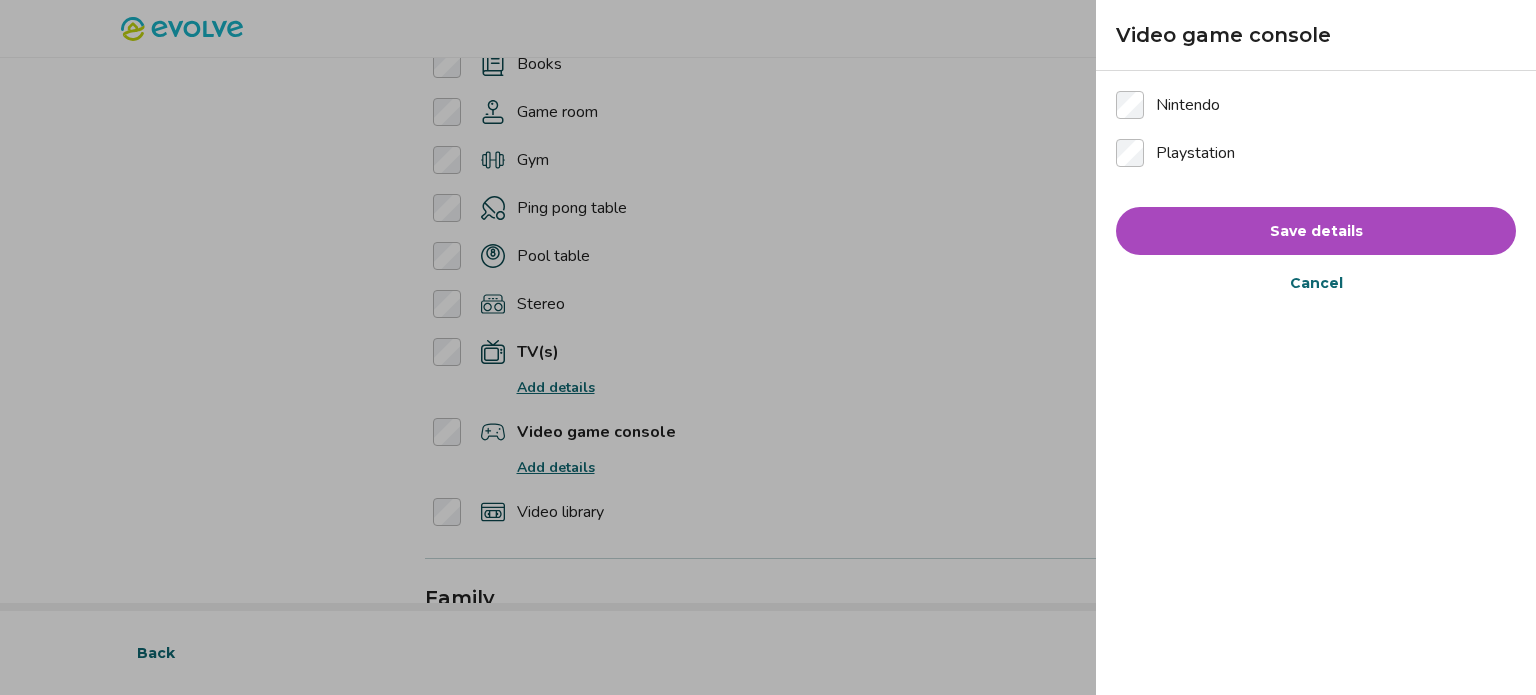 click on "Nintendo" at bounding box center [1188, 105] 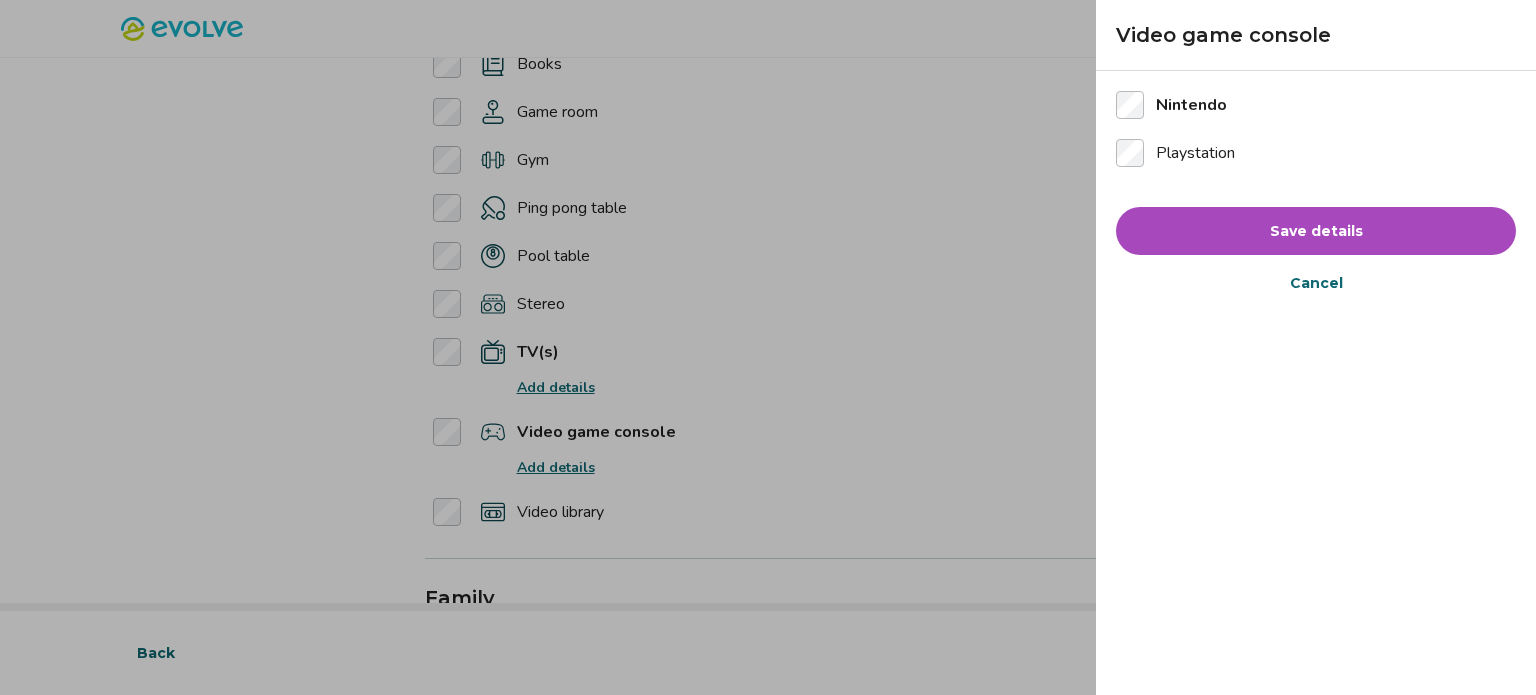 click on "Save details" at bounding box center [1316, 231] 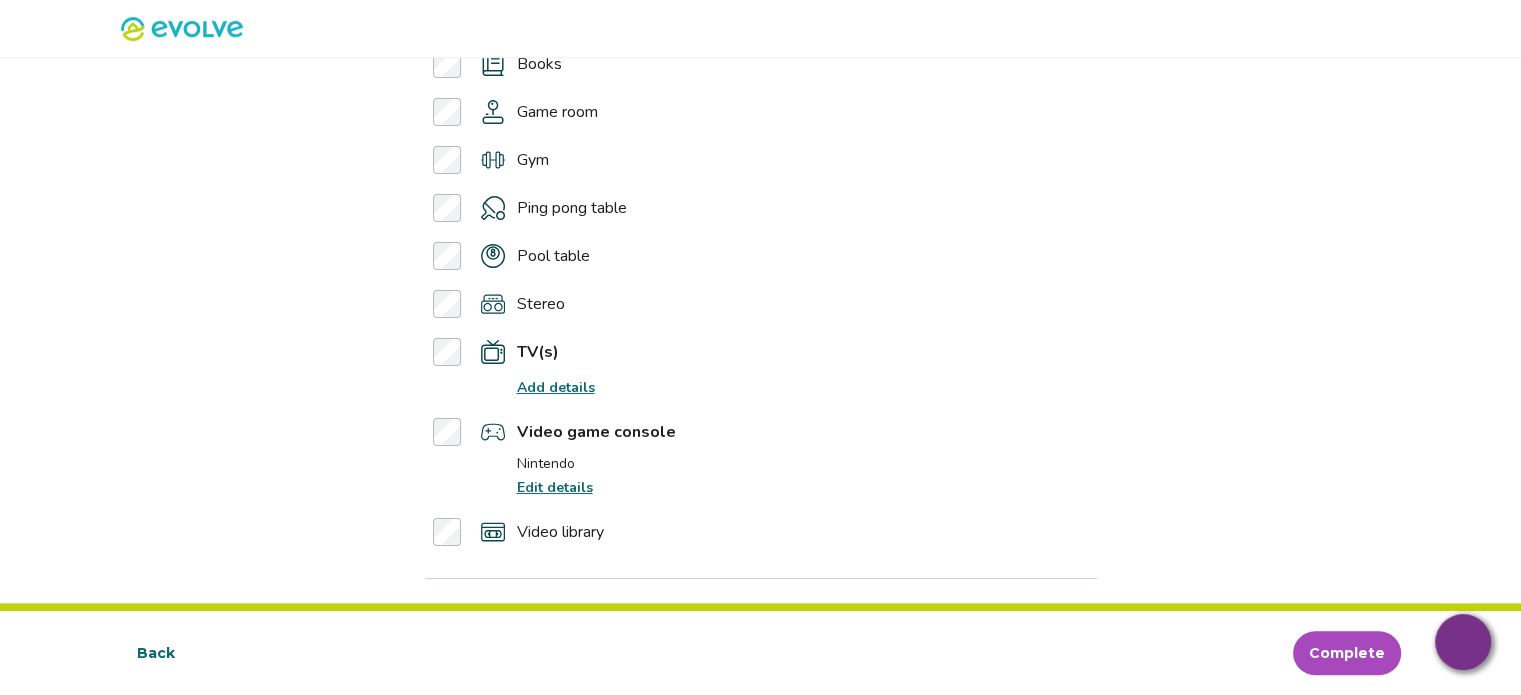 click on "Edit details" at bounding box center (555, 487) 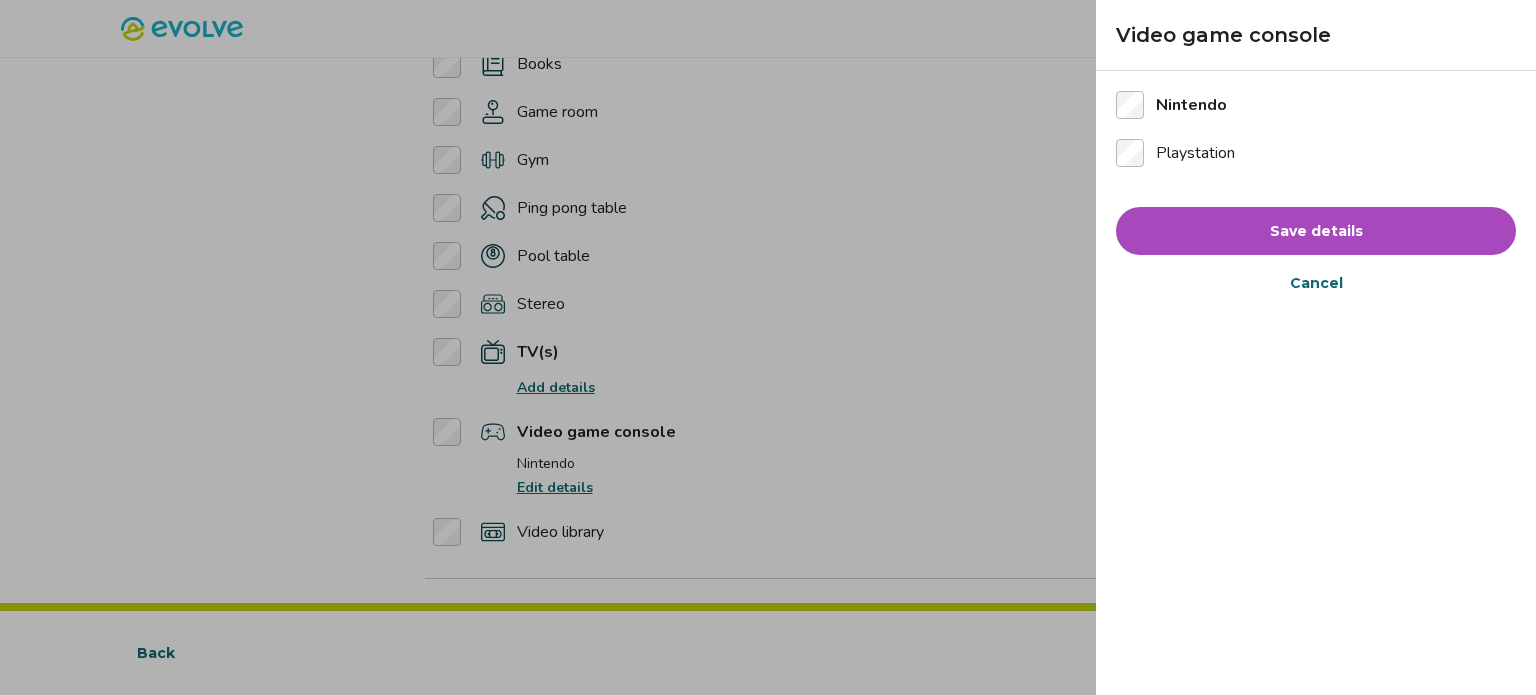 click on "Cancel" at bounding box center [1316, 283] 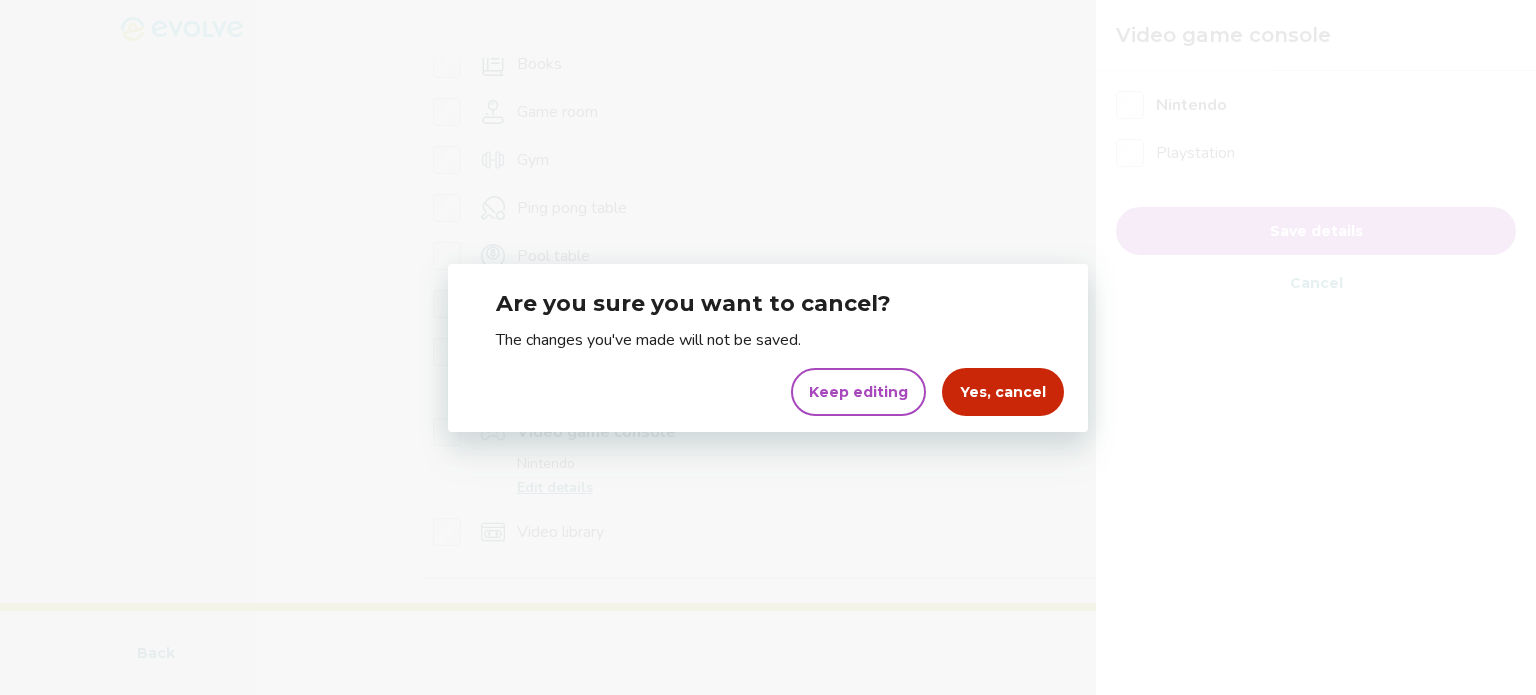 click on "Keep editing" at bounding box center [858, 392] 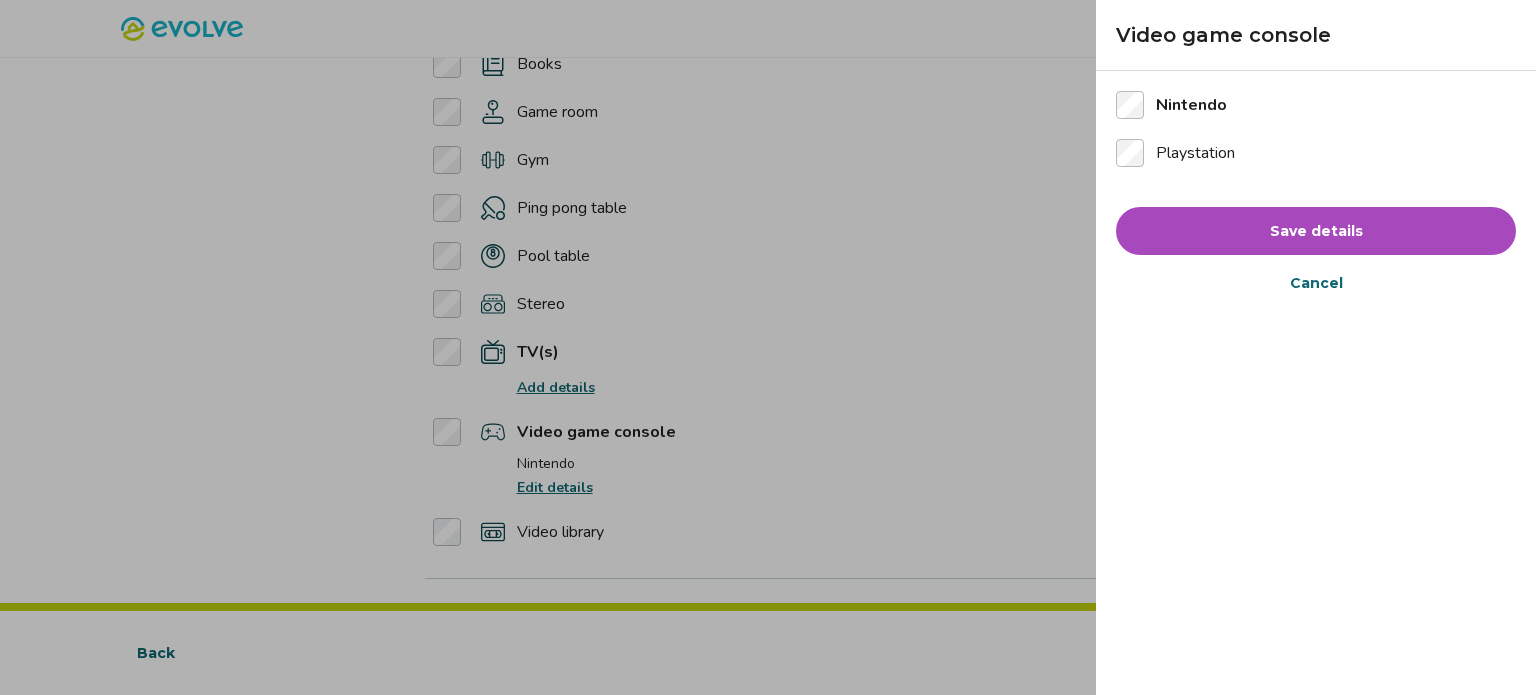 click on "Save details" at bounding box center (1316, 231) 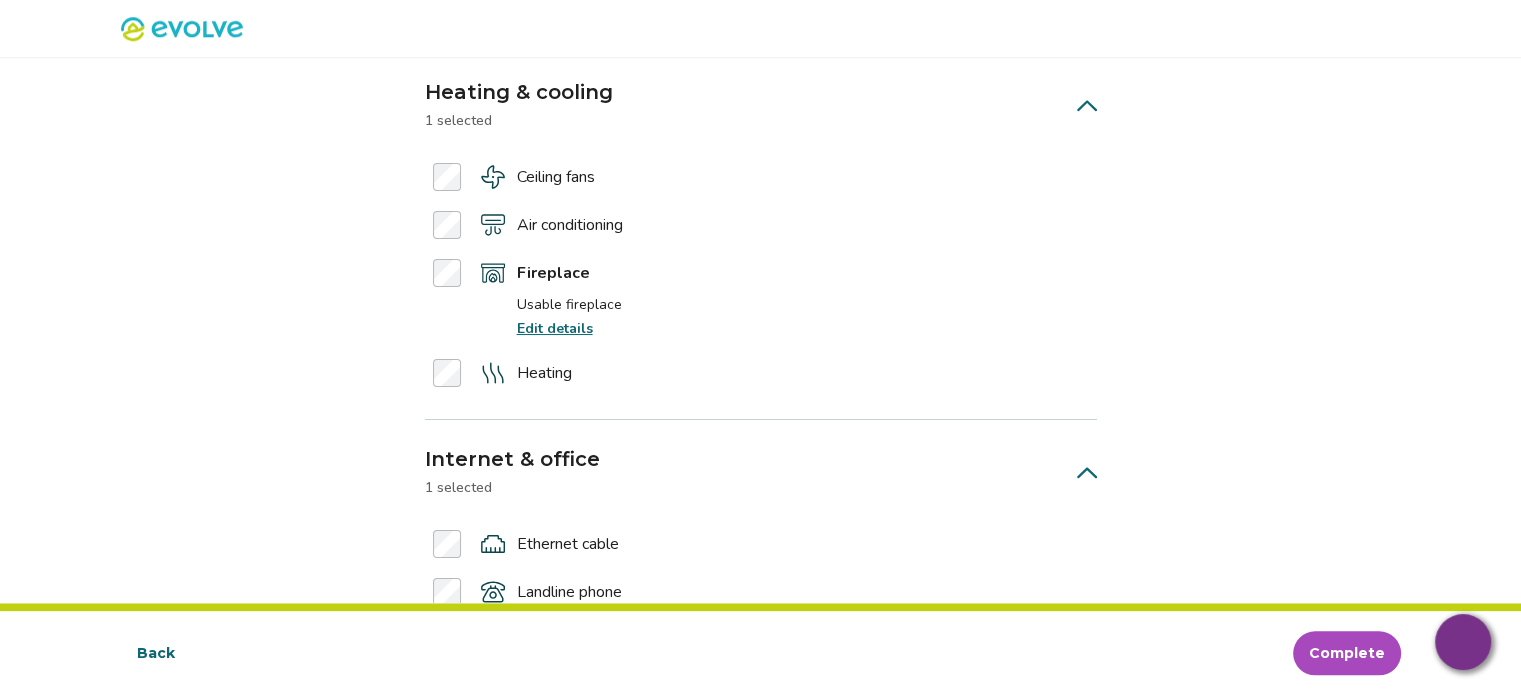 scroll, scrollTop: 2100, scrollLeft: 0, axis: vertical 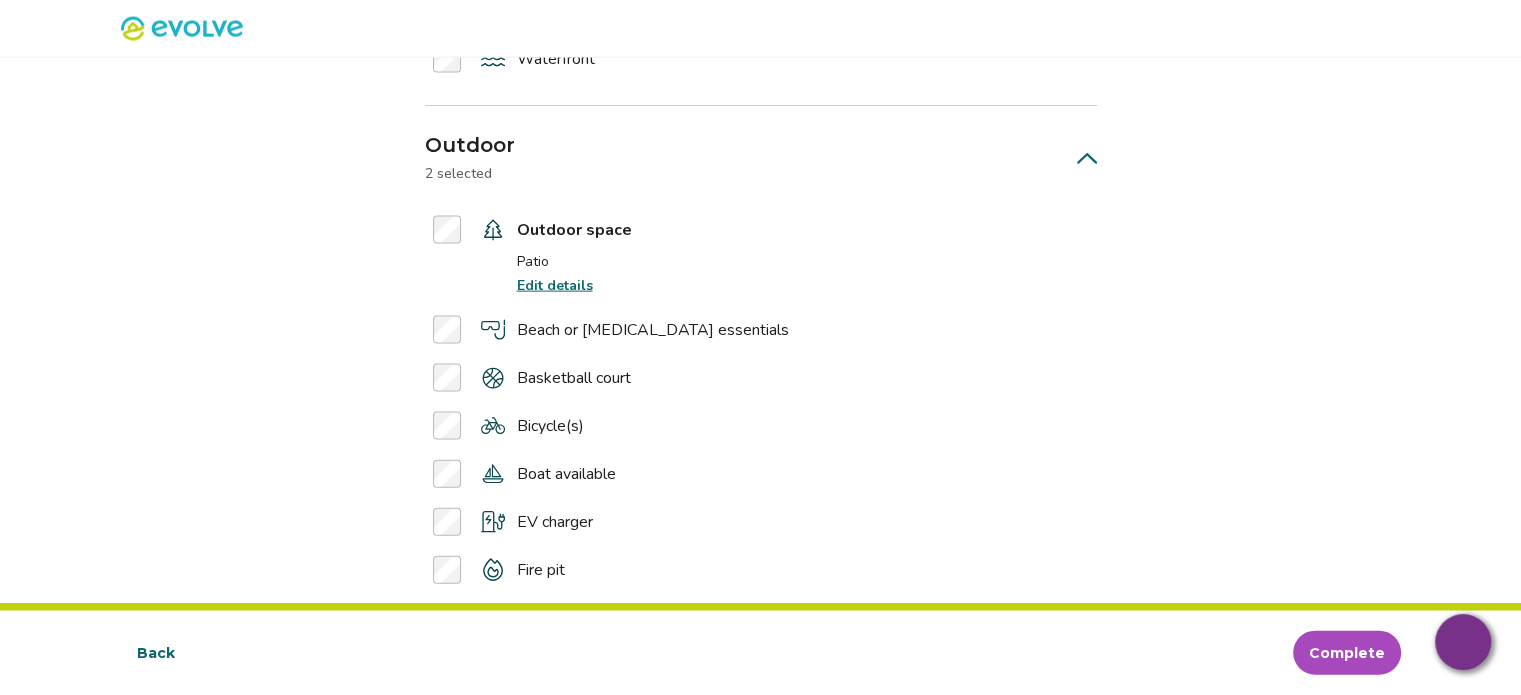 click on "Edit details" at bounding box center [555, 285] 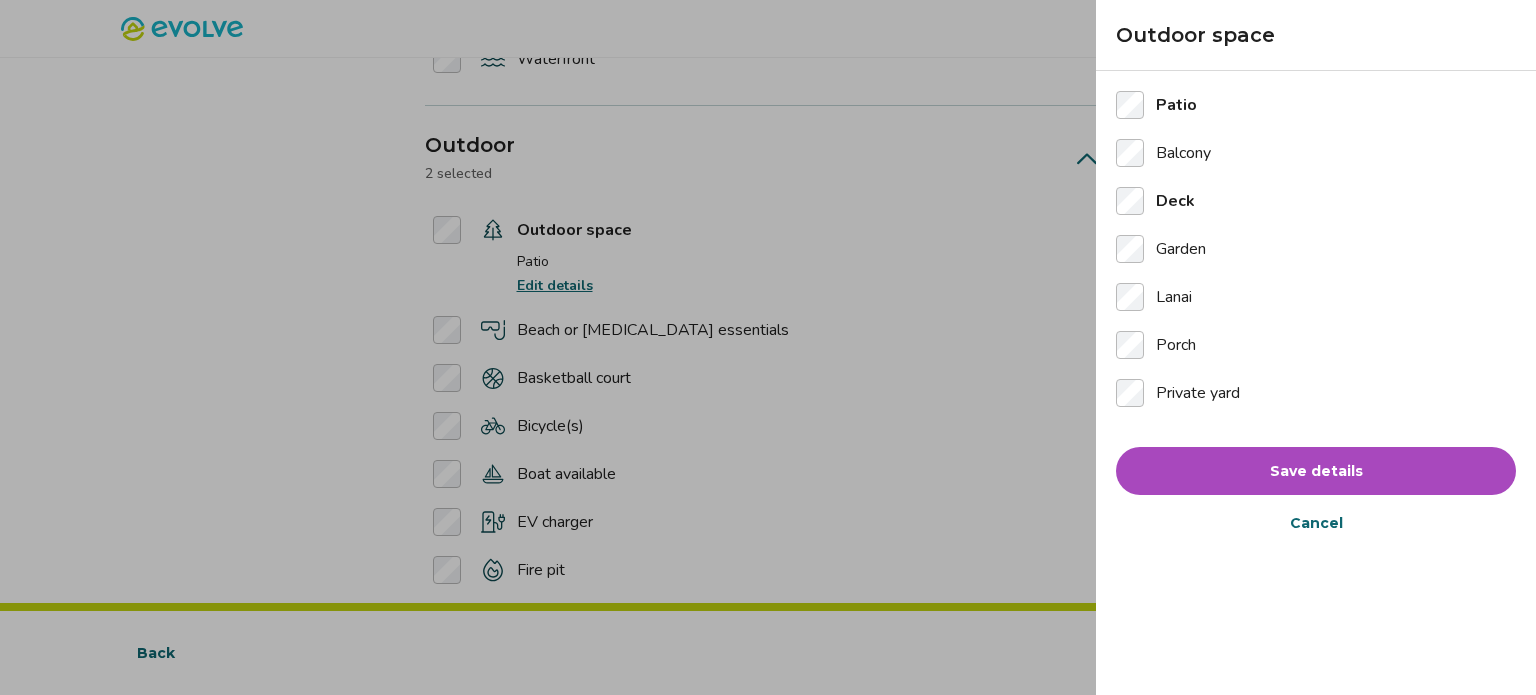 click on "Save details" at bounding box center [1316, 471] 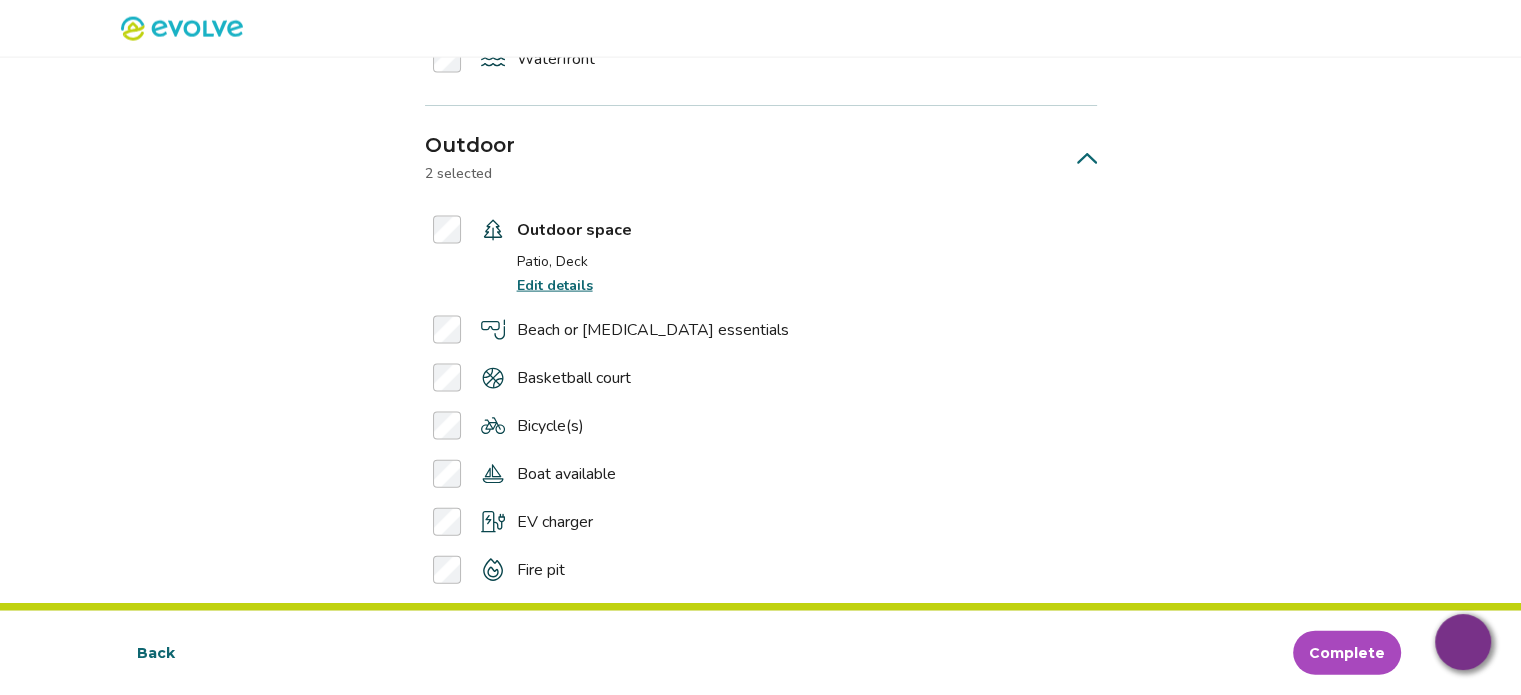 scroll, scrollTop: 4500, scrollLeft: 0, axis: vertical 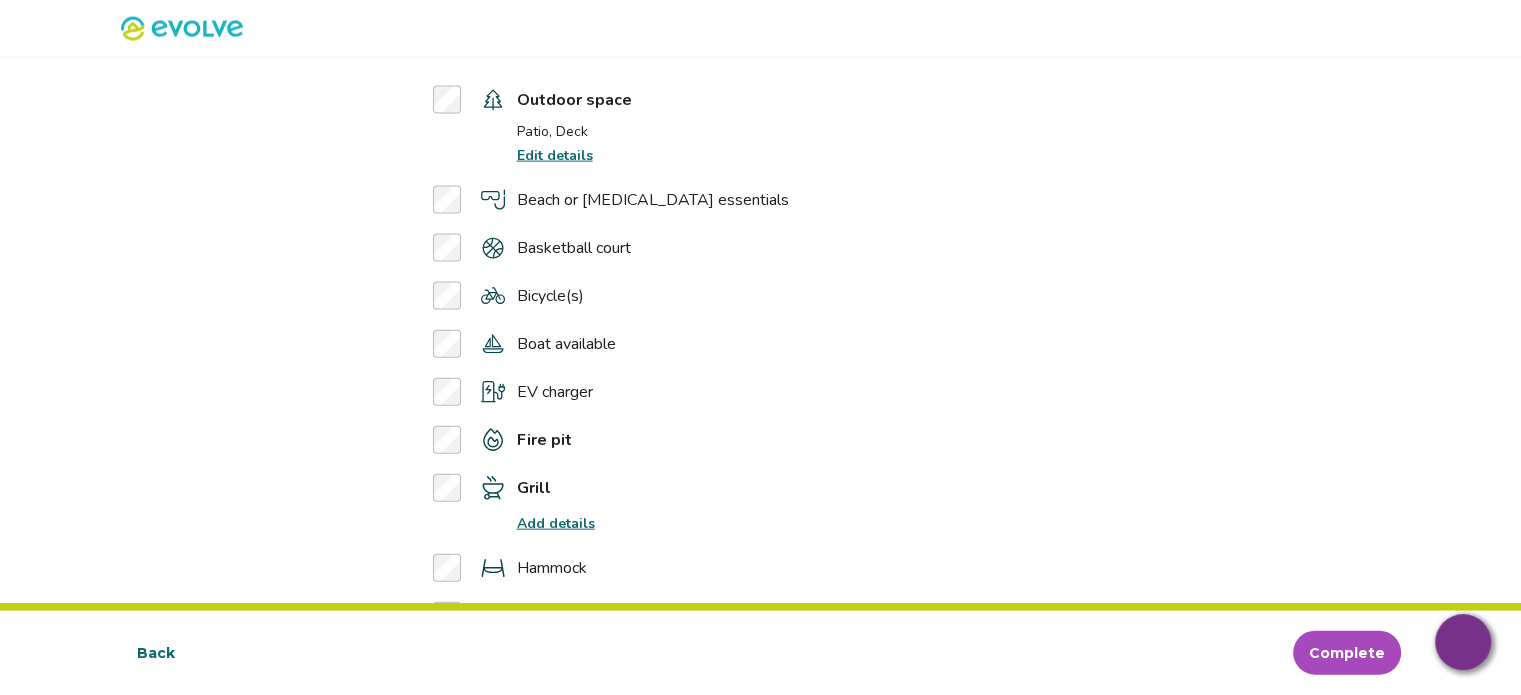 click on "Add details" at bounding box center [556, 523] 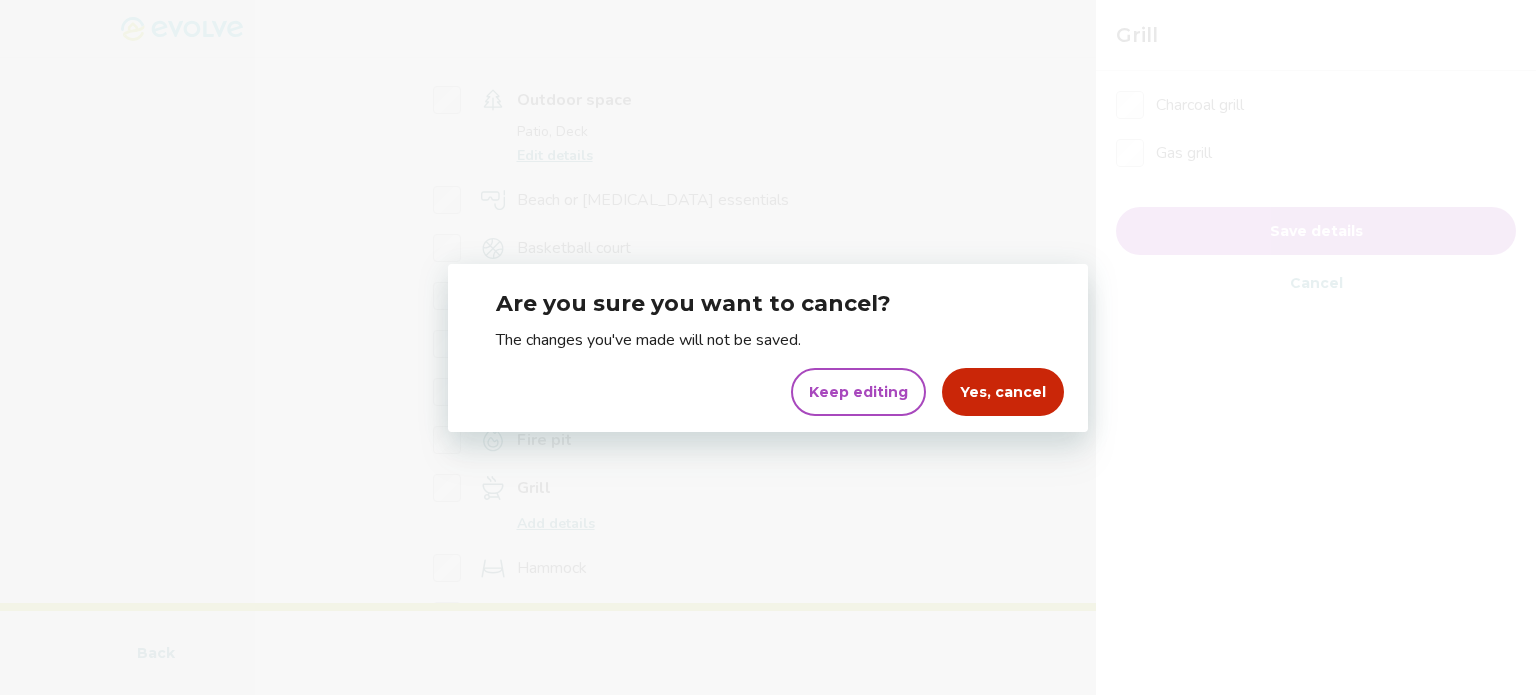 click on "Yes, cancel" at bounding box center [1003, 392] 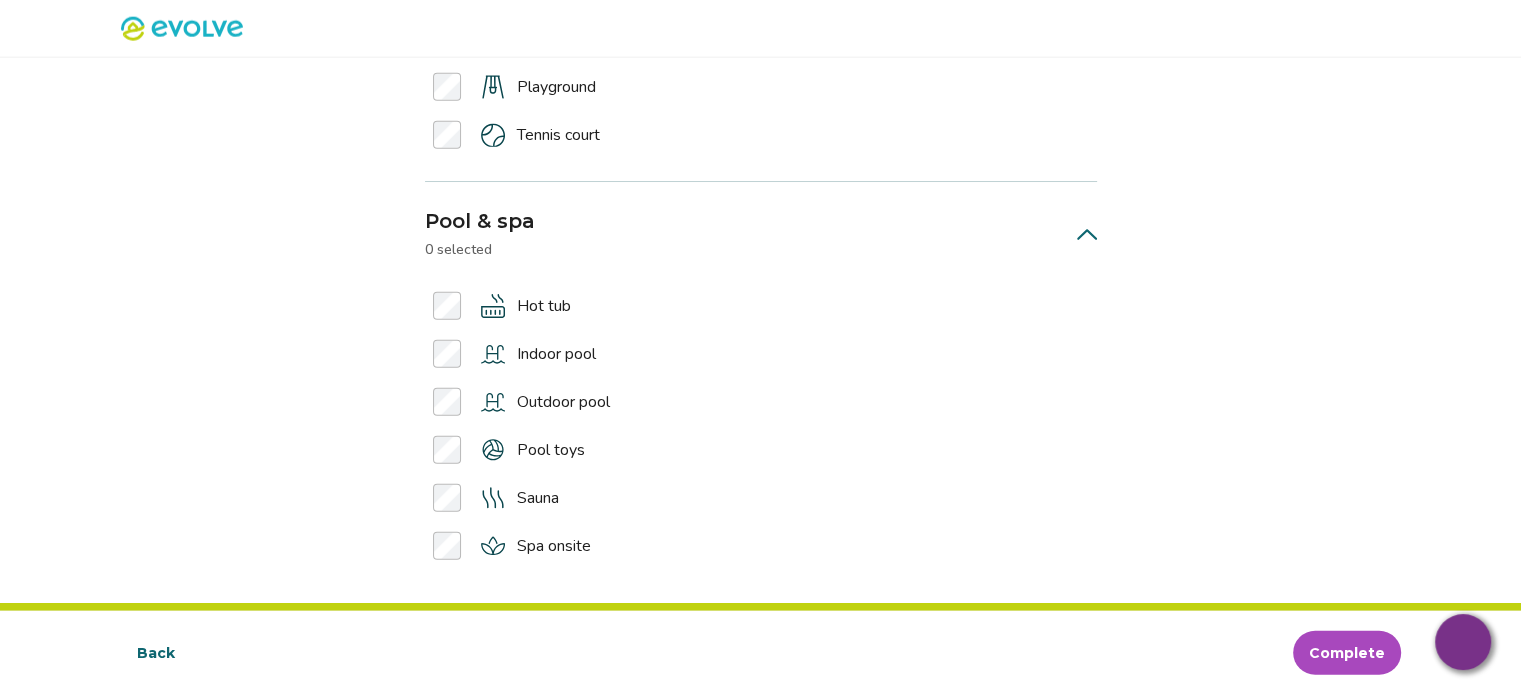 scroll, scrollTop: 5130, scrollLeft: 0, axis: vertical 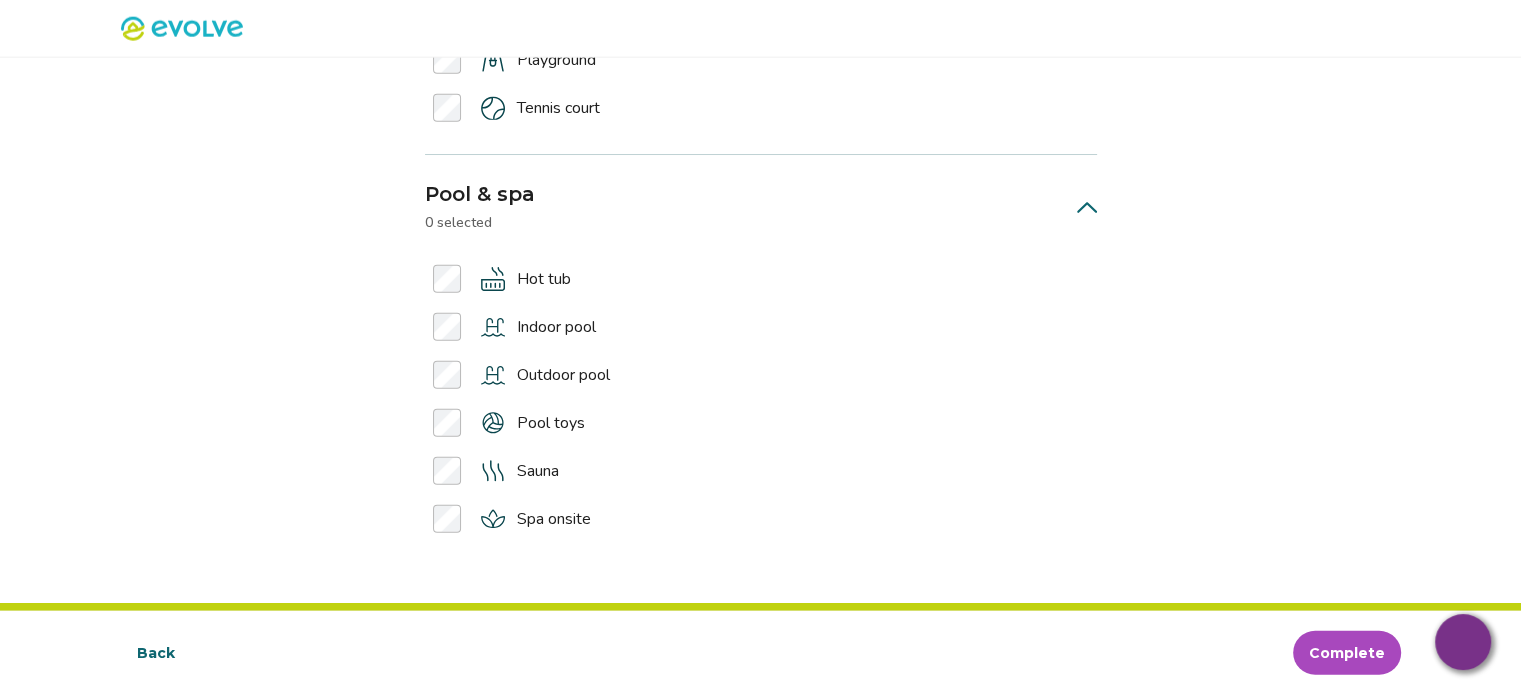 click on "Complete" at bounding box center (1347, 653) 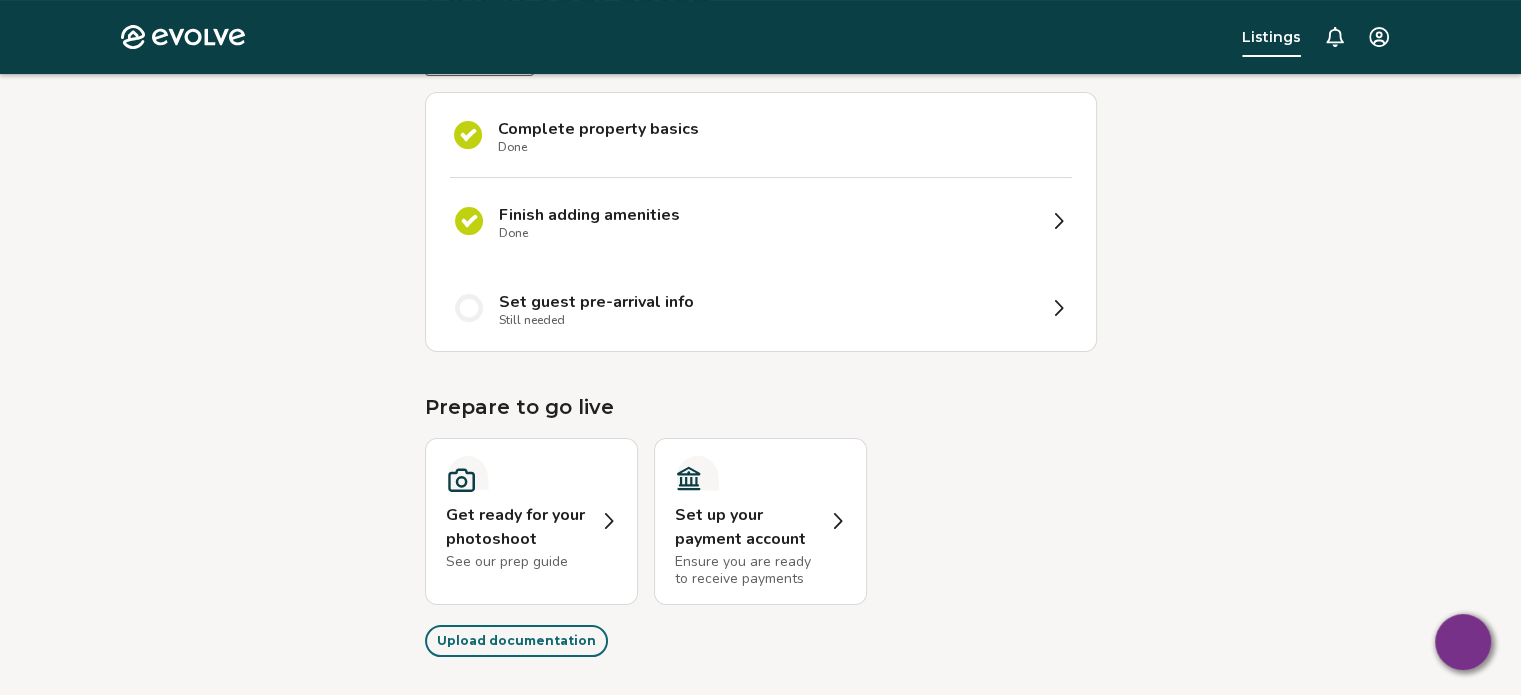 scroll, scrollTop: 196, scrollLeft: 0, axis: vertical 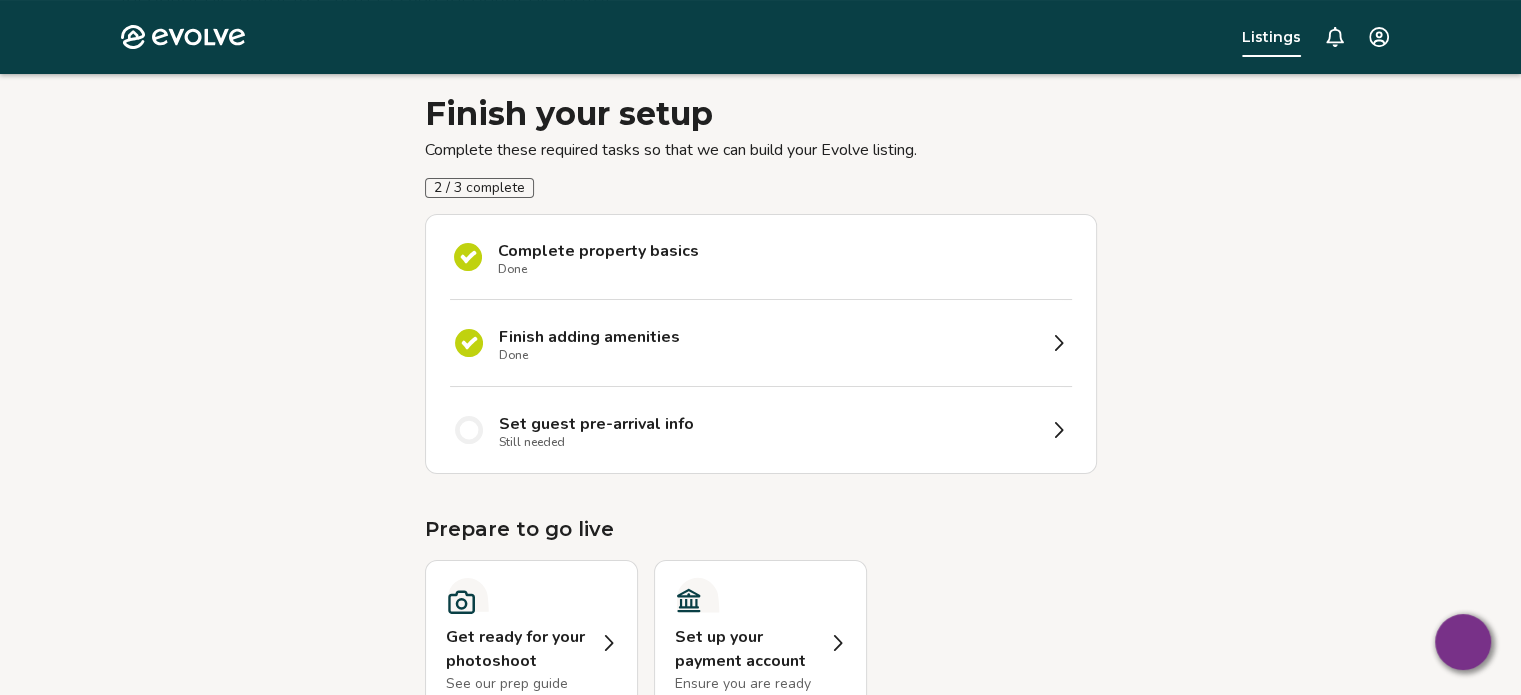 click on "Finish adding amenities Done" at bounding box center (761, 343) 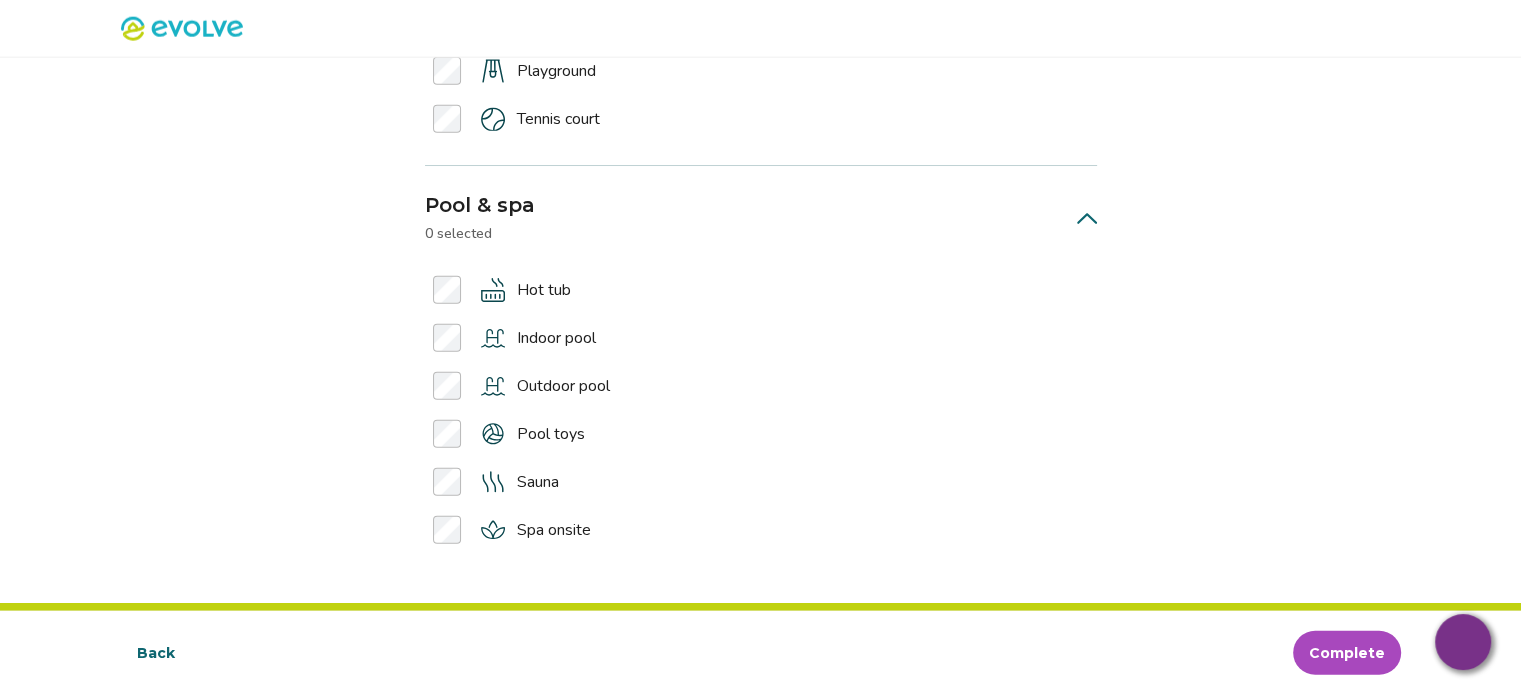 scroll, scrollTop: 5098, scrollLeft: 0, axis: vertical 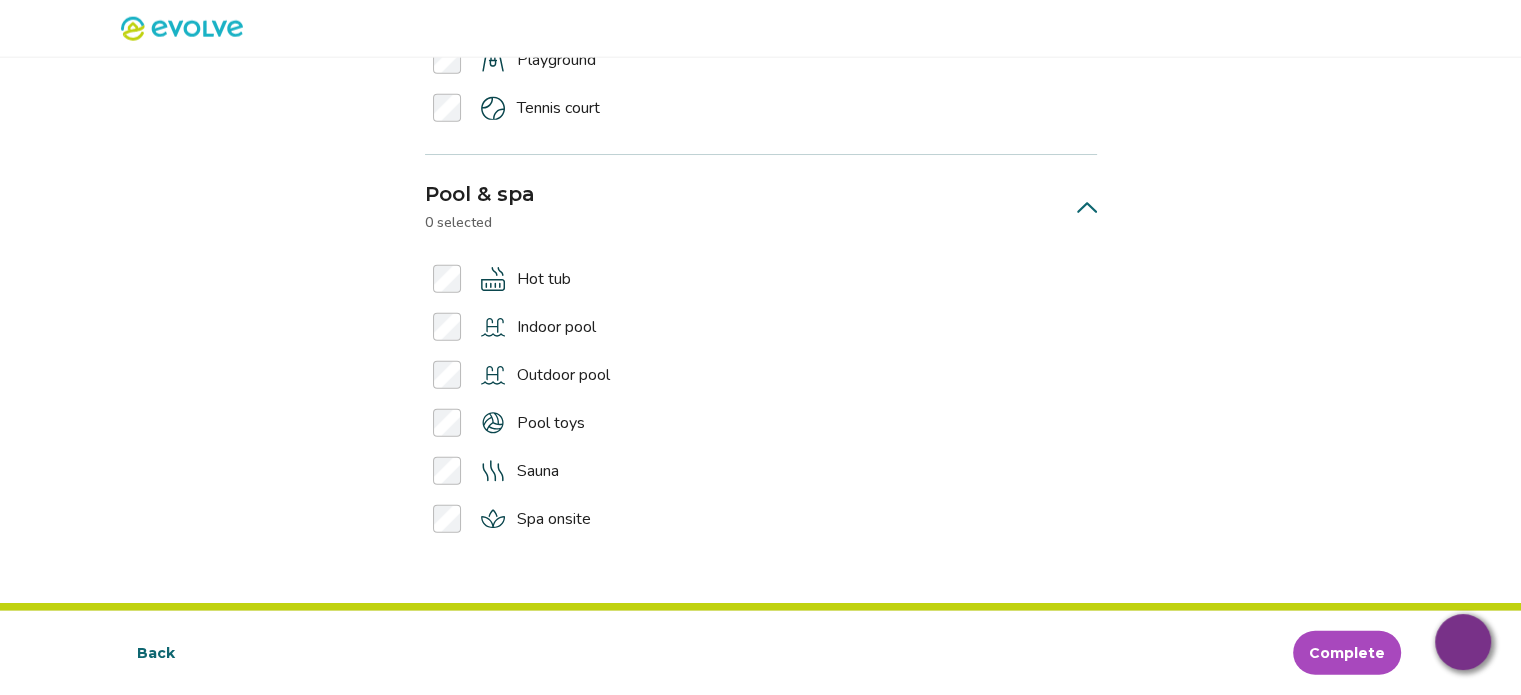 click on "Complete" at bounding box center [1347, 653] 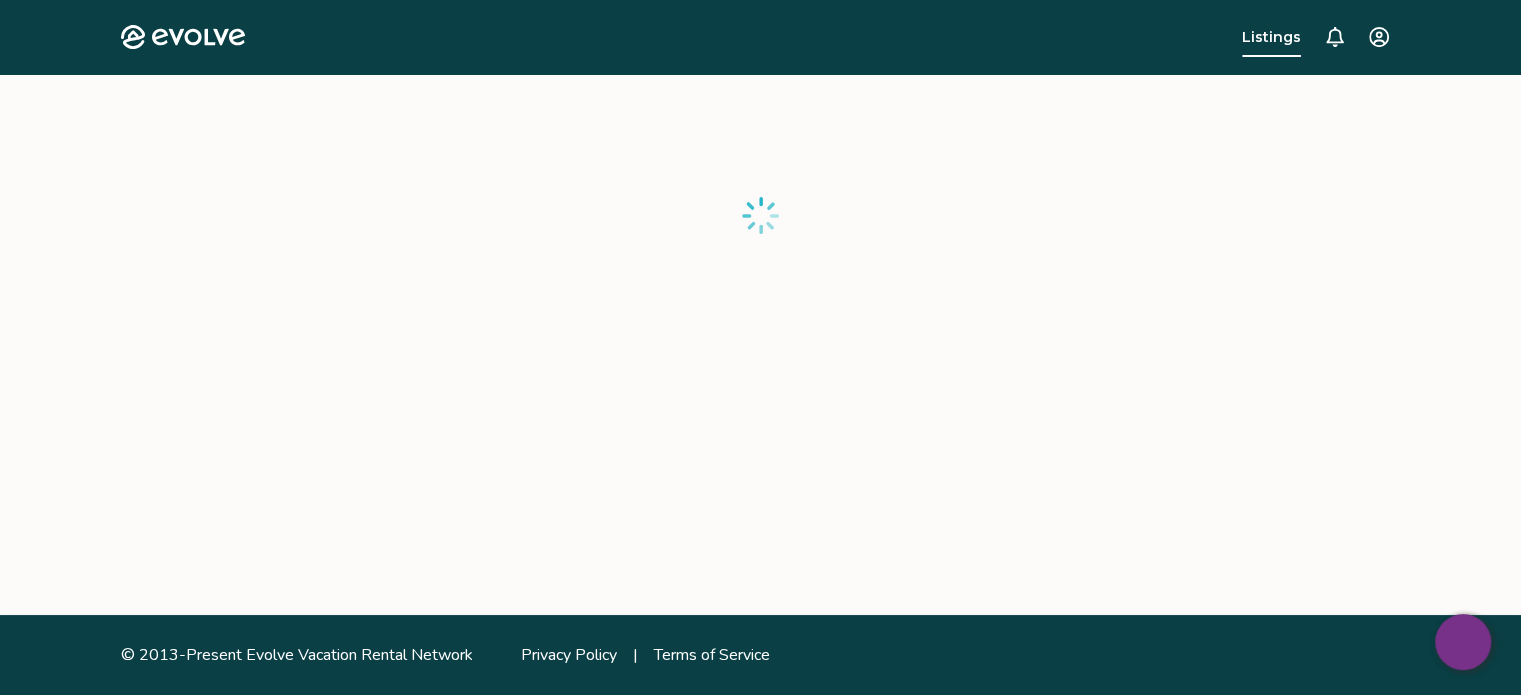 scroll, scrollTop: 0, scrollLeft: 0, axis: both 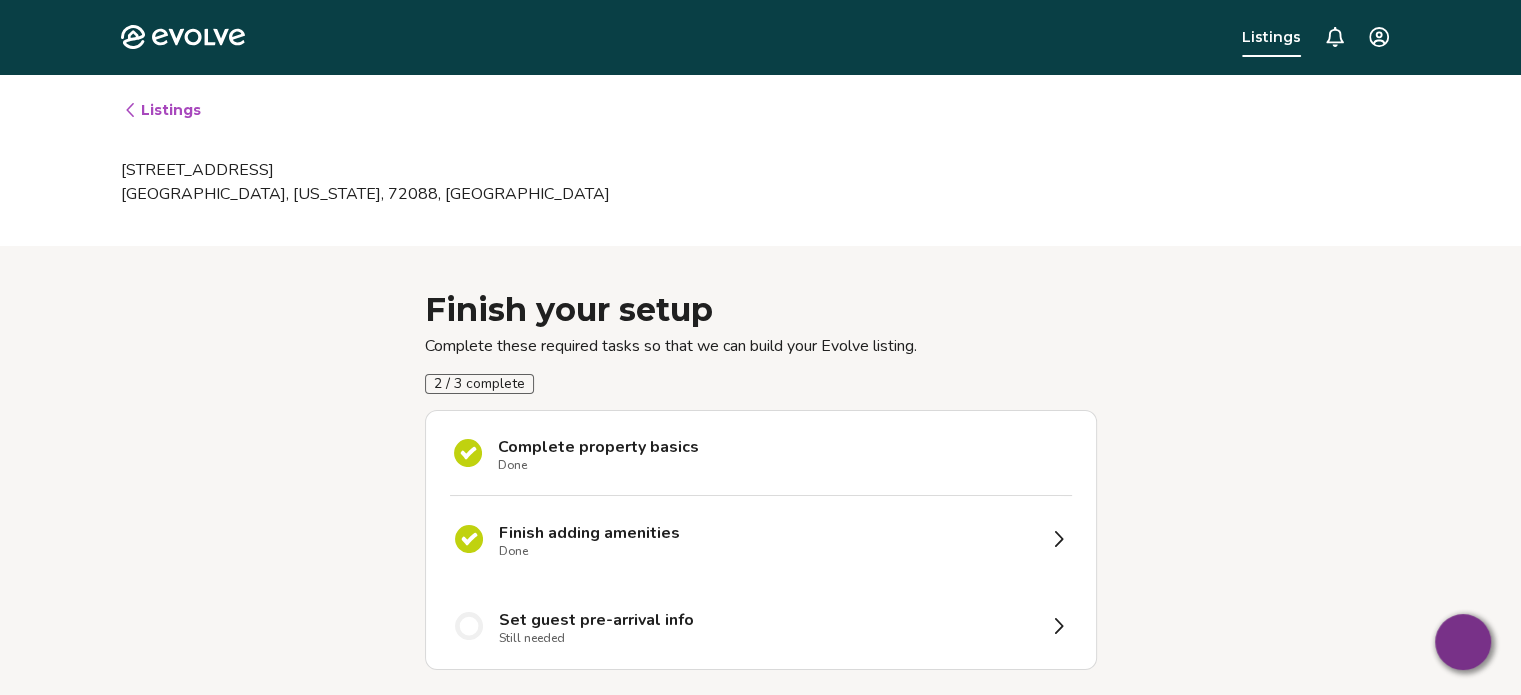 click on "Set guest pre-arrival info" at bounding box center [596, 620] 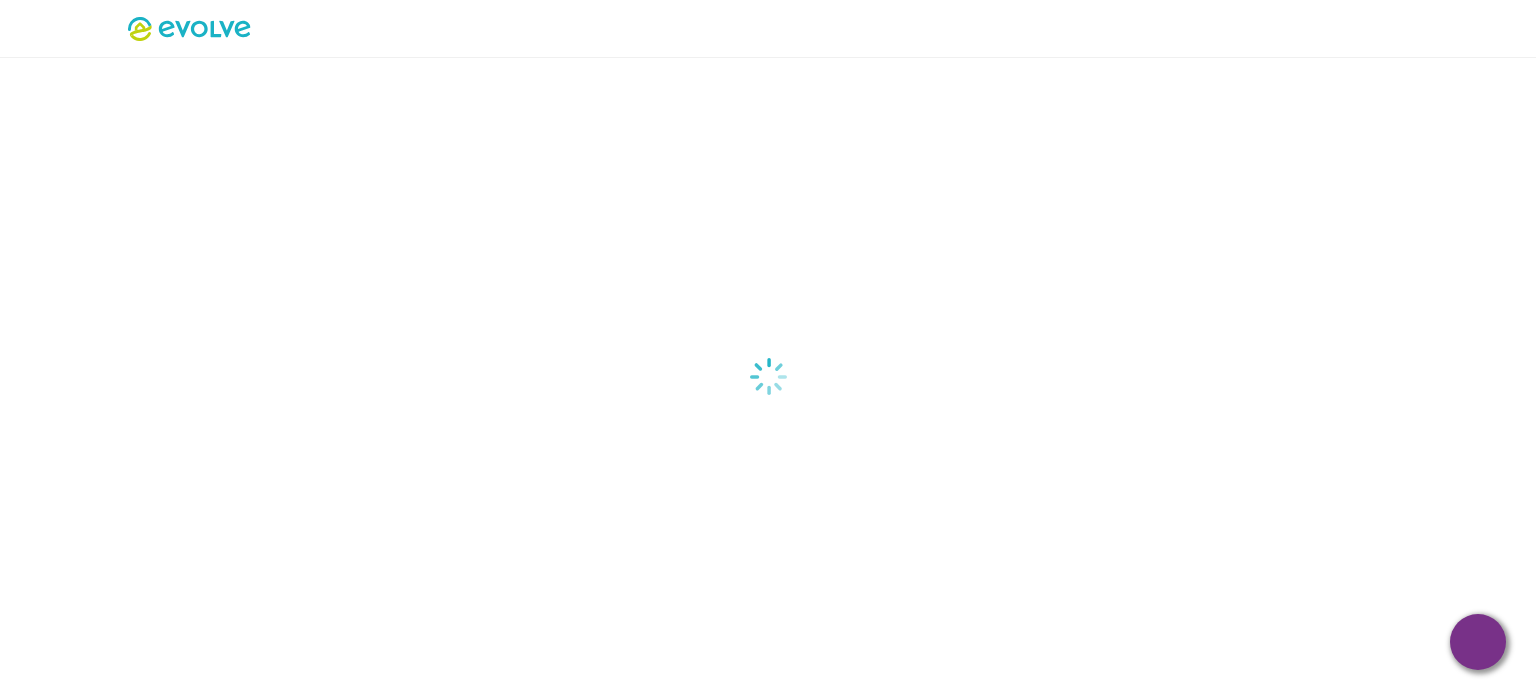 select on "*****" 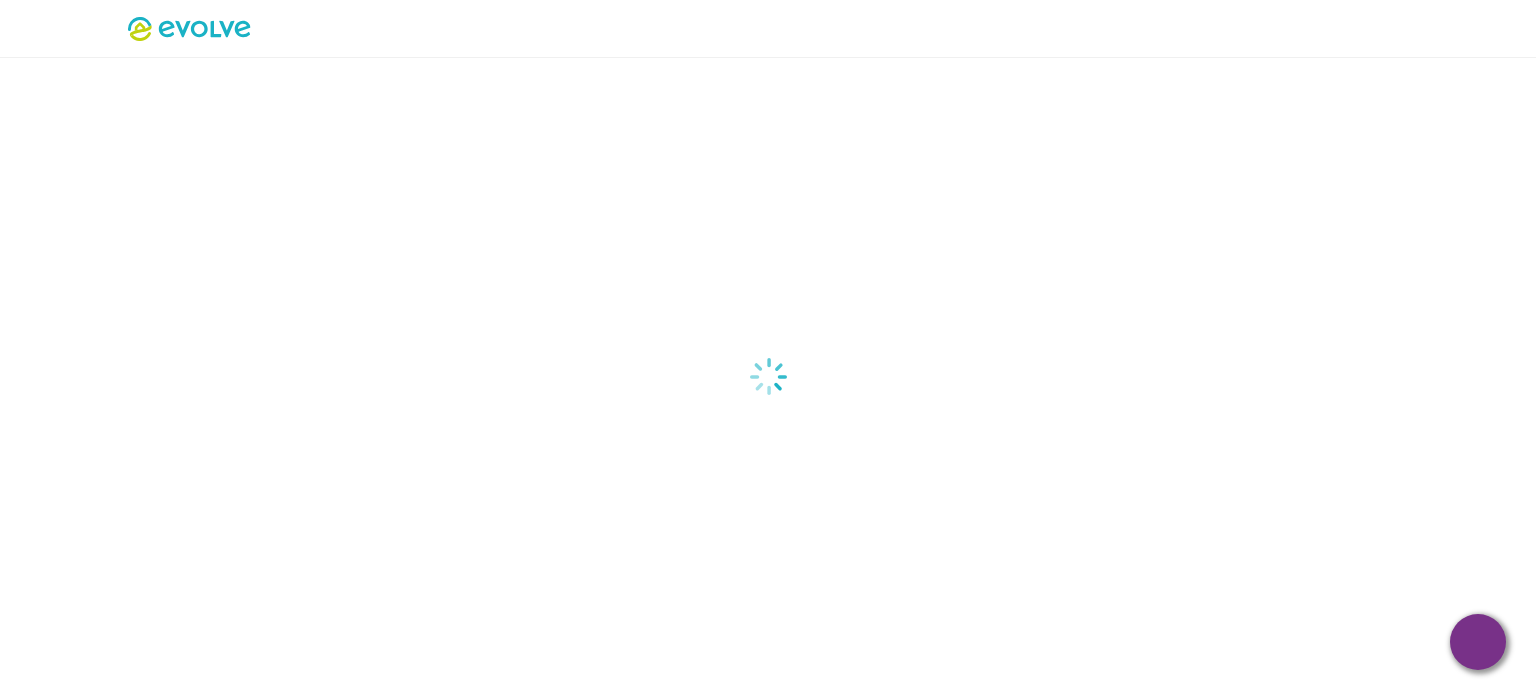 select on "*****" 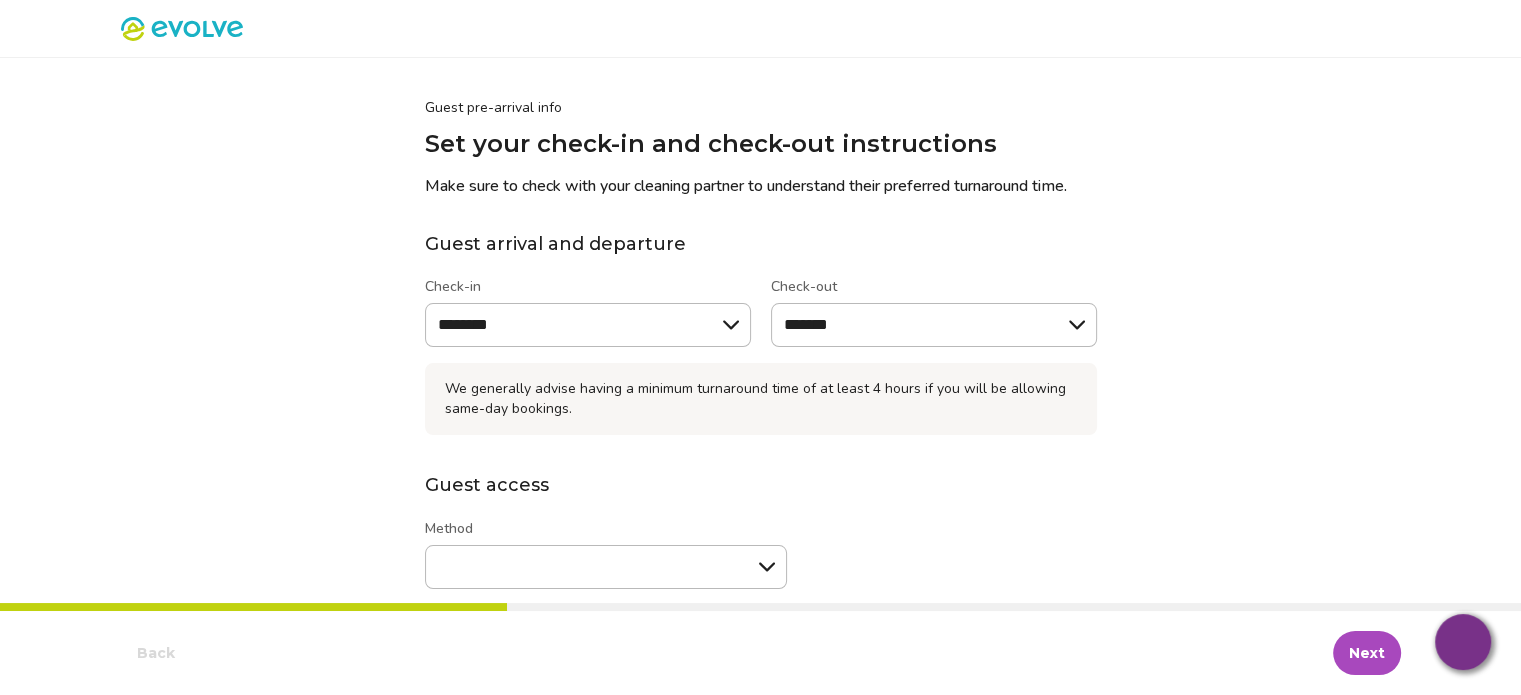 type on "*" 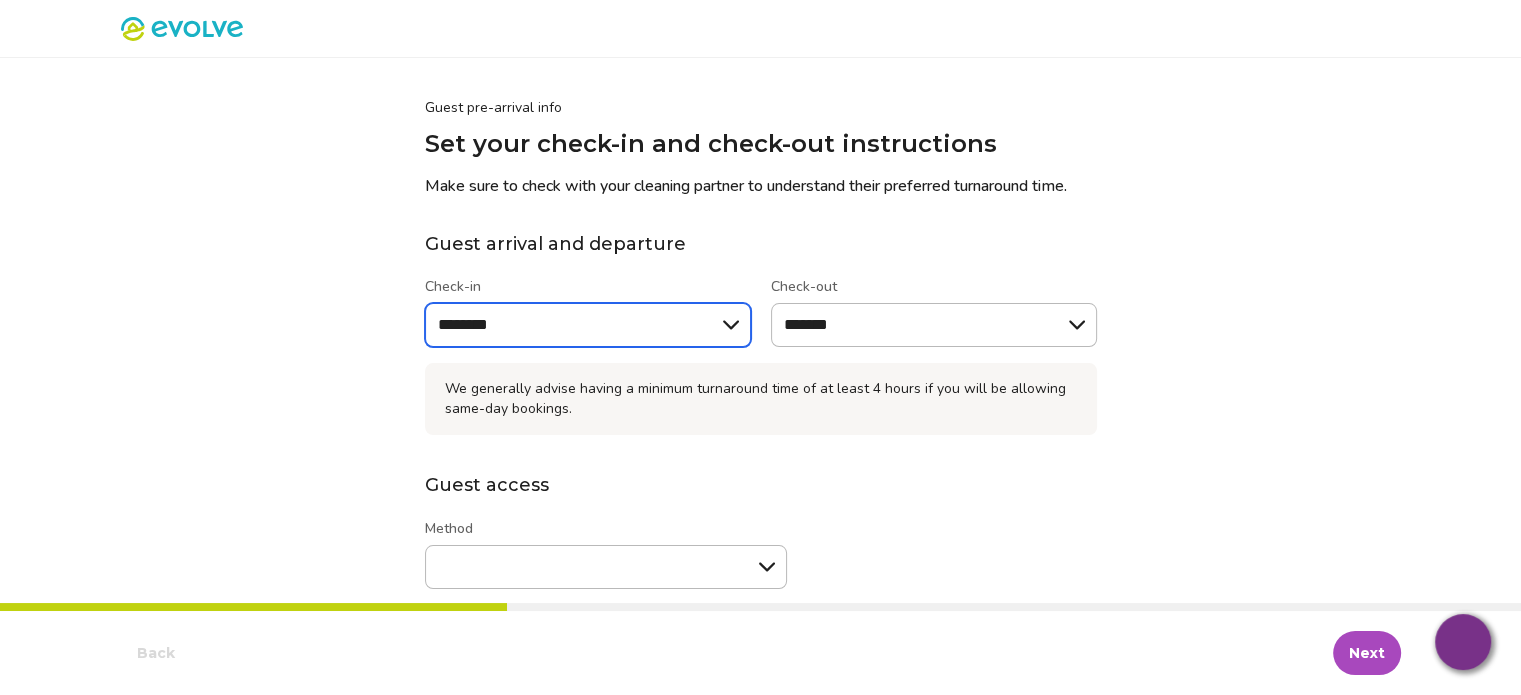 click on "******** ******** ******** ******* ******* ******* ******* ******* ******* ******* ******* ******* ******** ********" at bounding box center (588, 325) 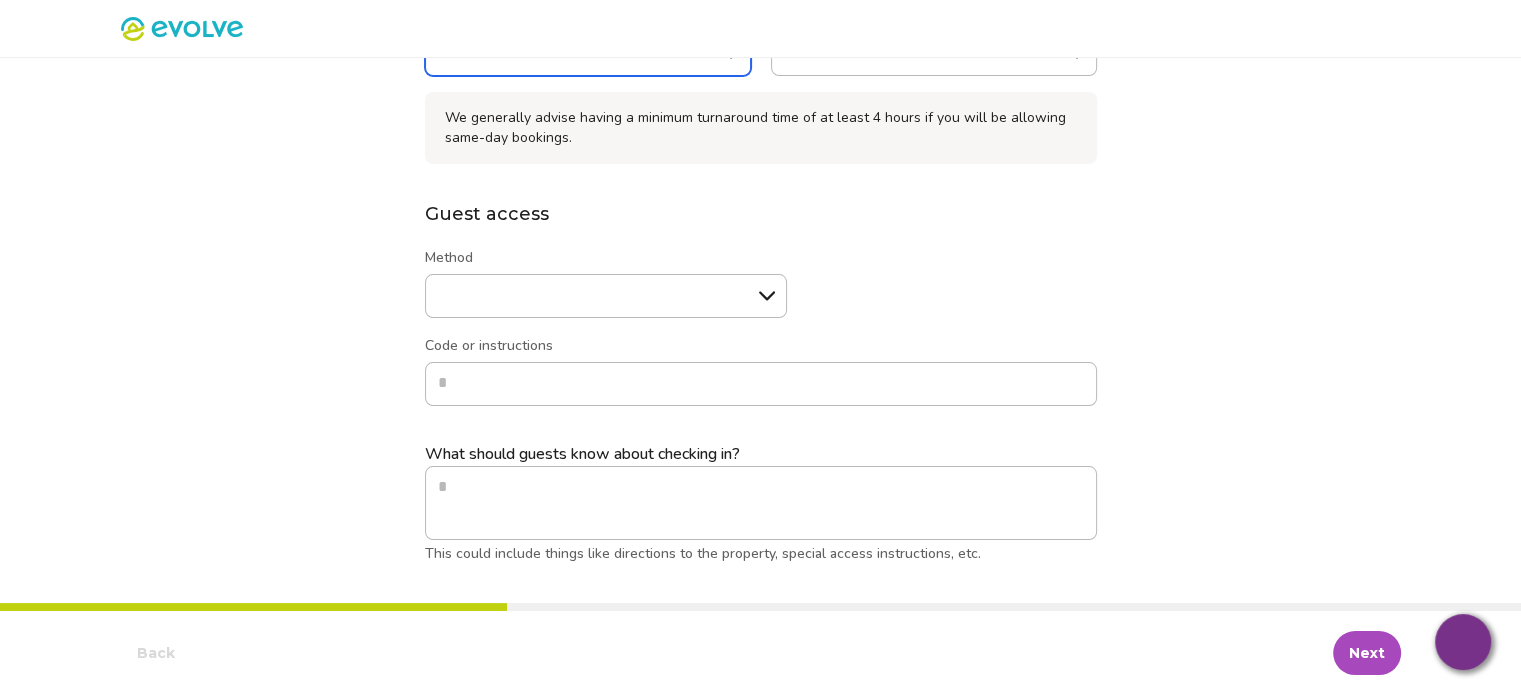 scroll, scrollTop: 271, scrollLeft: 0, axis: vertical 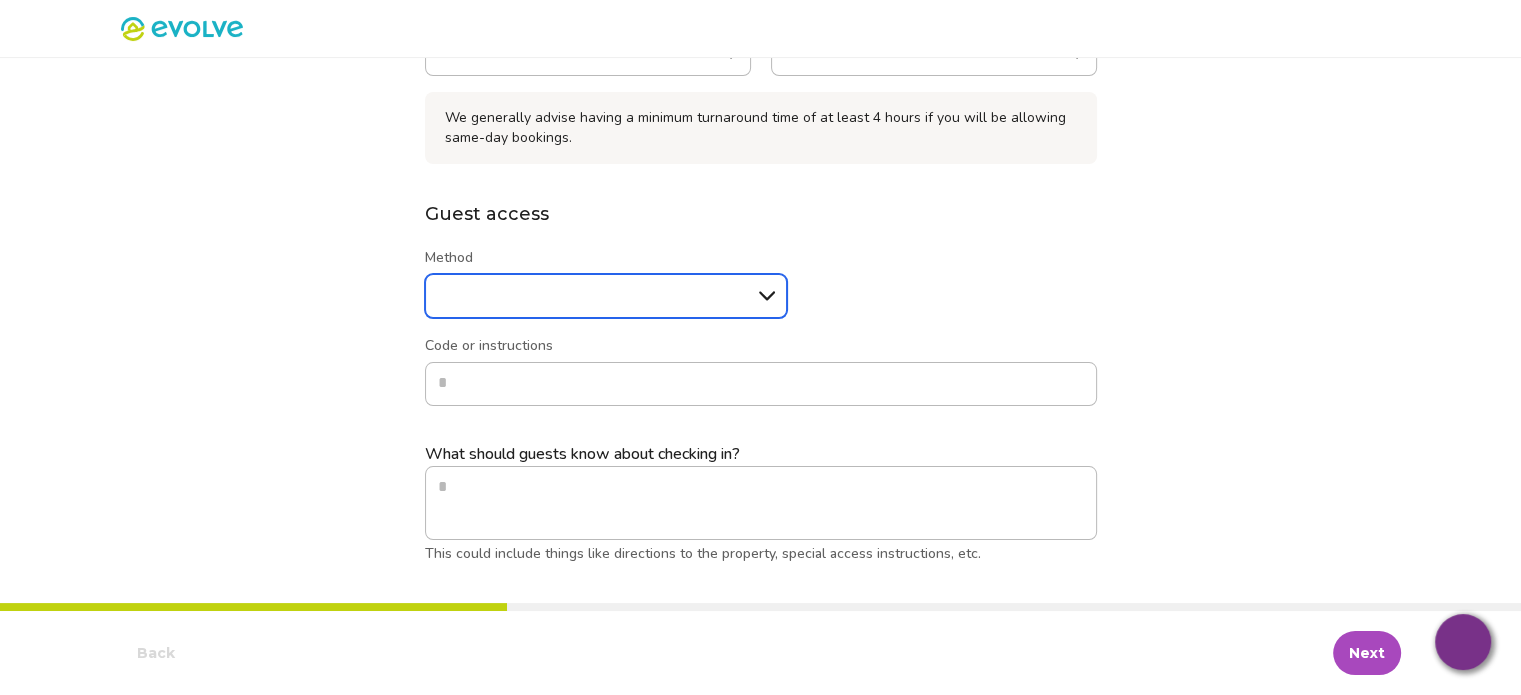 click on "****** ******* *****" at bounding box center (606, 296) 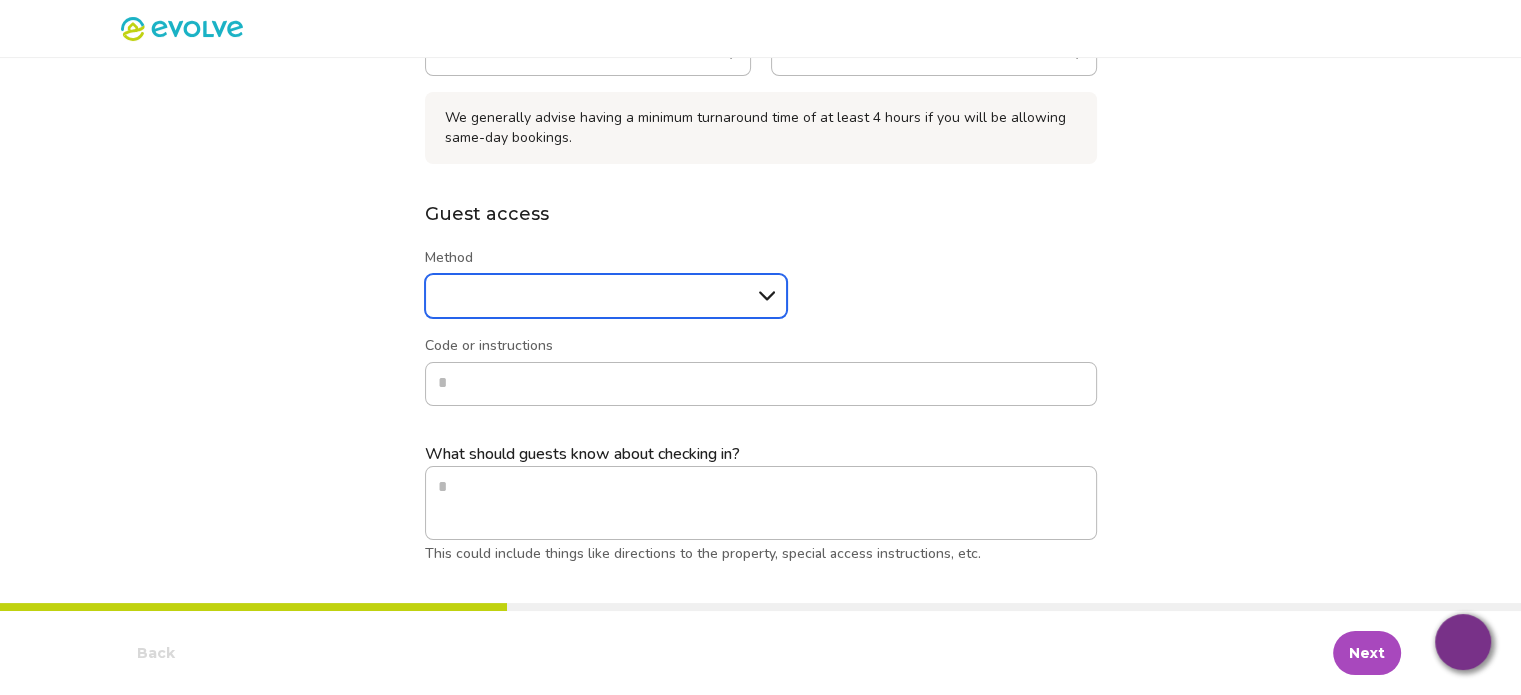 select on "******" 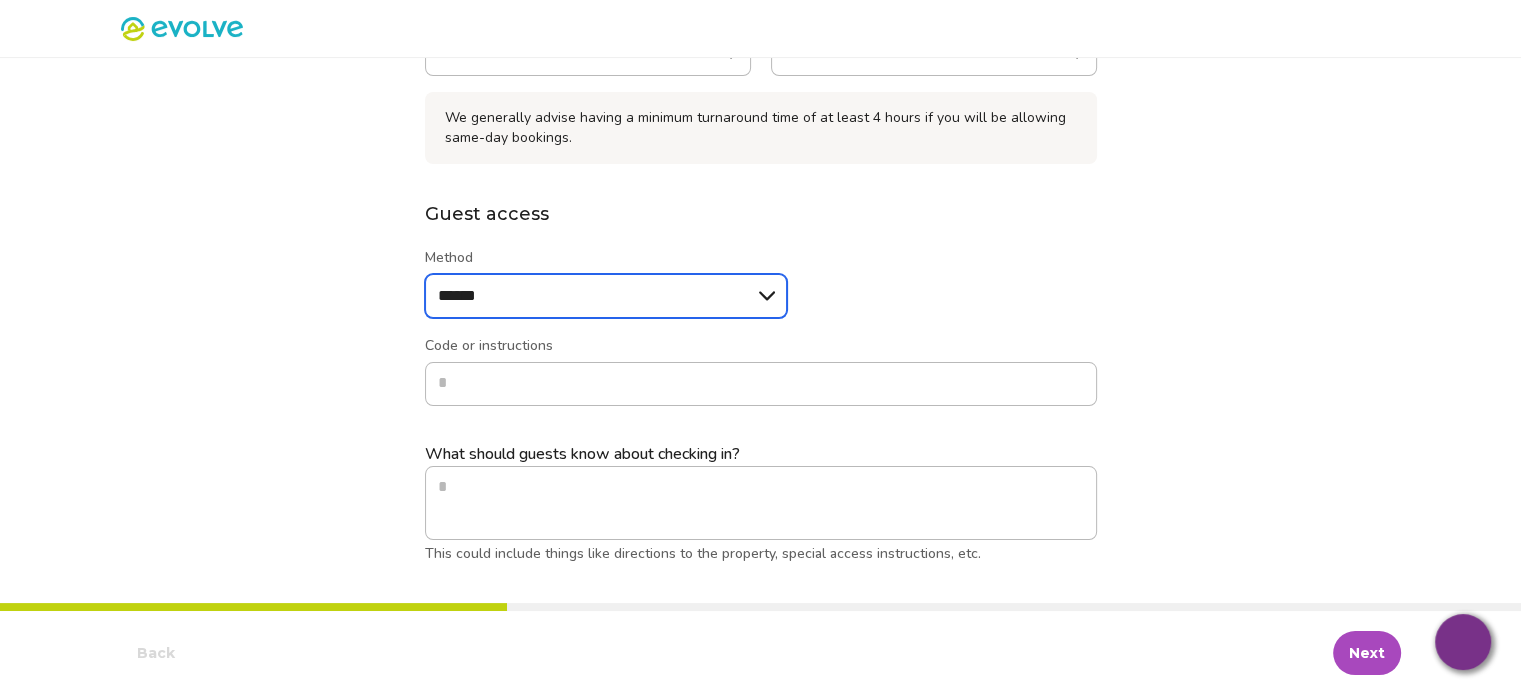 click on "****** ******* *****" at bounding box center (606, 296) 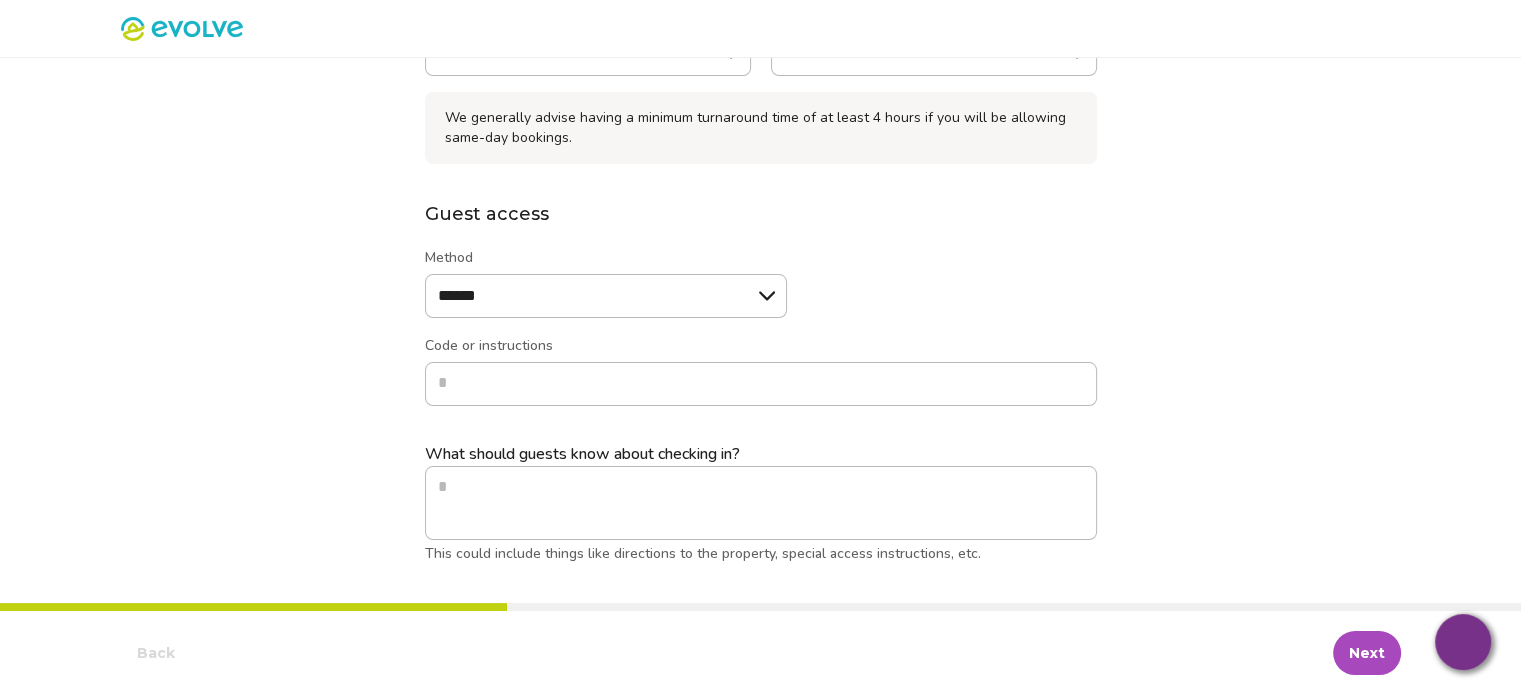 click on "Next" at bounding box center (1367, 653) 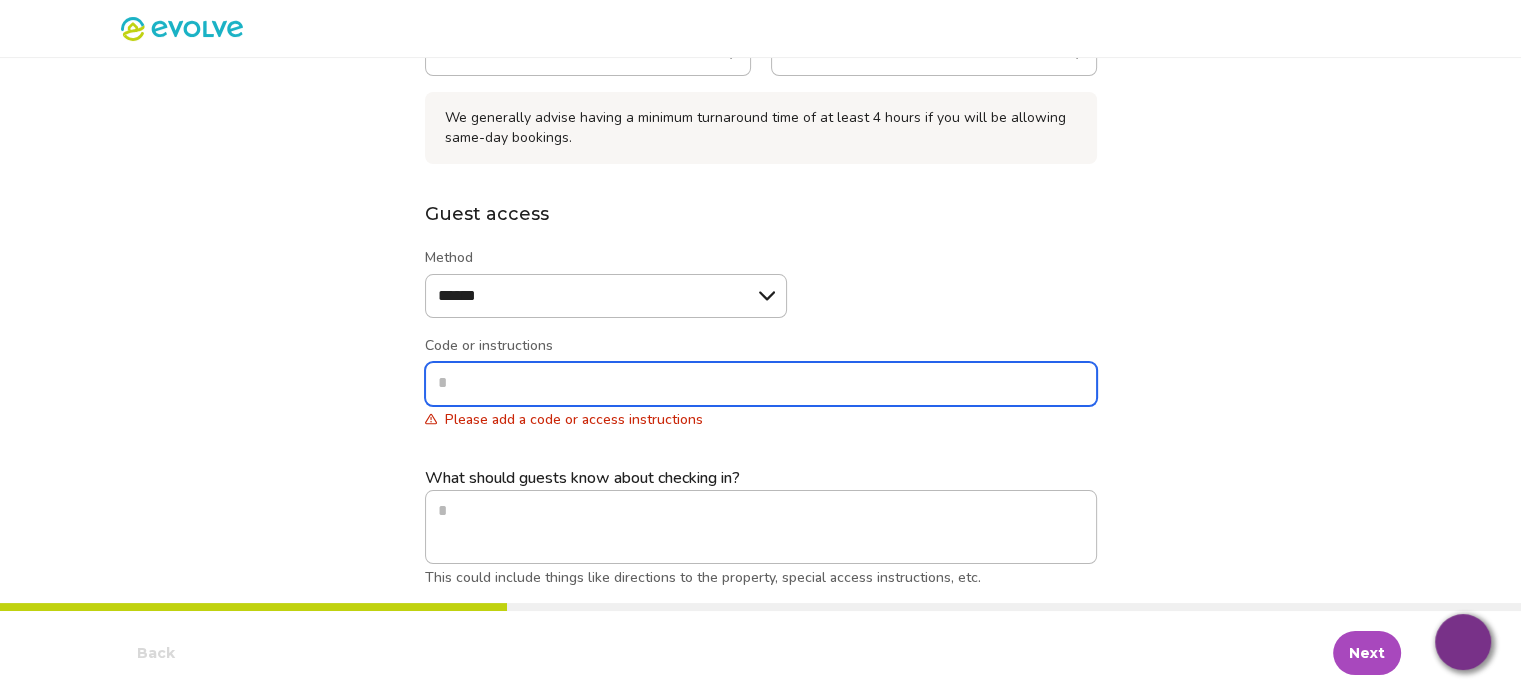 click on "Code or instructions" at bounding box center [761, 384] 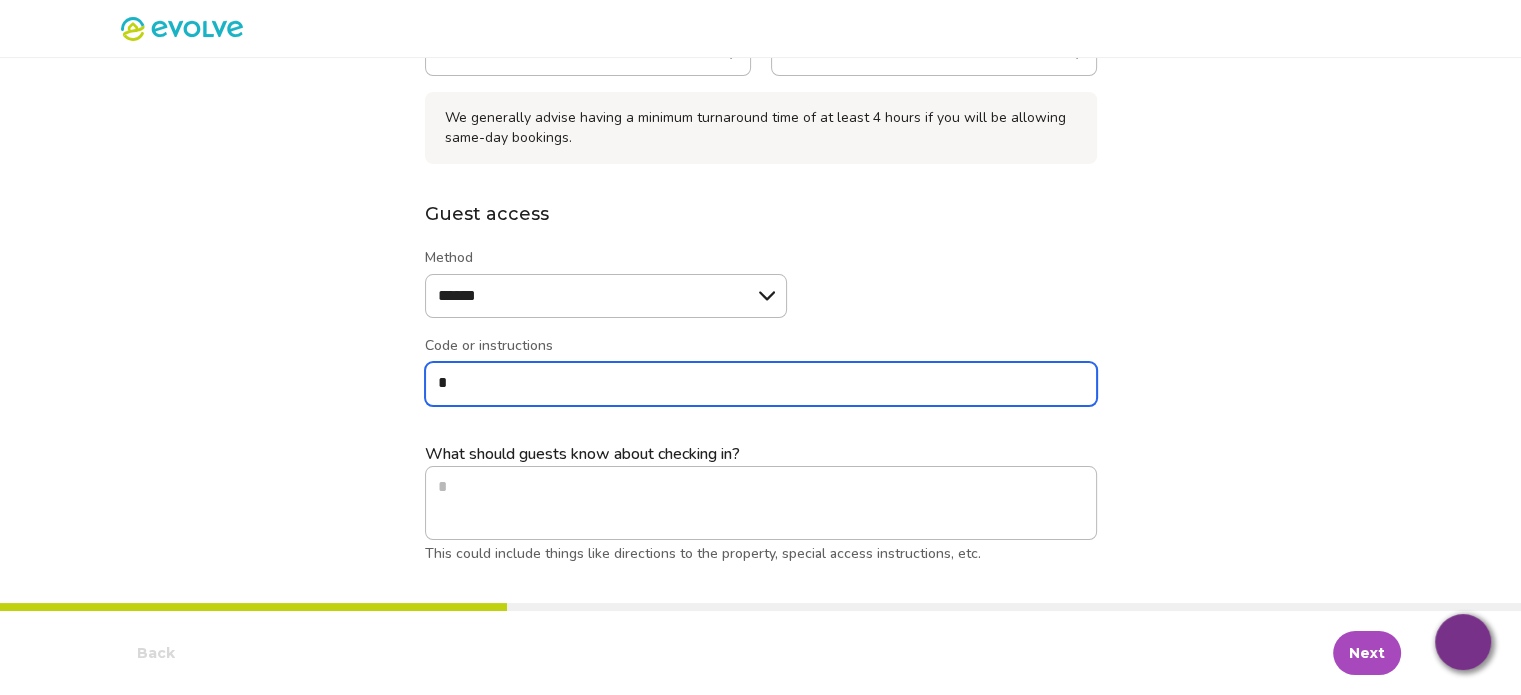 type on "*" 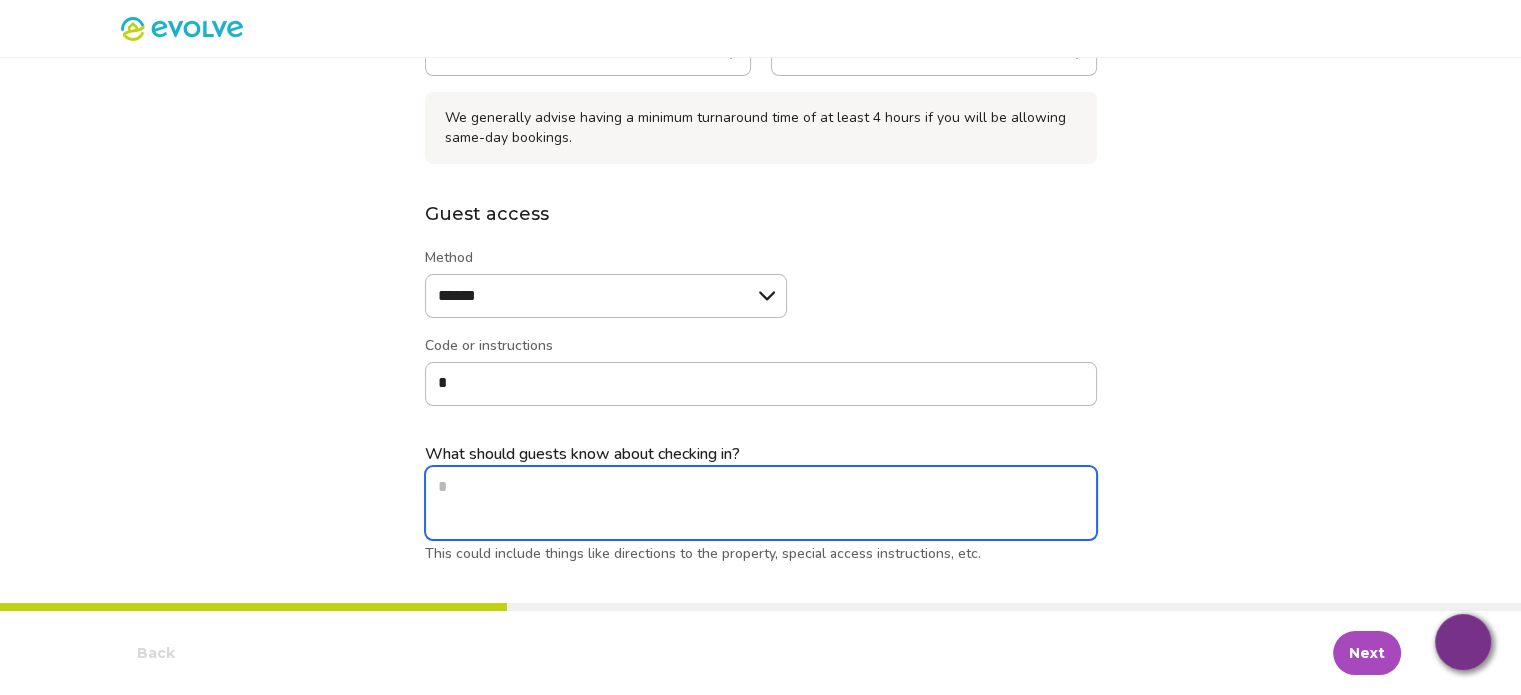 click on "What should guests know about checking in? This could include things like directions to the property, special access instructions, etc." at bounding box center (761, 503) 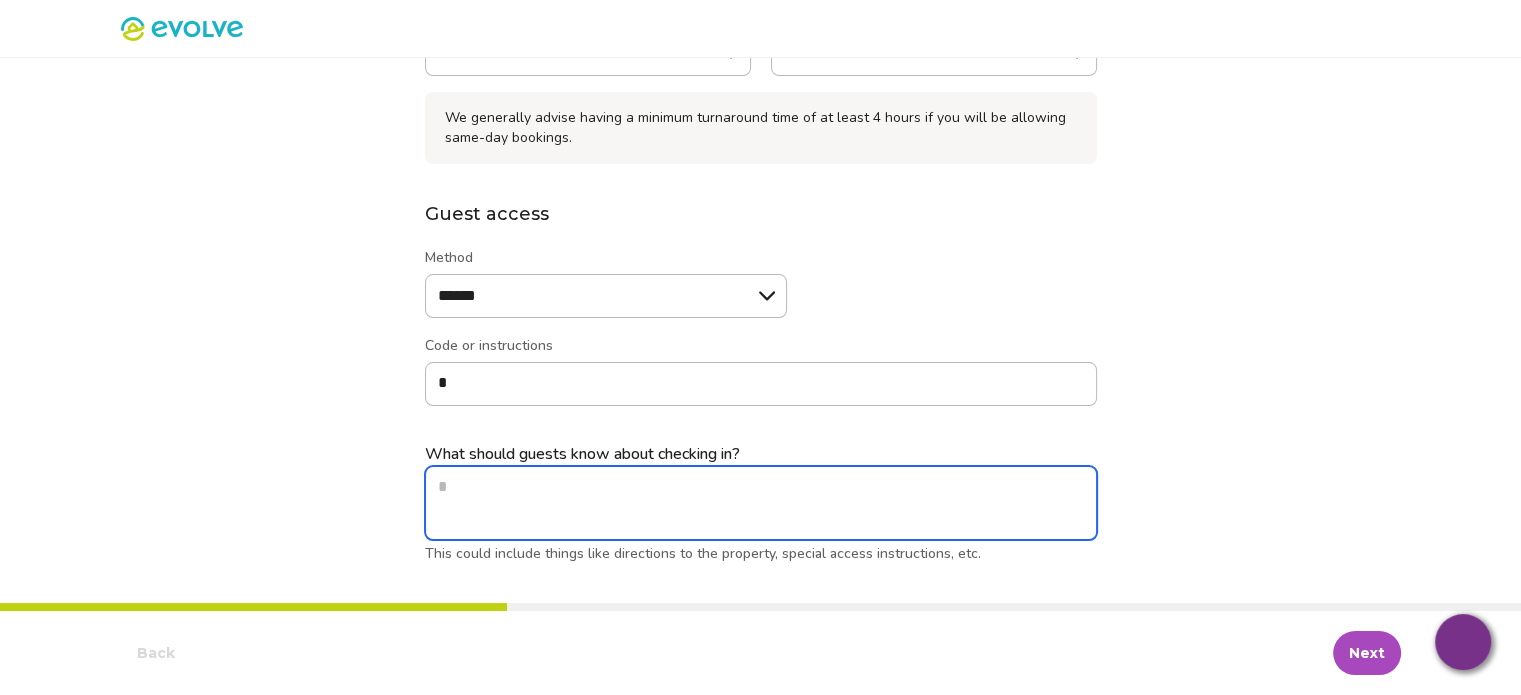 type on "*" 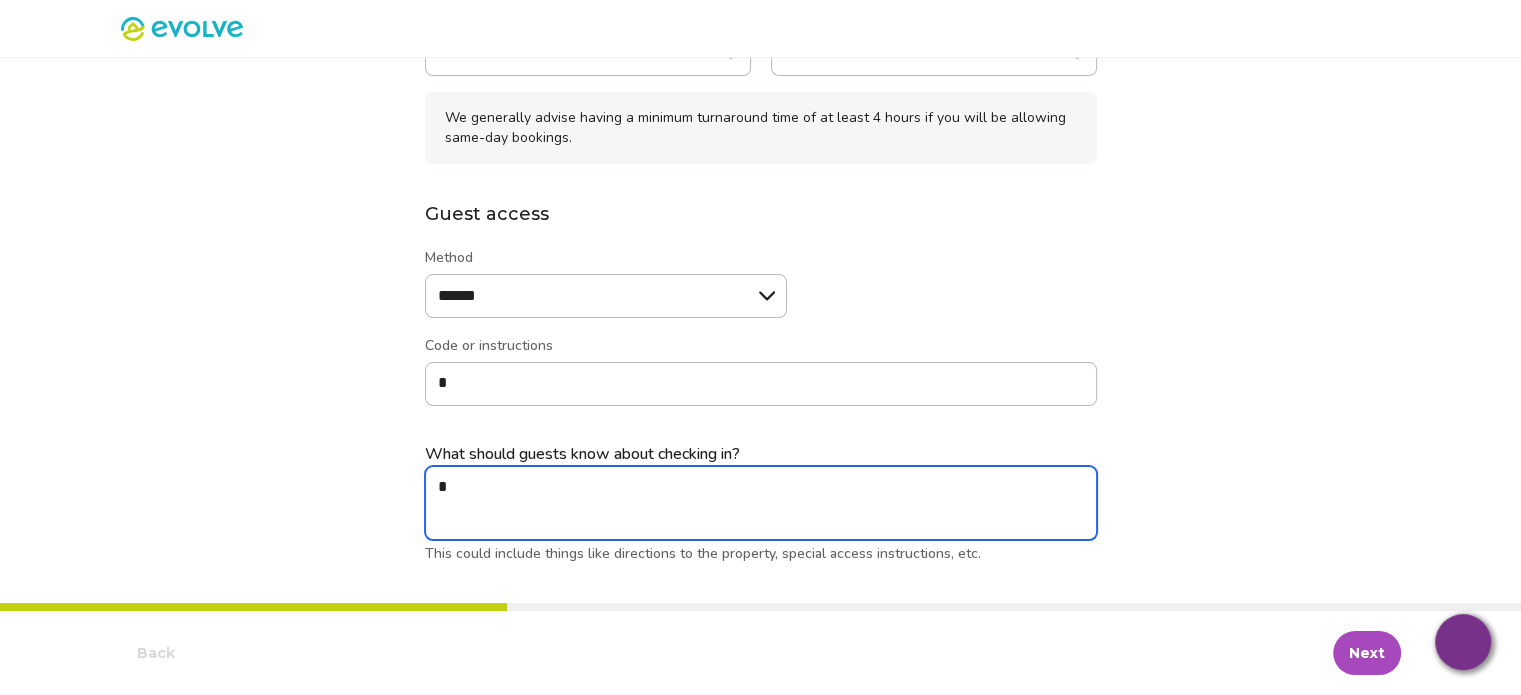 type on "*" 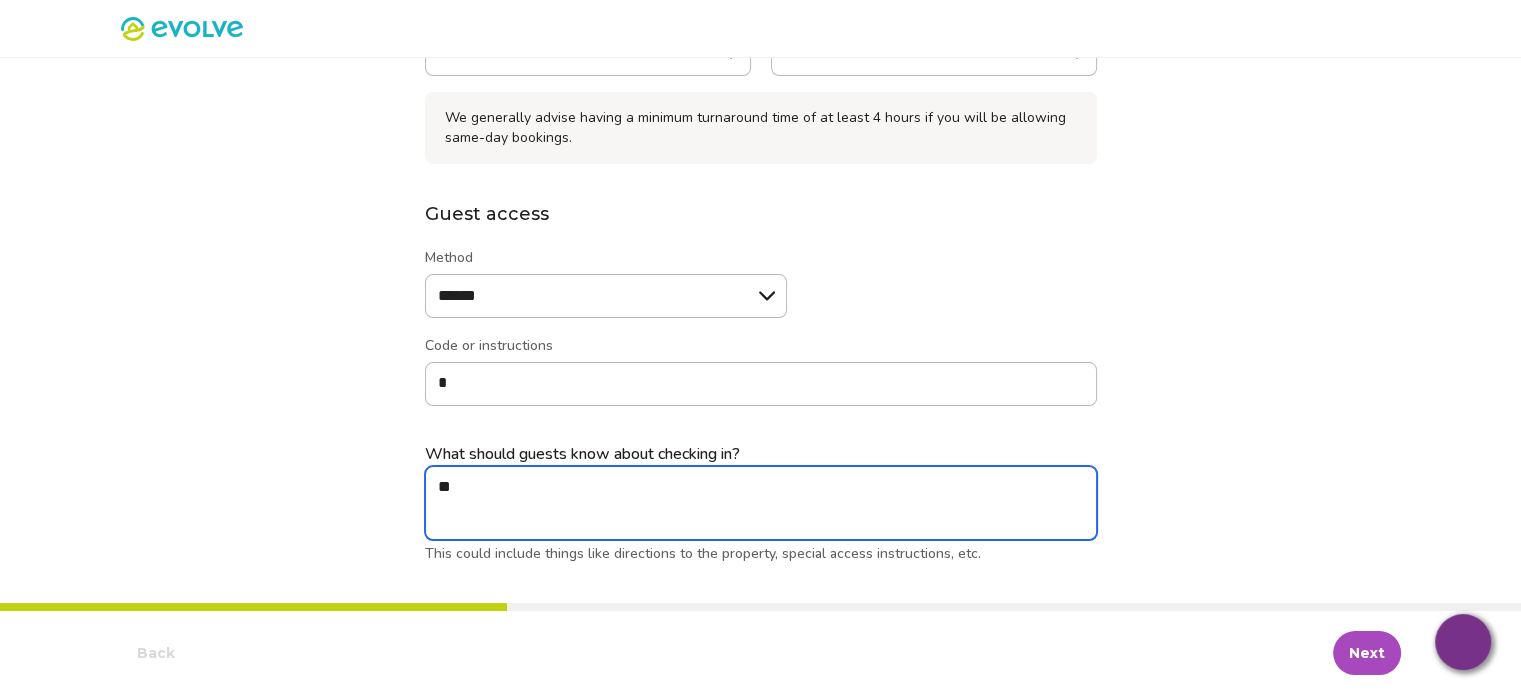 type on "*" 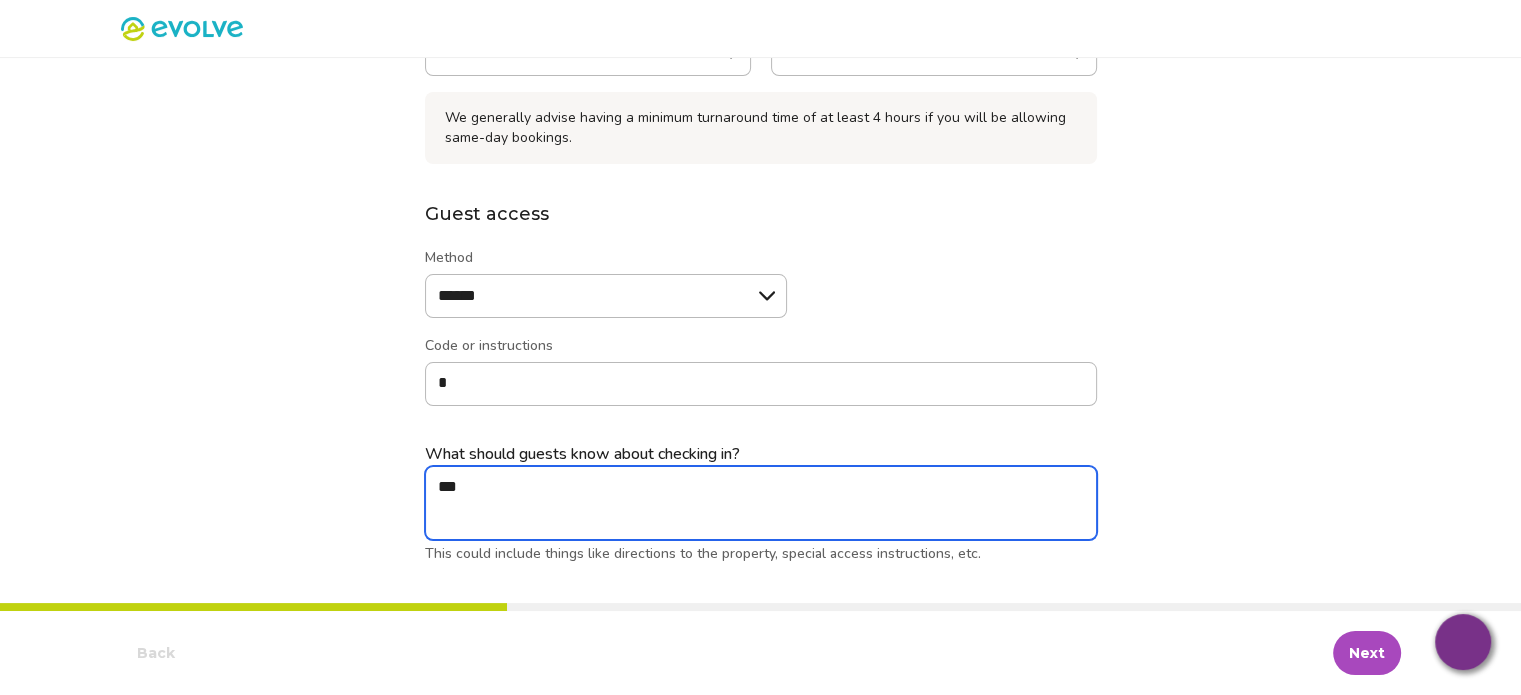 type on "*" 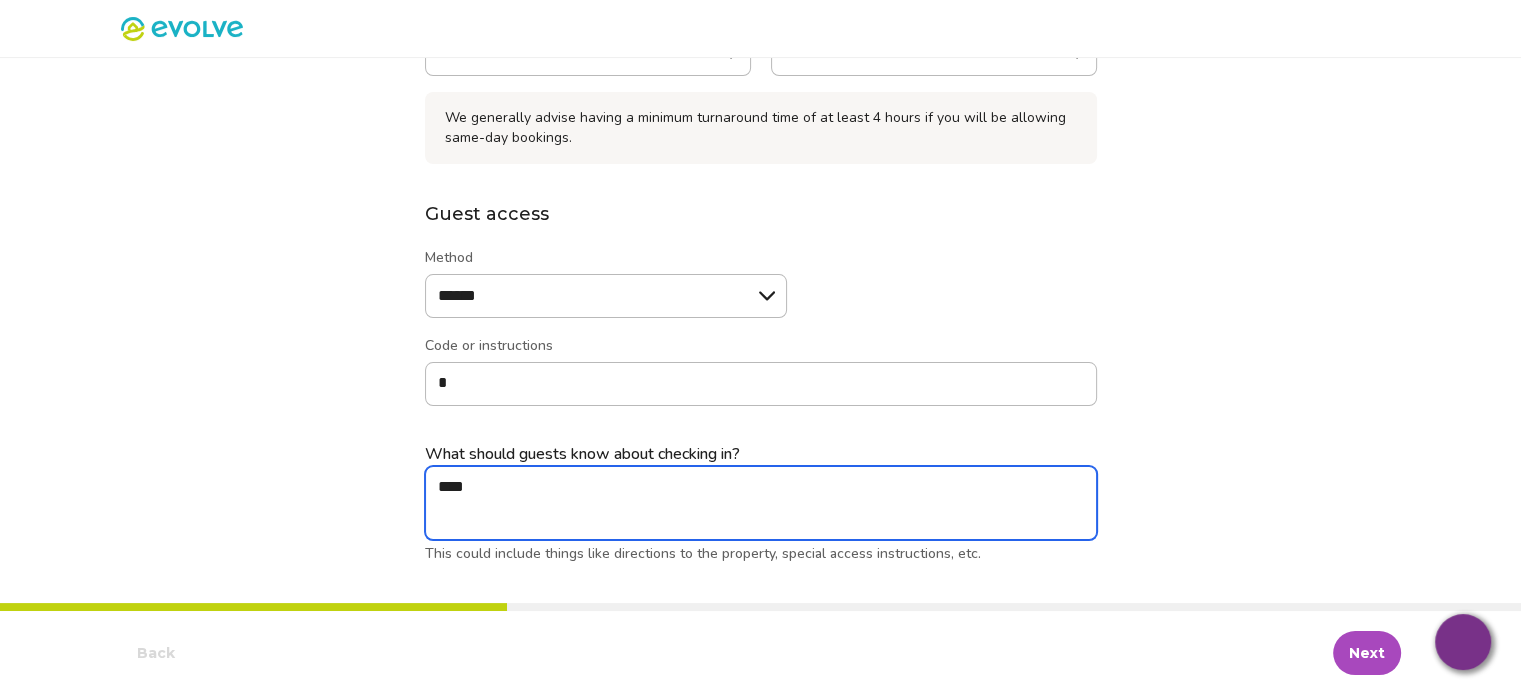 type on "*" 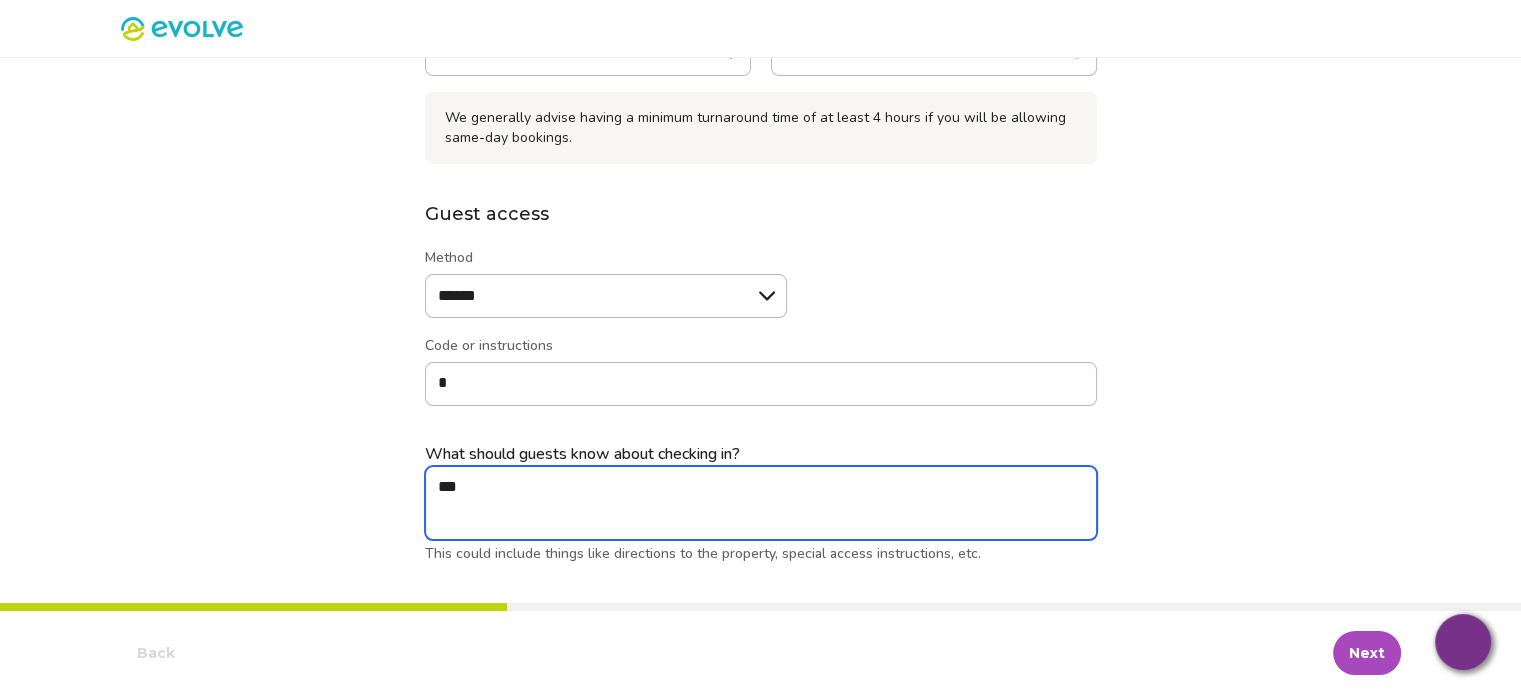 type on "*" 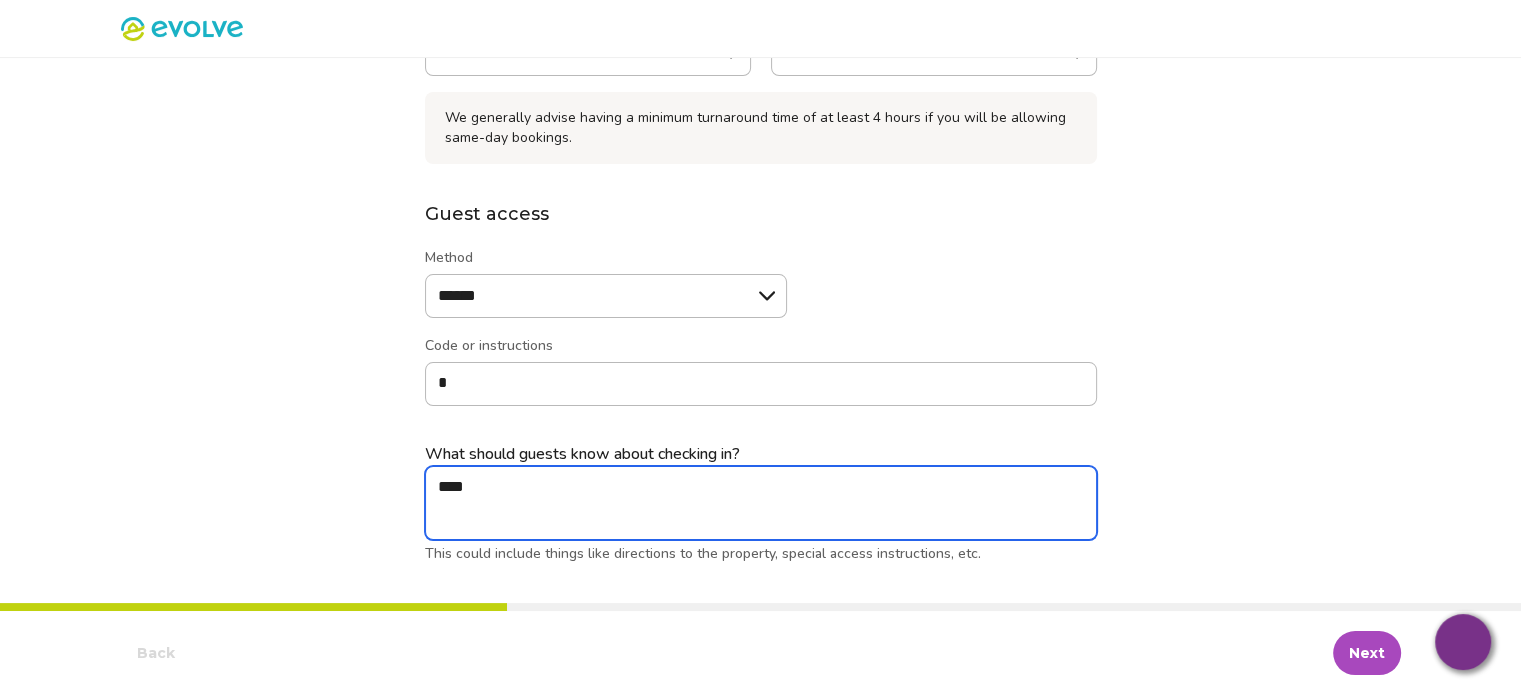 type on "*" 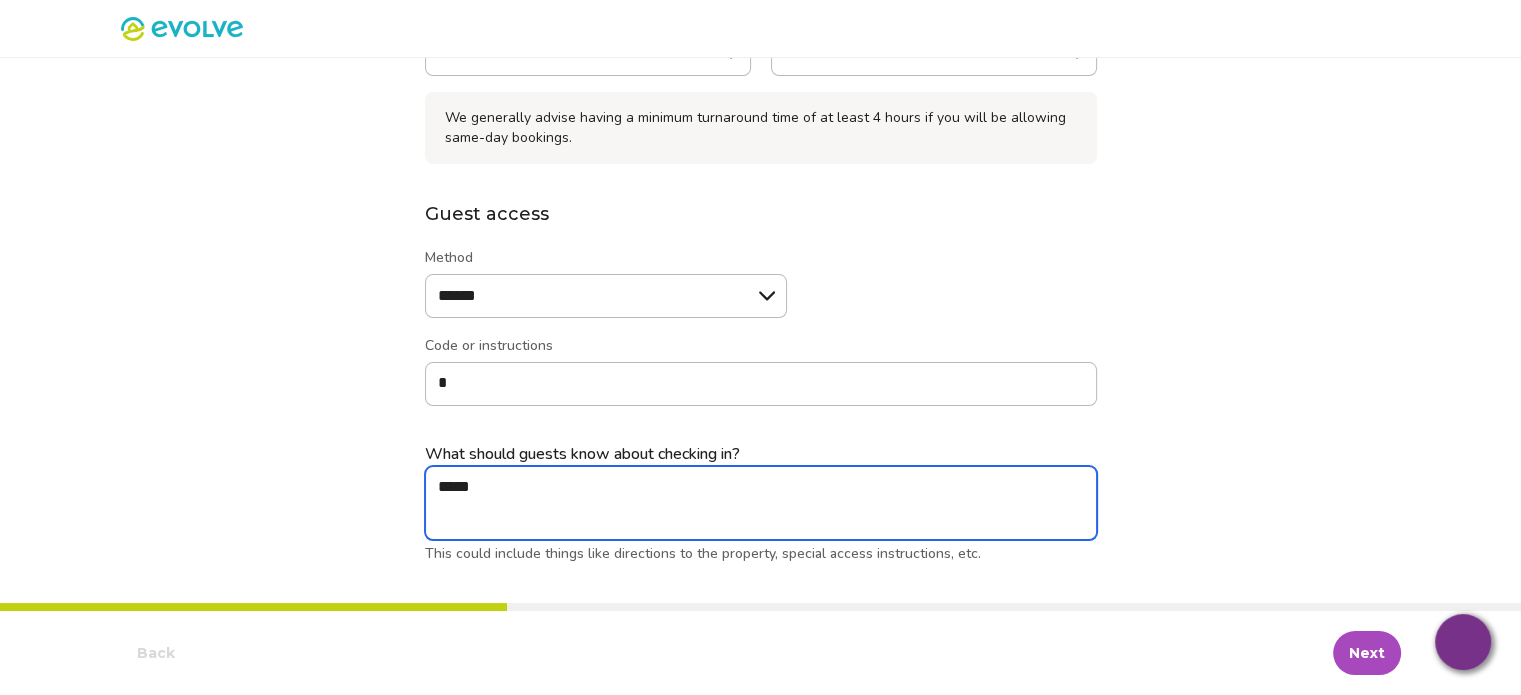 type on "*" 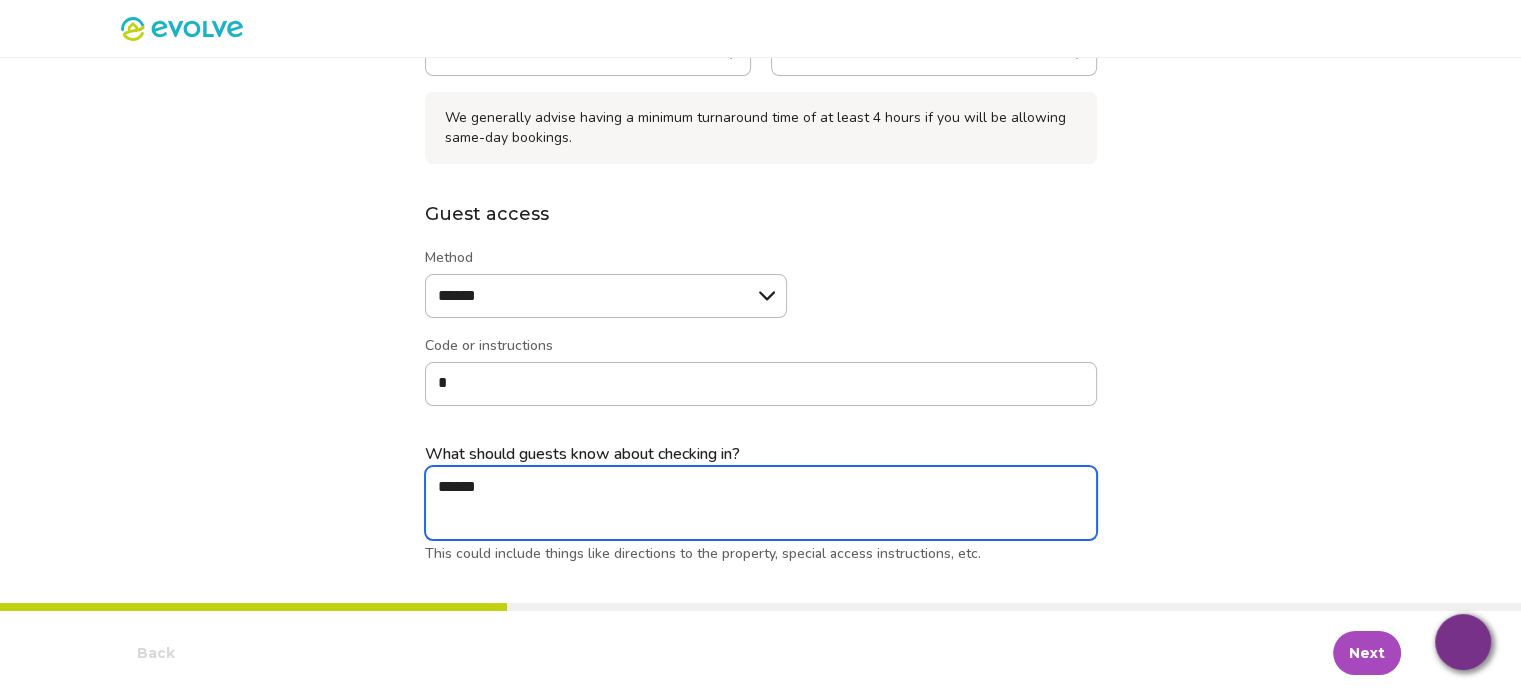 type on "*" 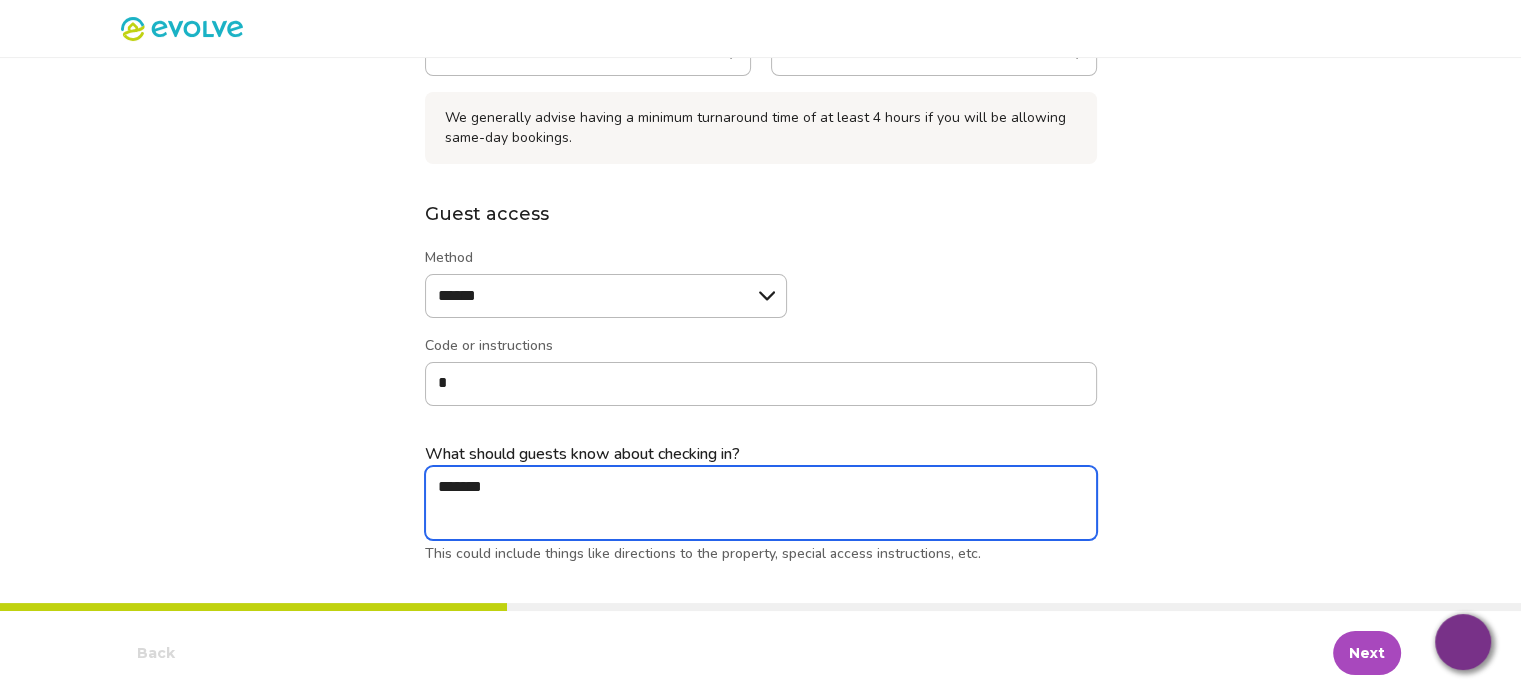 type on "*" 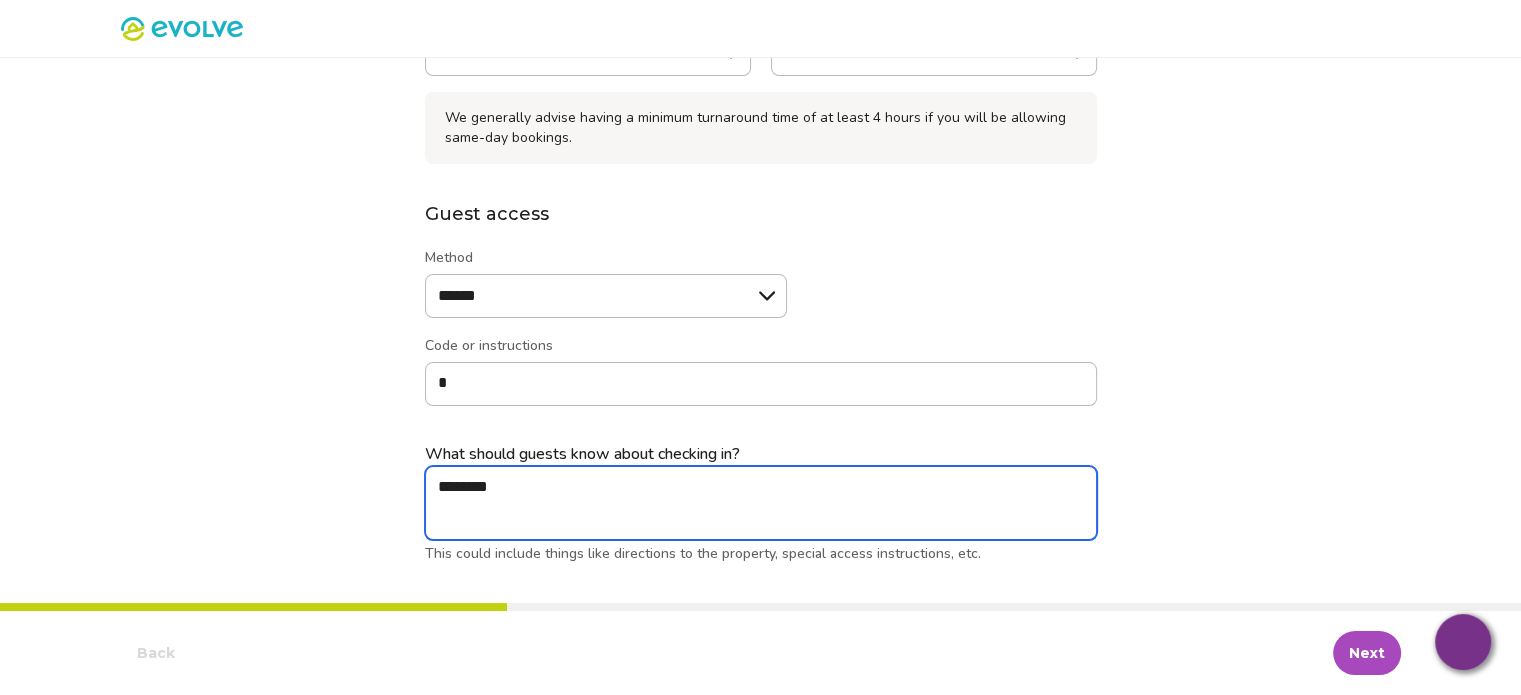 type on "*" 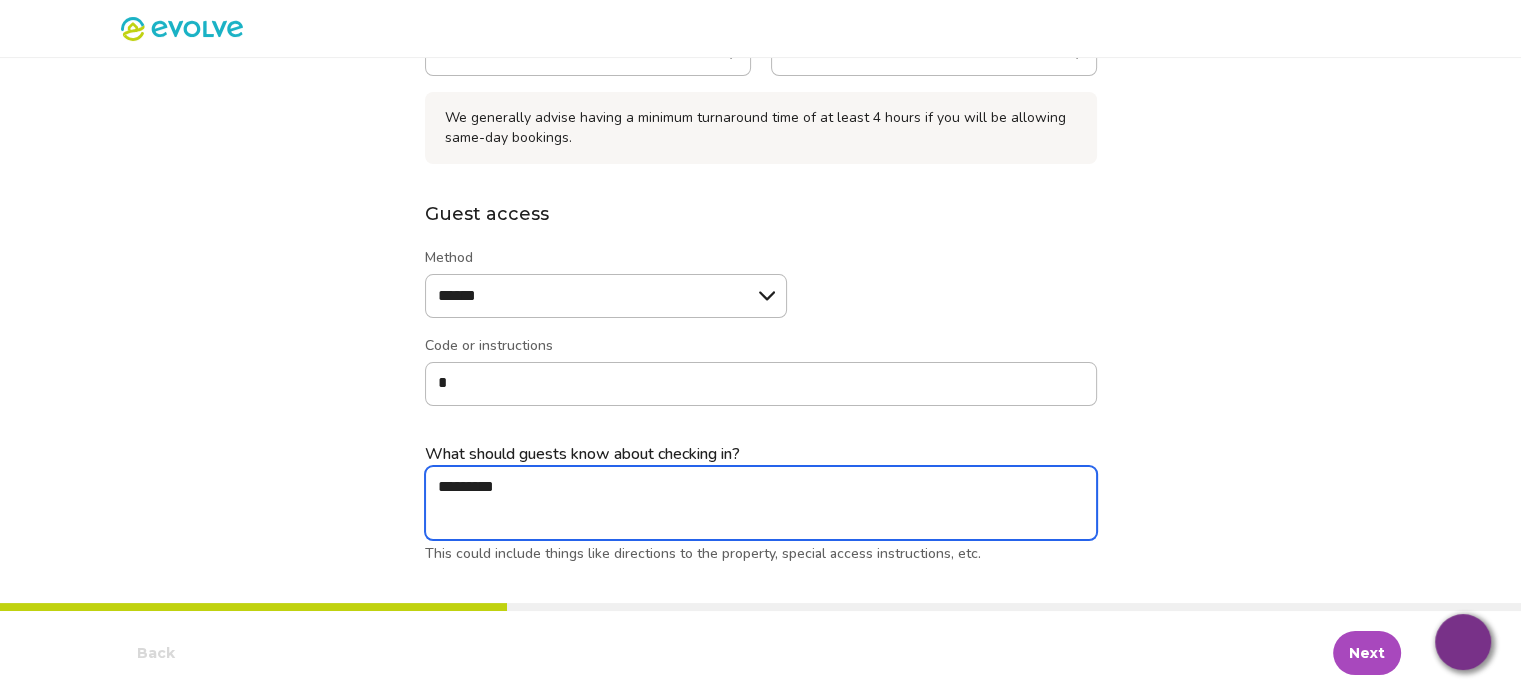 type on "*" 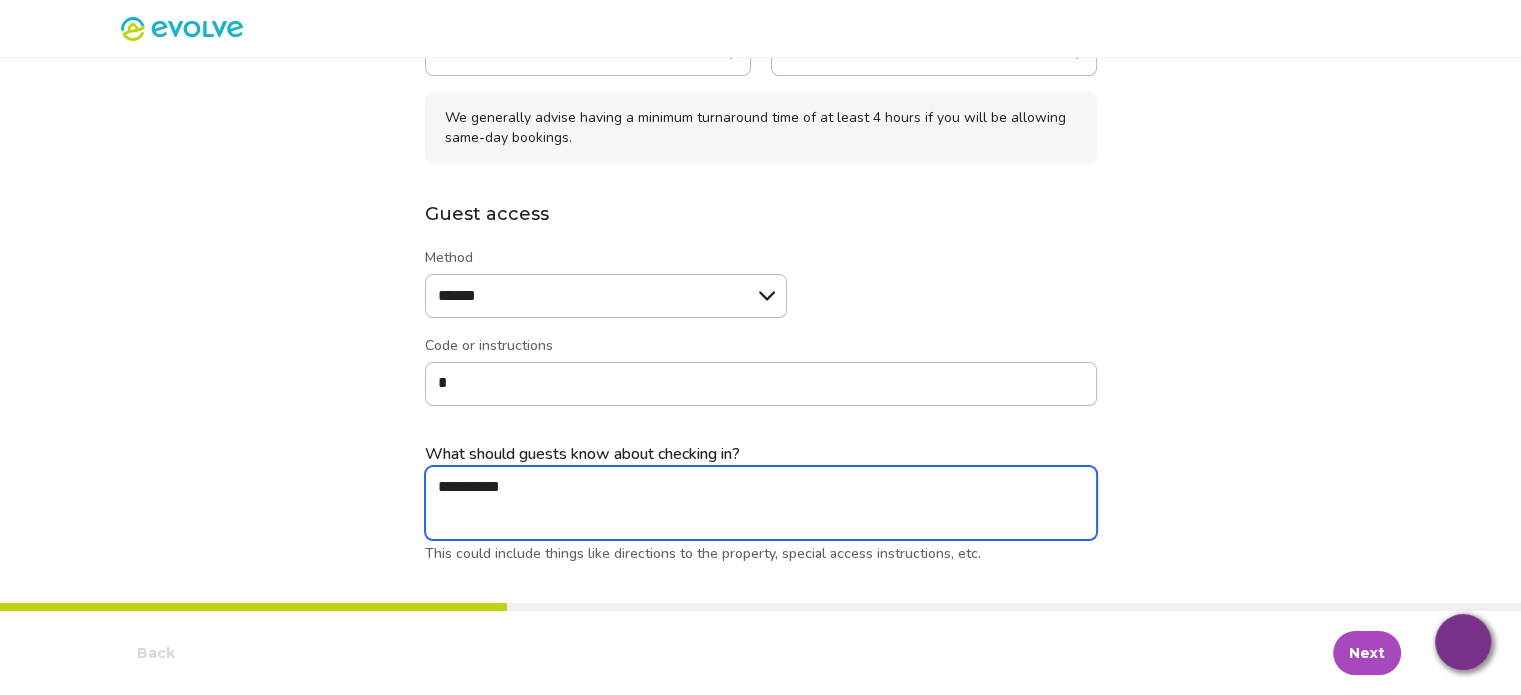 type on "*" 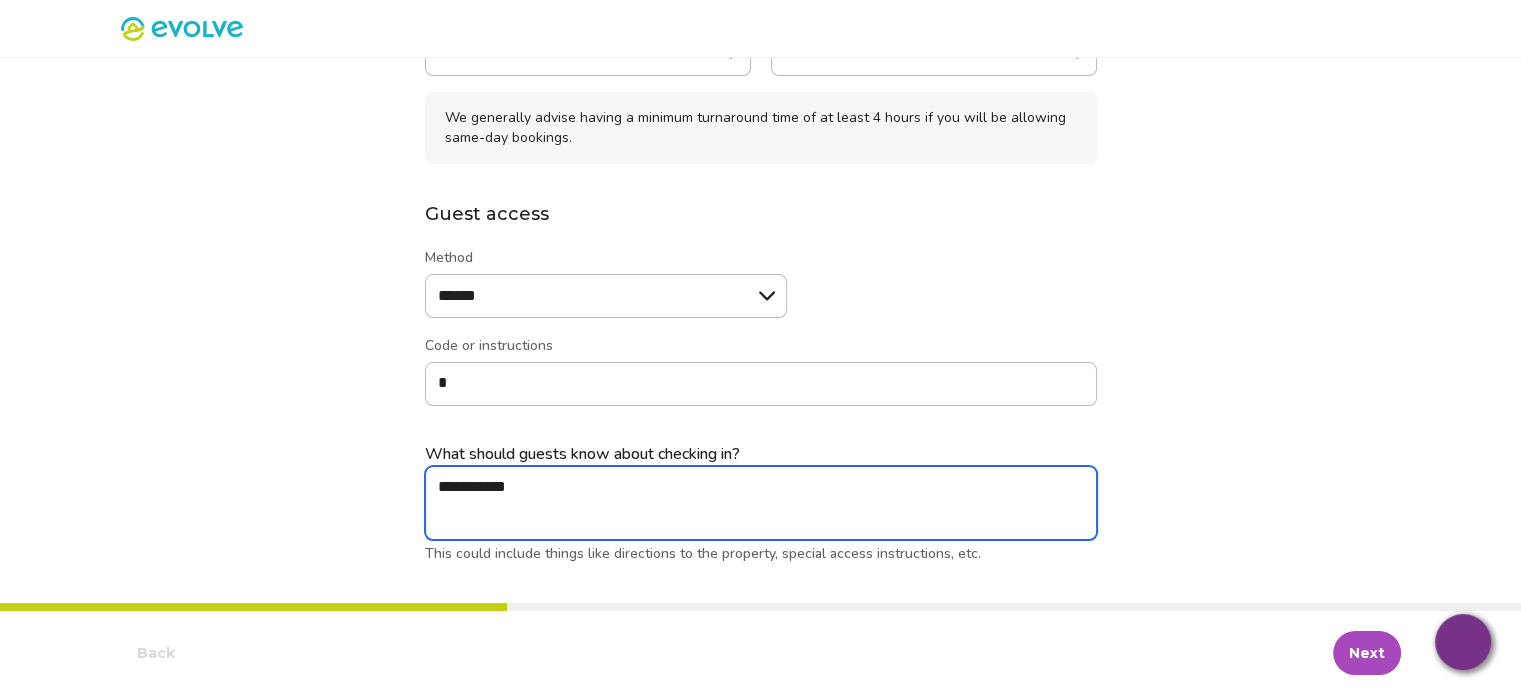 type on "*" 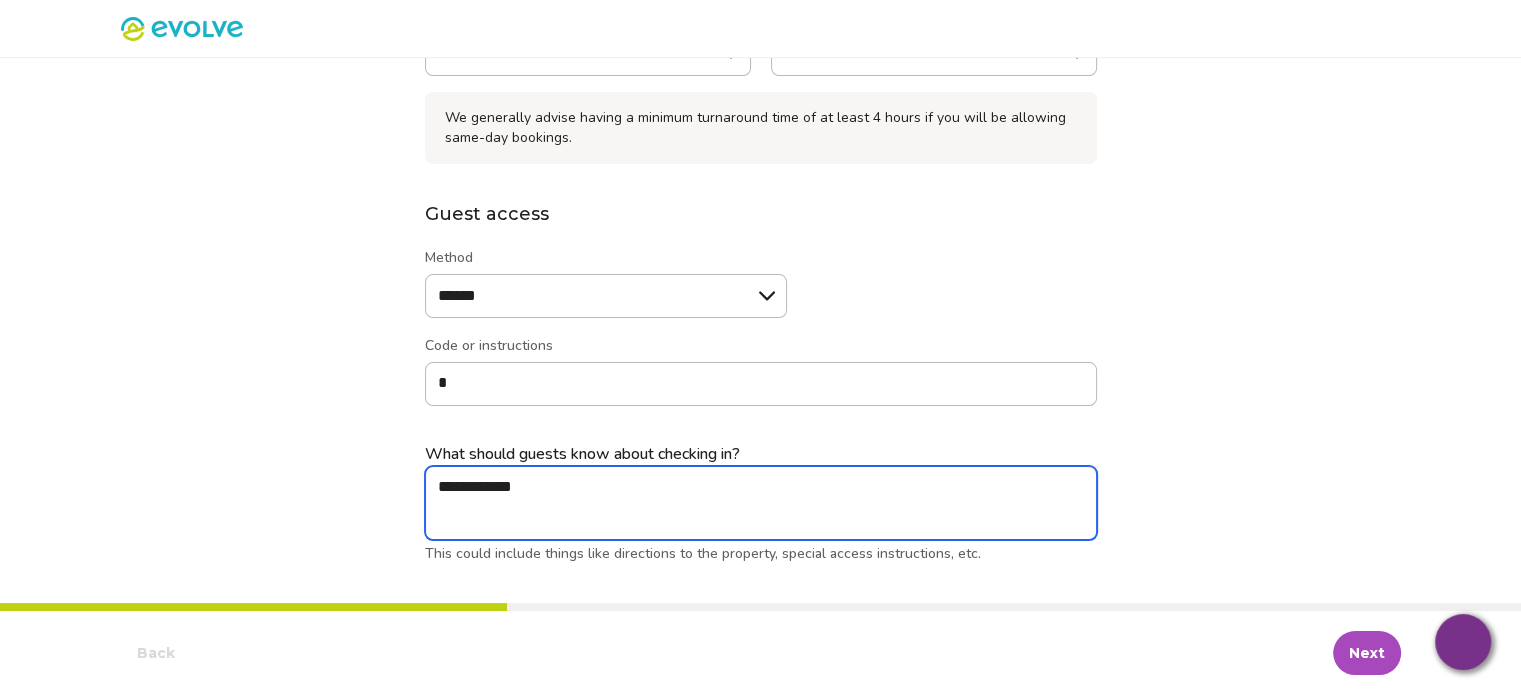 type on "*" 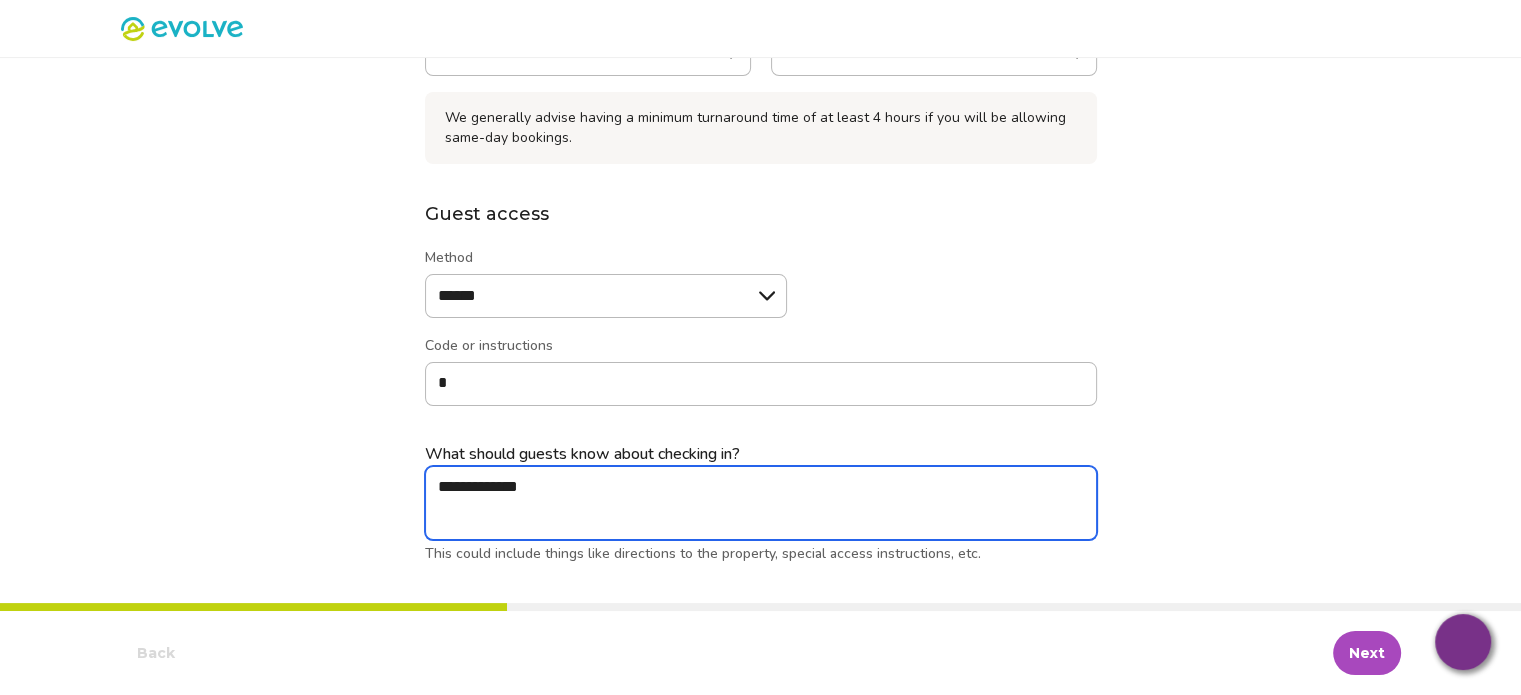type on "*" 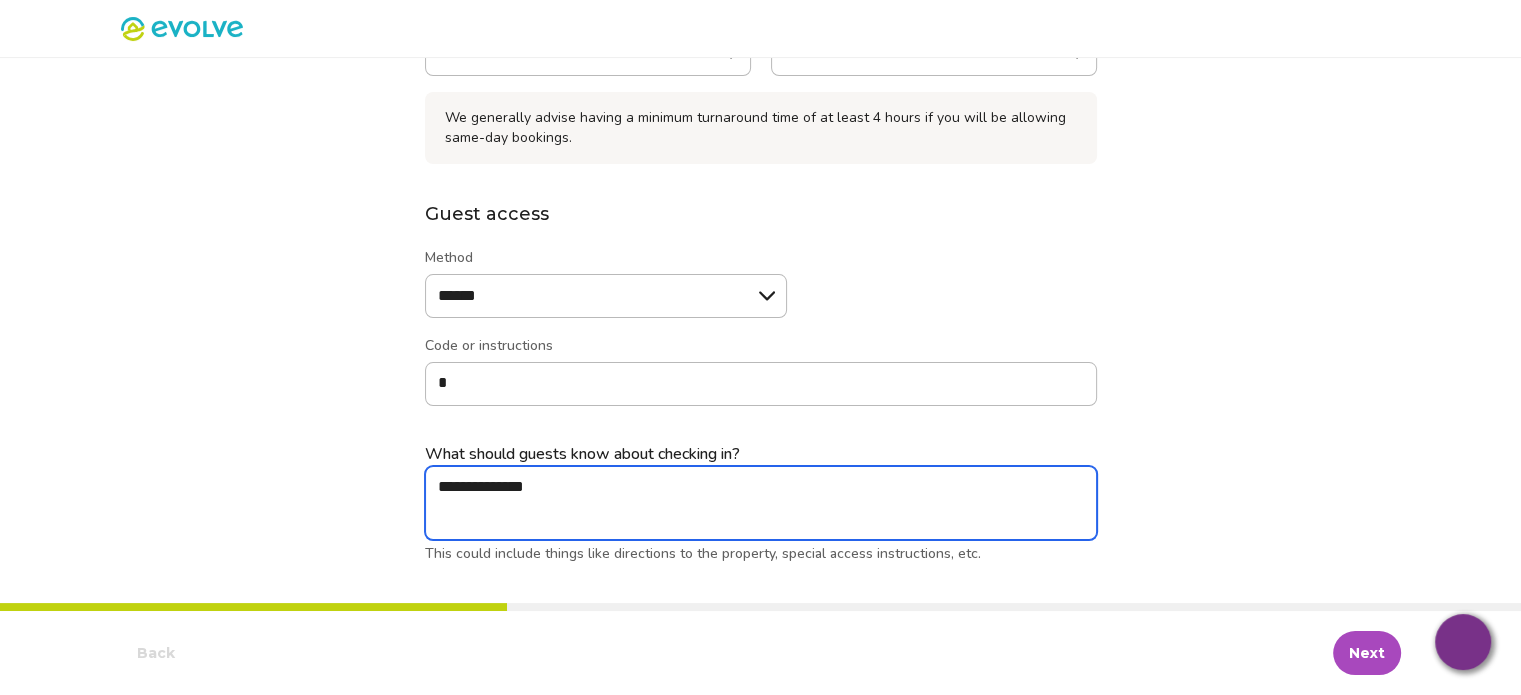type on "*" 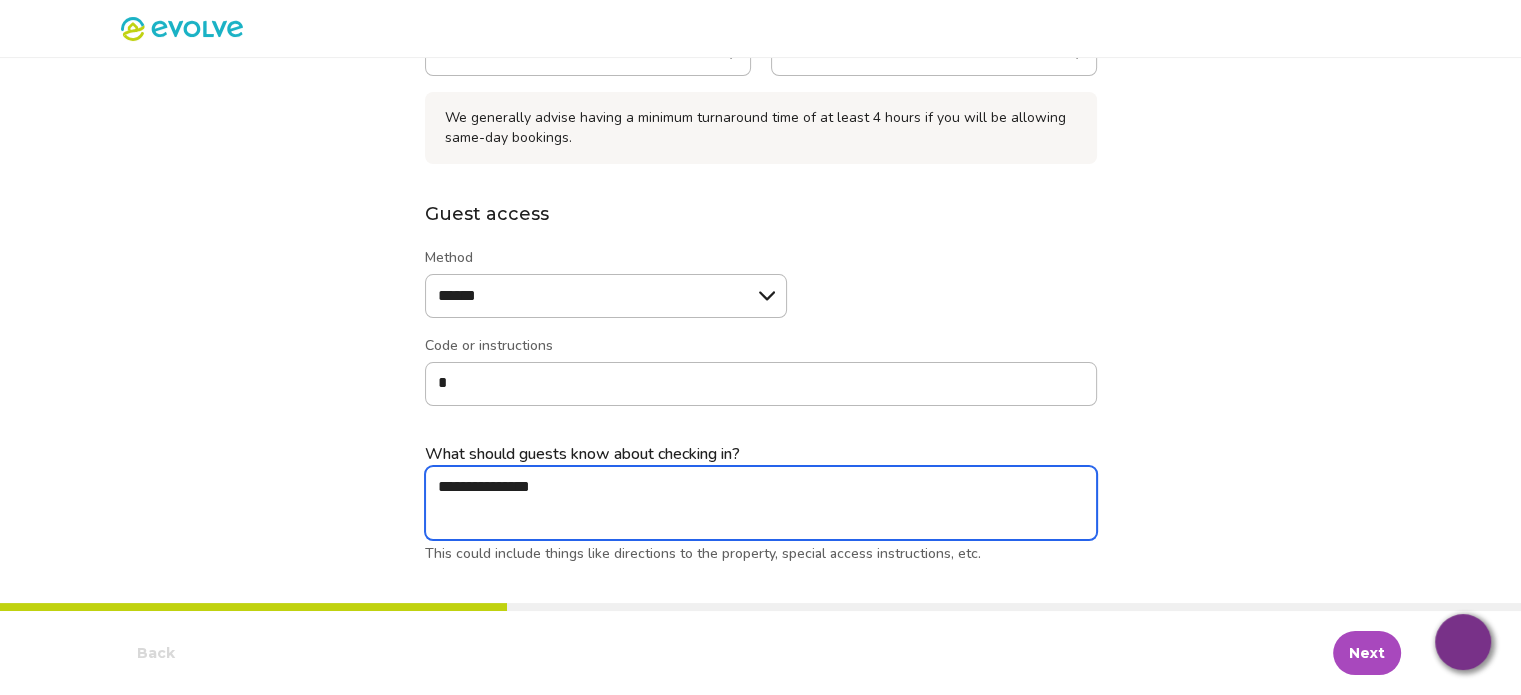 type on "*" 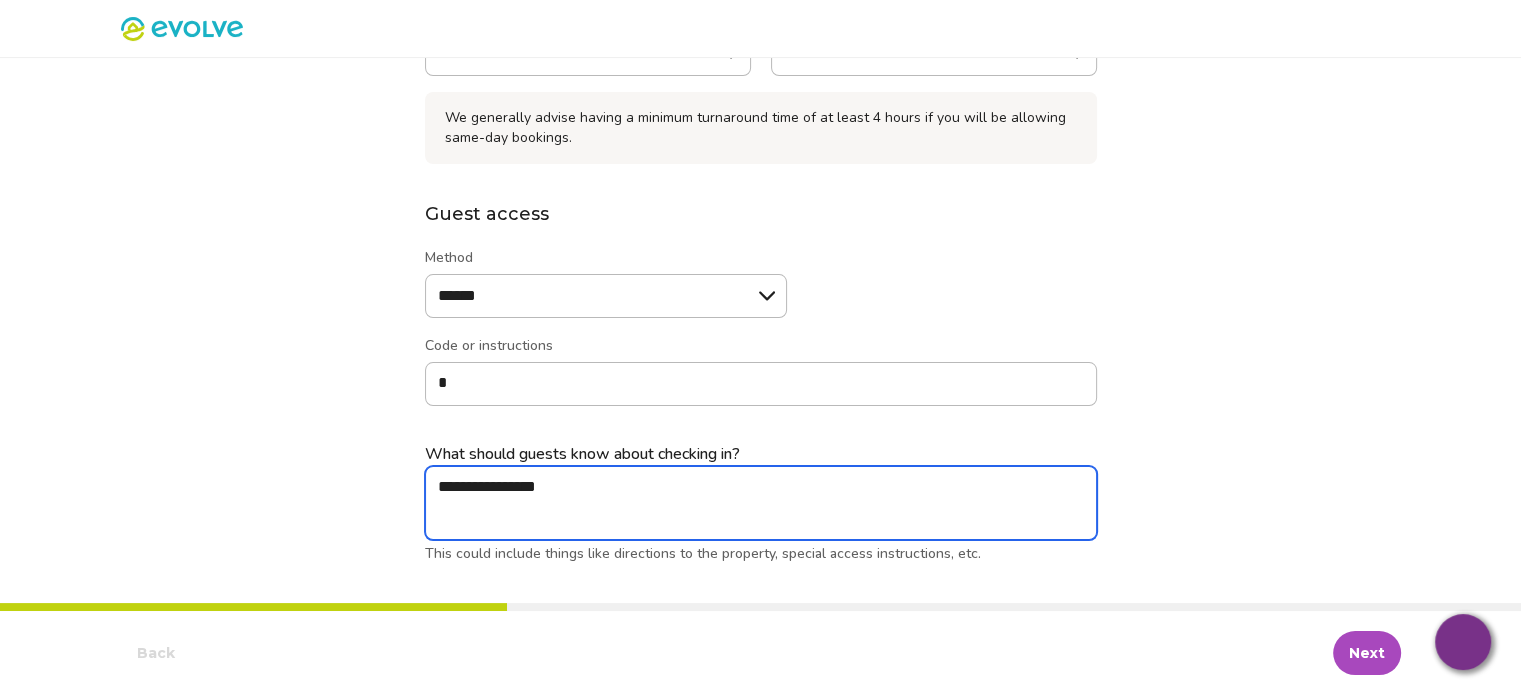 type on "*" 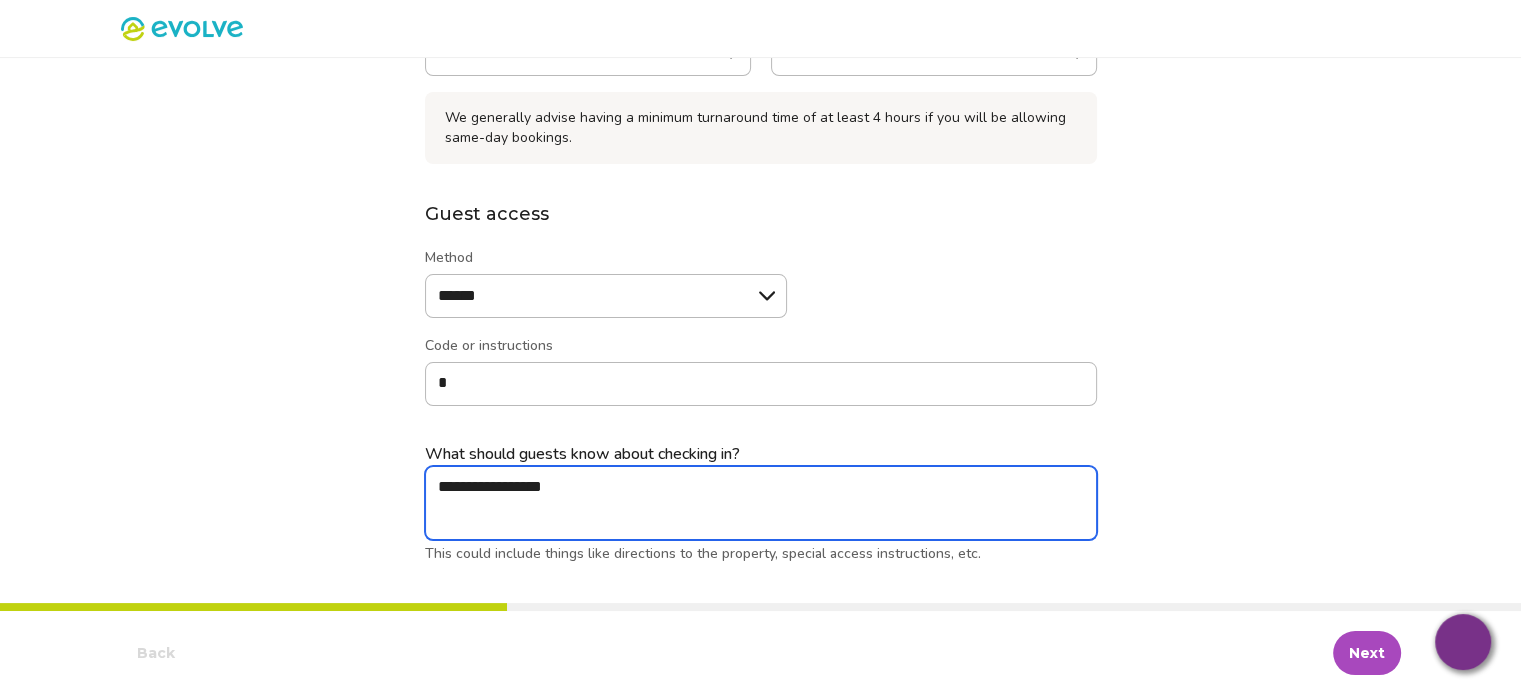 type on "*" 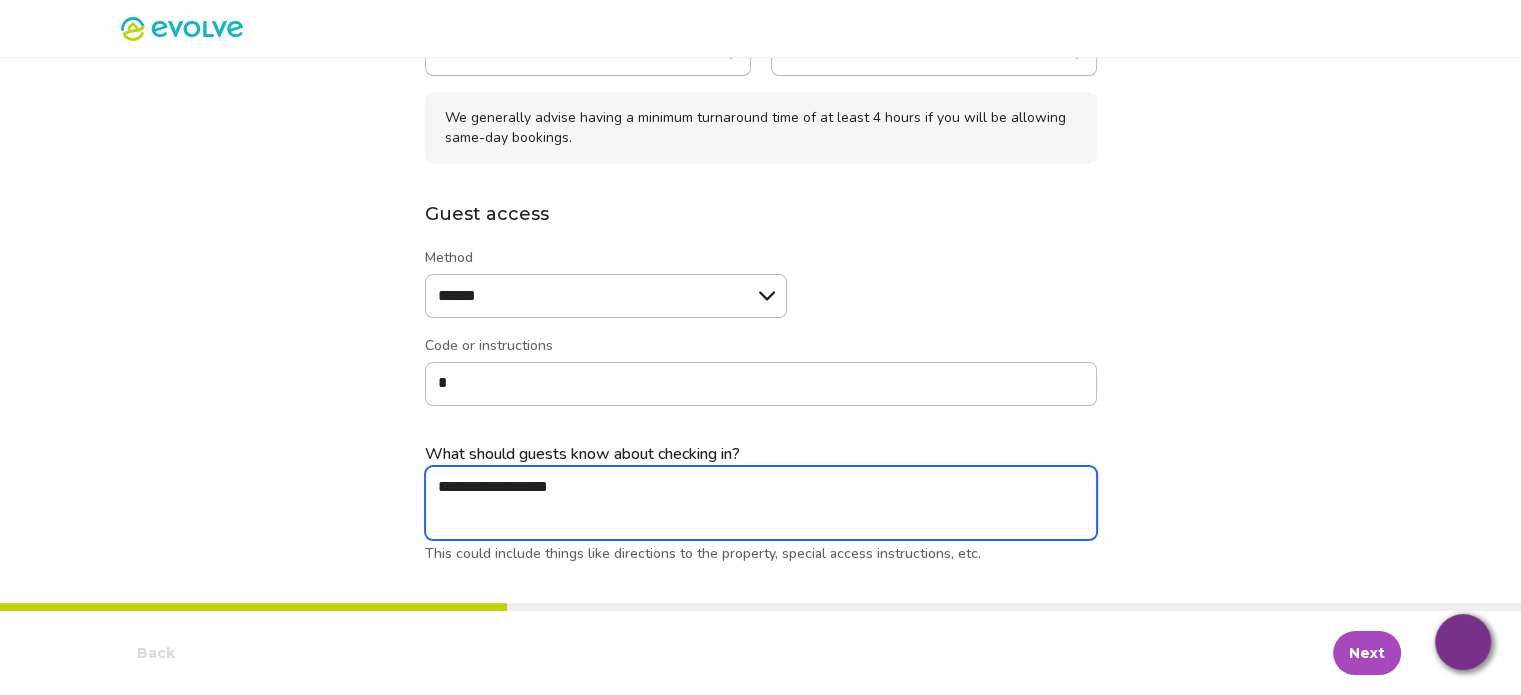 type on "*" 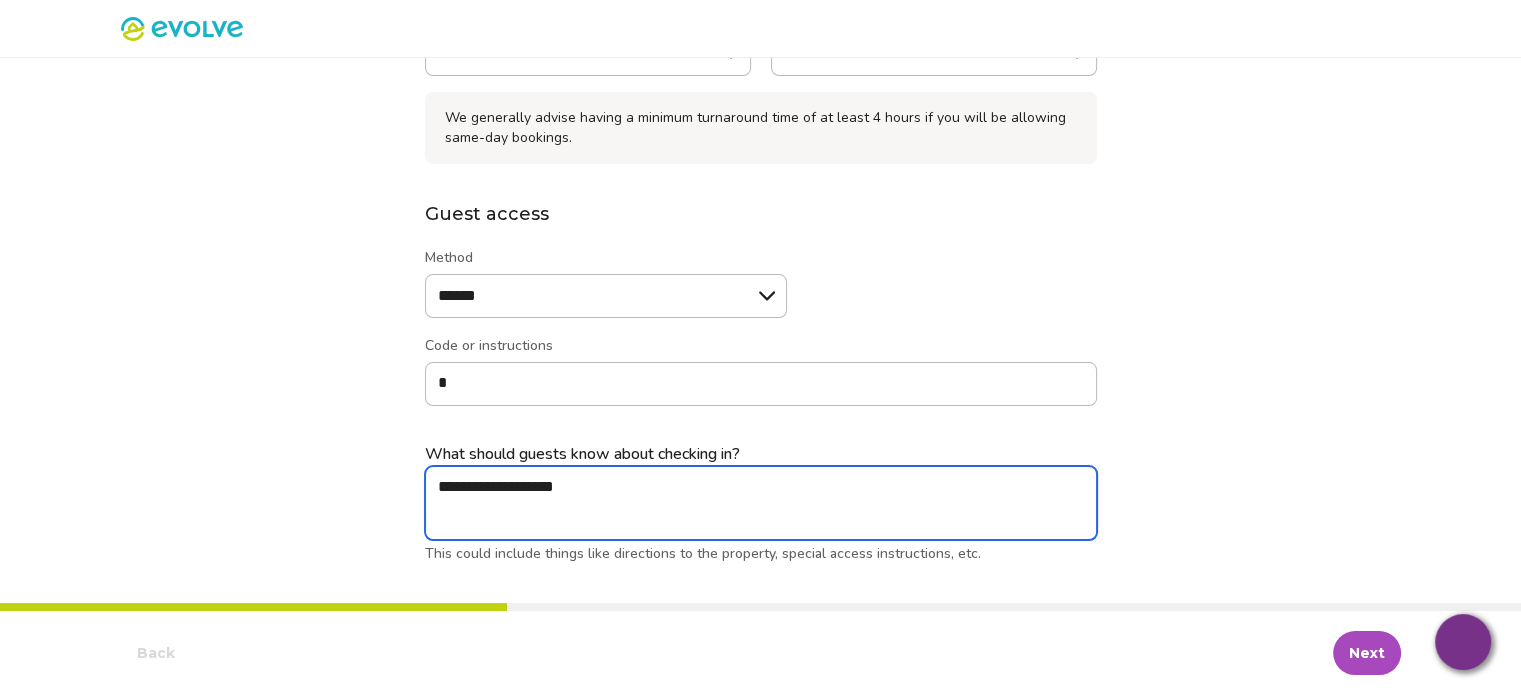 type on "*" 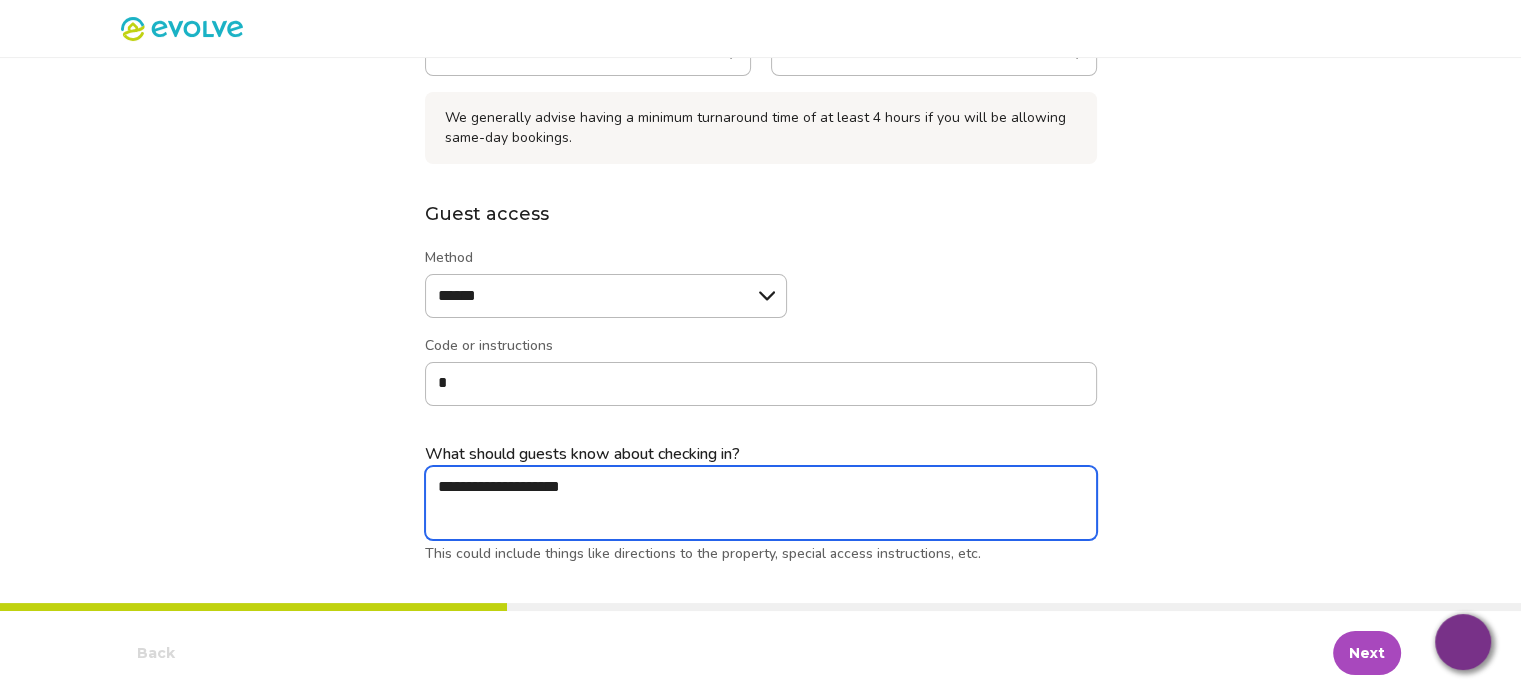 type on "*" 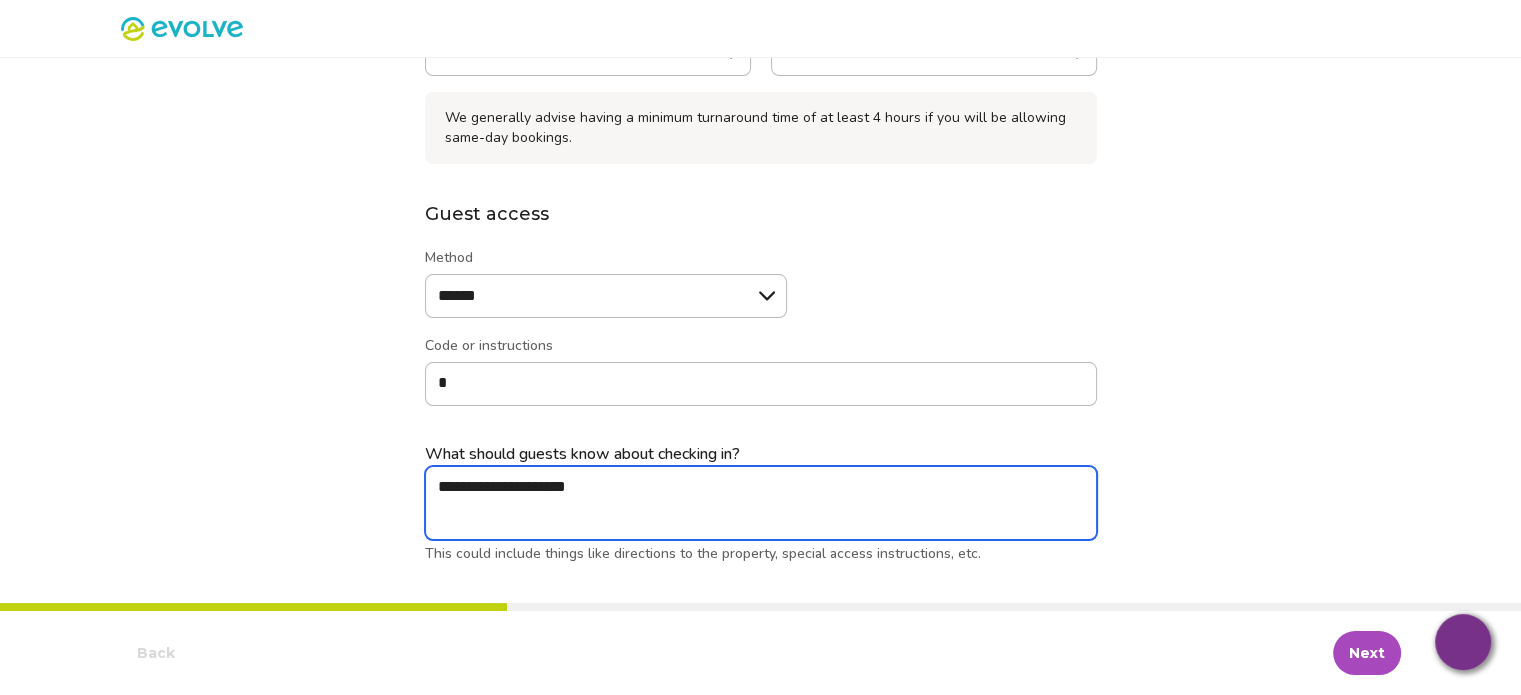 type on "*" 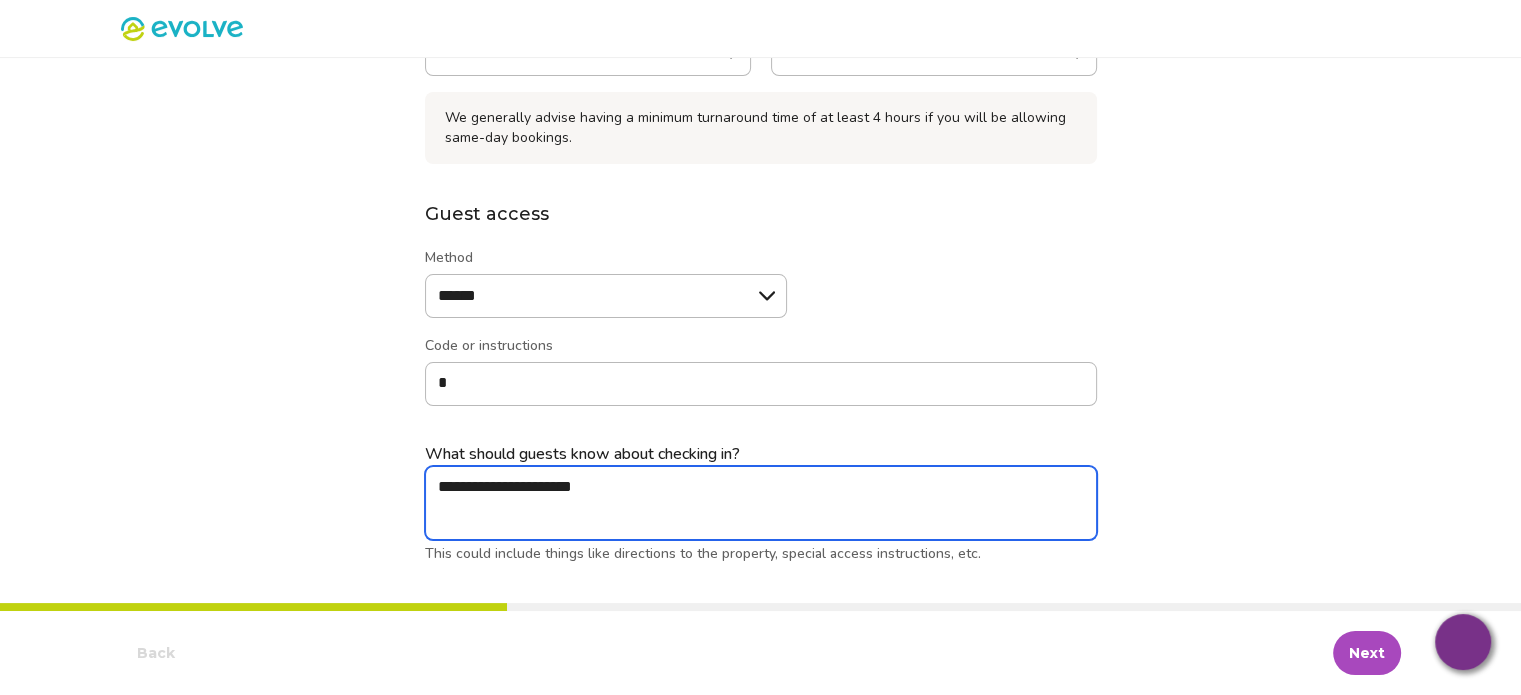 type on "*" 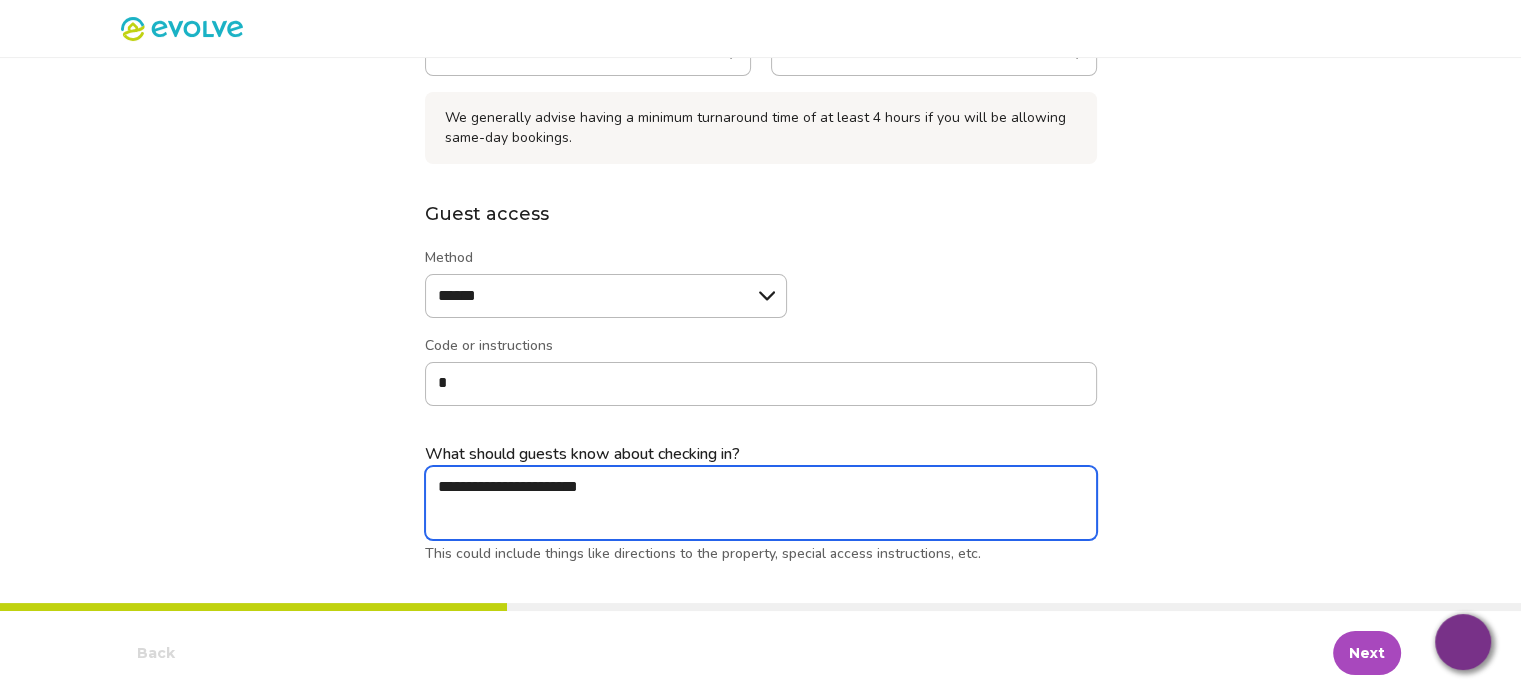 type on "*" 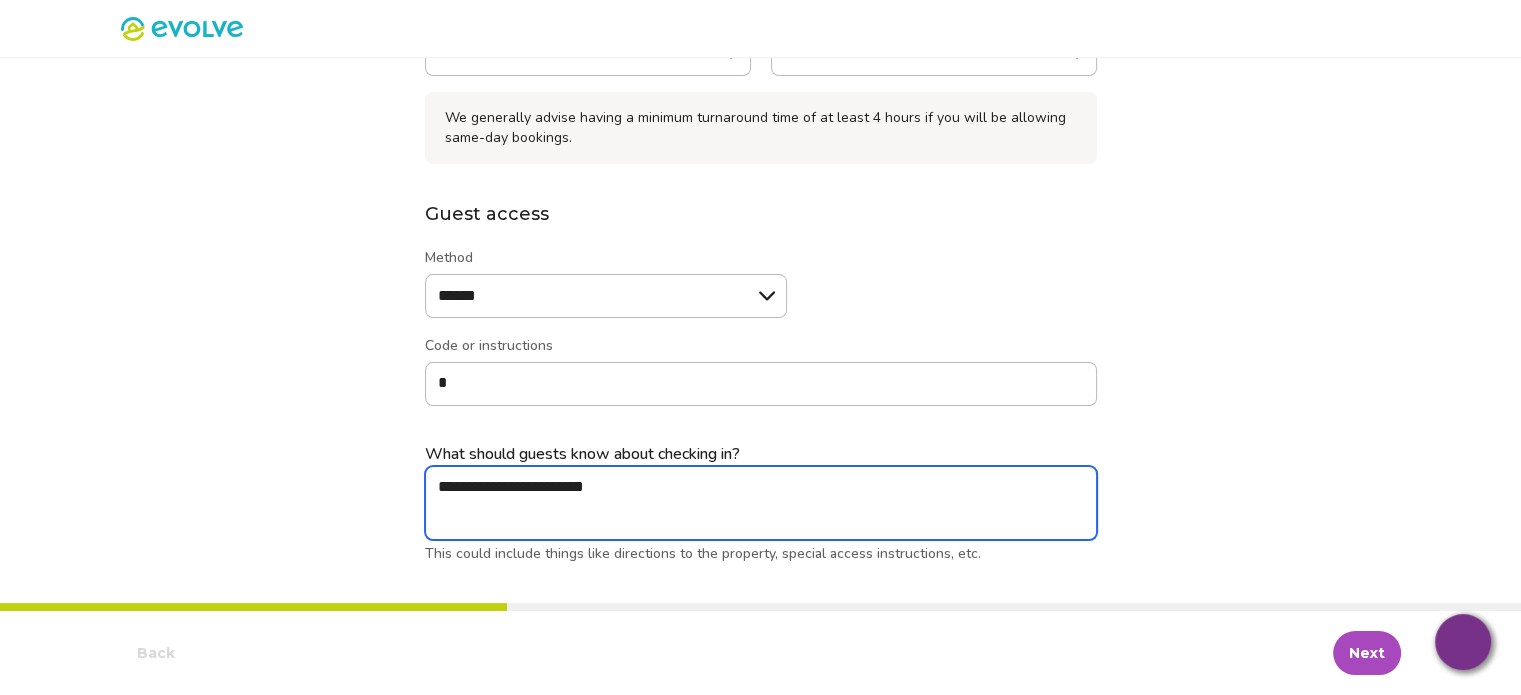 type on "*" 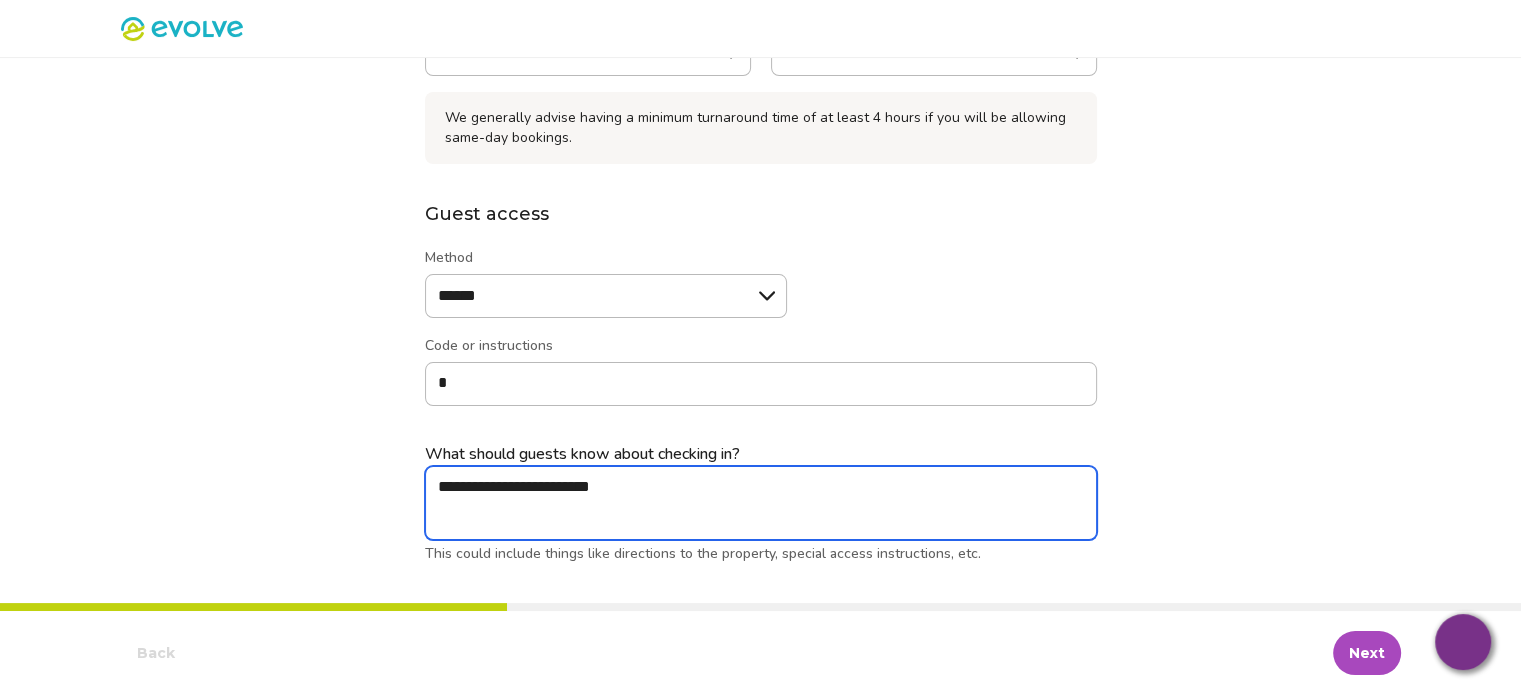 type on "*" 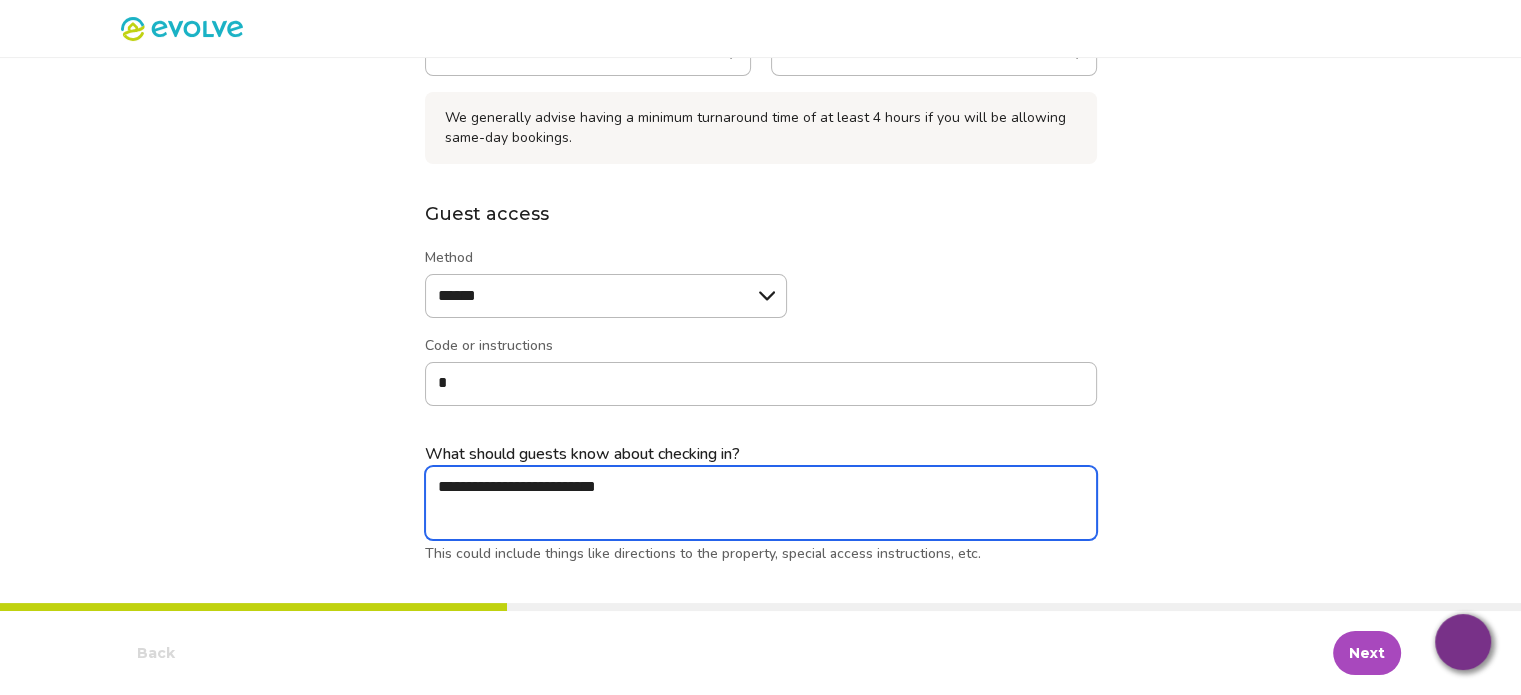 type on "*" 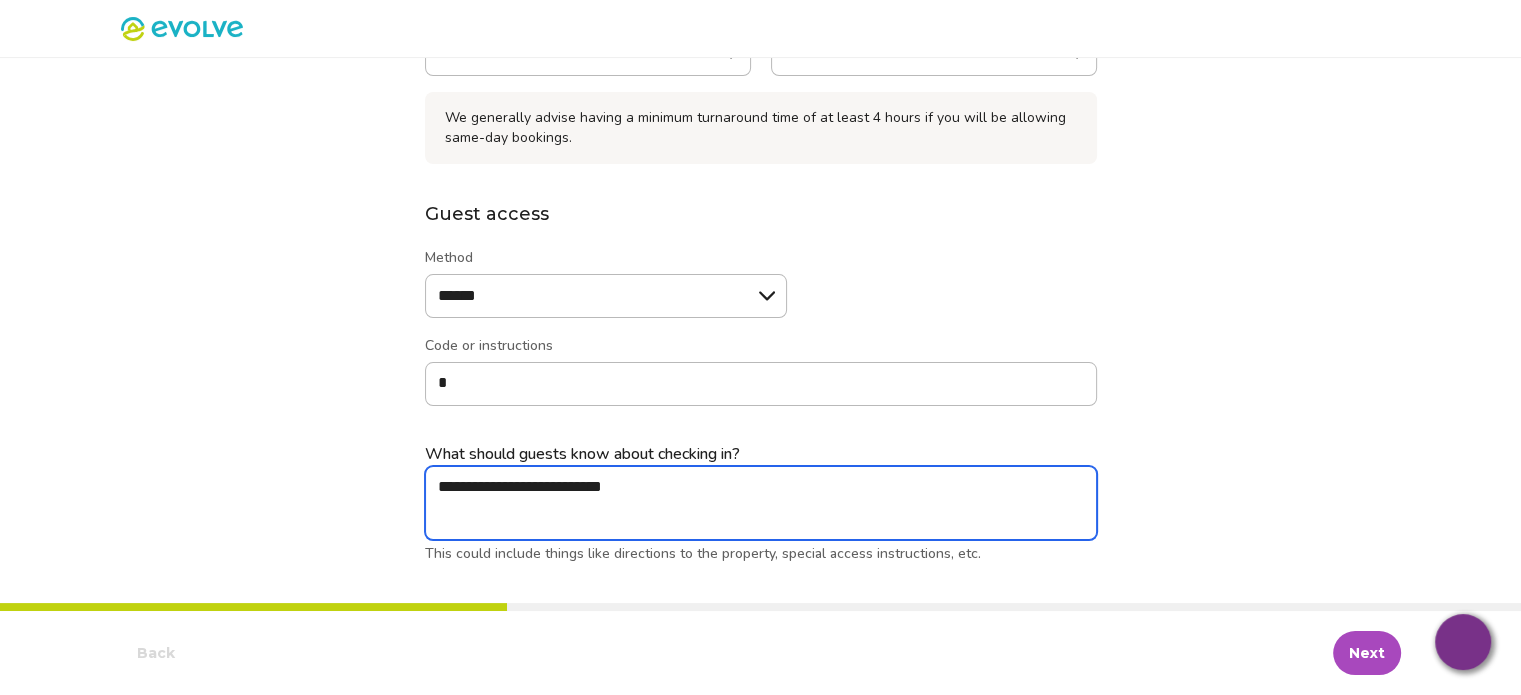 type on "*" 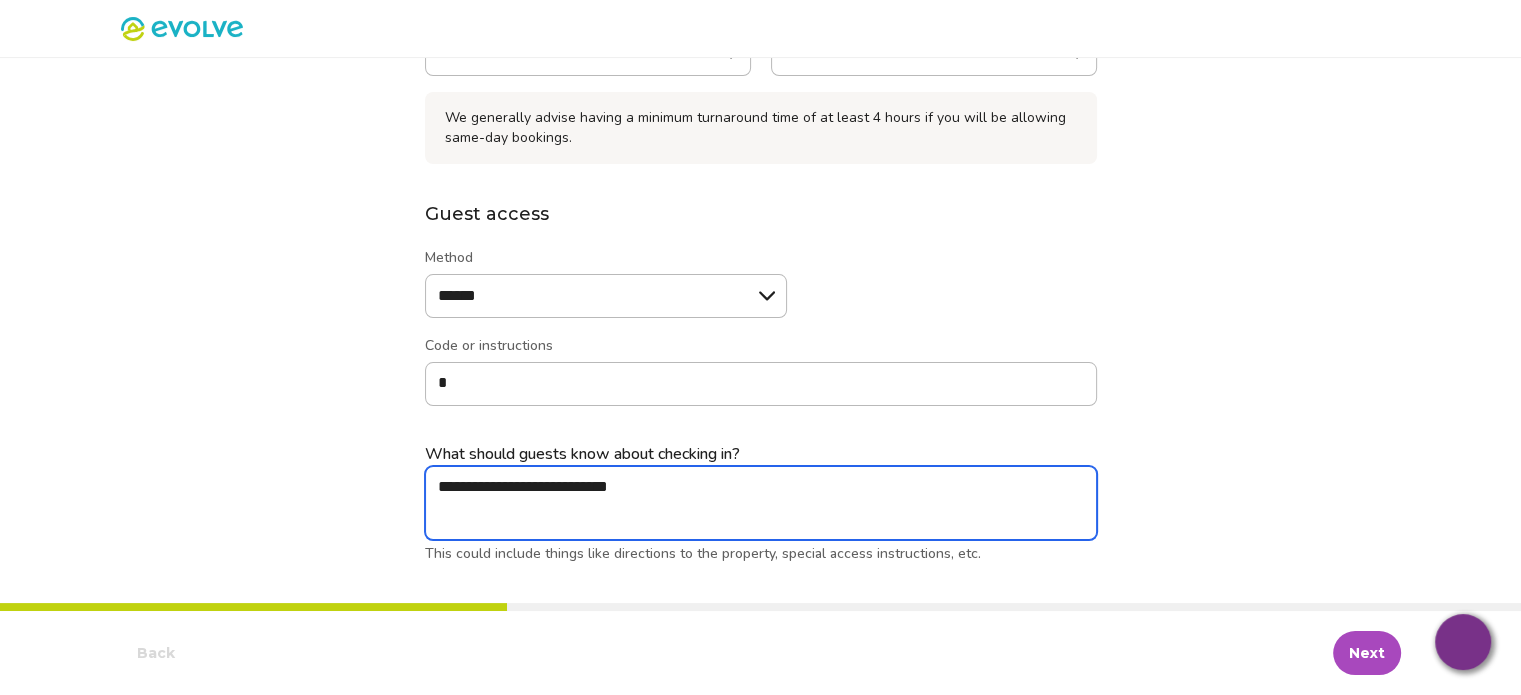 type on "*" 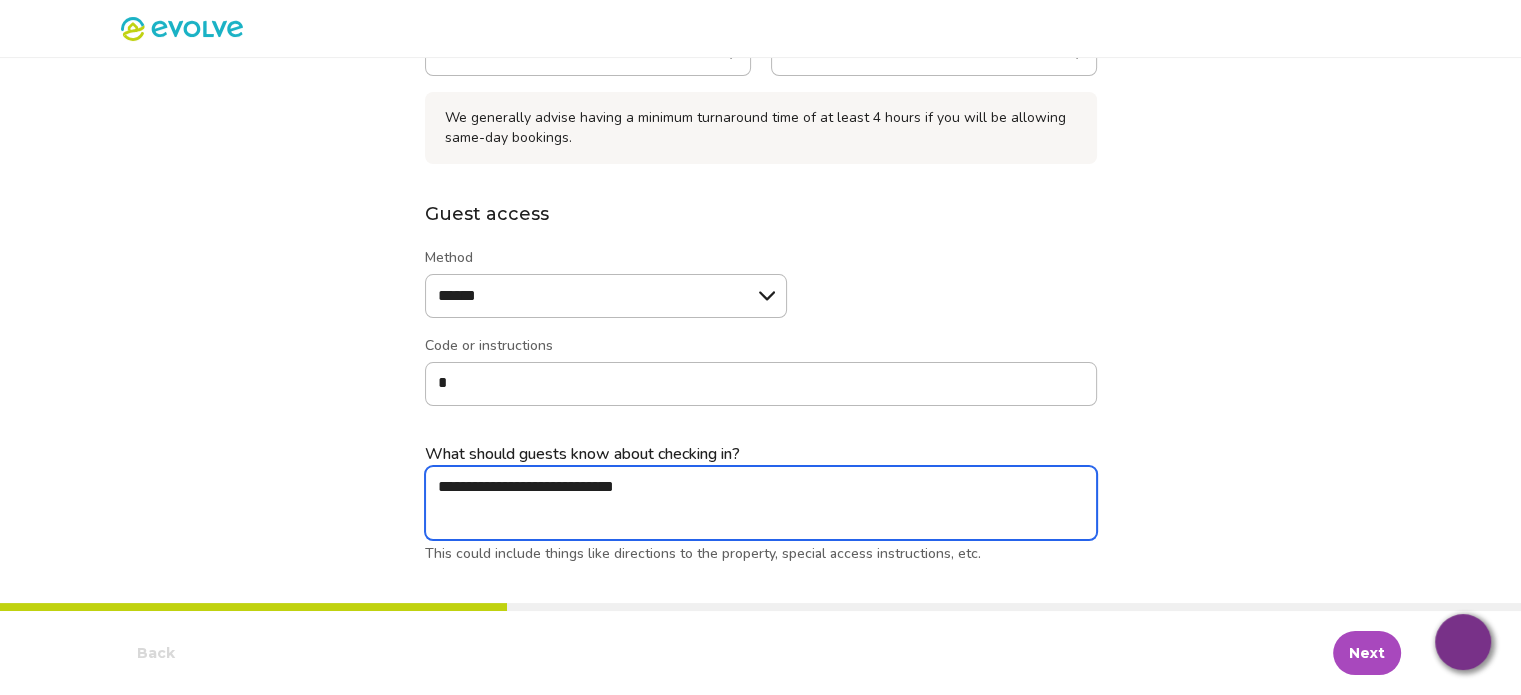 type on "*" 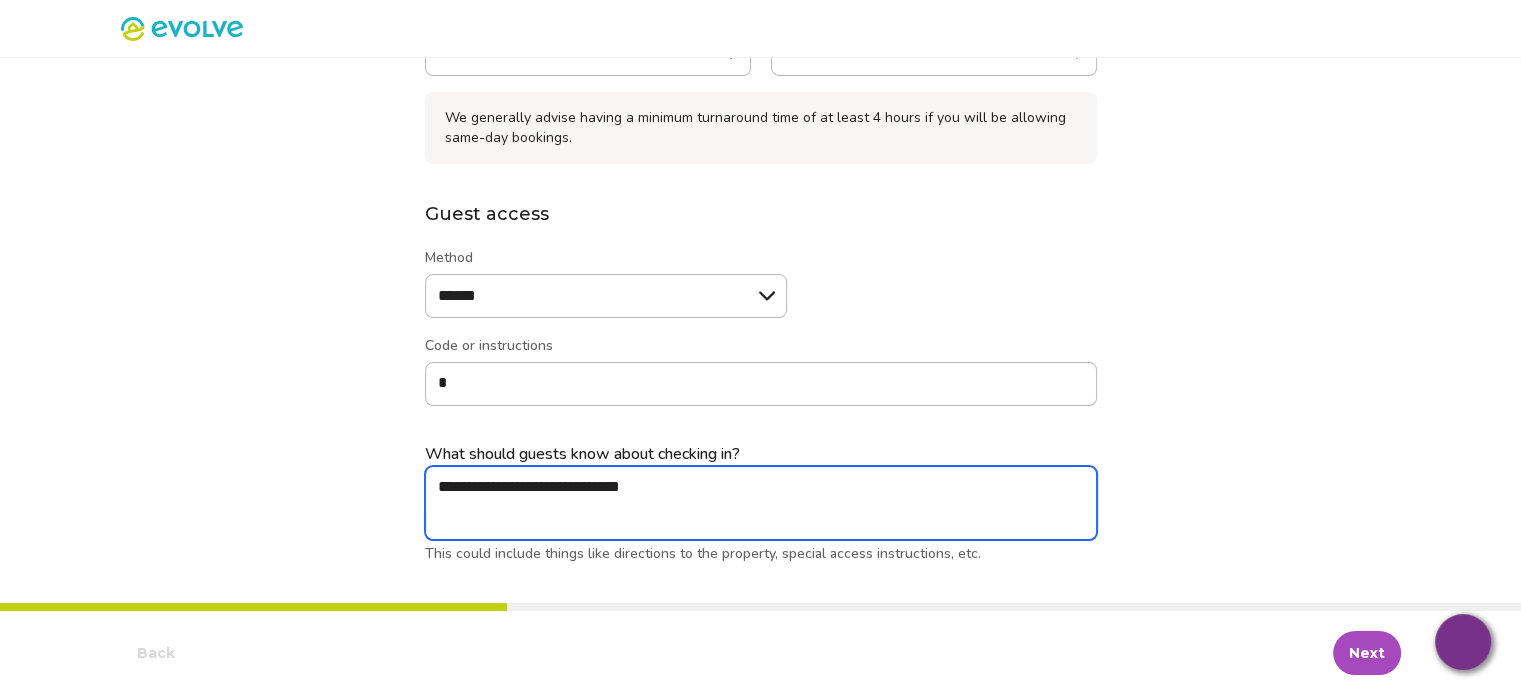 type on "*" 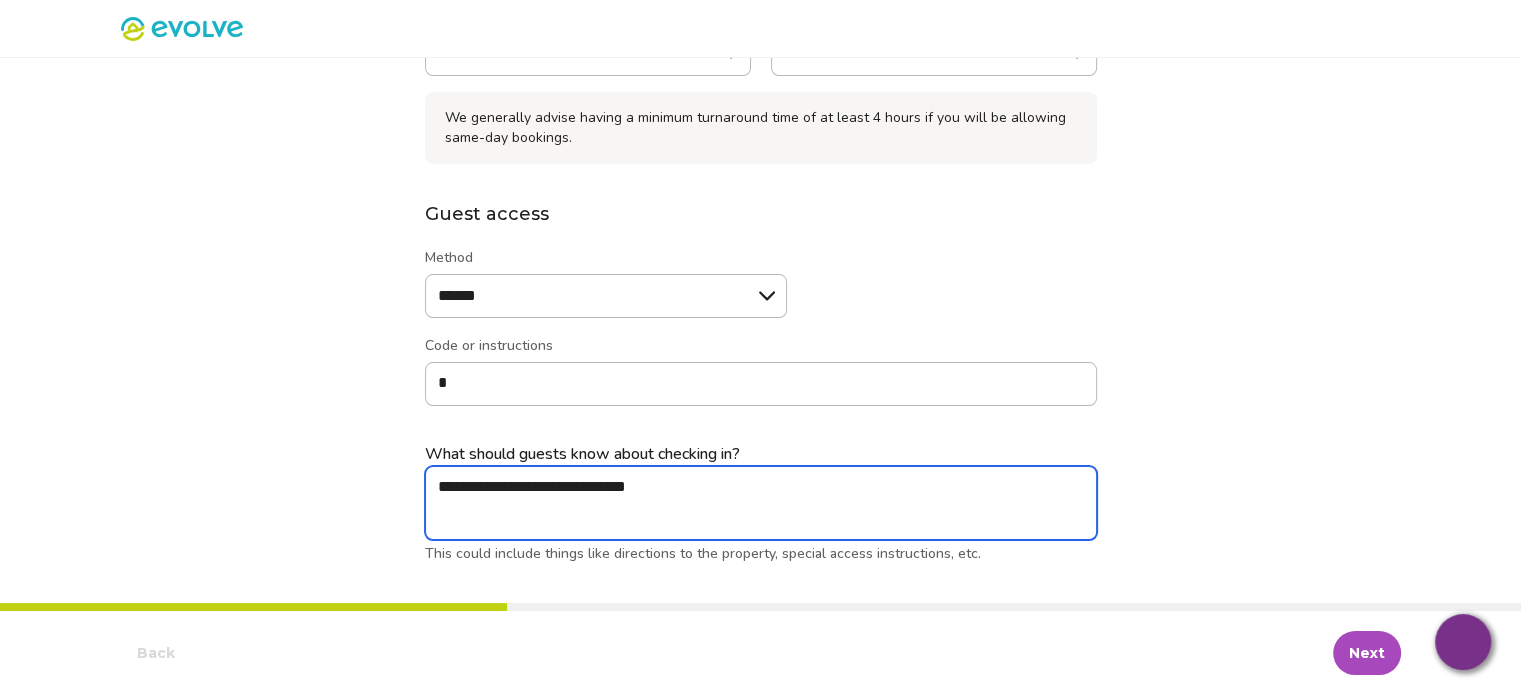 type on "*" 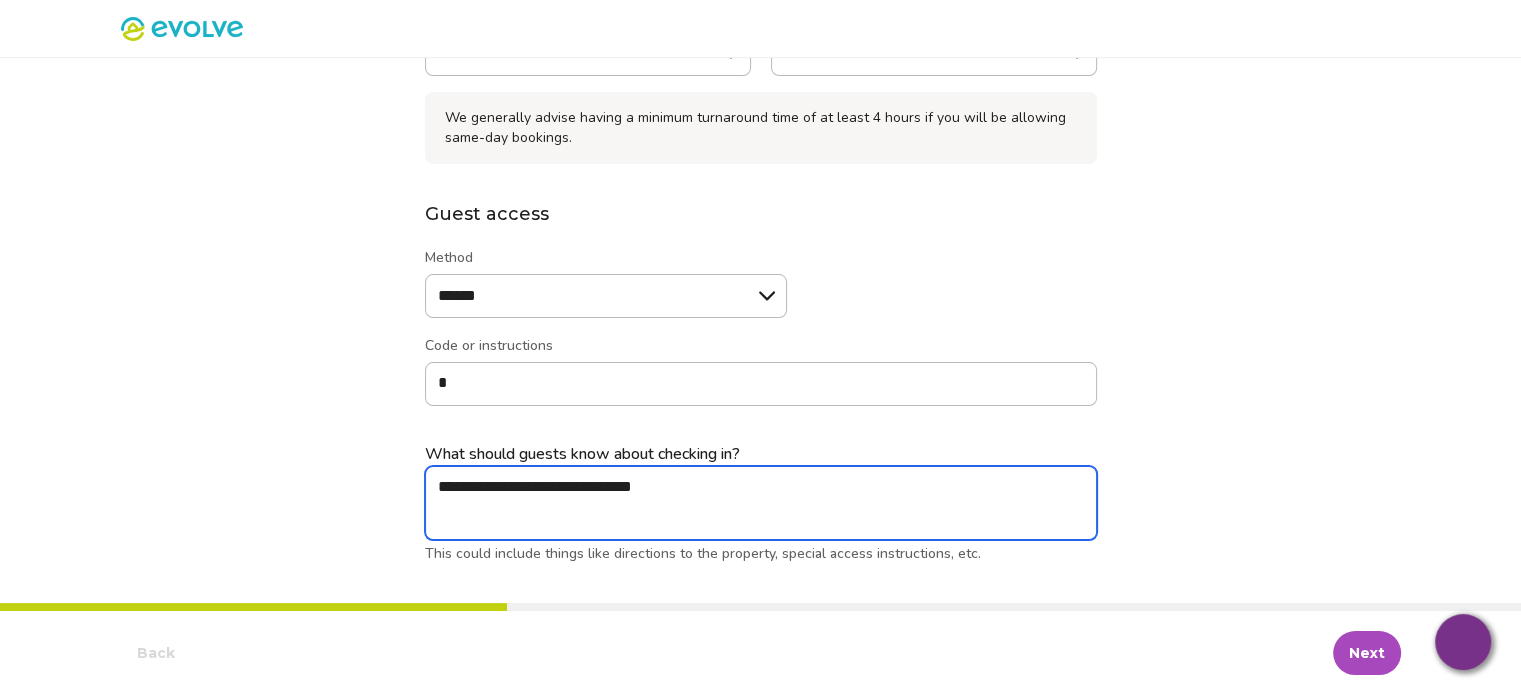 type on "*" 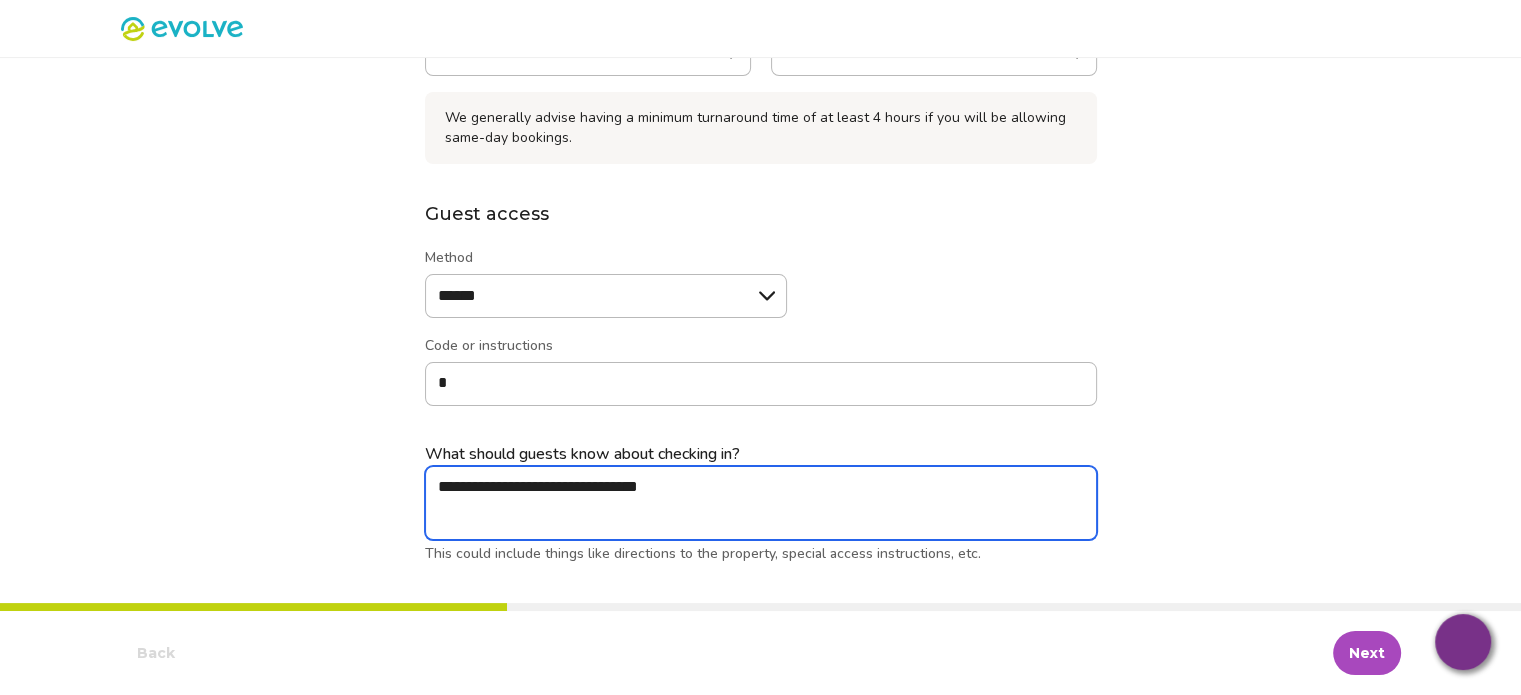 type on "*" 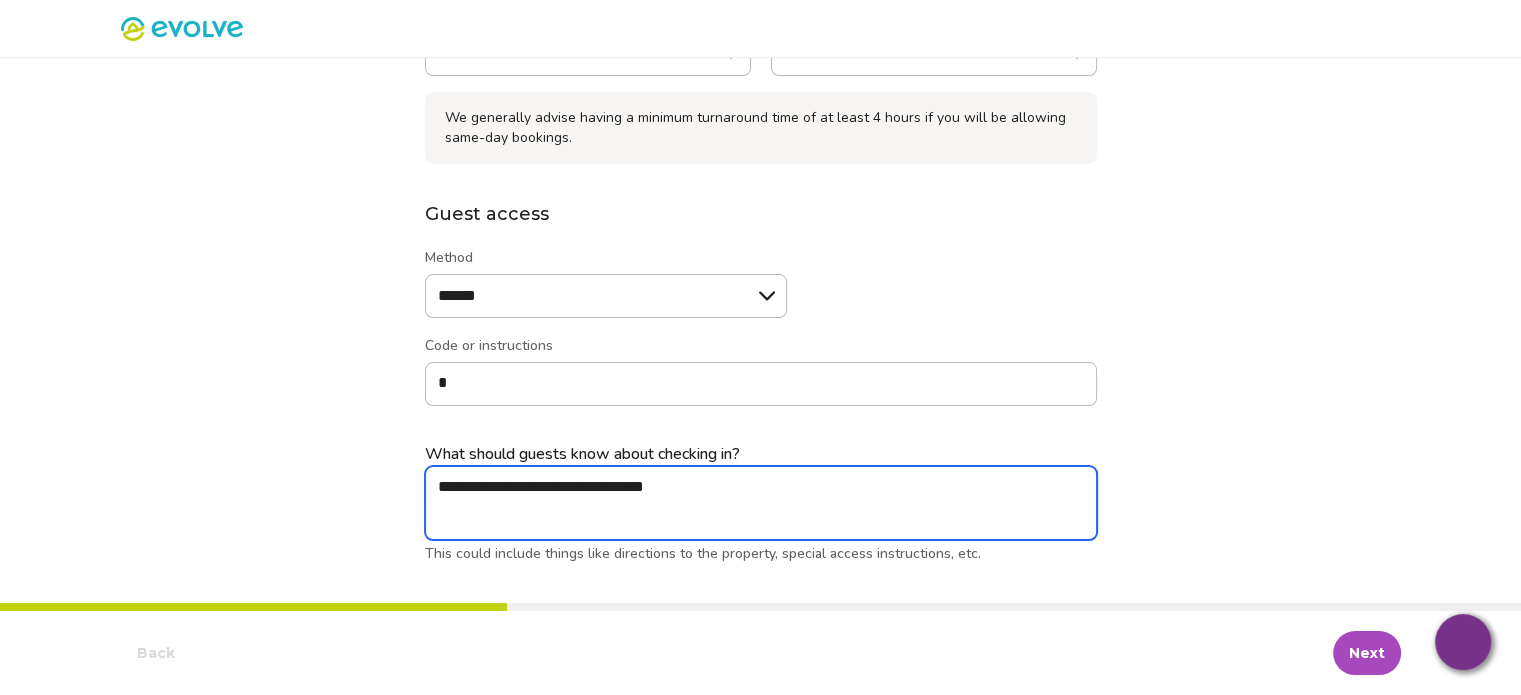 type on "*" 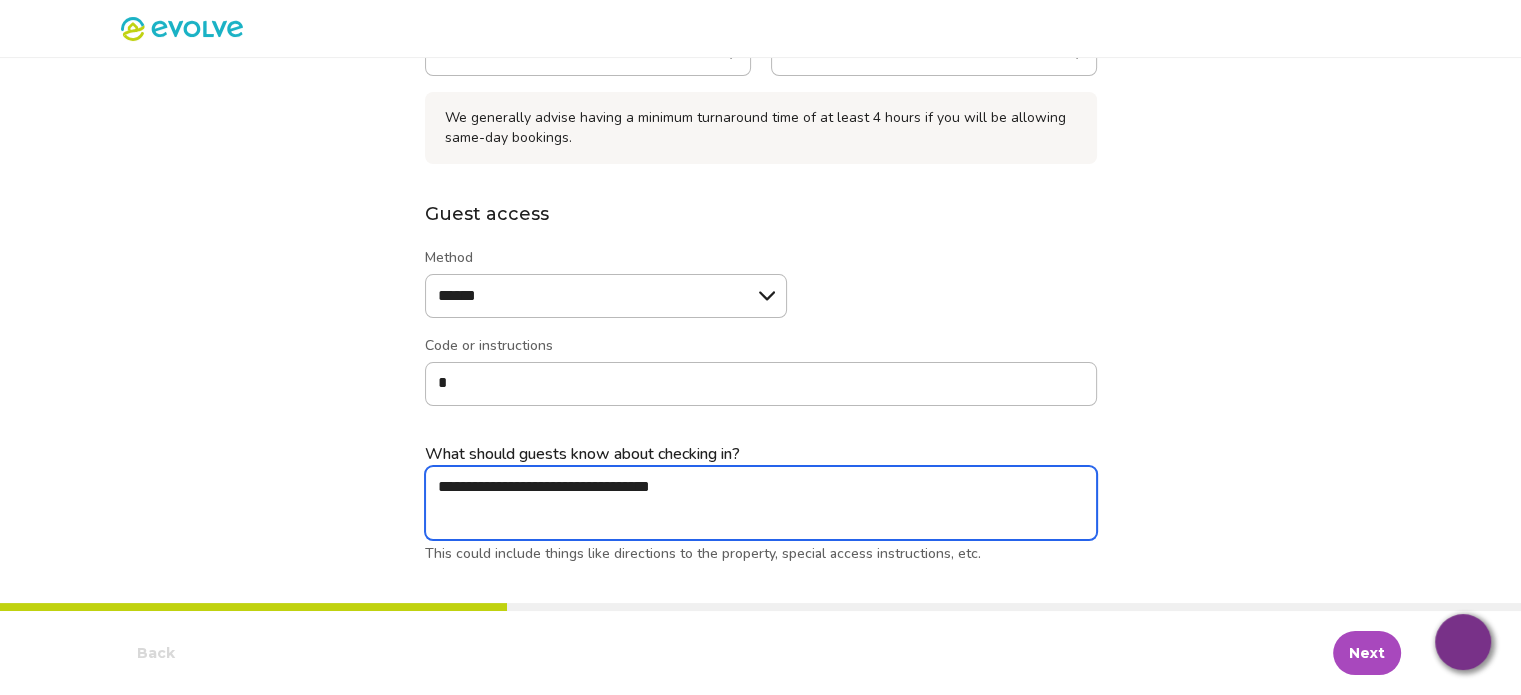 type on "*" 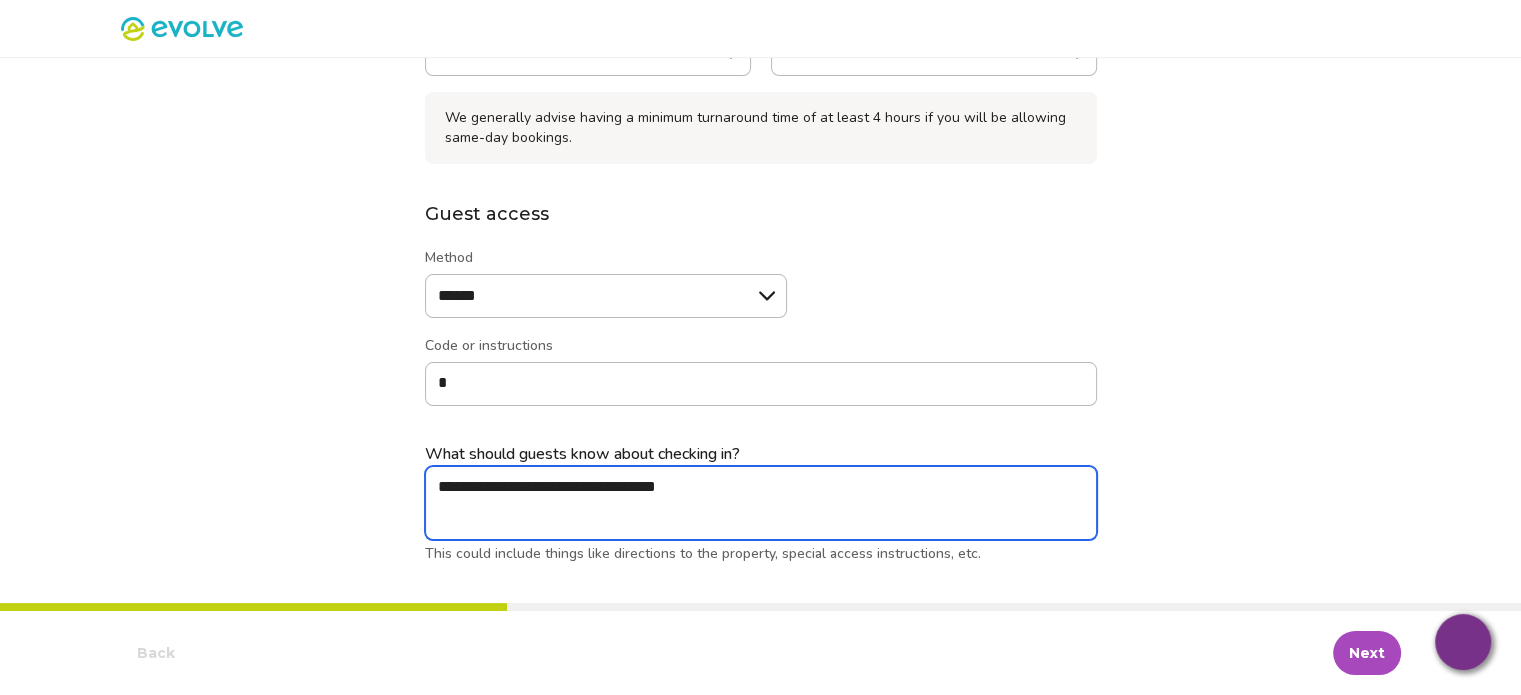 type on "*" 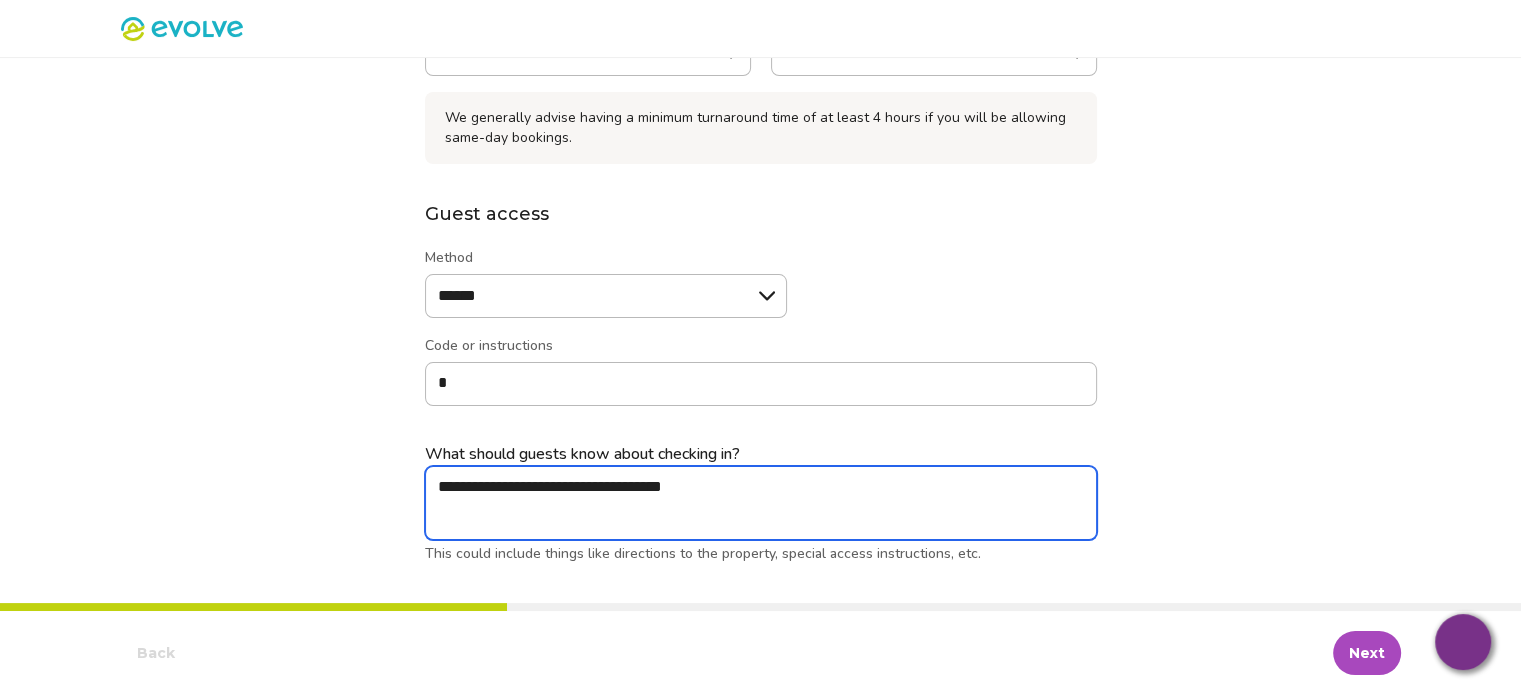 type on "*" 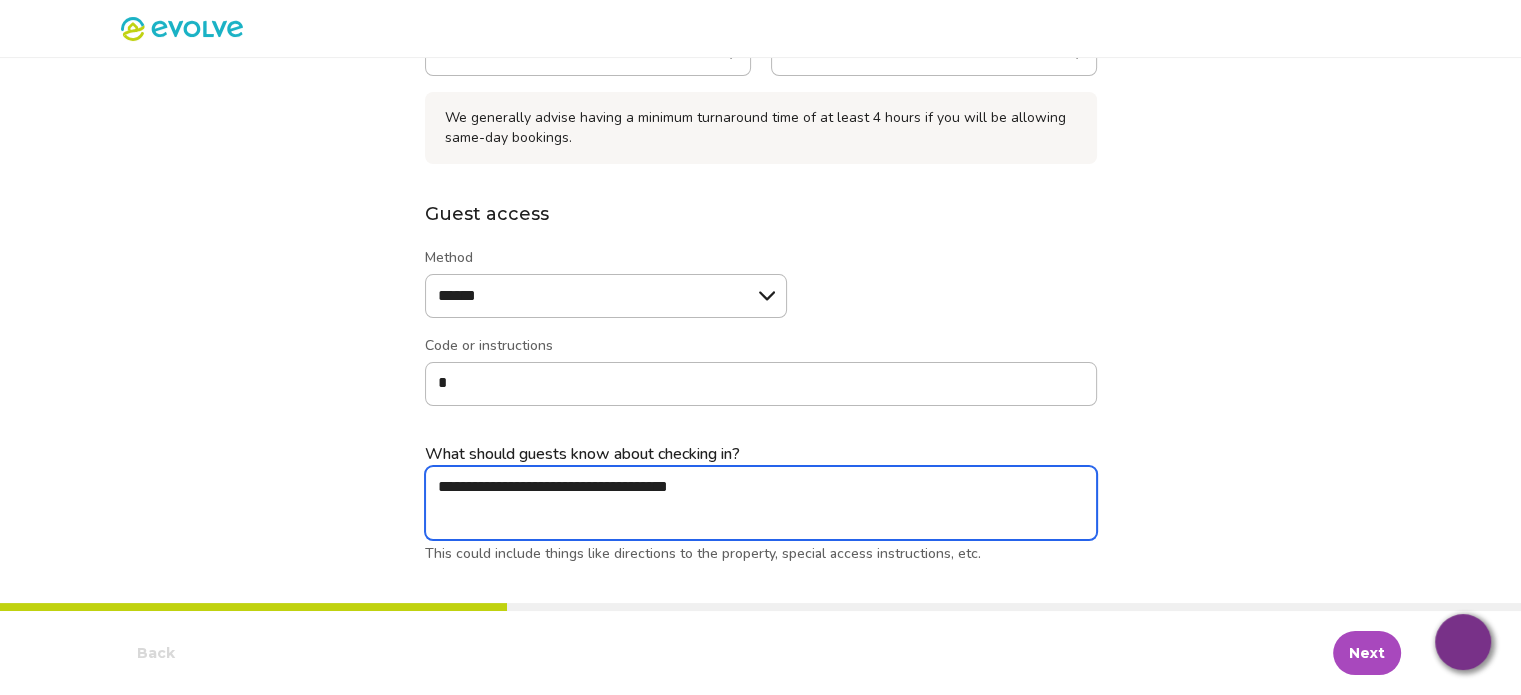 type on "*" 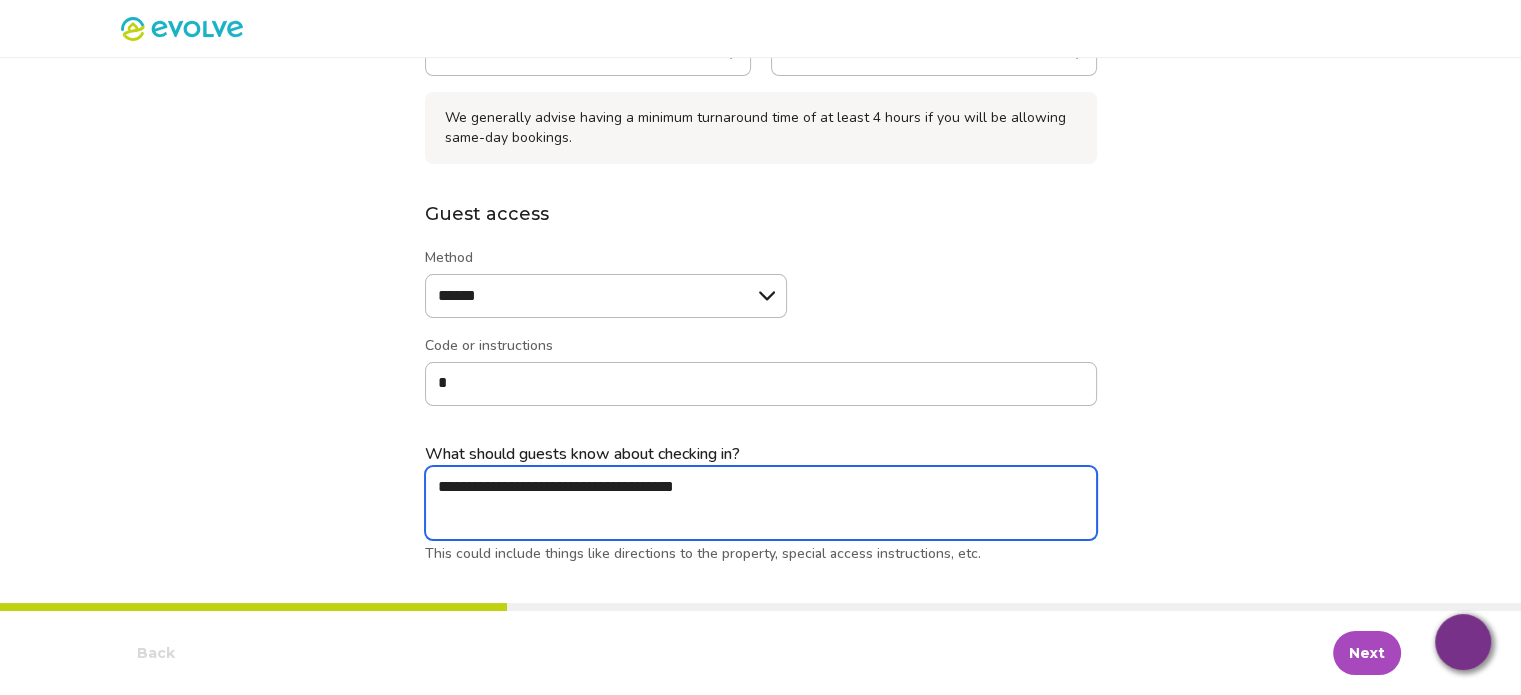 type on "*" 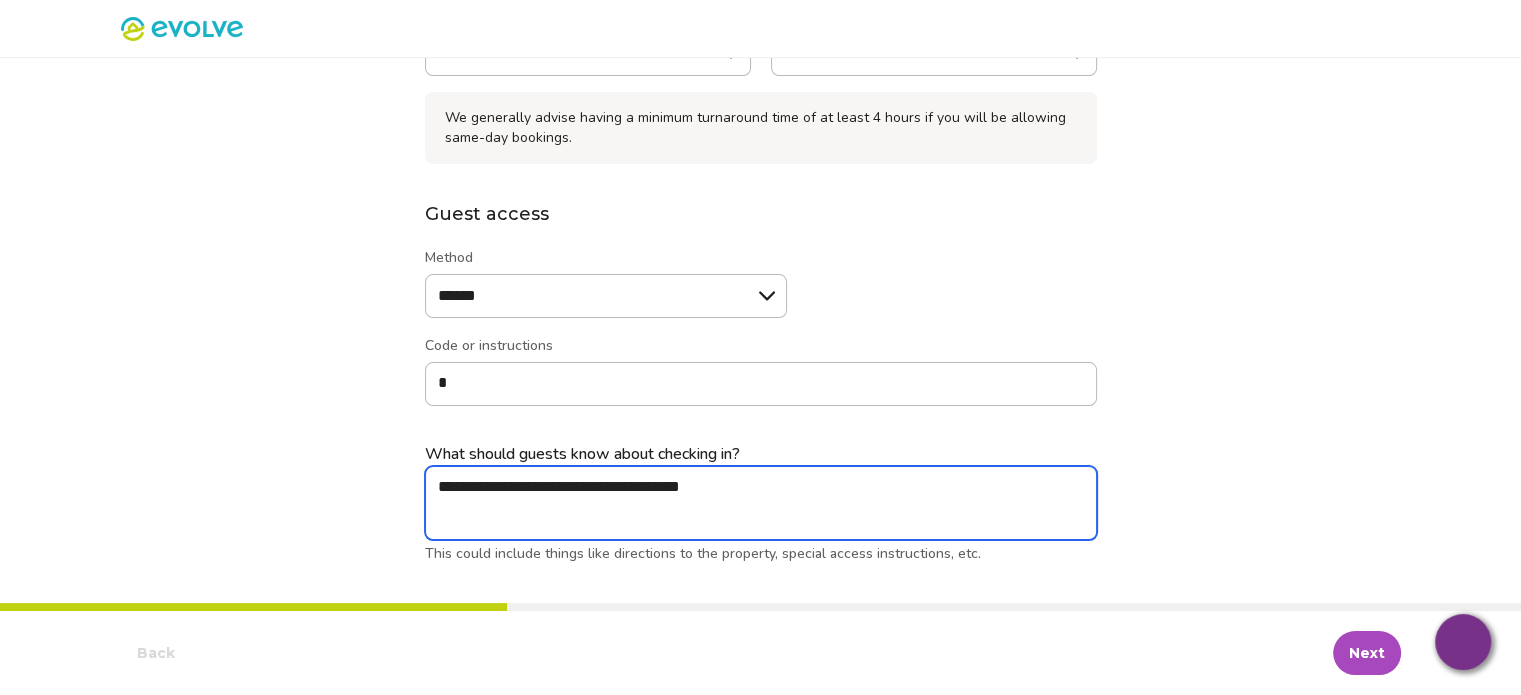 type on "*" 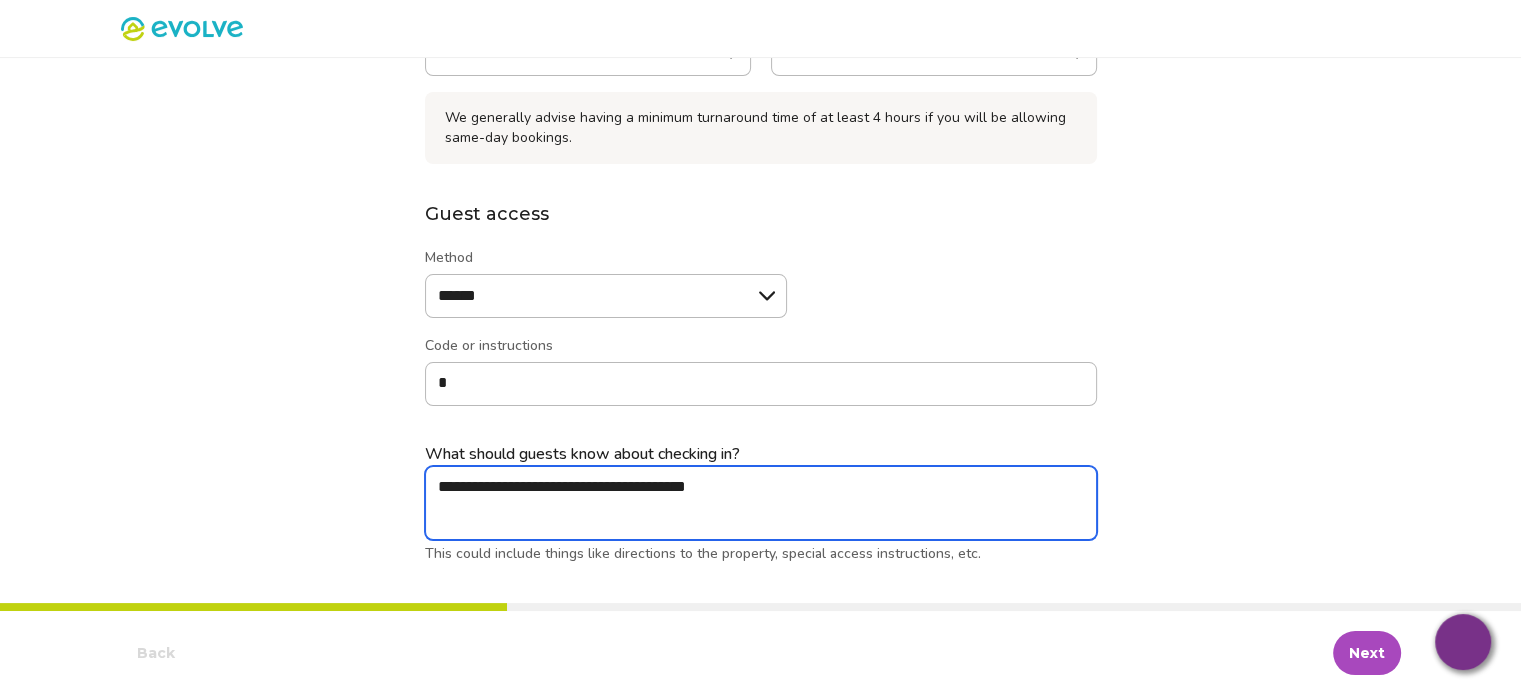 type on "**********" 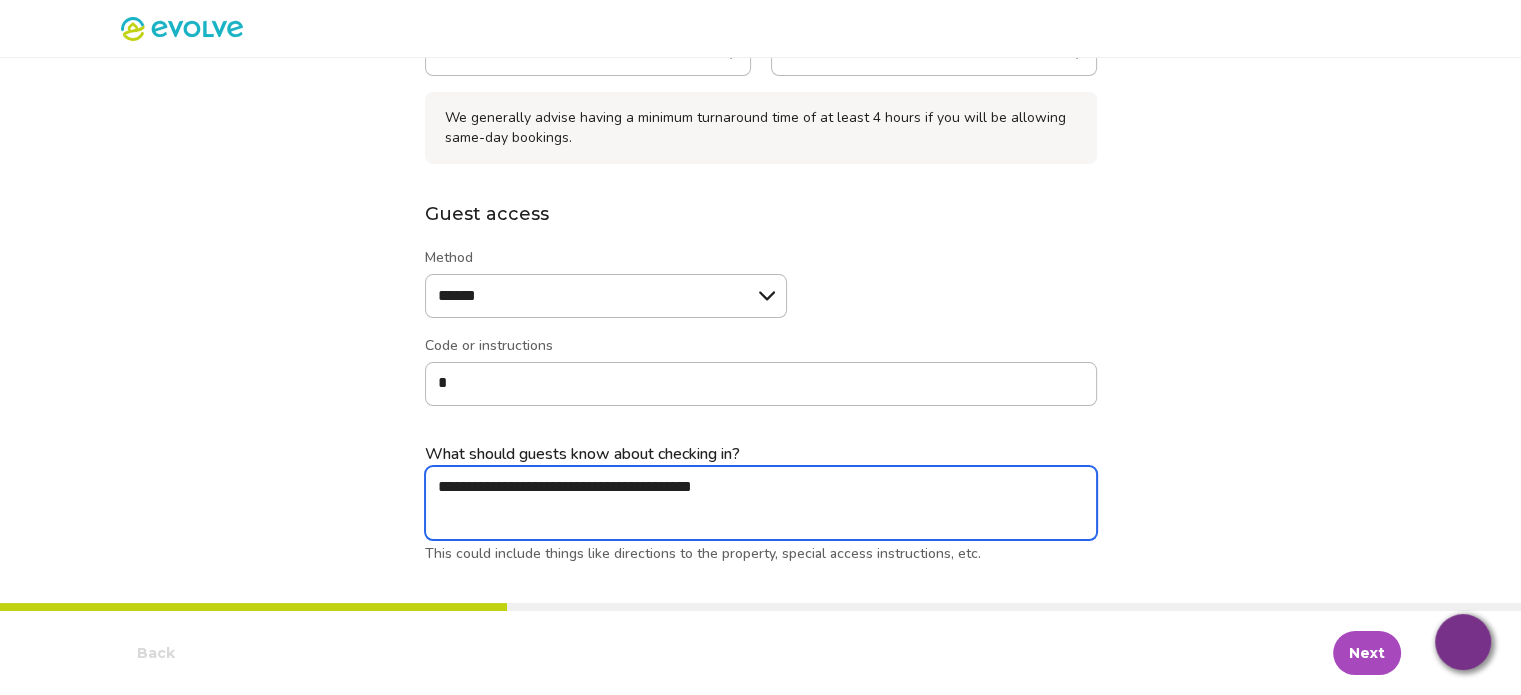 type on "*" 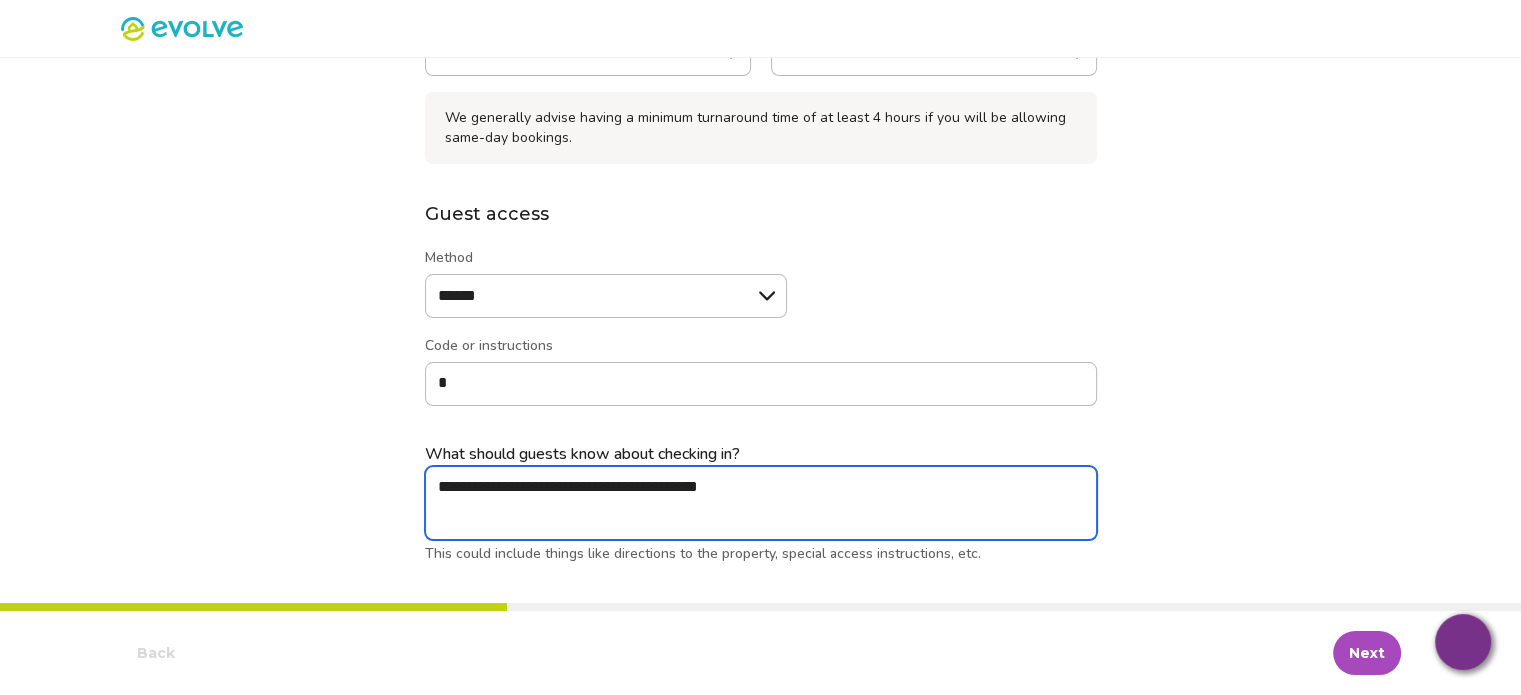 type on "*" 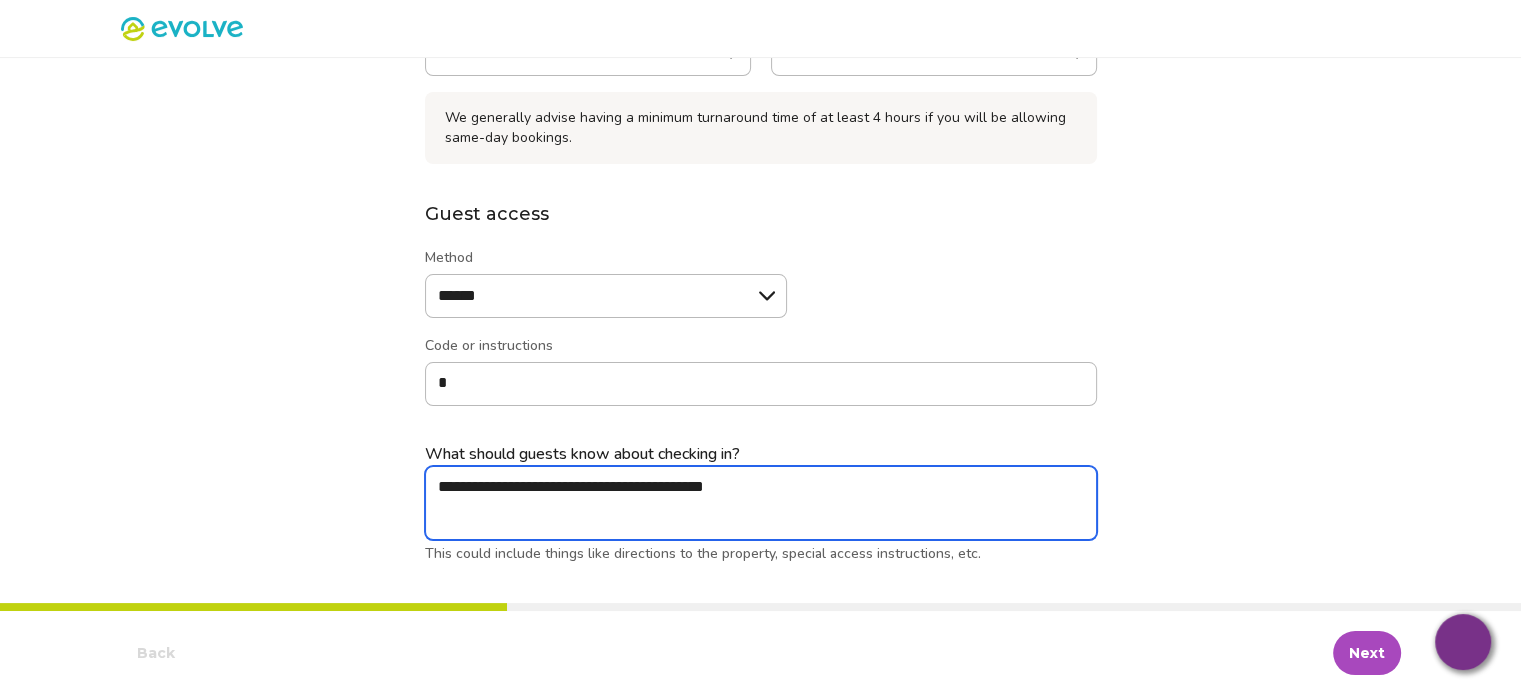 type on "*" 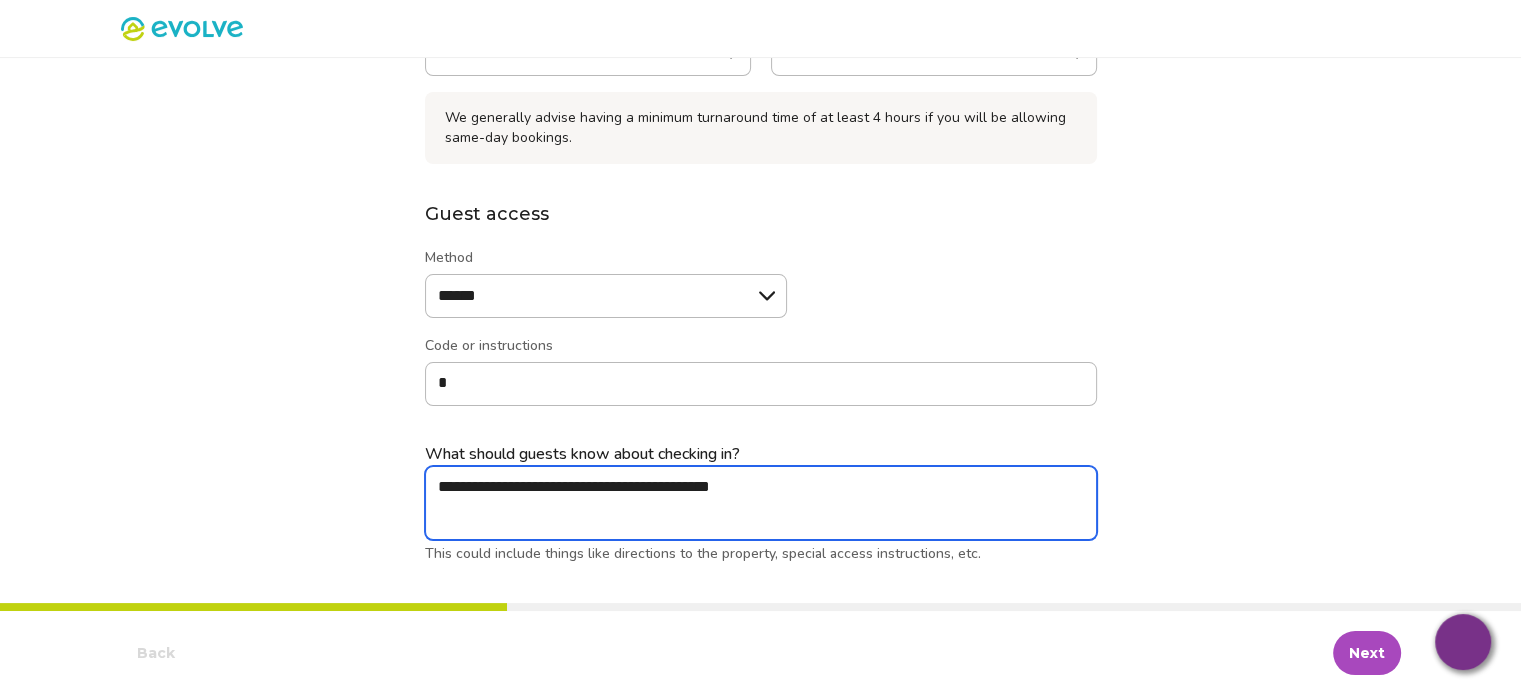 type on "*" 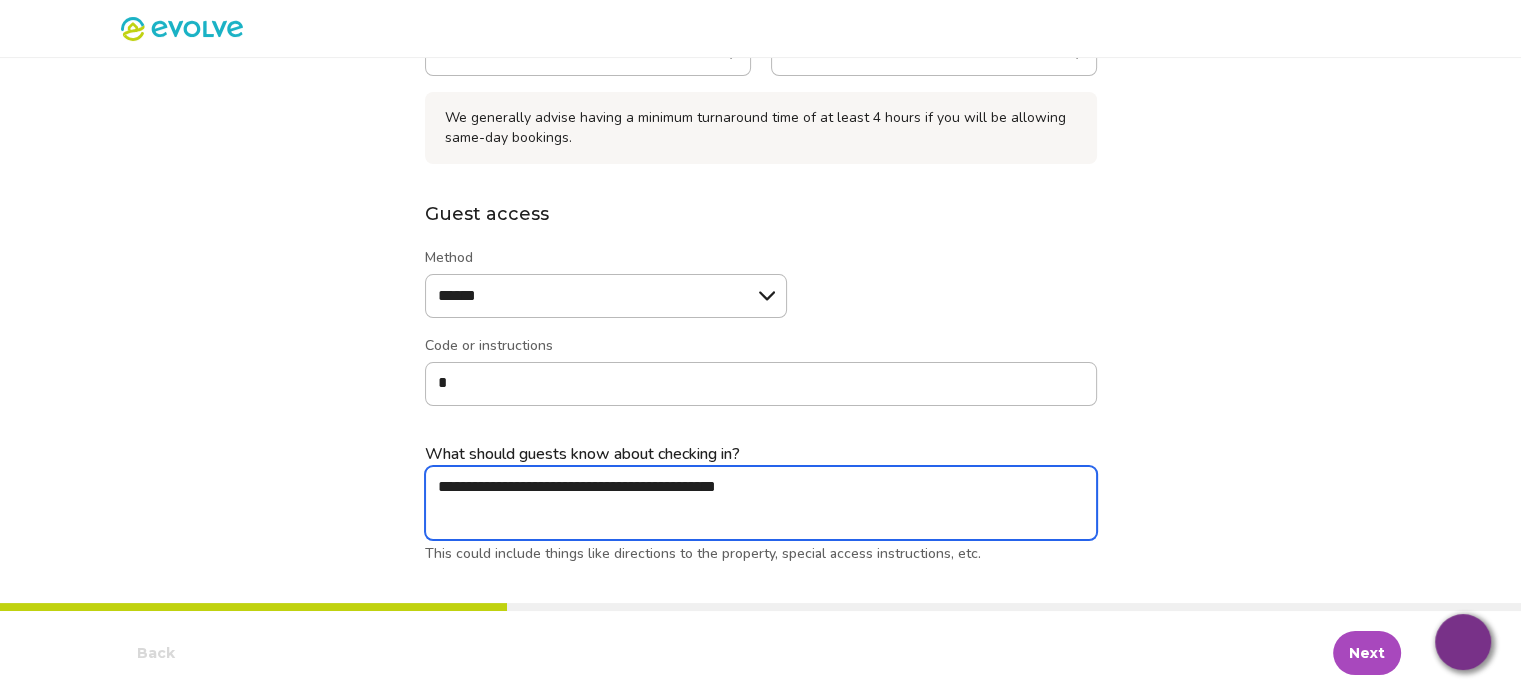 type on "*" 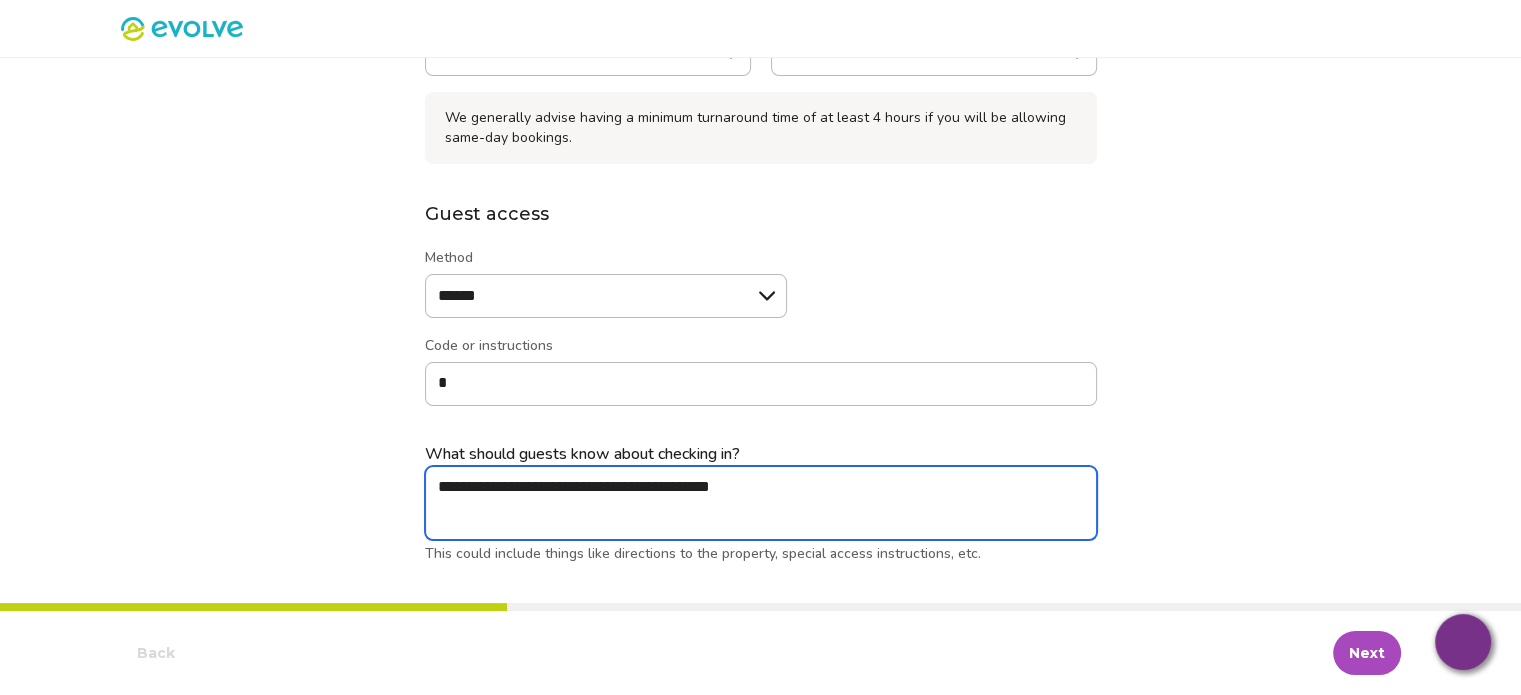 type on "*" 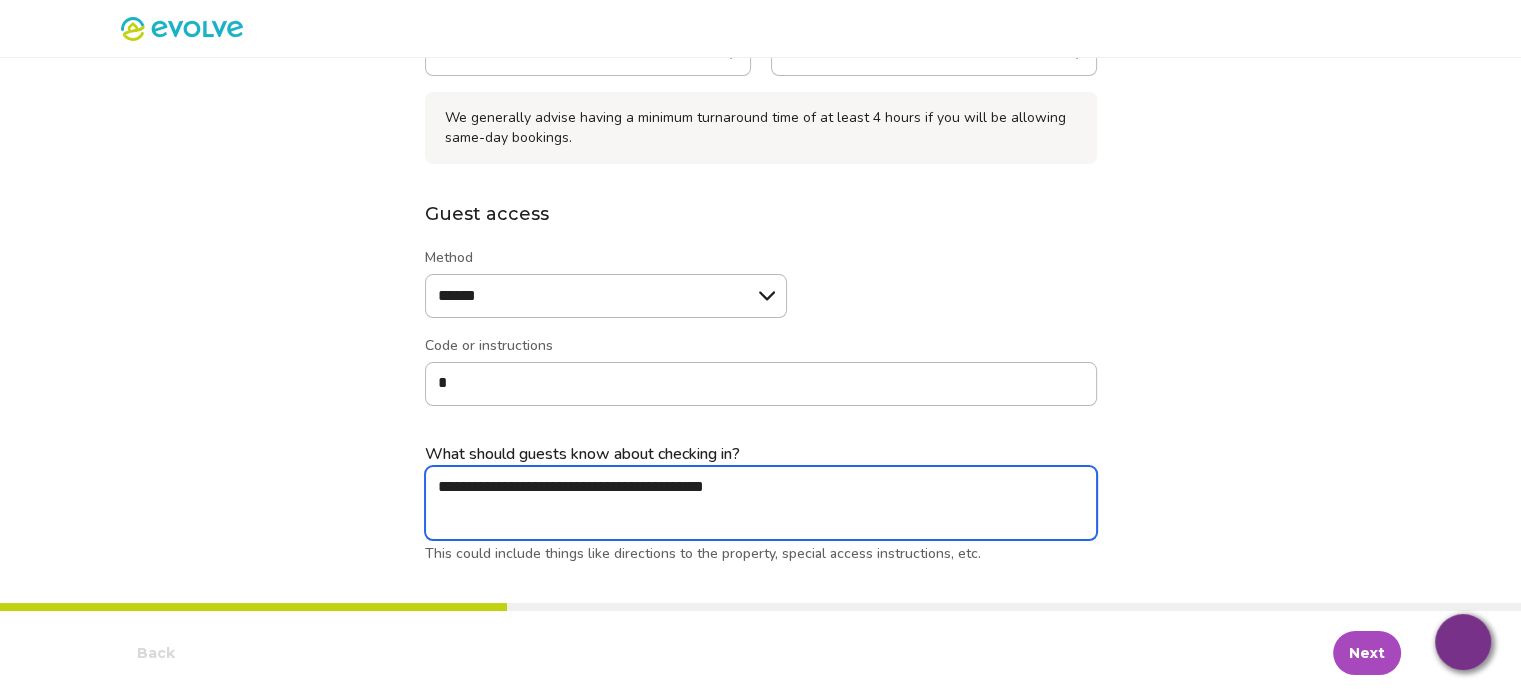 type on "*" 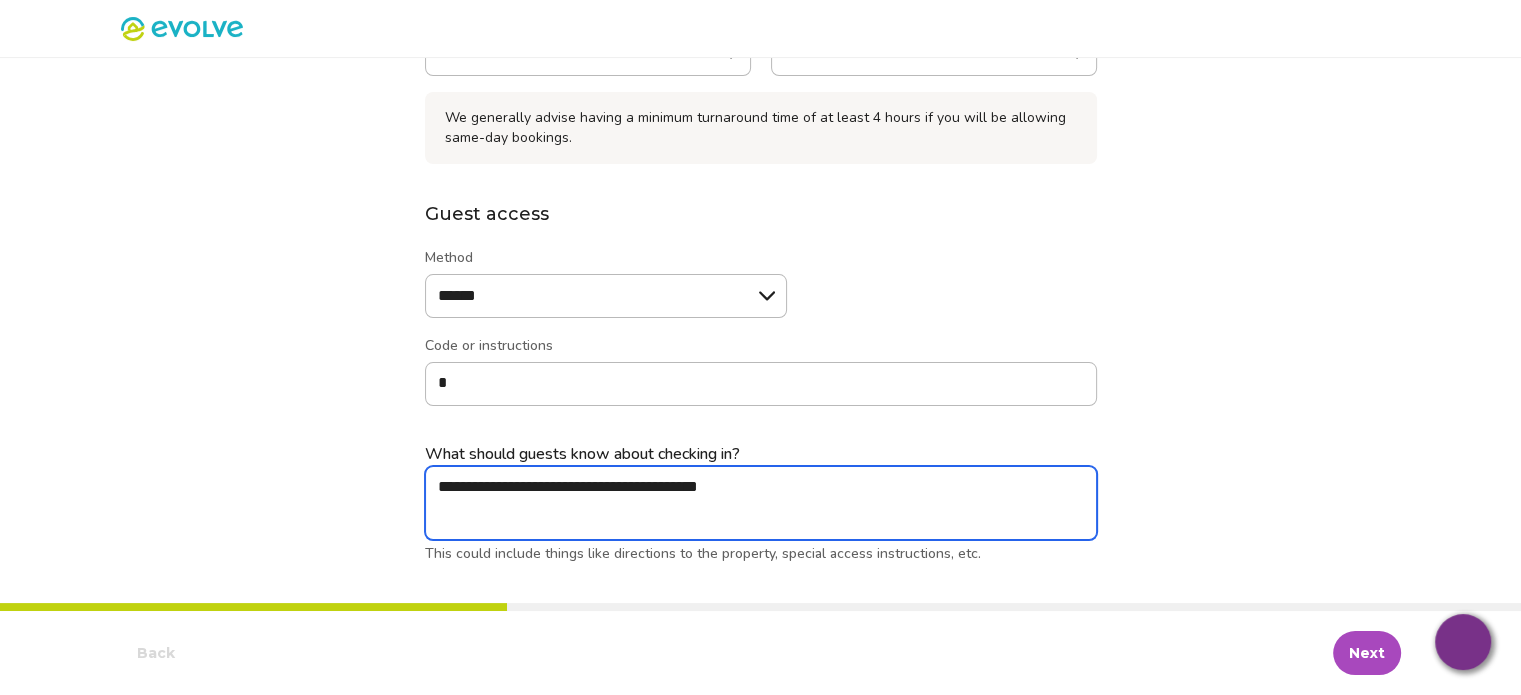 type on "*" 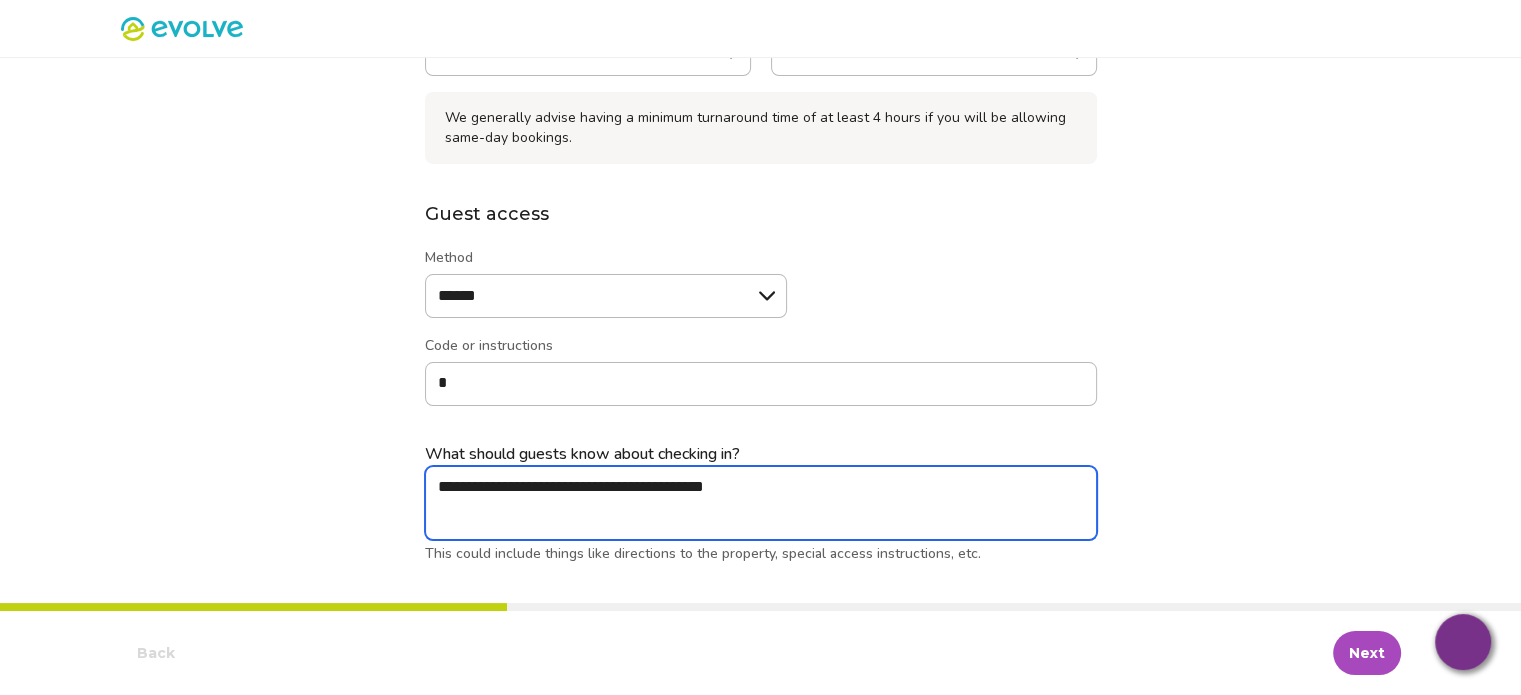 type on "*" 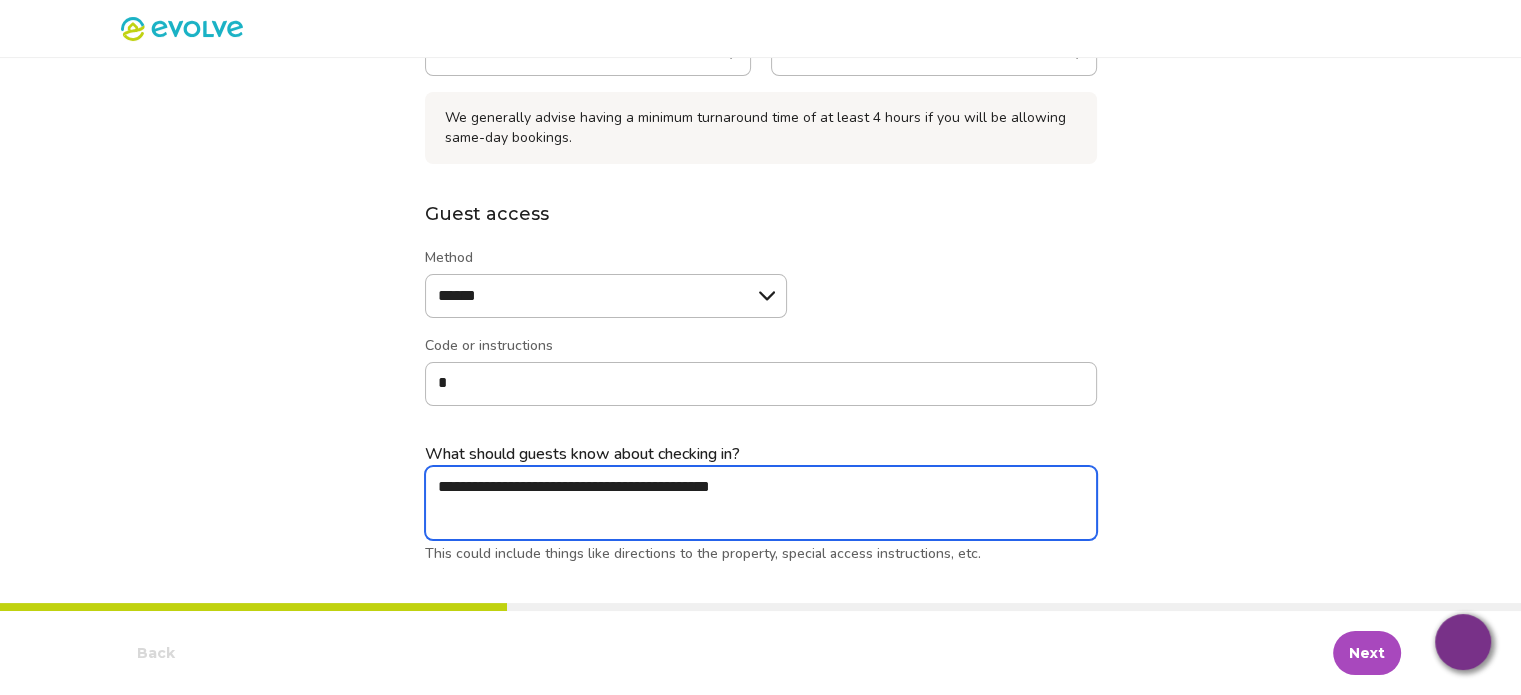 type on "*" 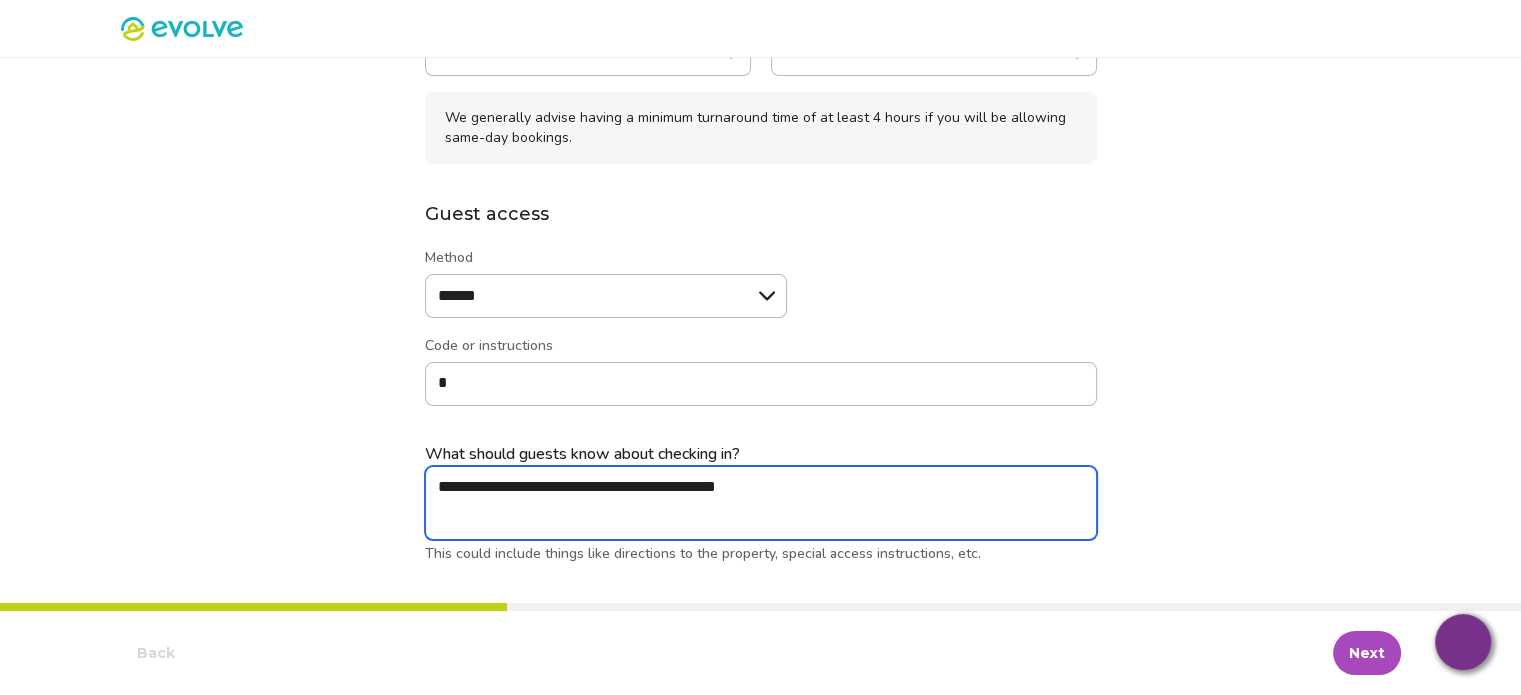 type on "*" 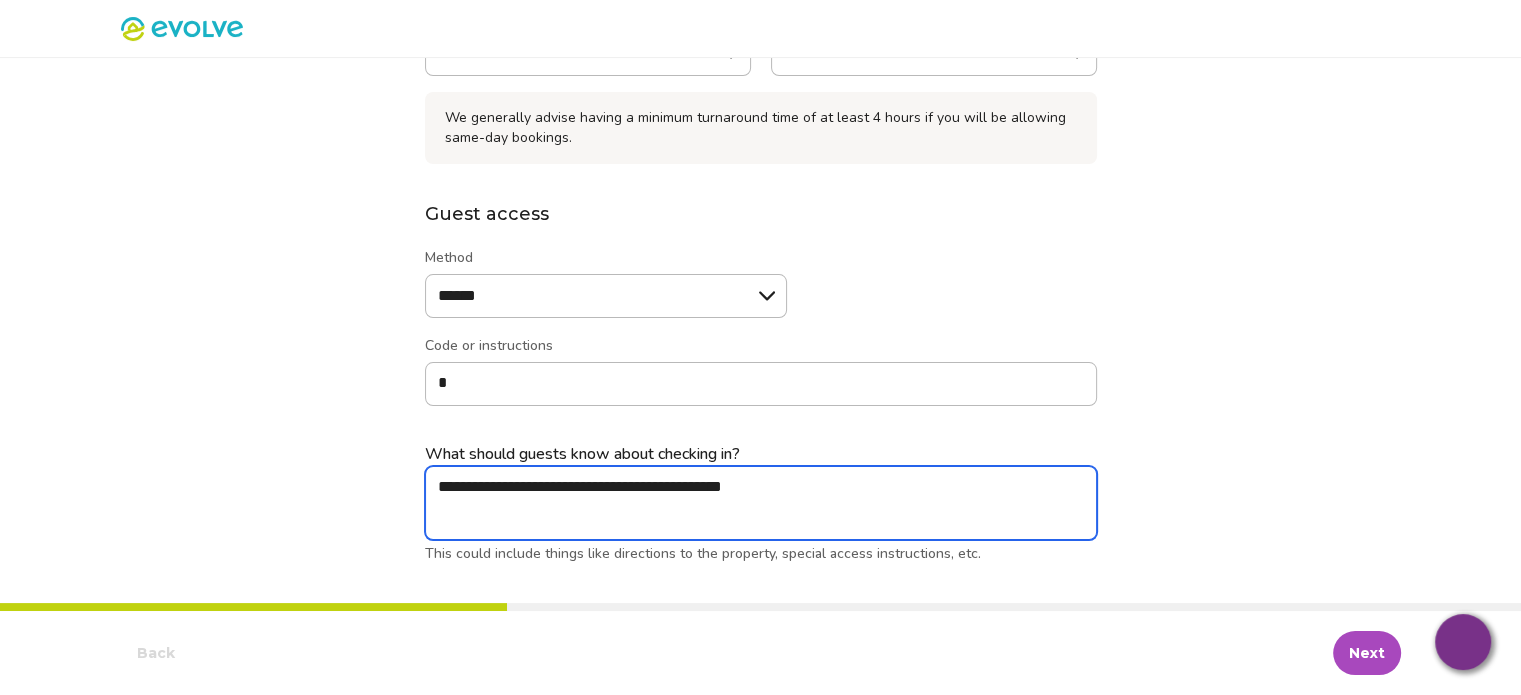 type on "**********" 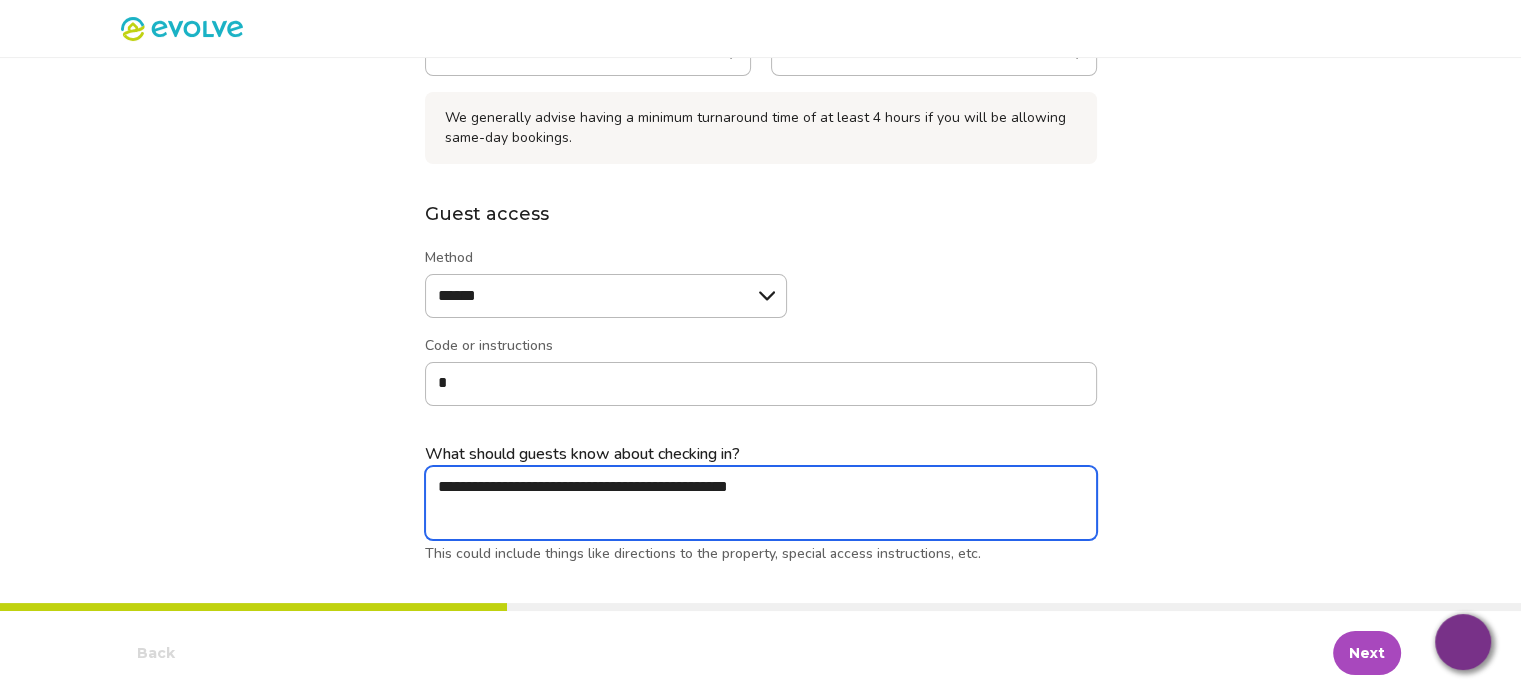type on "*" 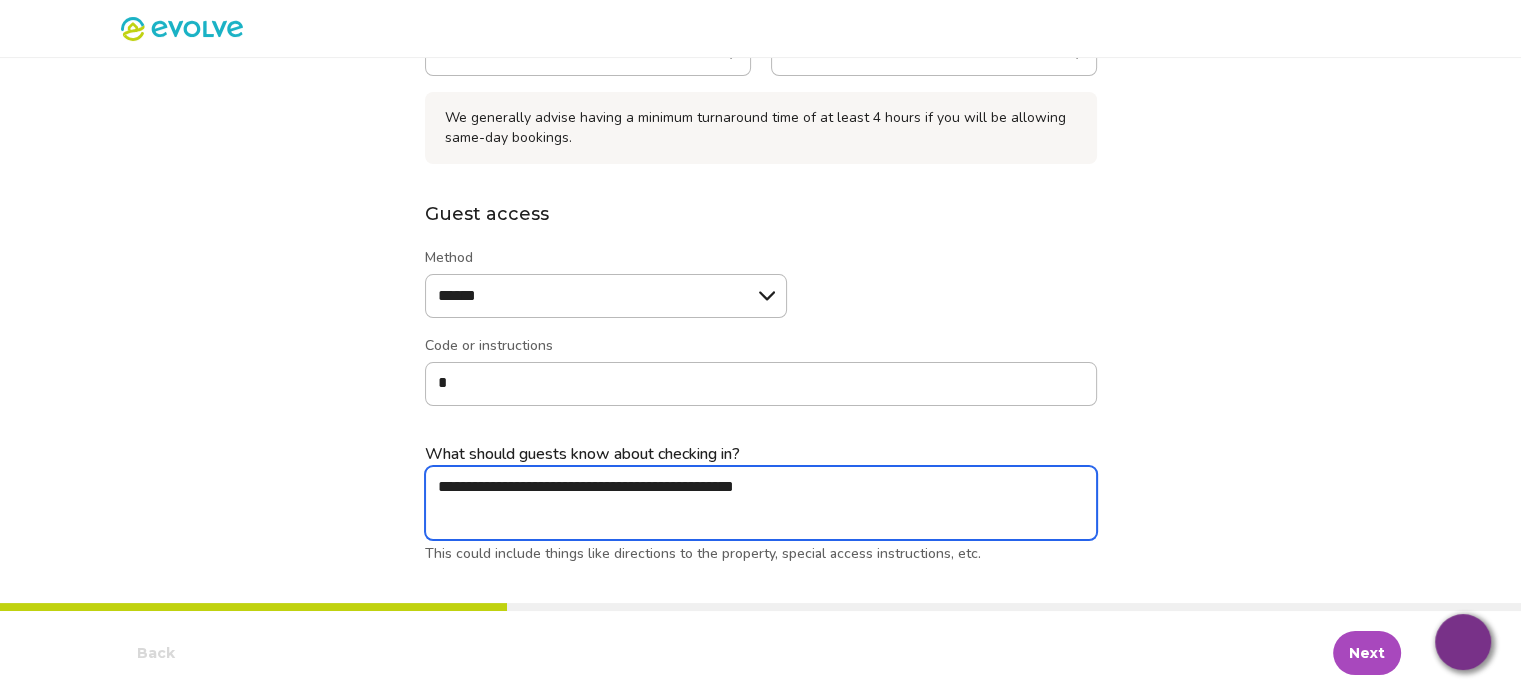 type on "*" 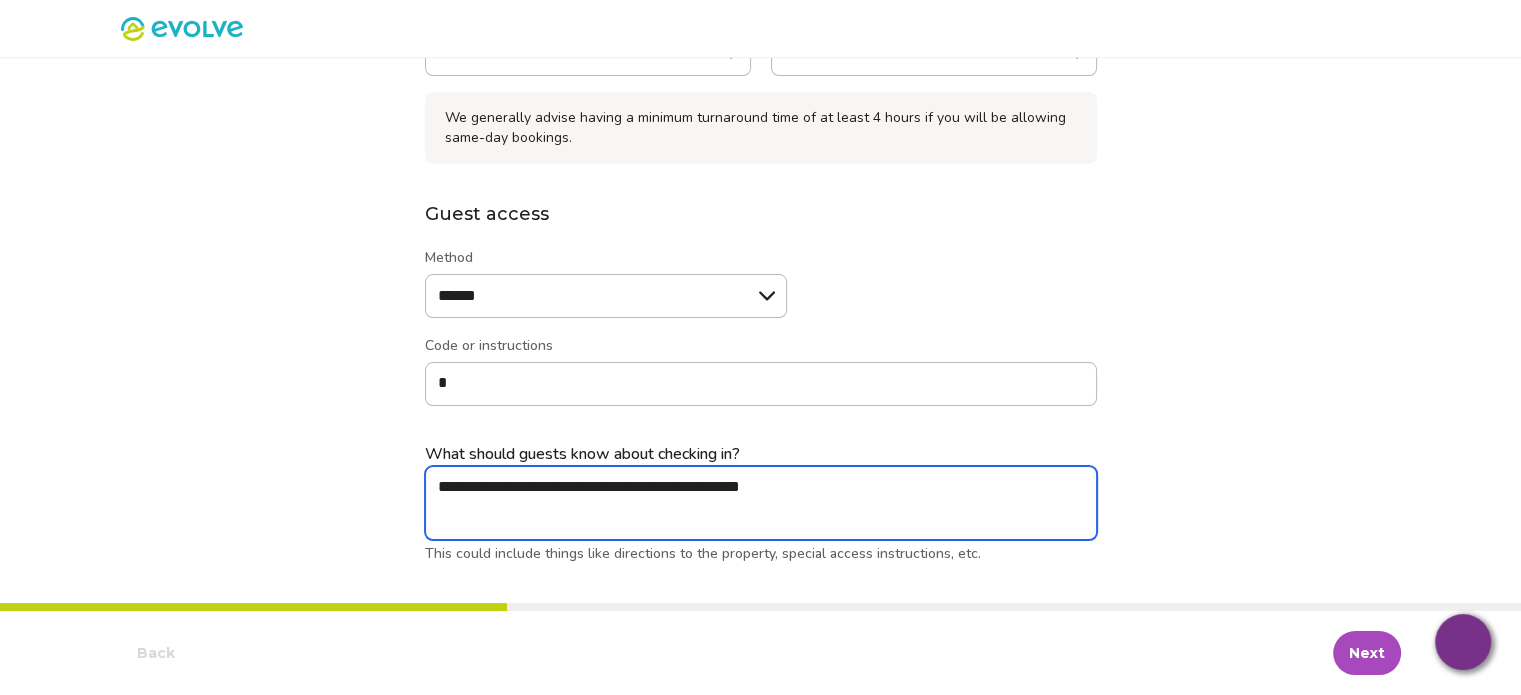 type on "*" 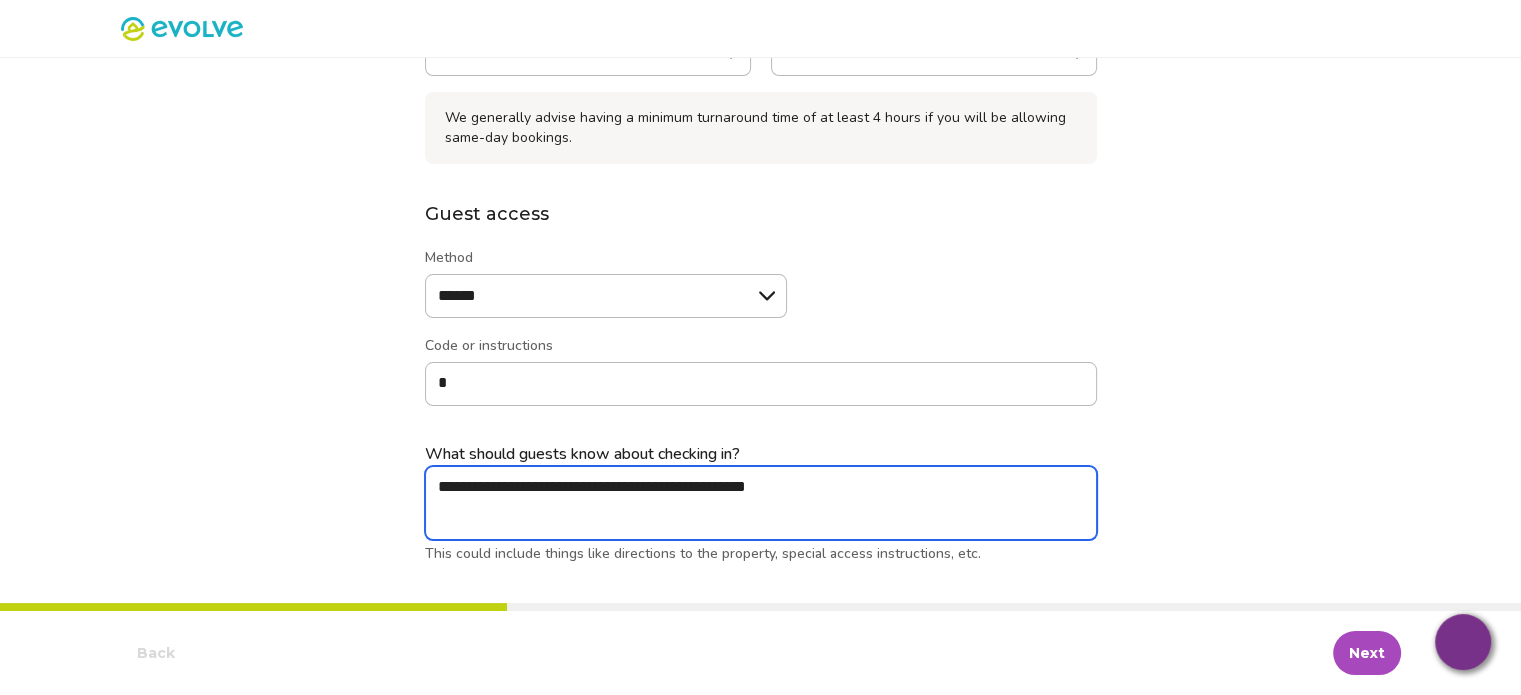 type on "*" 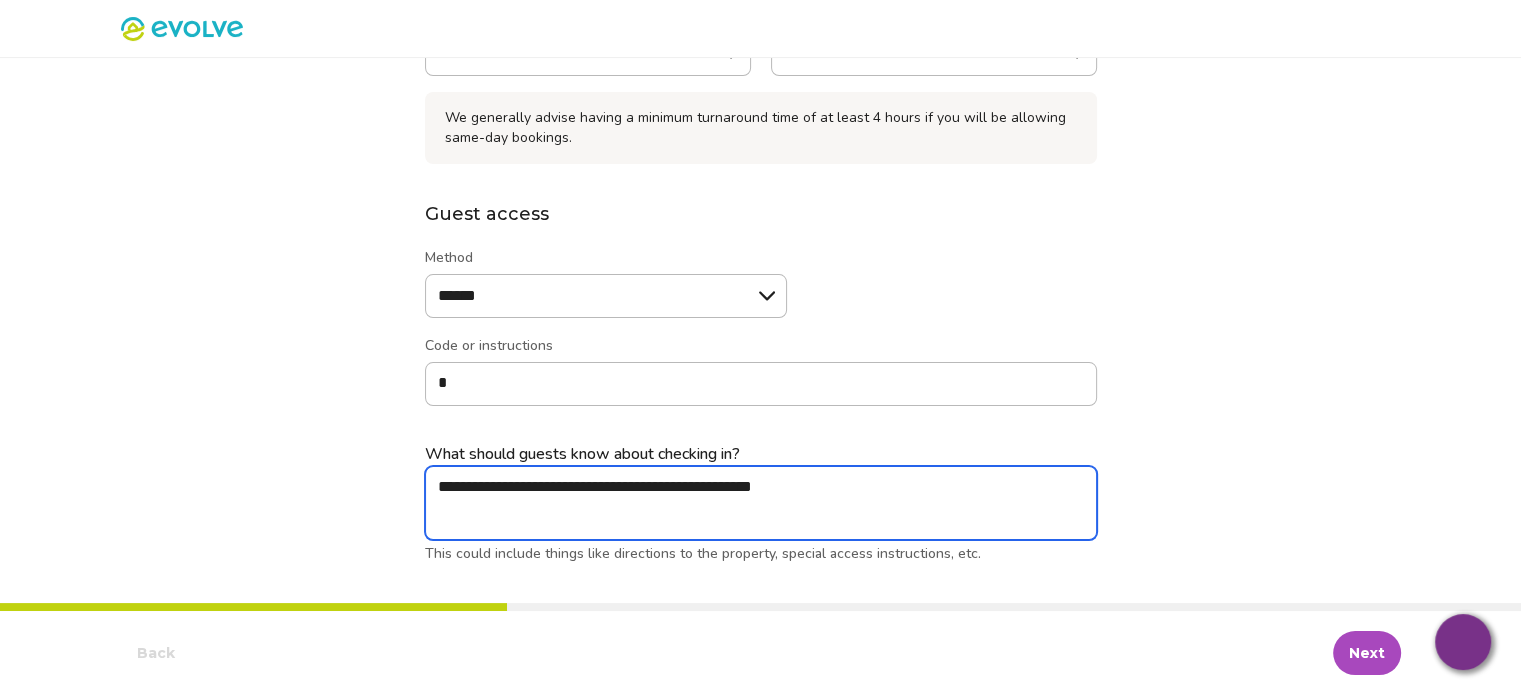 type on "*" 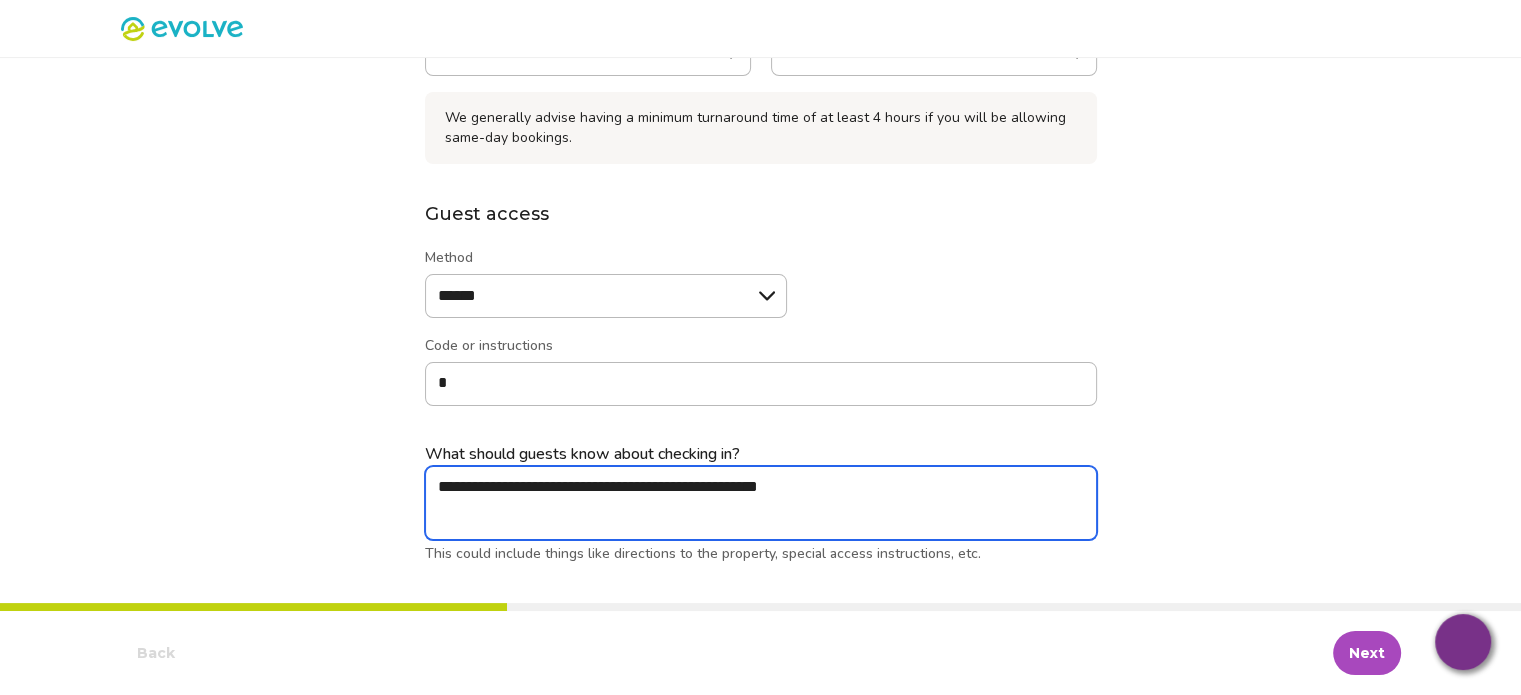 type on "*" 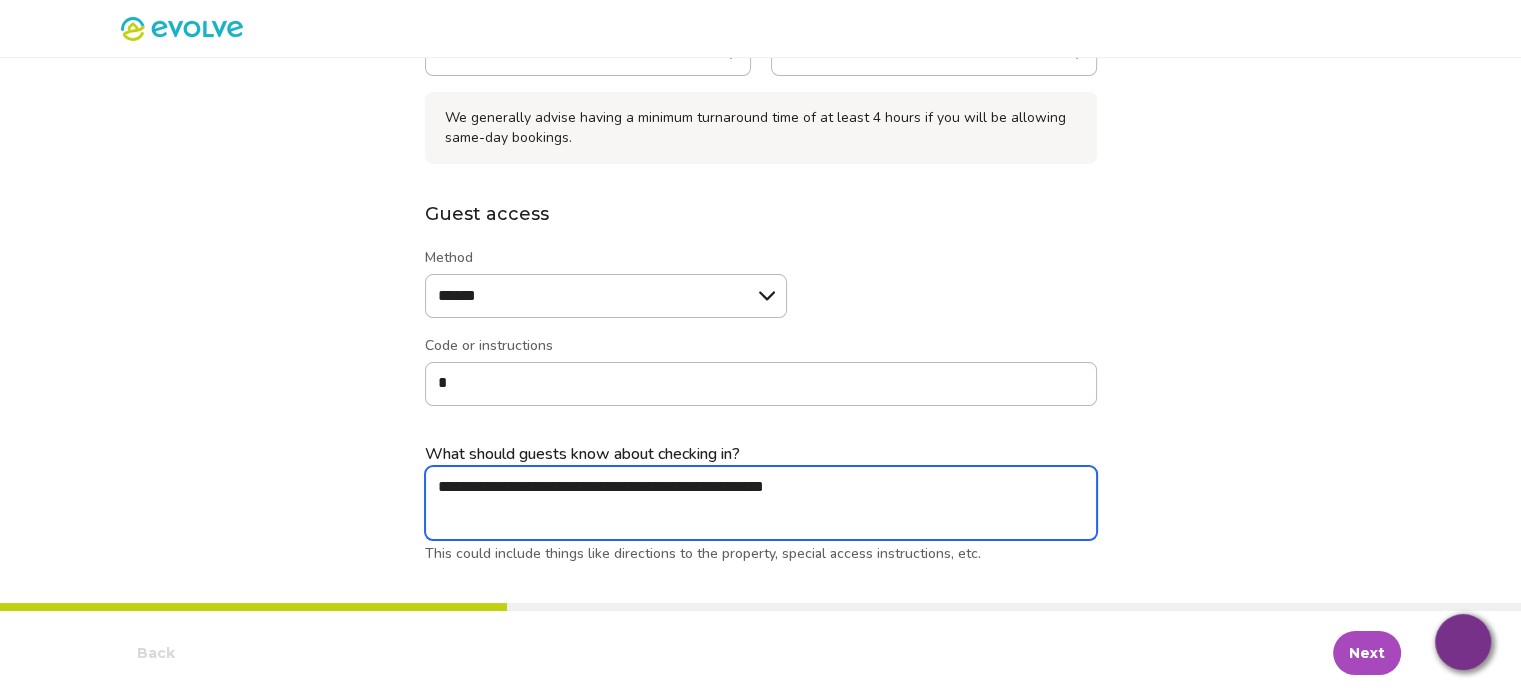 type on "*" 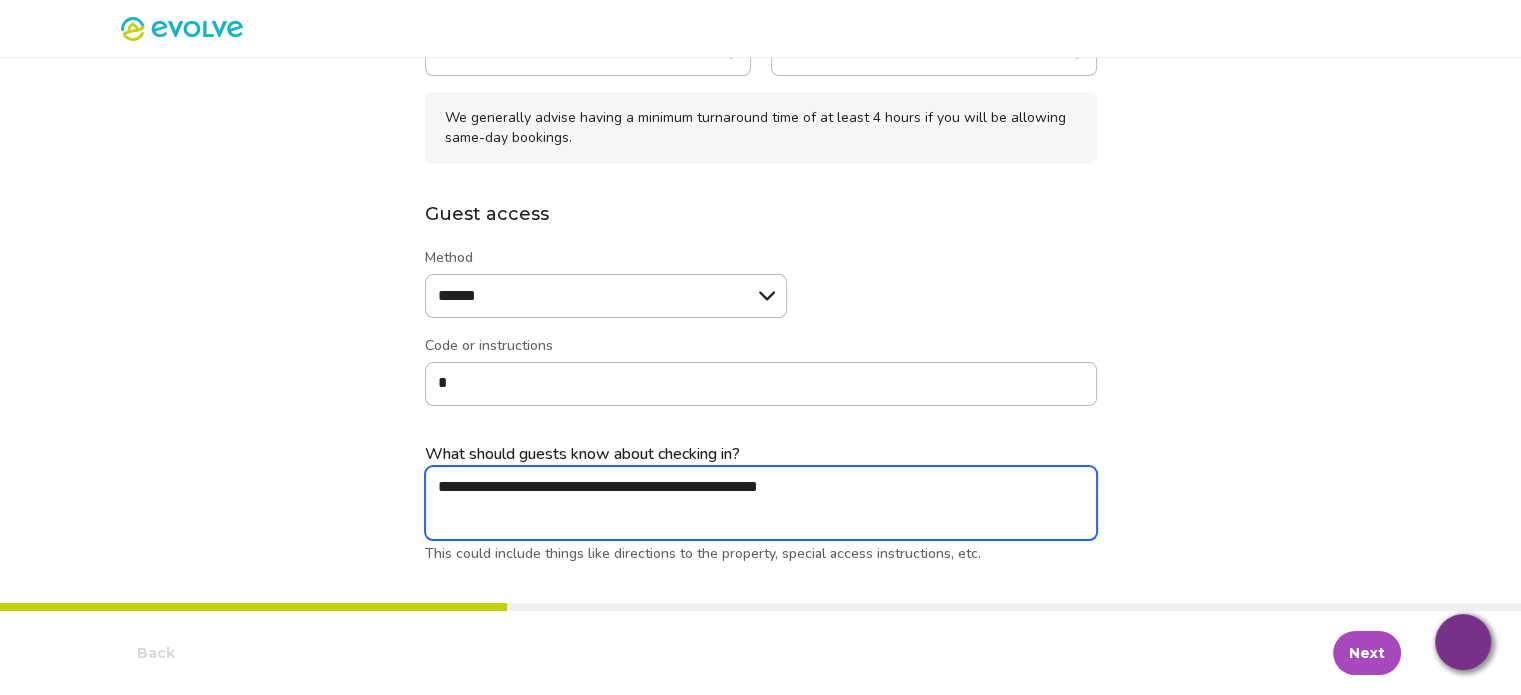 type on "*" 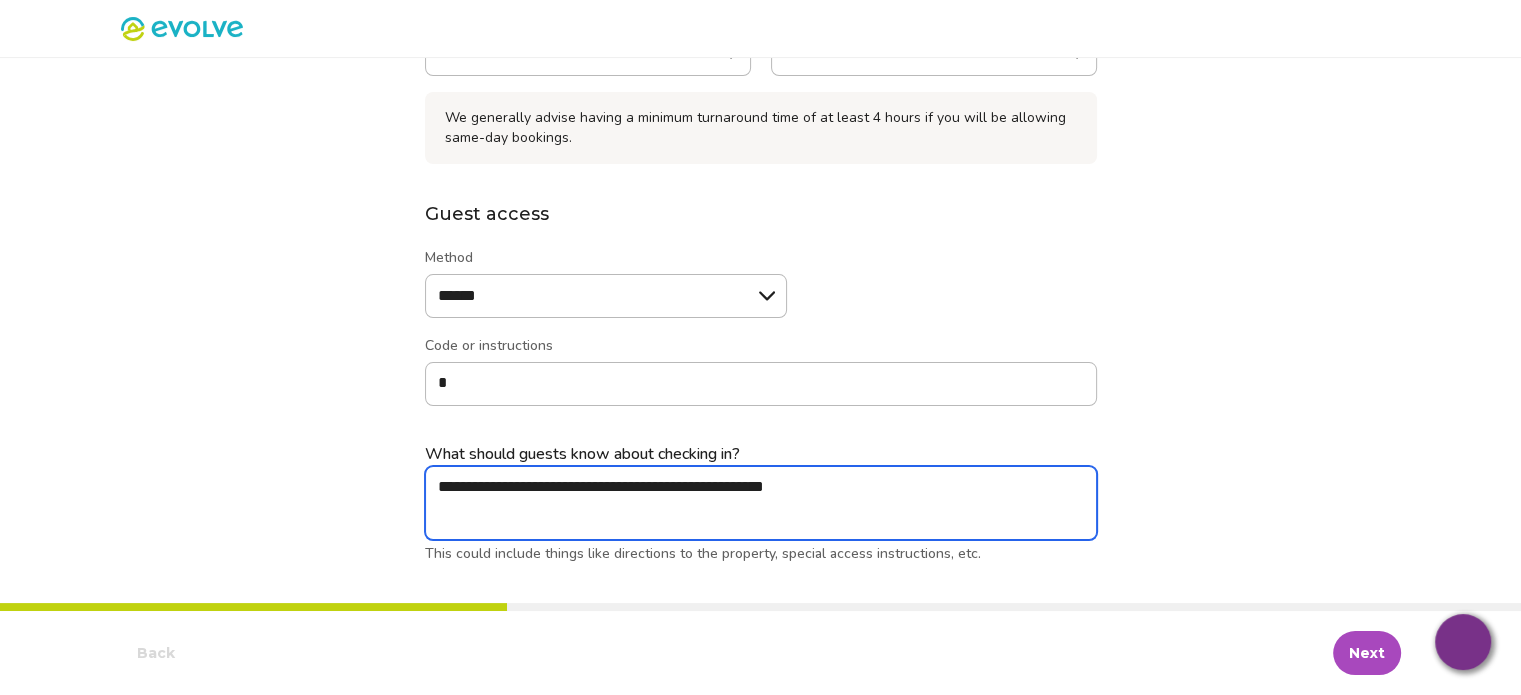 type on "*" 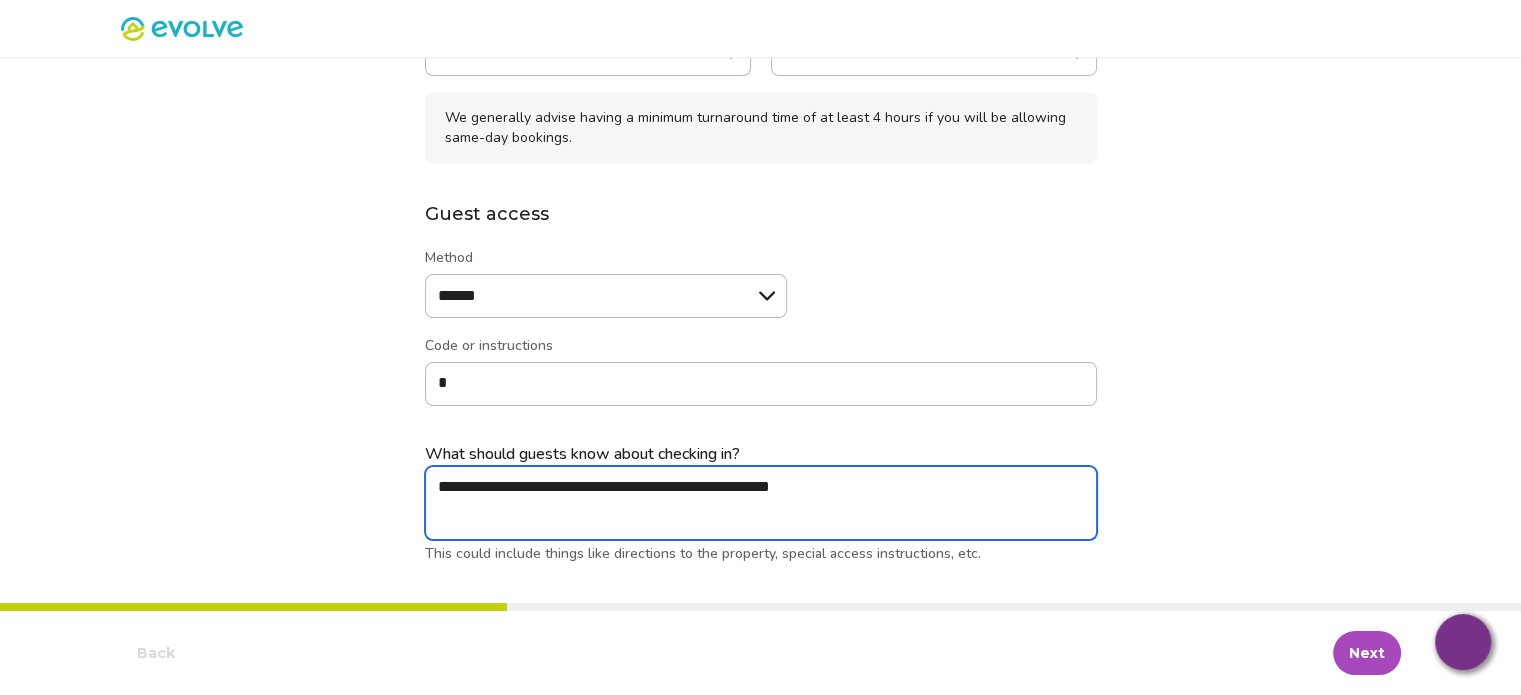 type on "*" 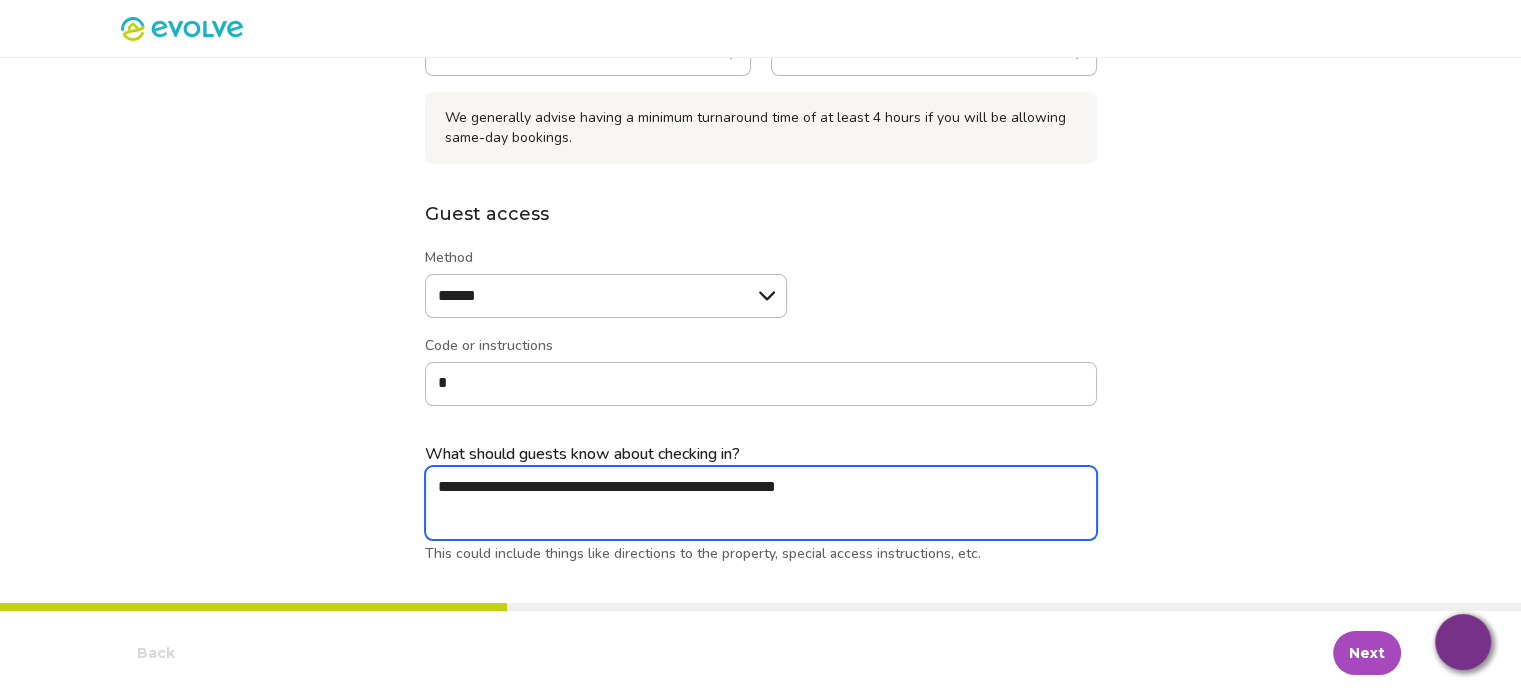 type on "*" 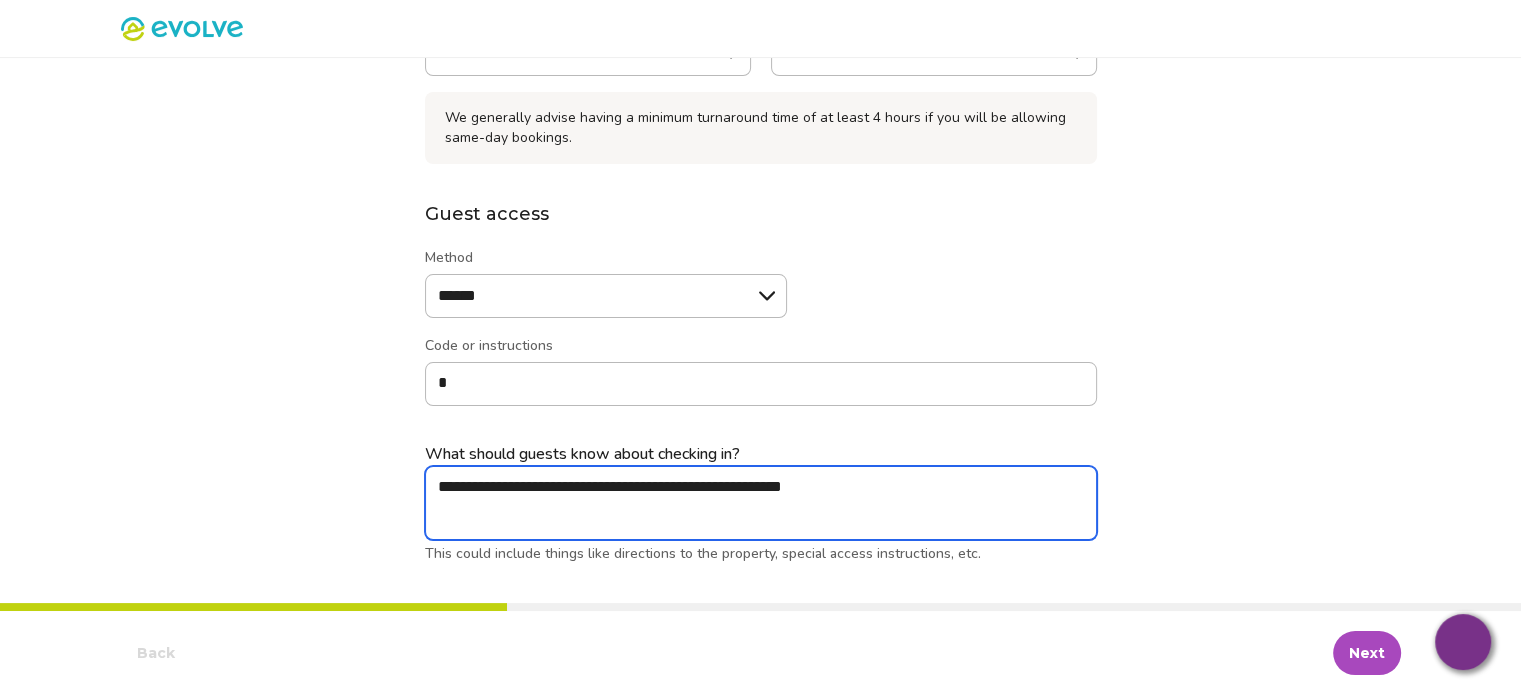 type on "*" 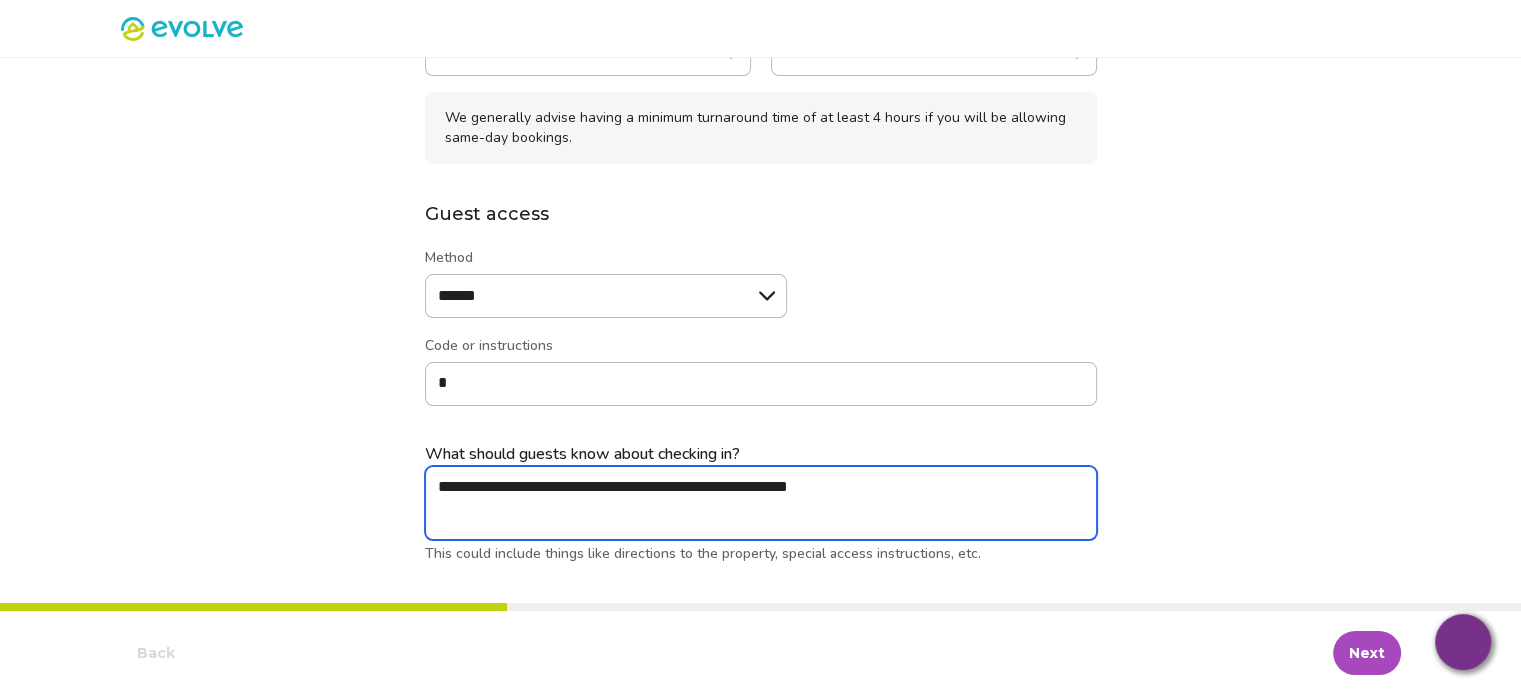 type on "*" 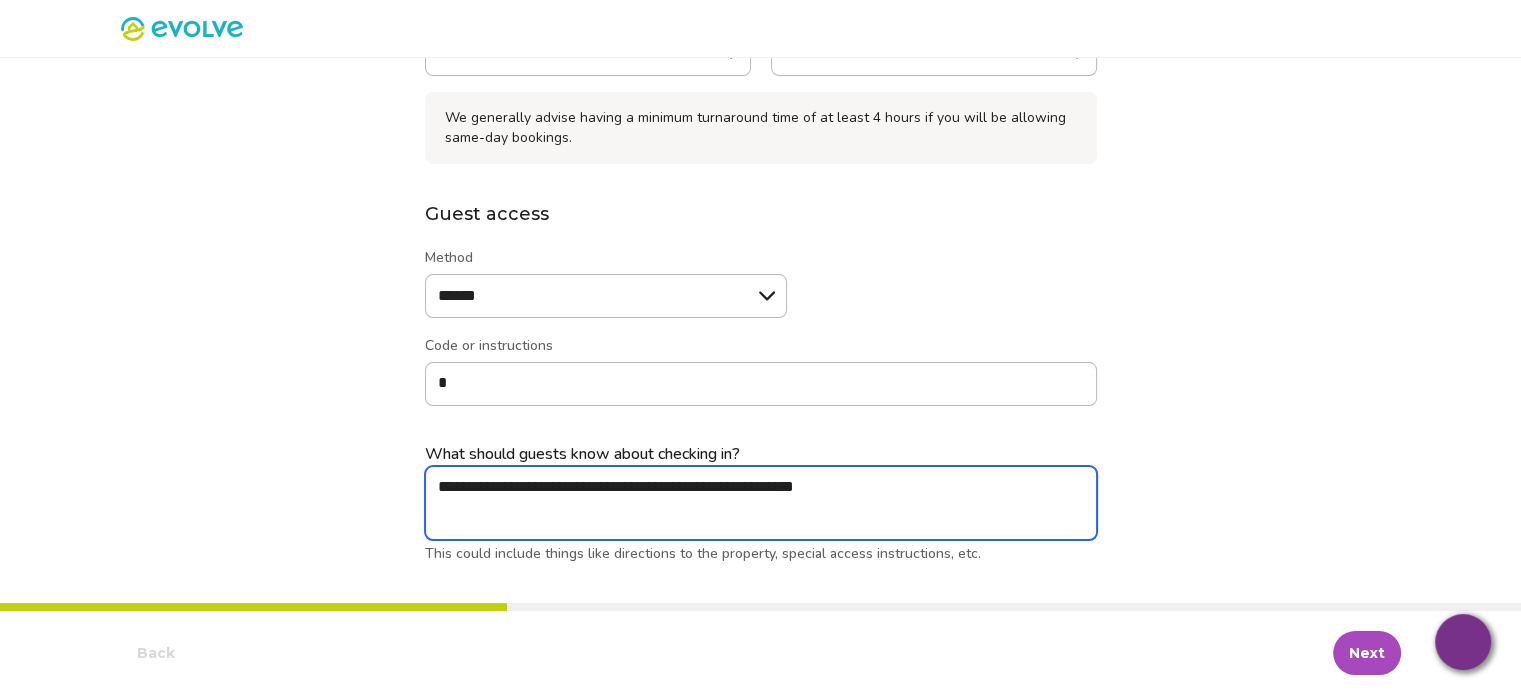 type on "*" 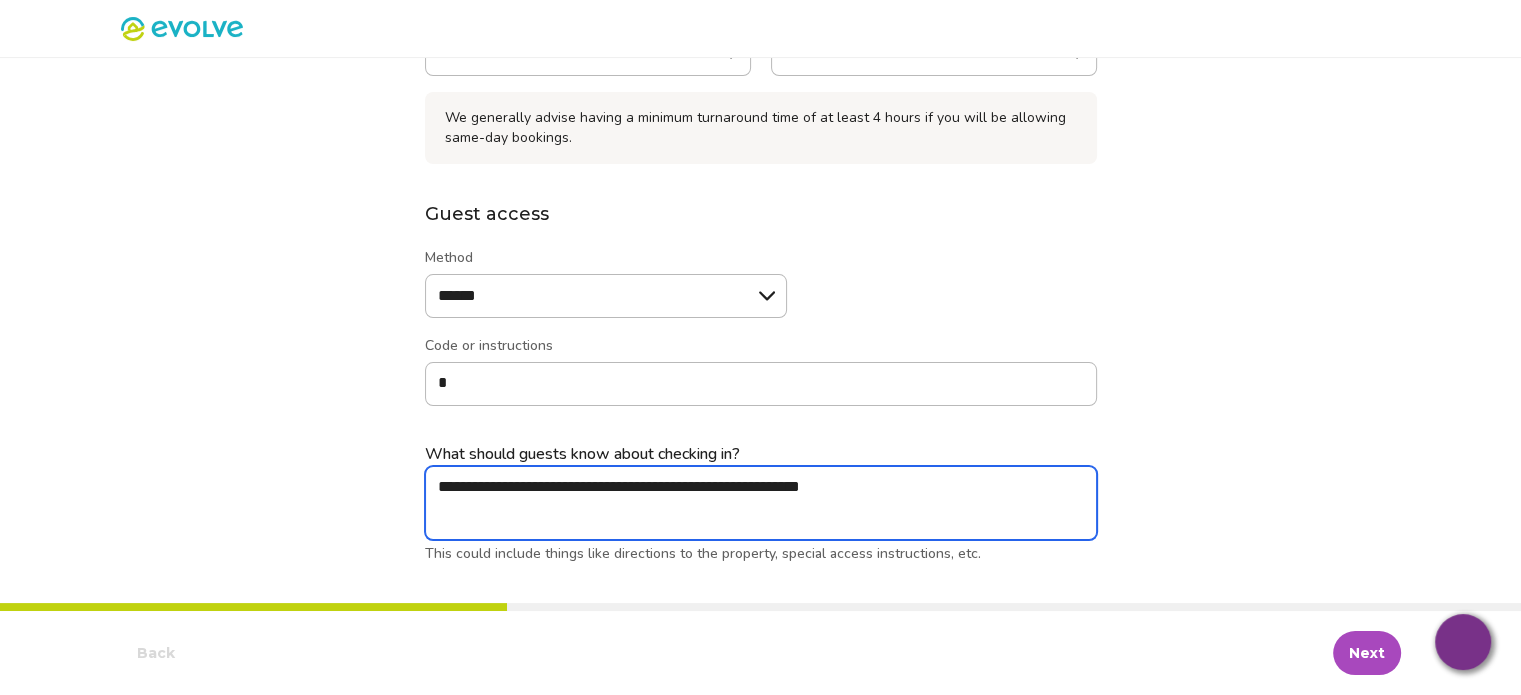 type on "*" 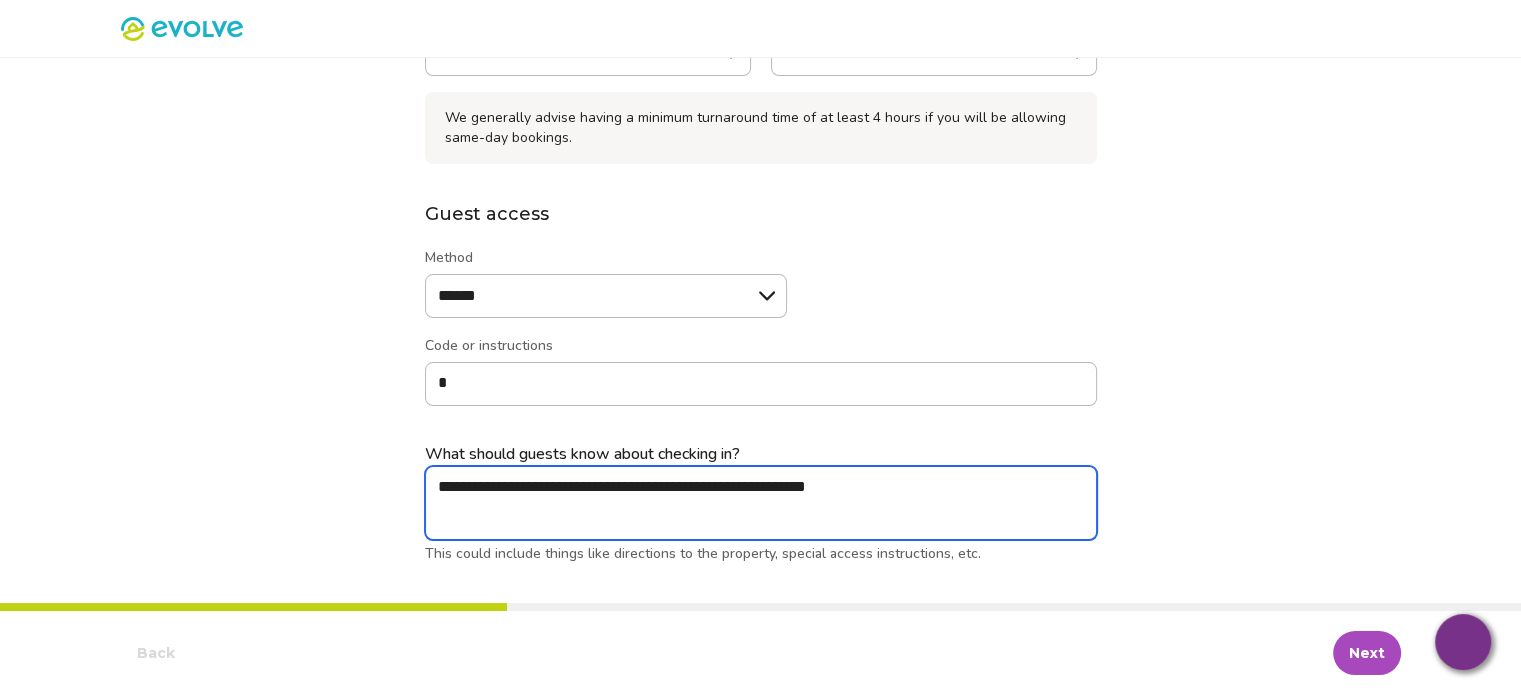 type on "*" 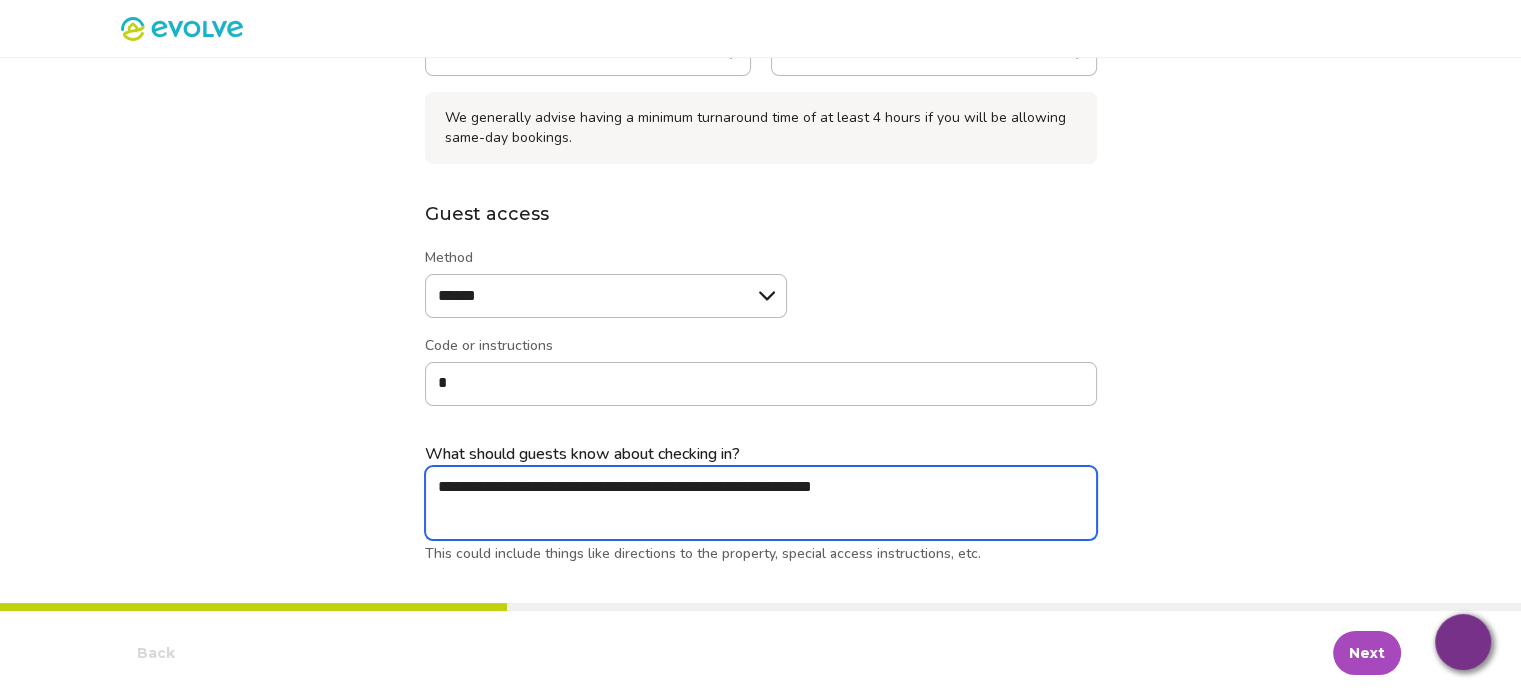 type on "*" 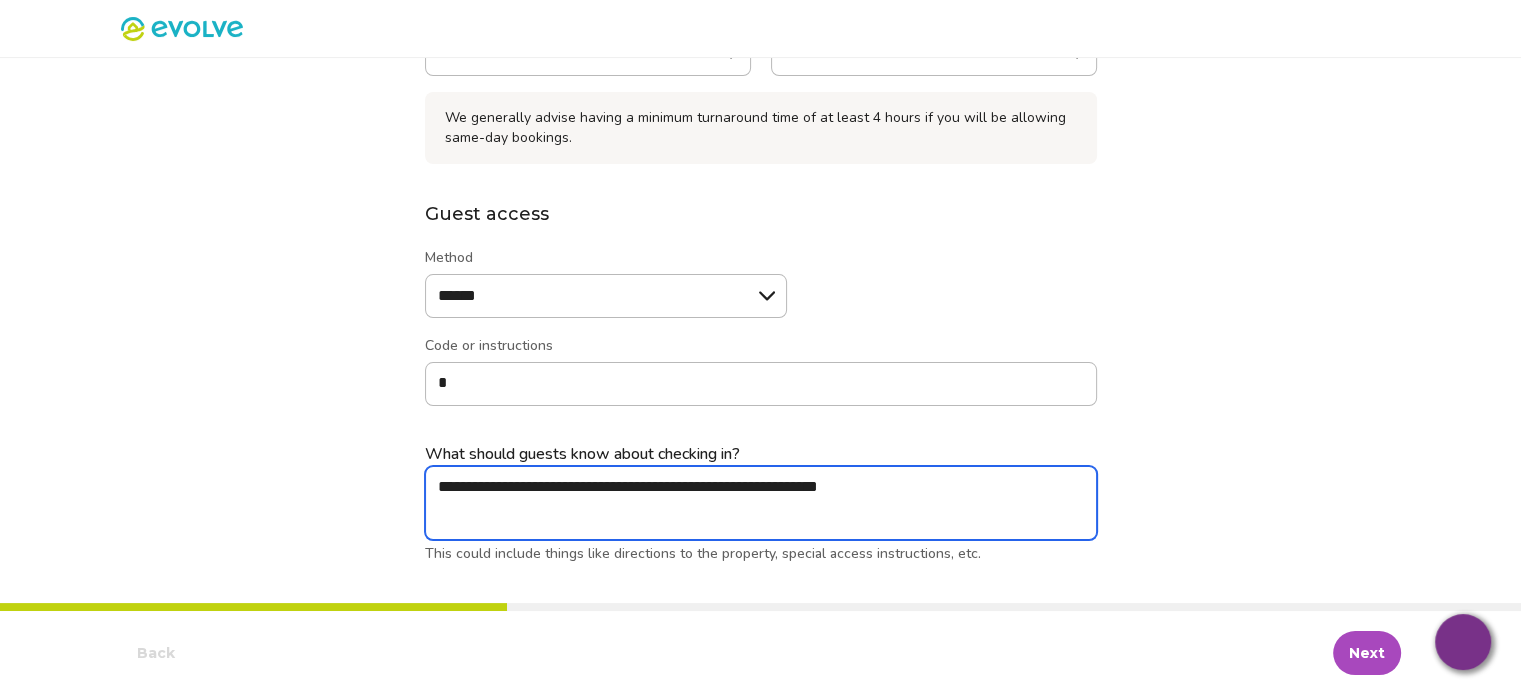 type on "*" 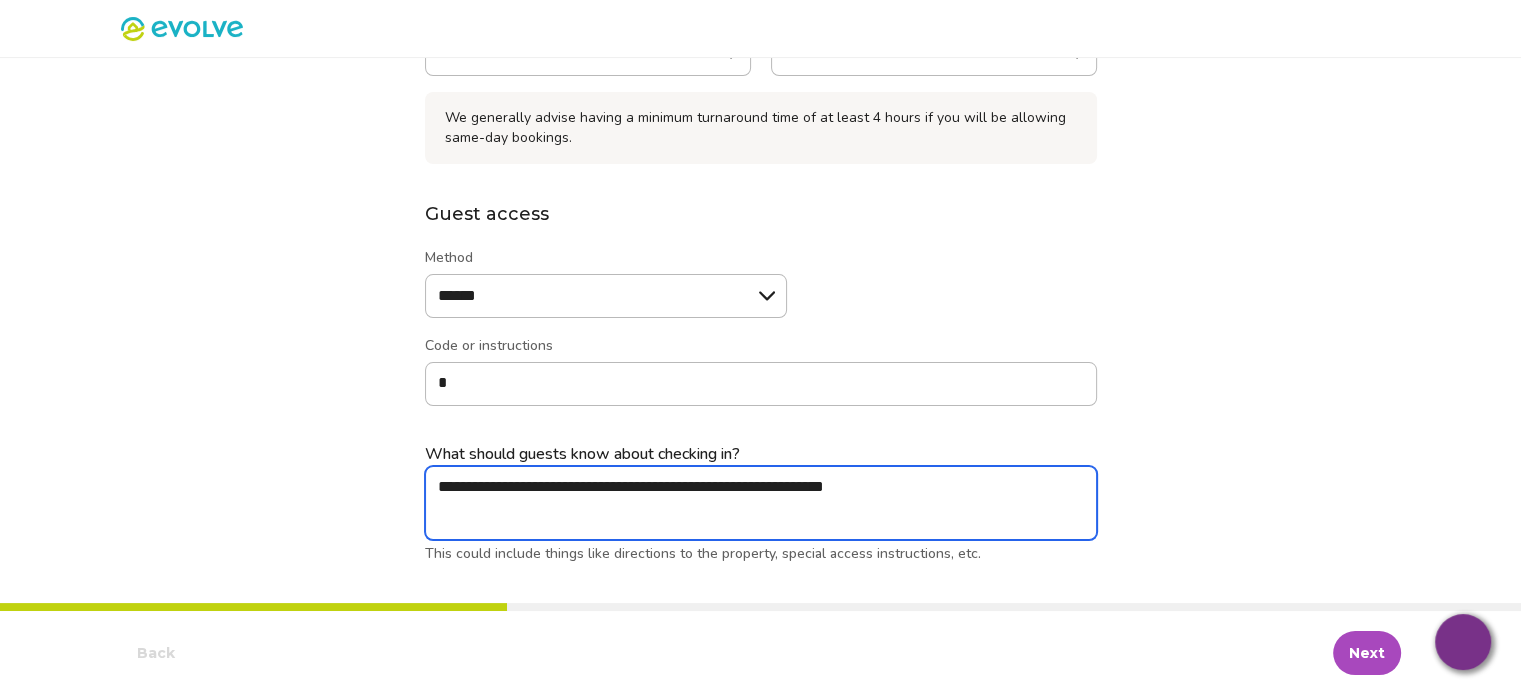 type on "*" 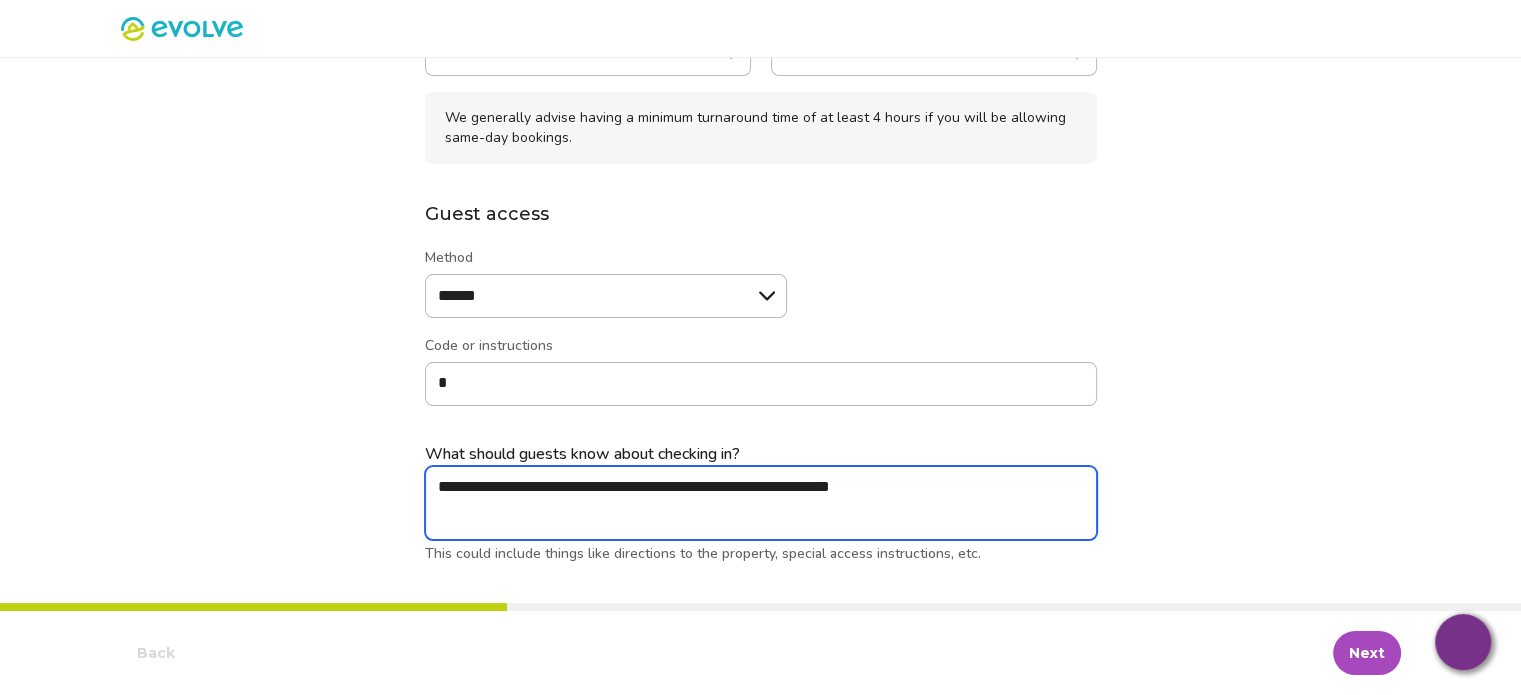 type on "*" 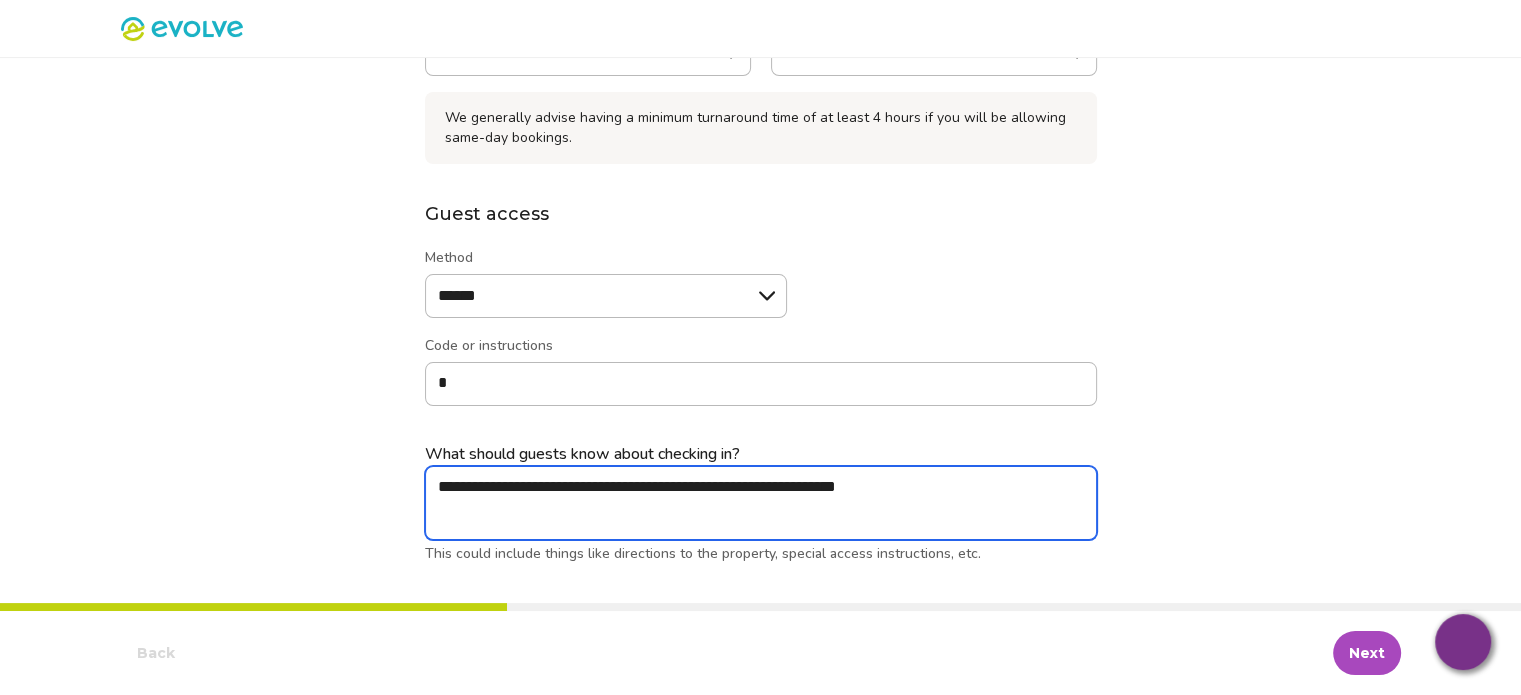 type on "*" 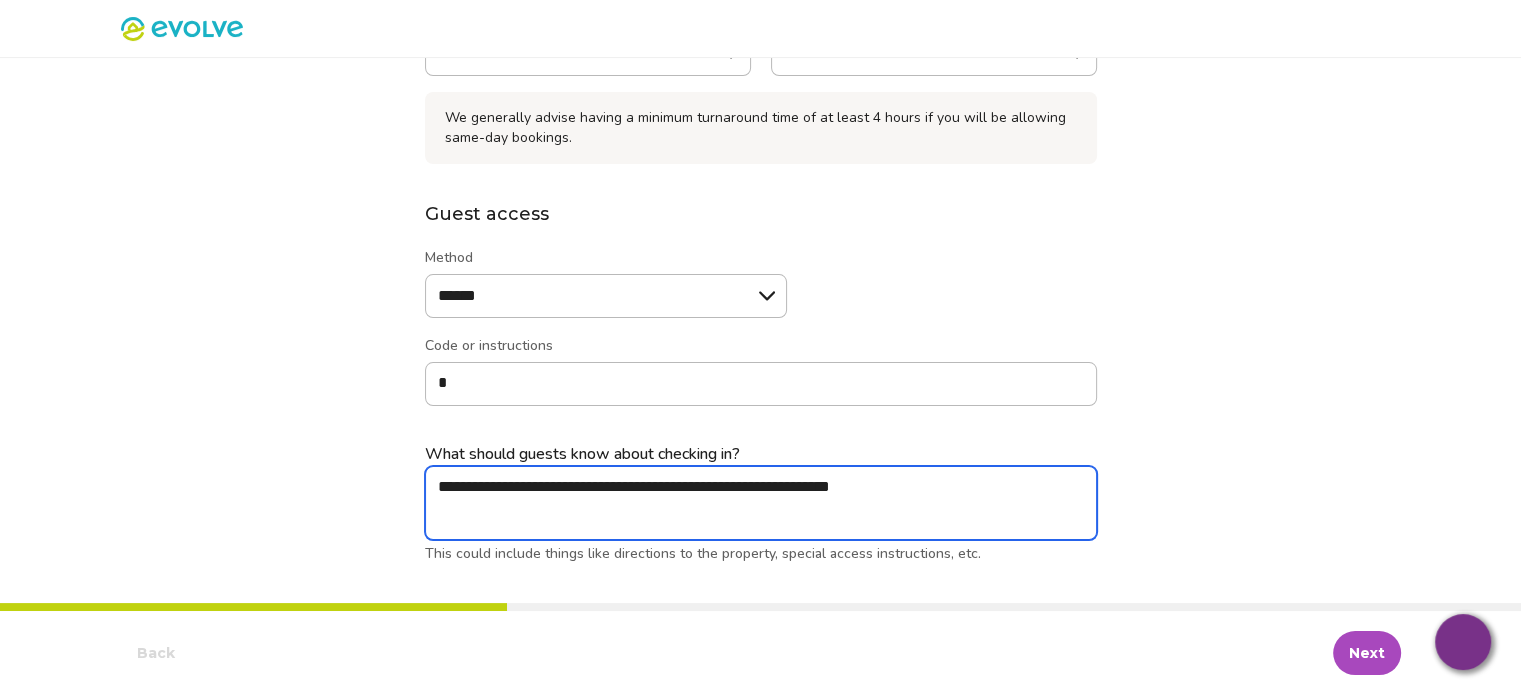 type on "*" 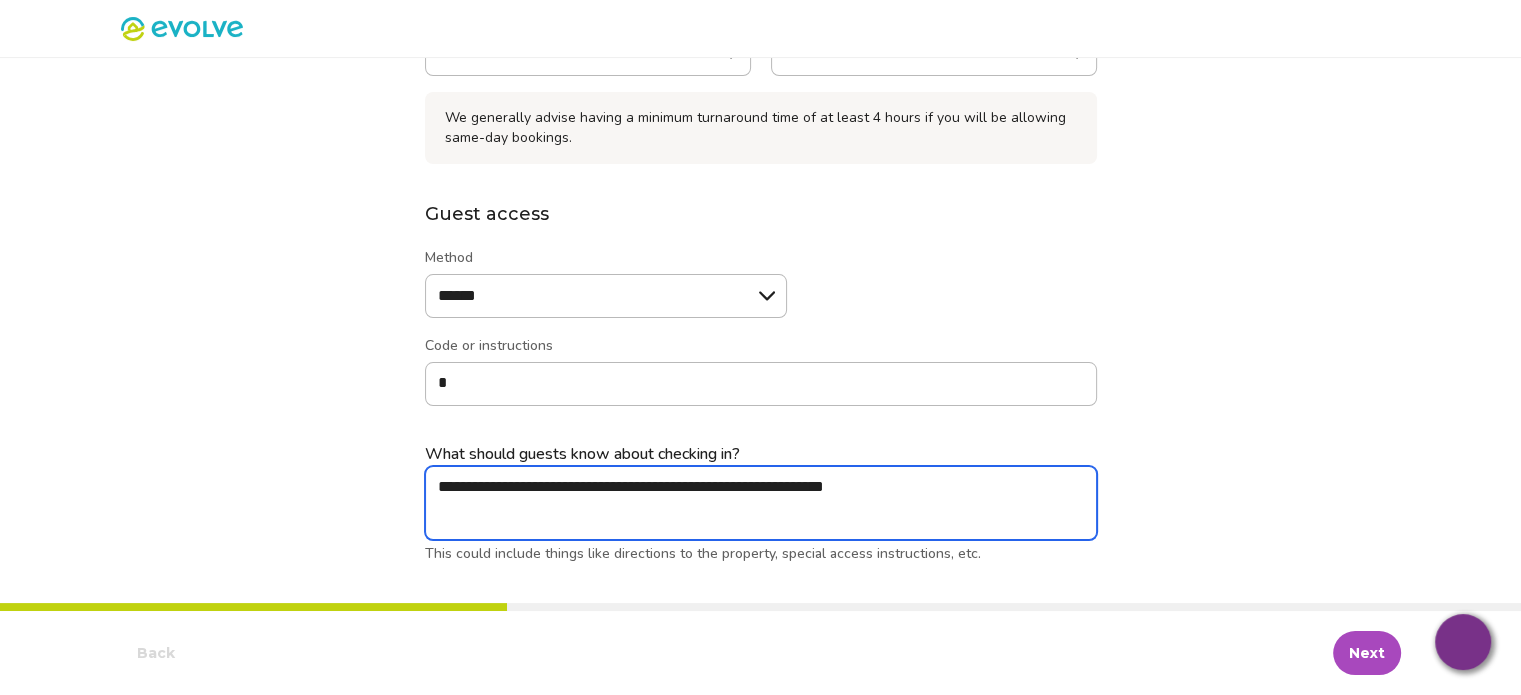 type on "*" 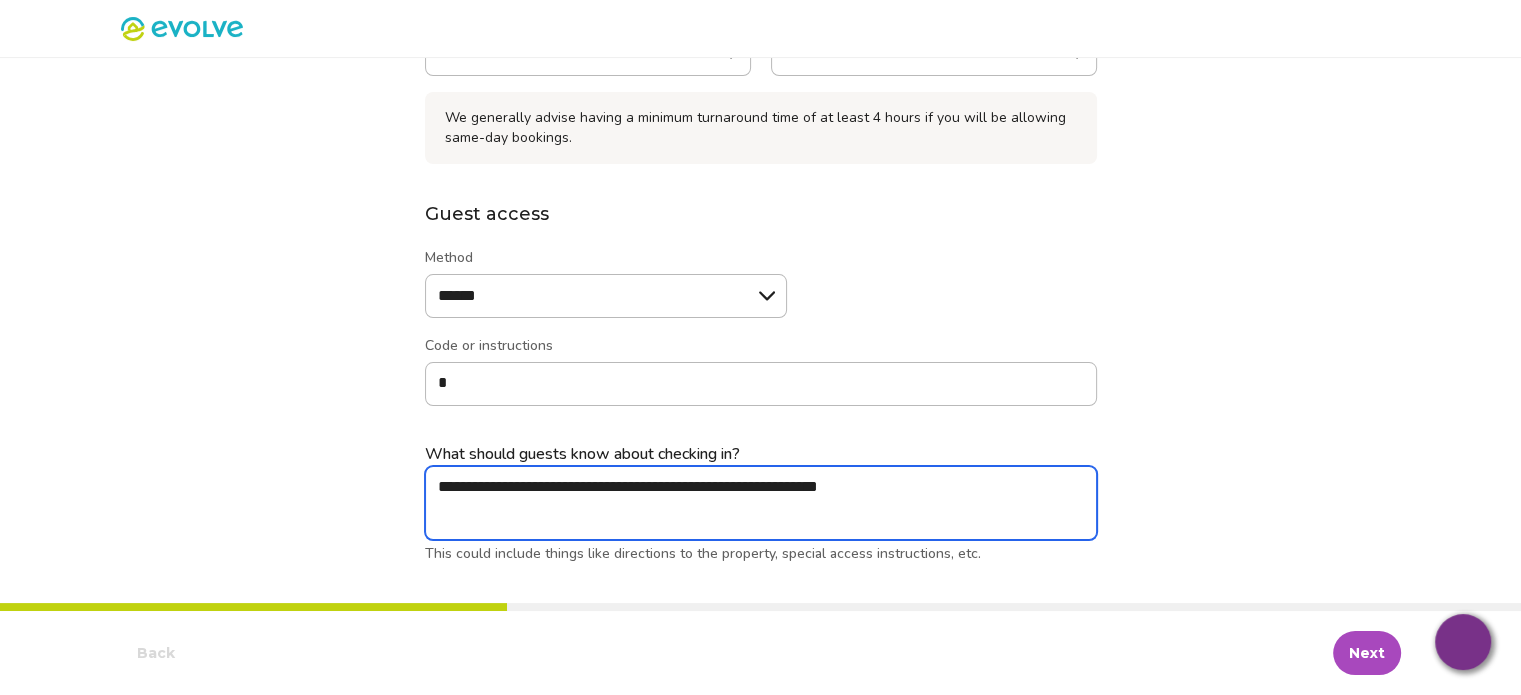 type on "*" 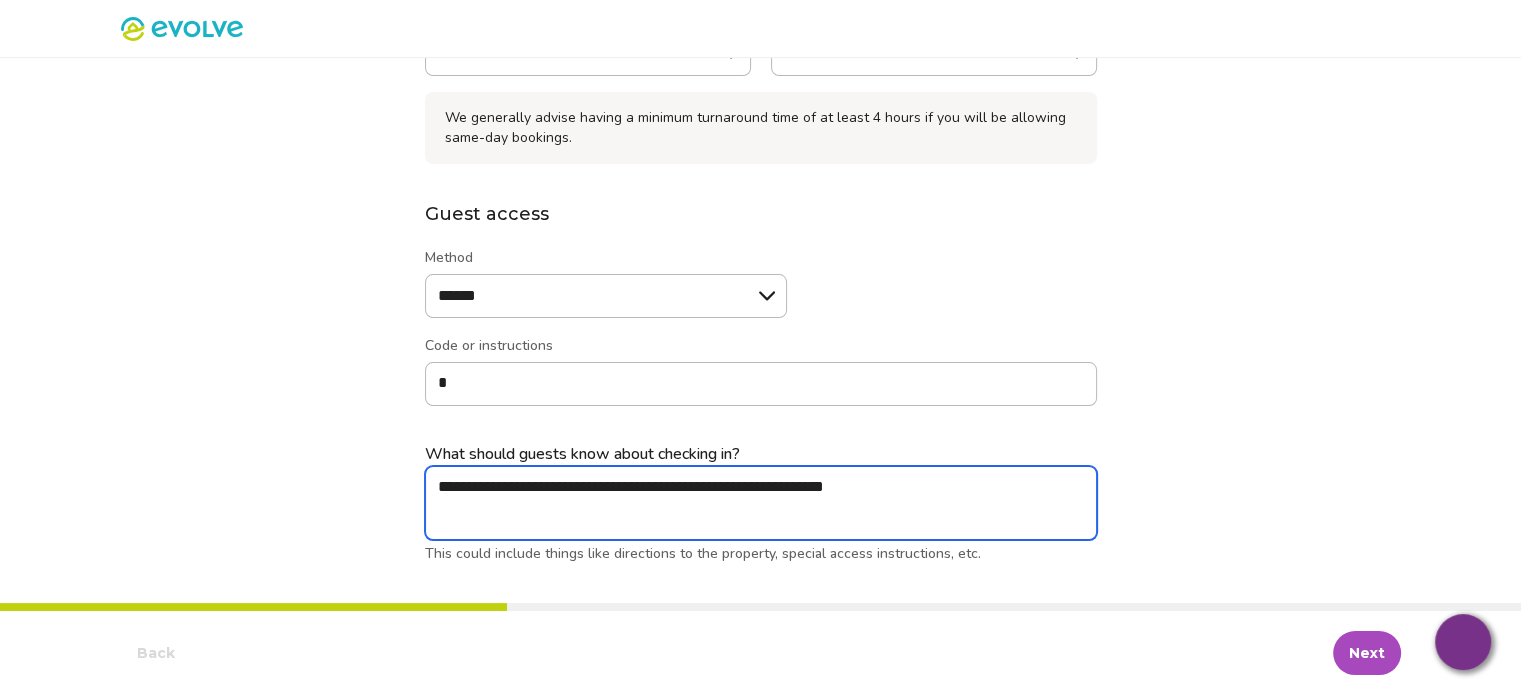 type on "**********" 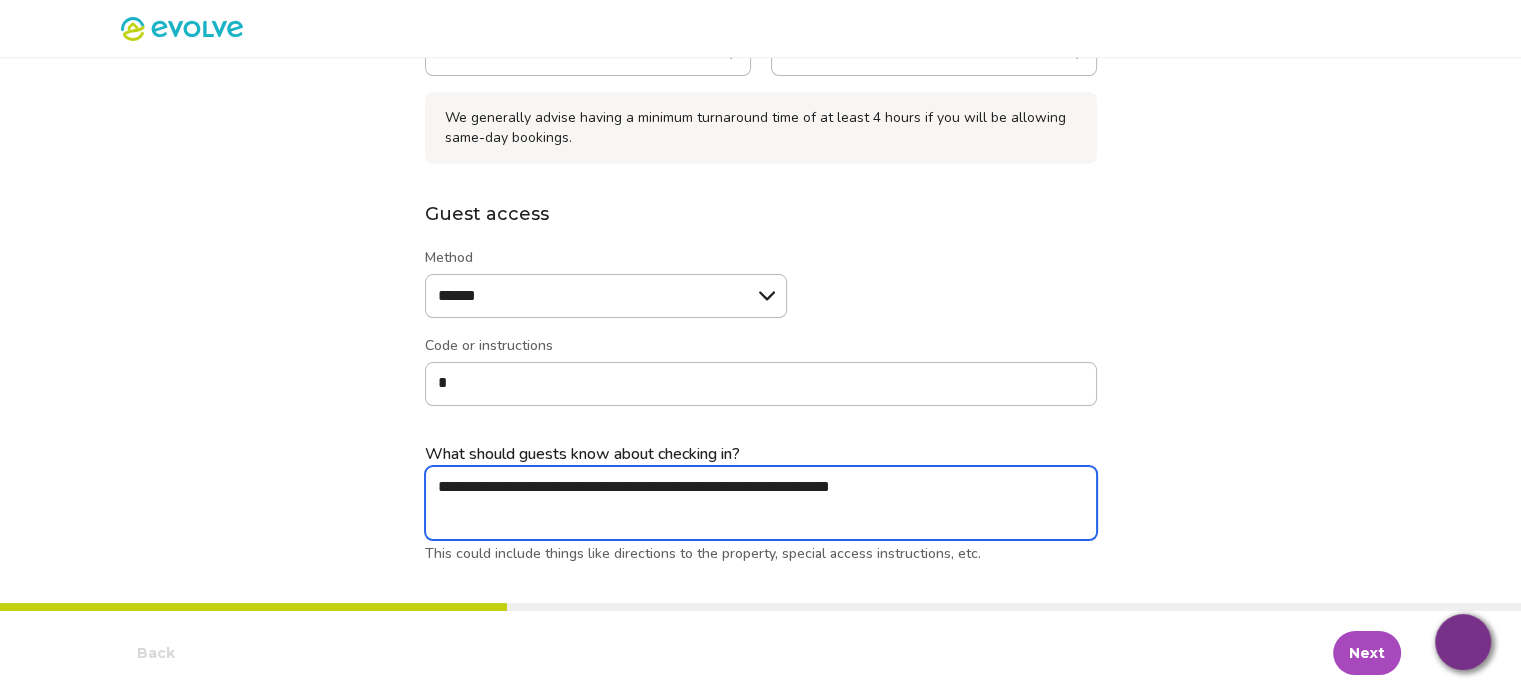 type on "*" 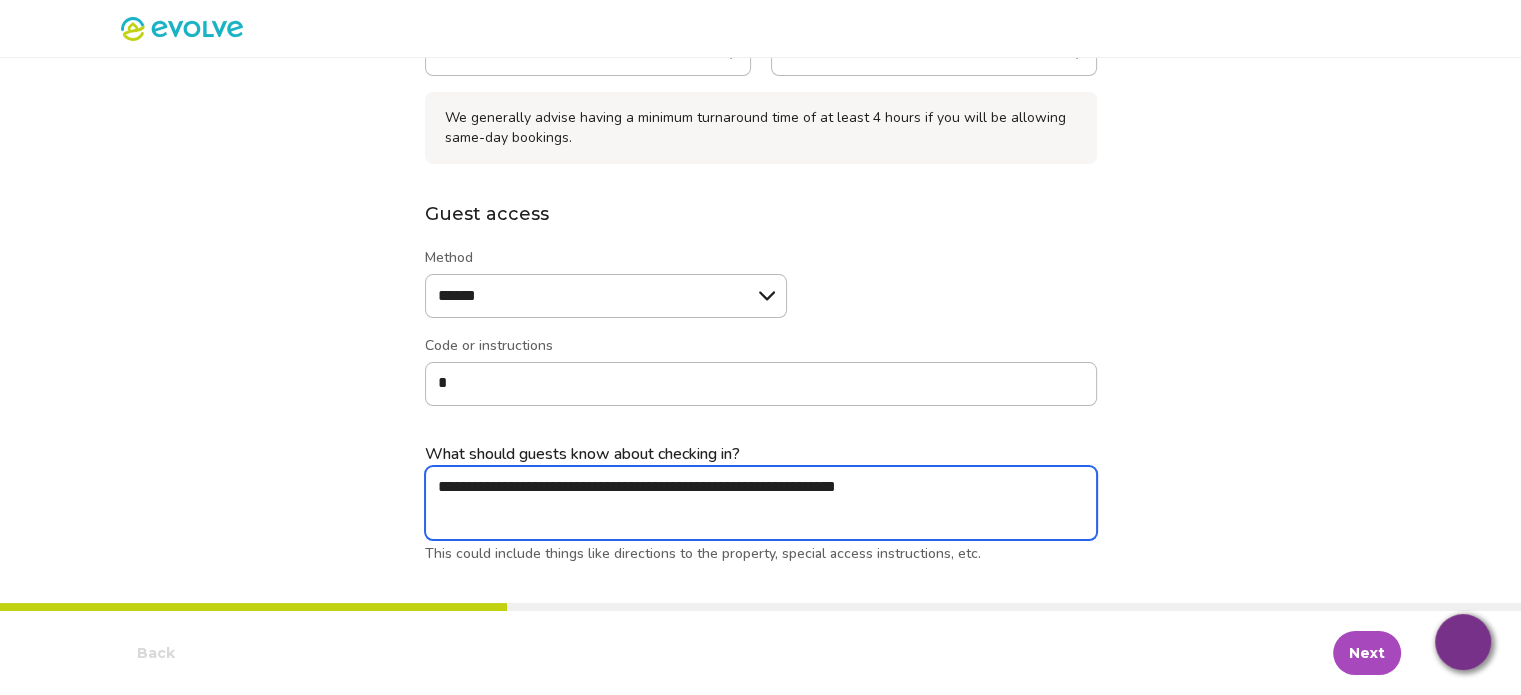 type on "*" 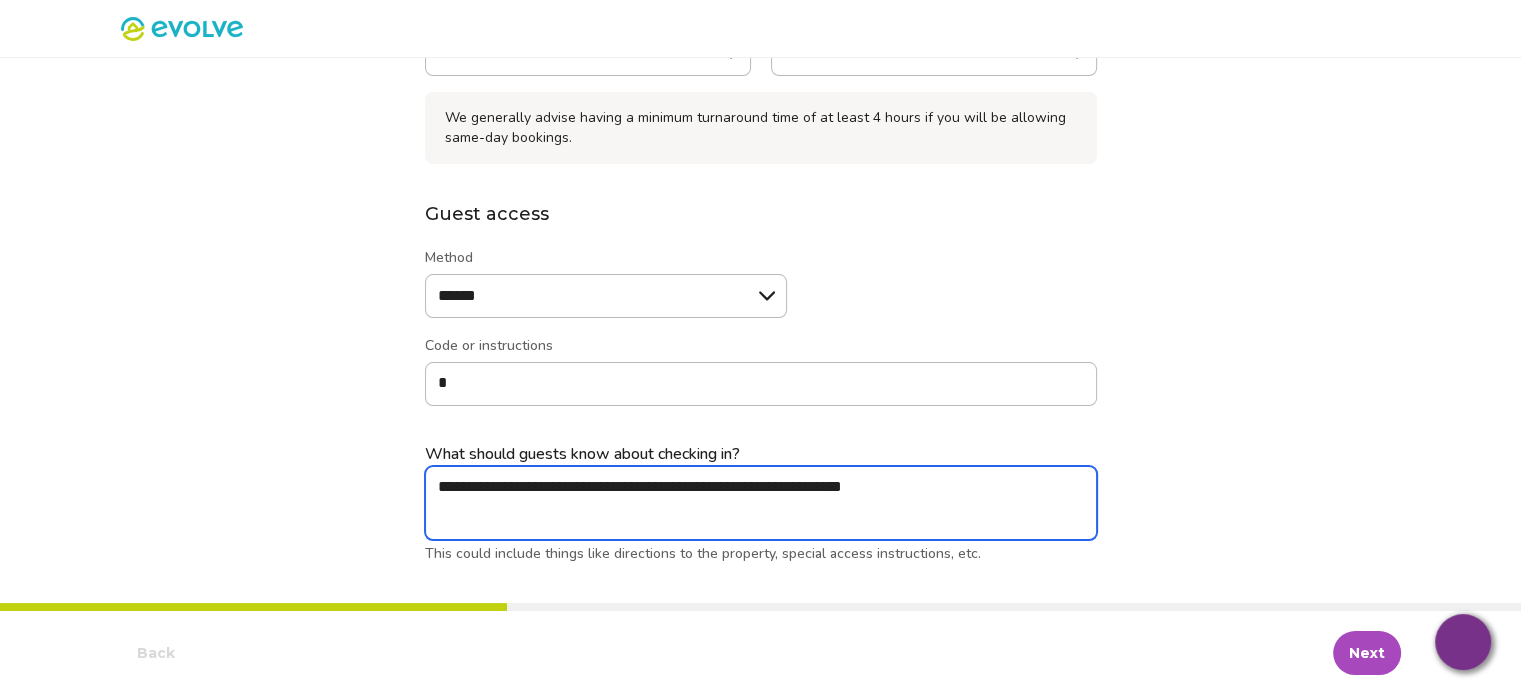 type on "*" 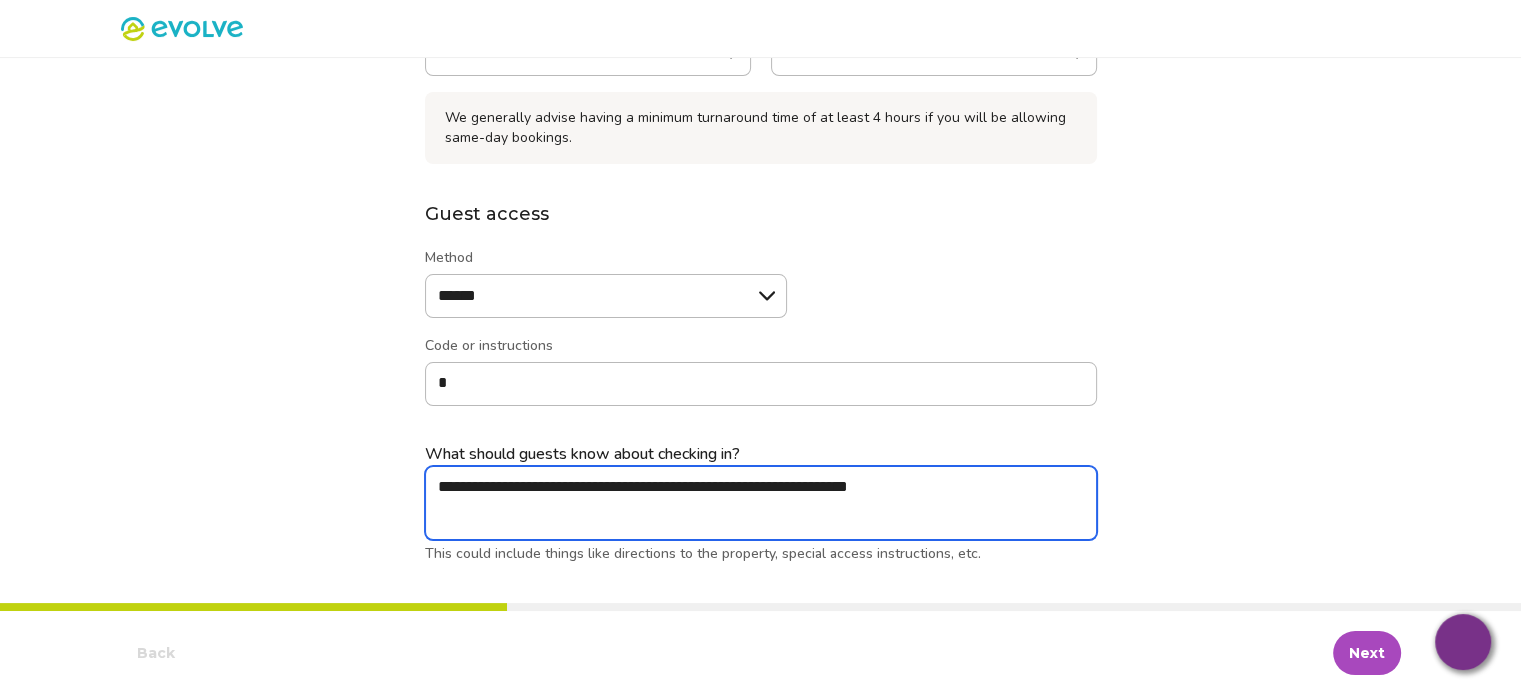type on "*" 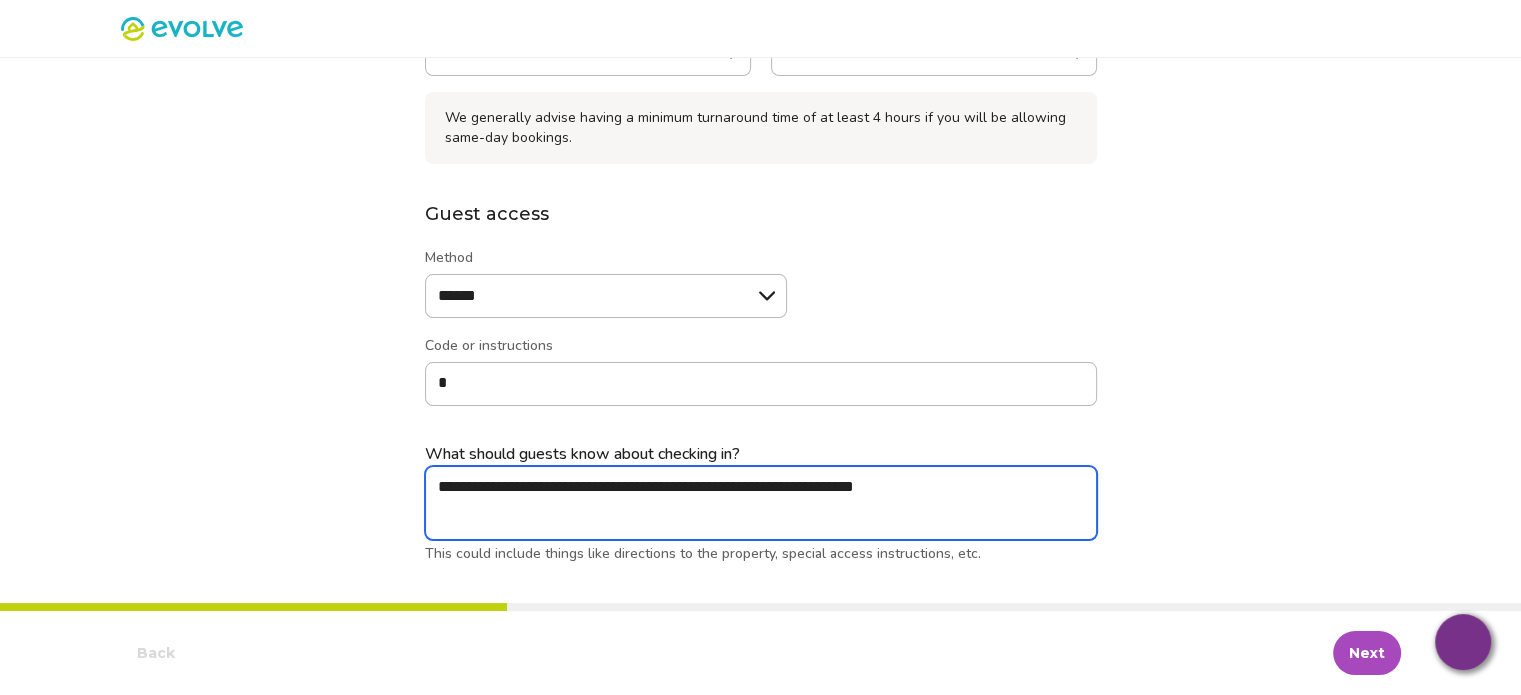 type on "**********" 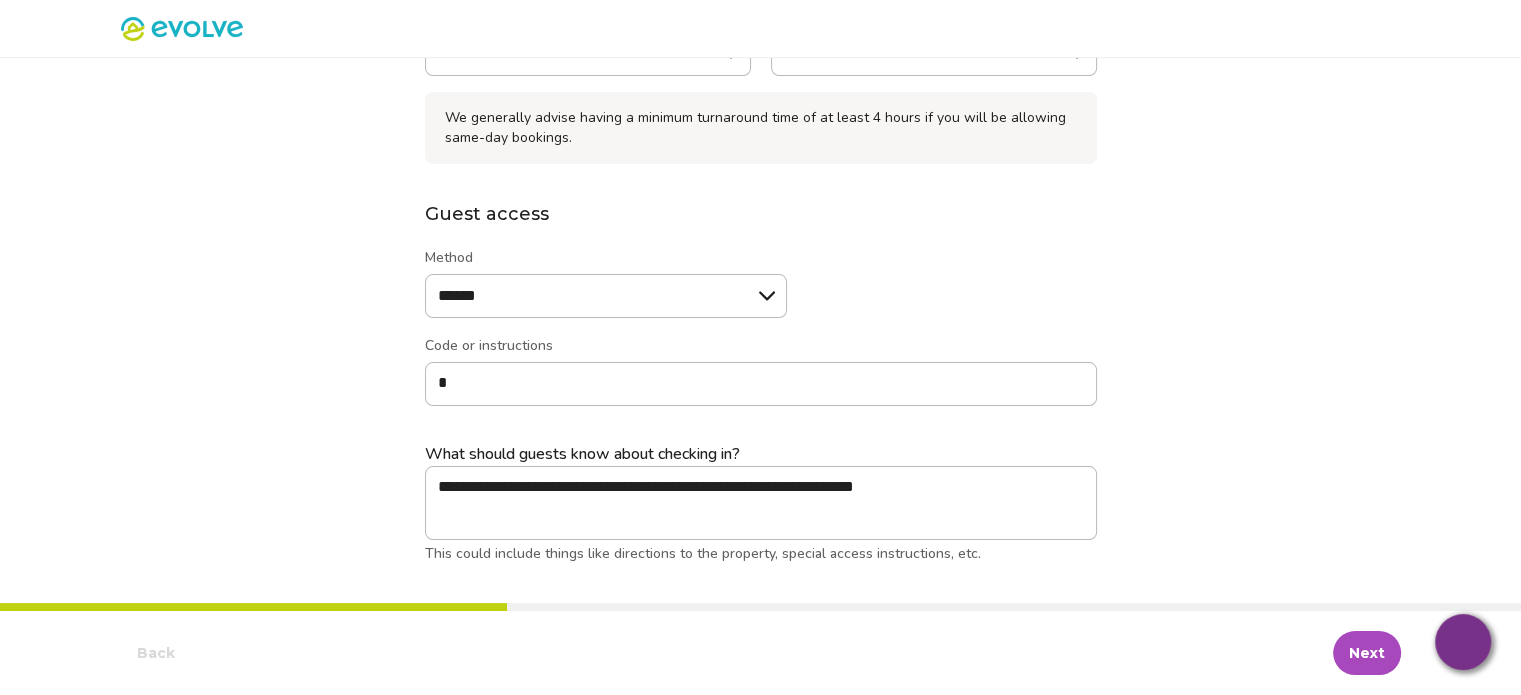 click on "Next" at bounding box center (1367, 653) 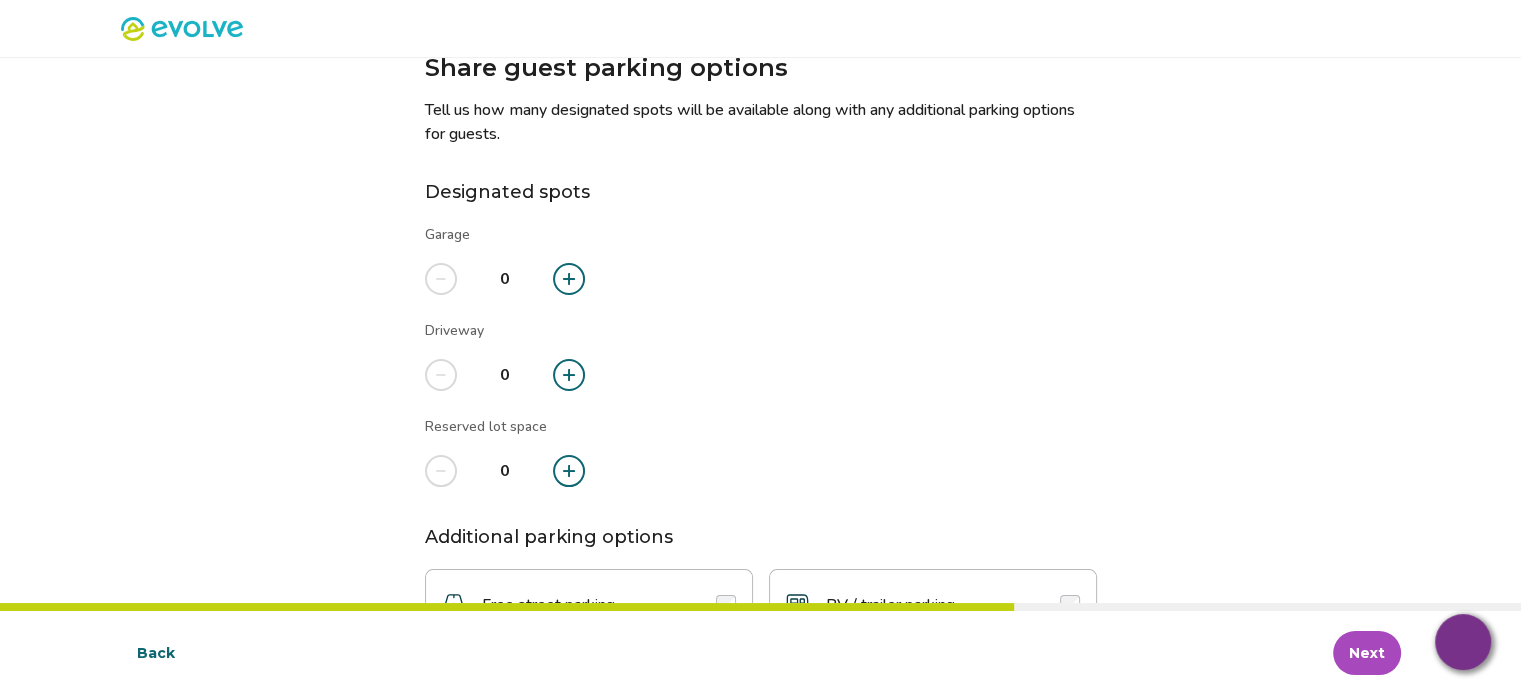 scroll, scrollTop: 100, scrollLeft: 0, axis: vertical 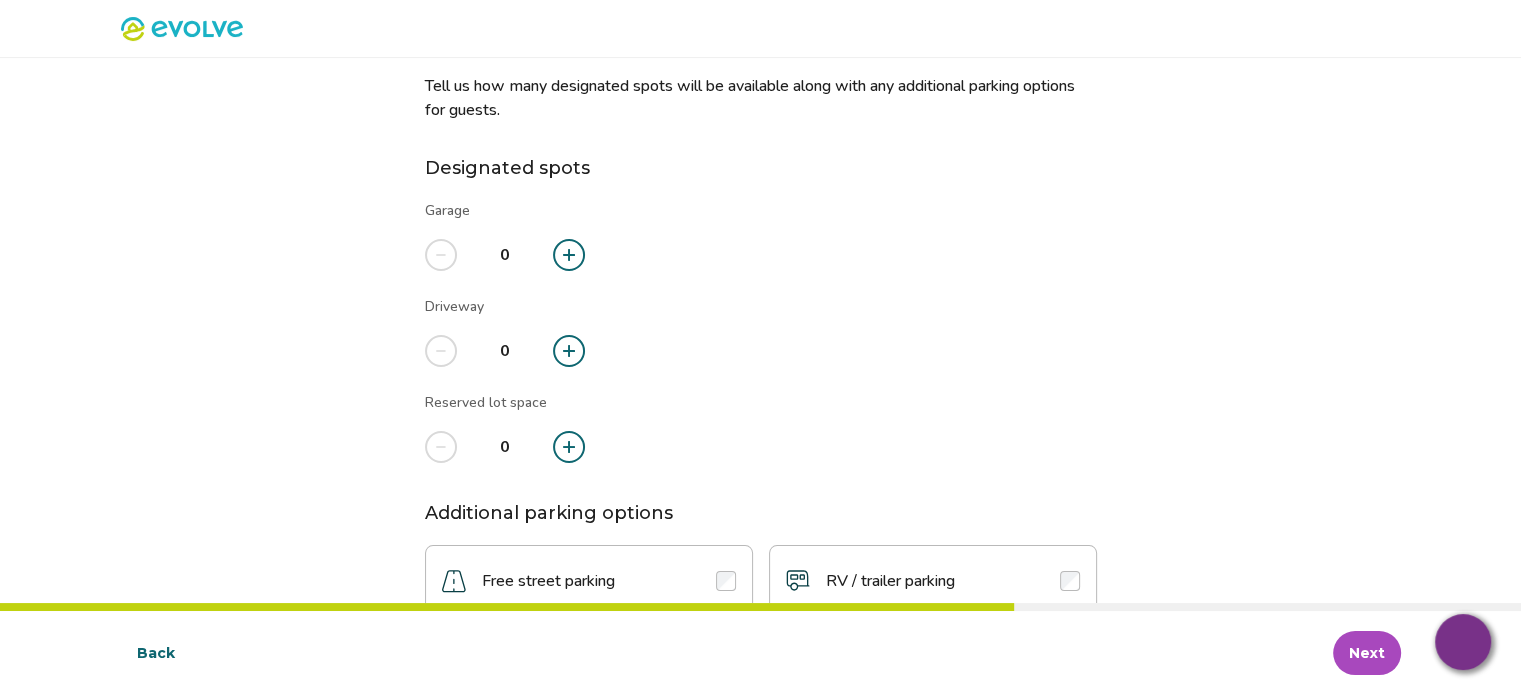 click at bounding box center [569, 351] 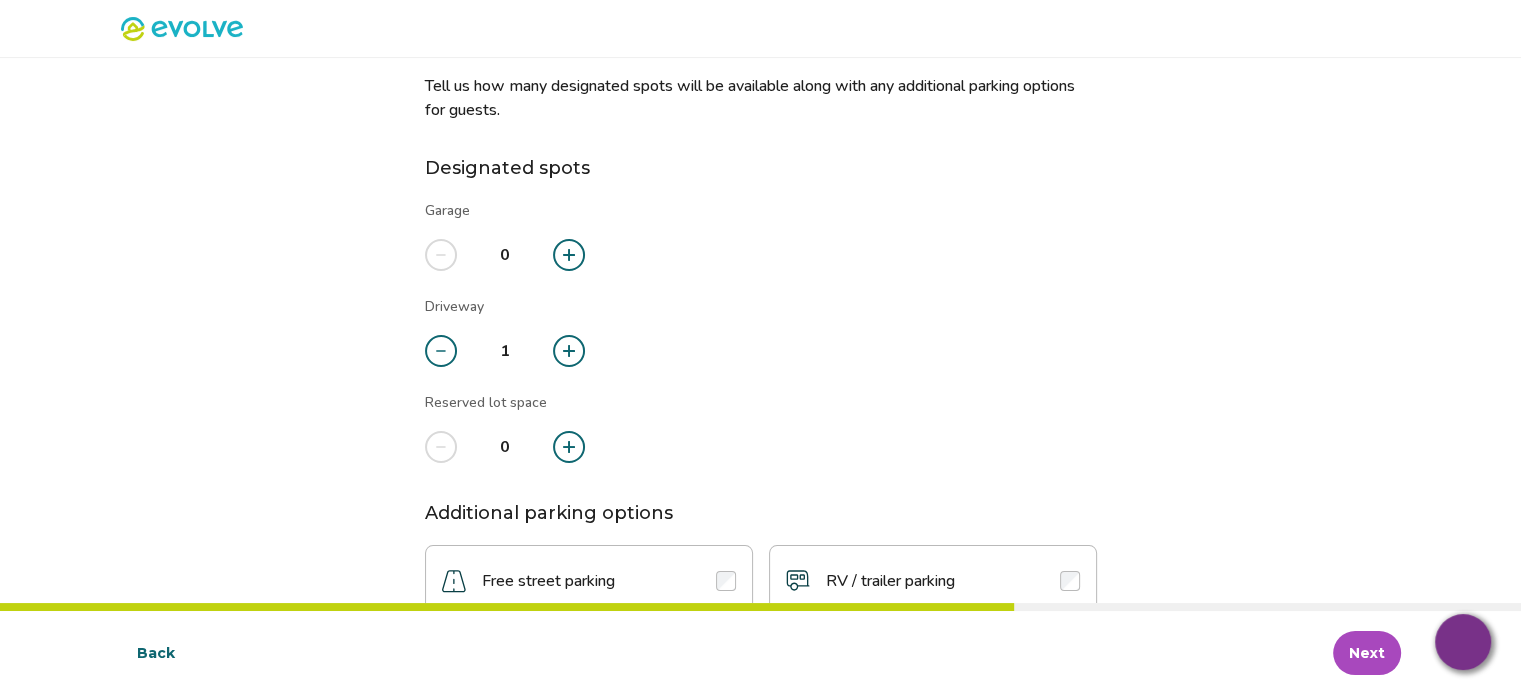 click at bounding box center (569, 351) 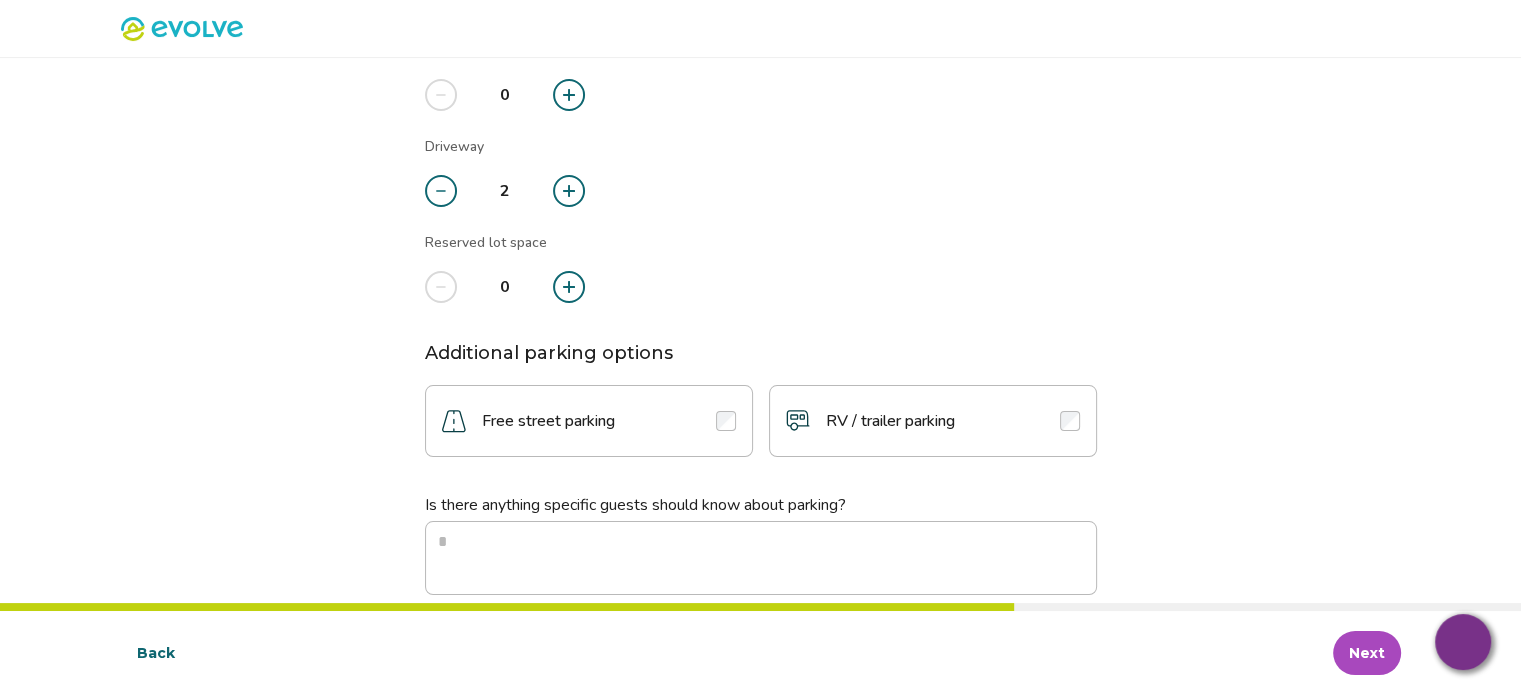 scroll, scrollTop: 300, scrollLeft: 0, axis: vertical 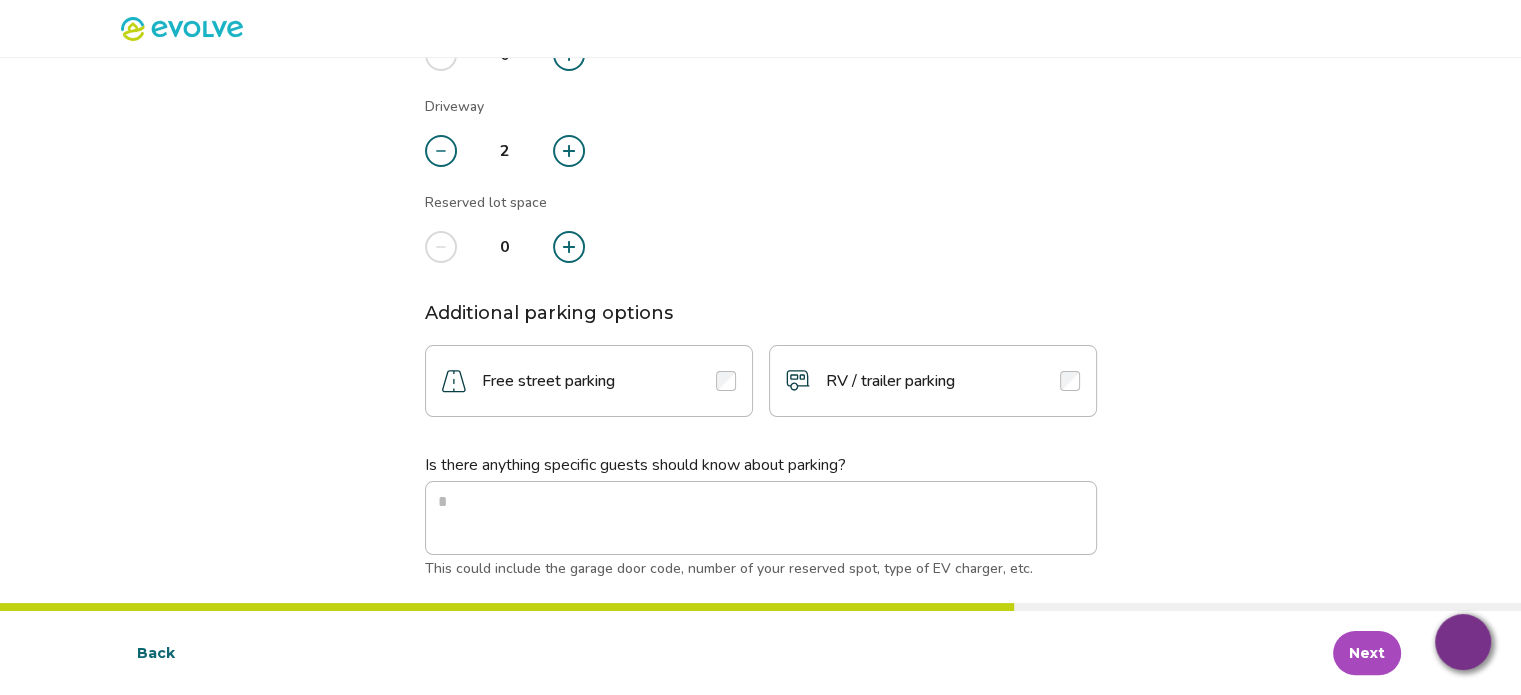 click 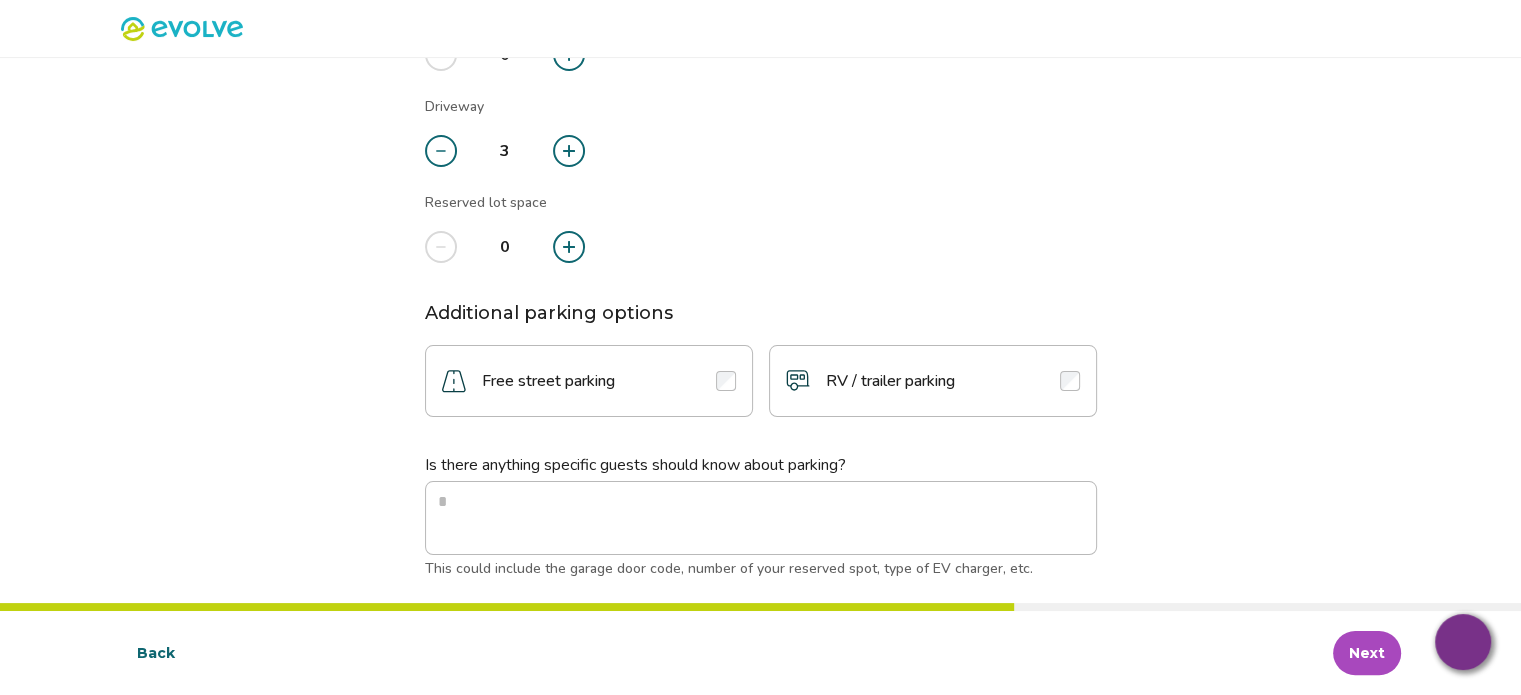 click at bounding box center (726, 381) 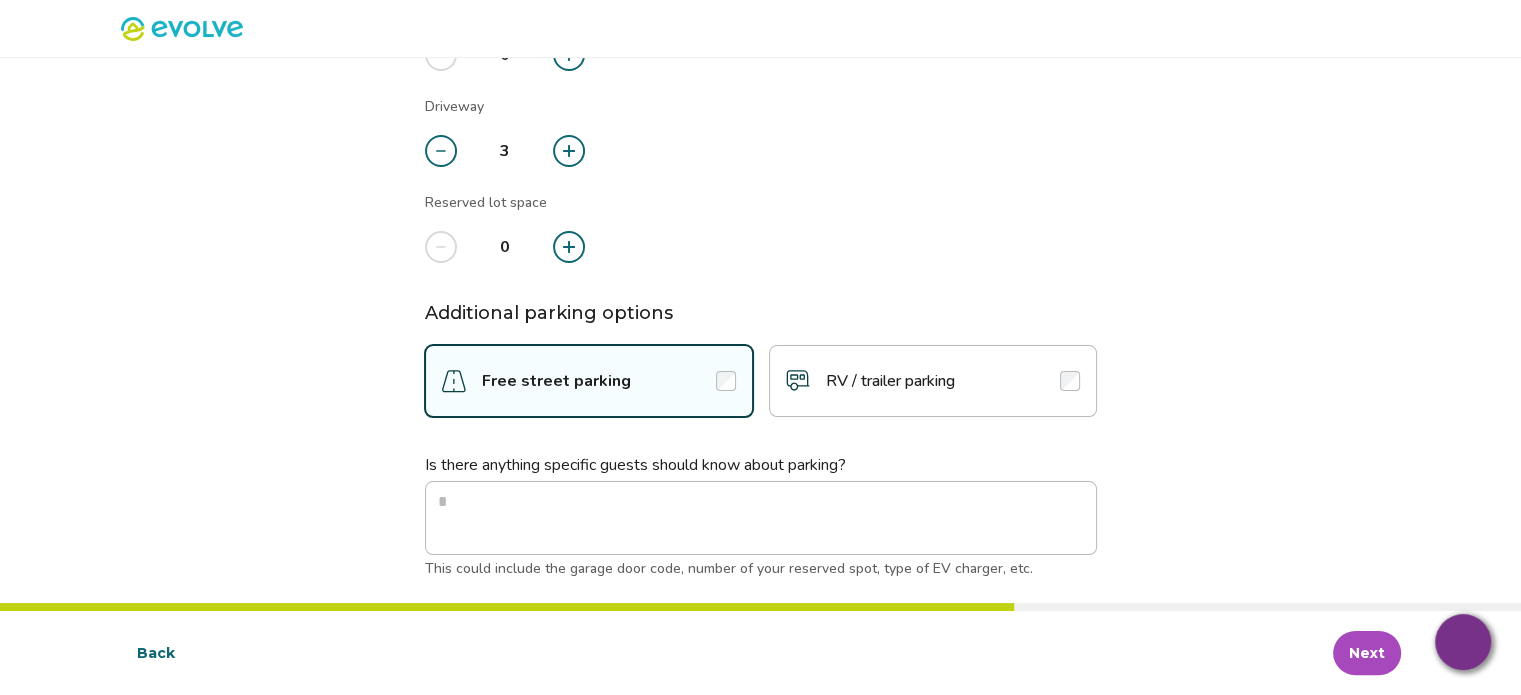 click on "RV / trailer parking" at bounding box center [933, 381] 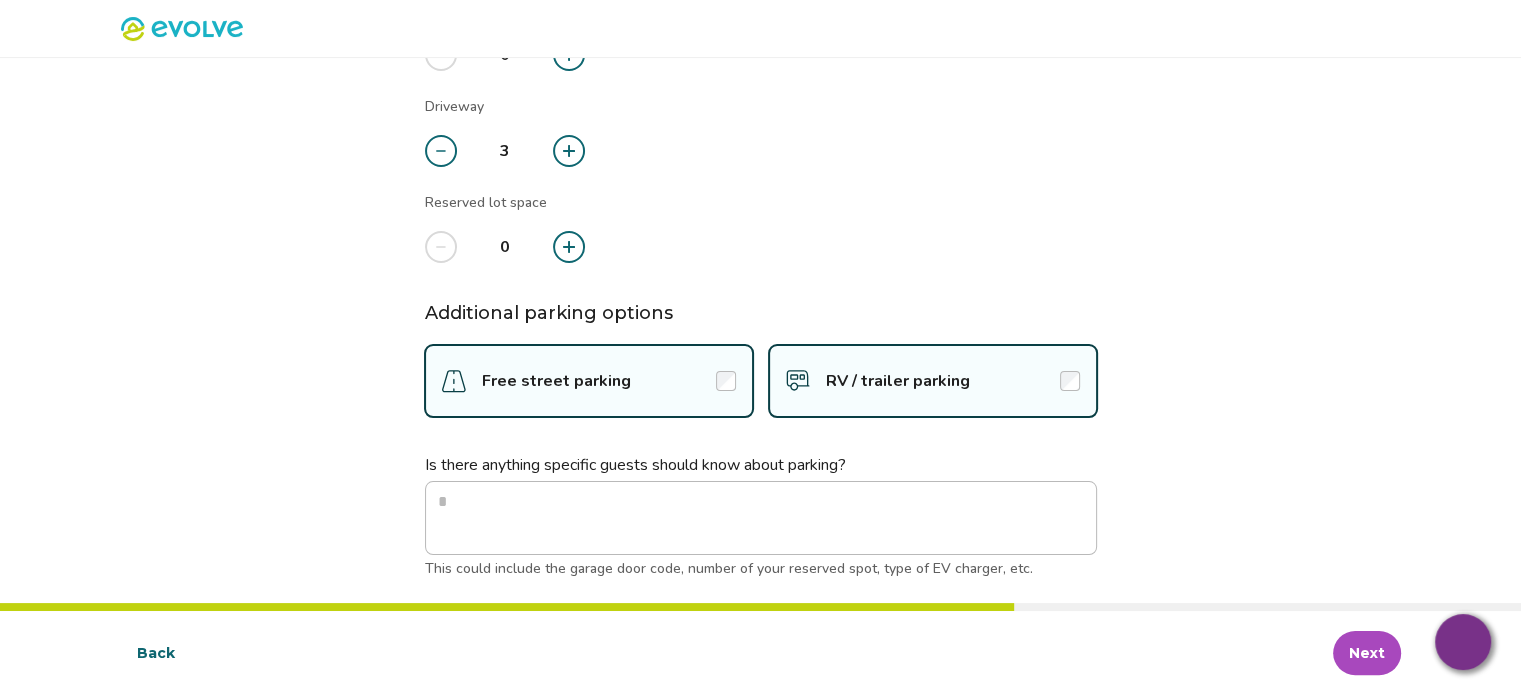 scroll, scrollTop: 315, scrollLeft: 0, axis: vertical 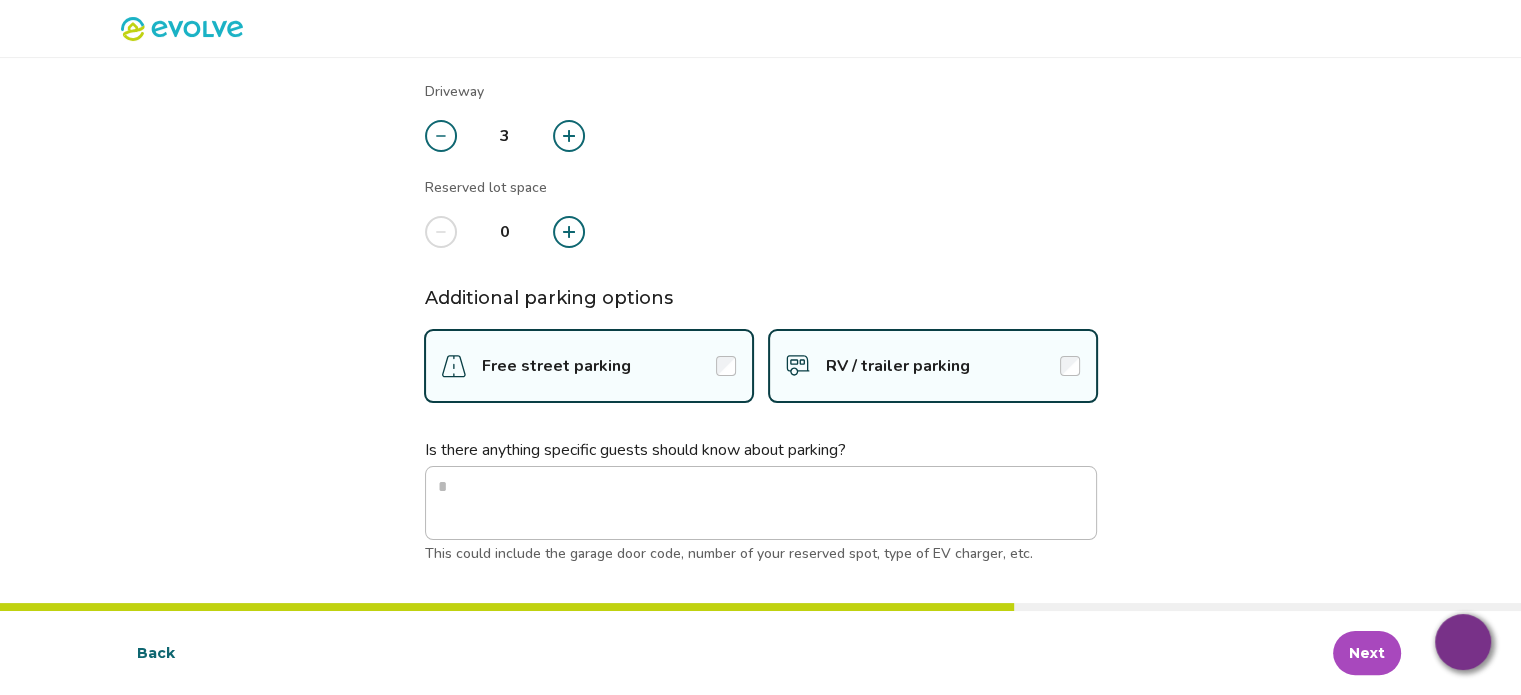 click on "Next" at bounding box center [1367, 653] 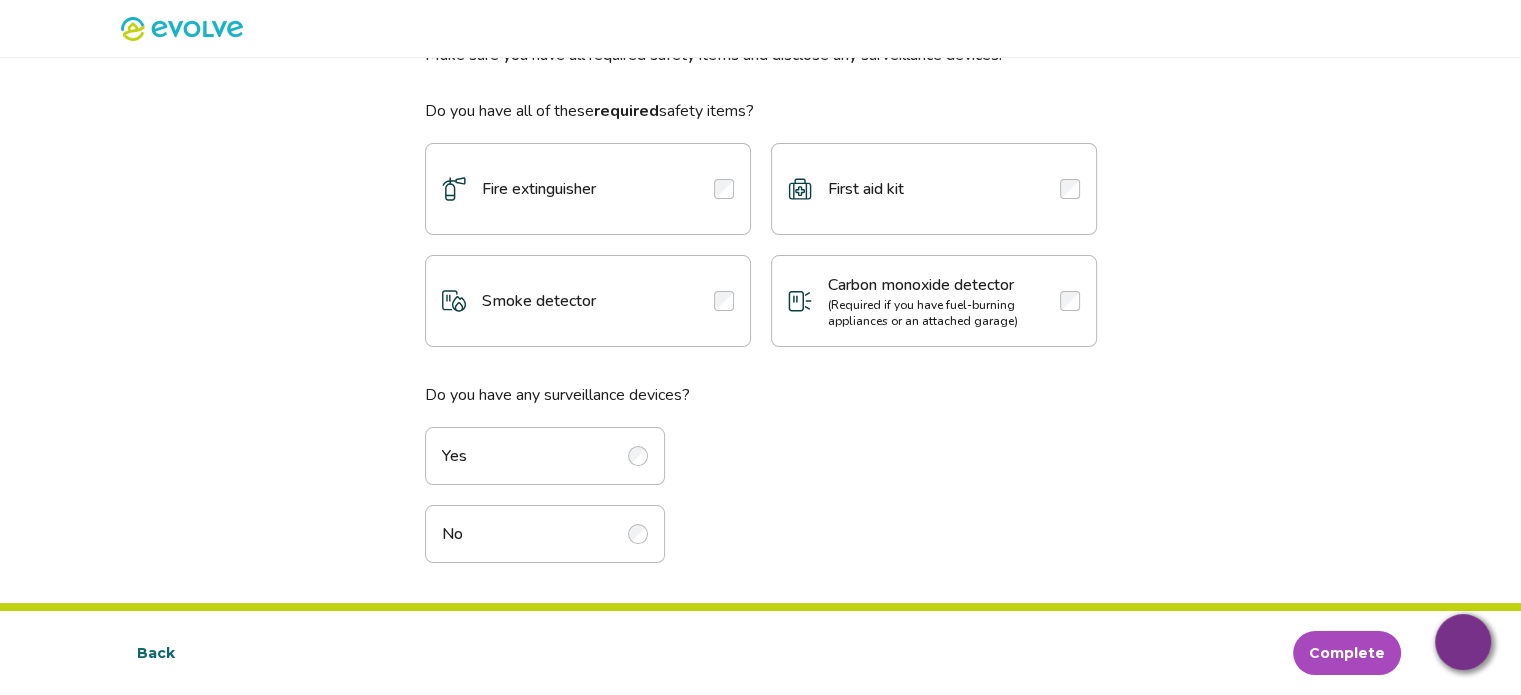 scroll, scrollTop: 0, scrollLeft: 0, axis: both 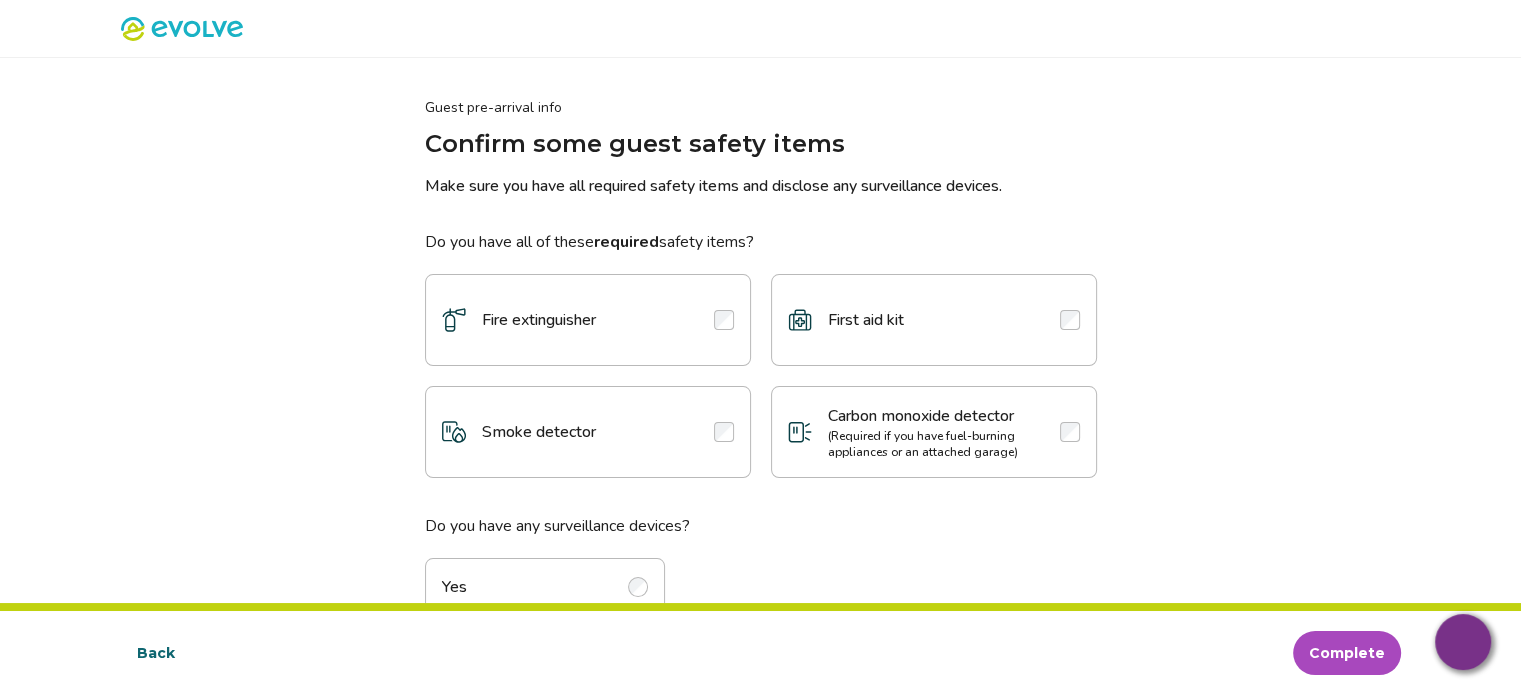 click at bounding box center (724, 320) 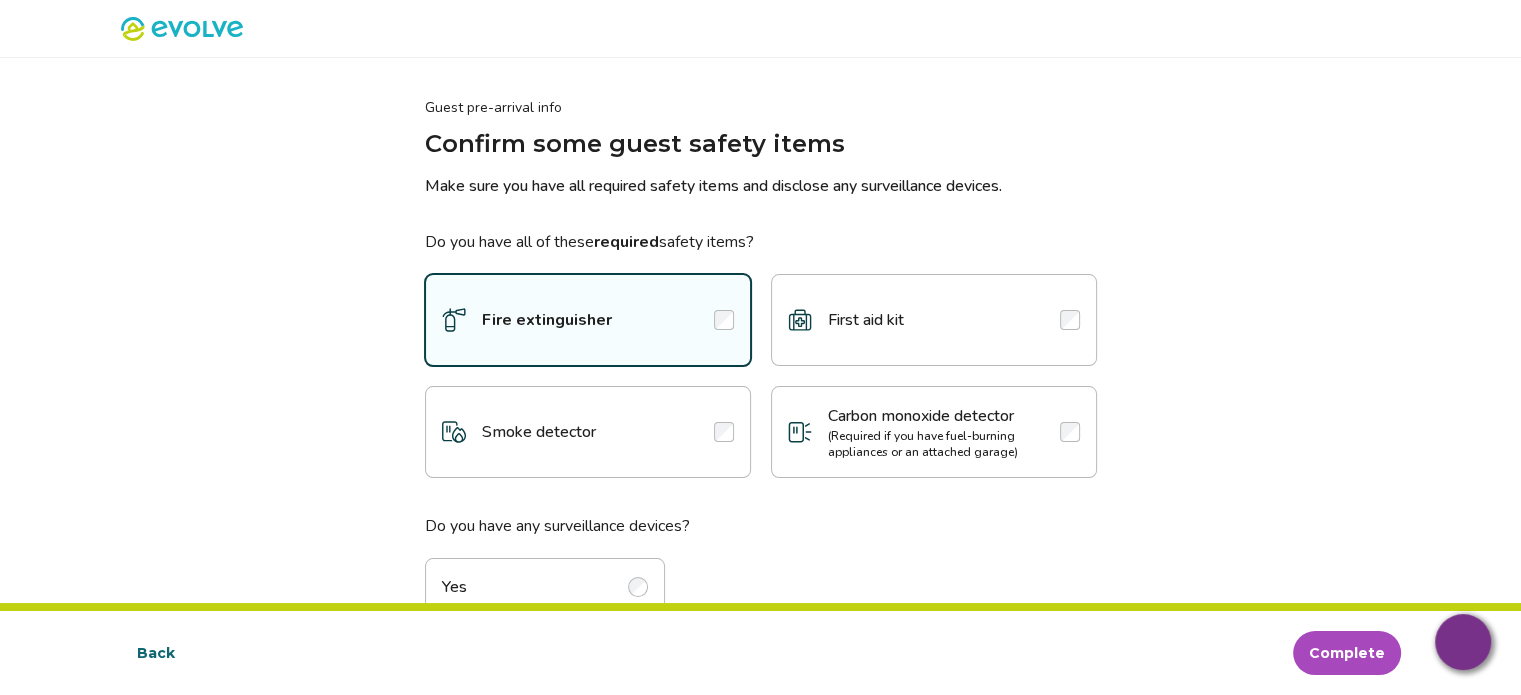 click at bounding box center [1070, 320] 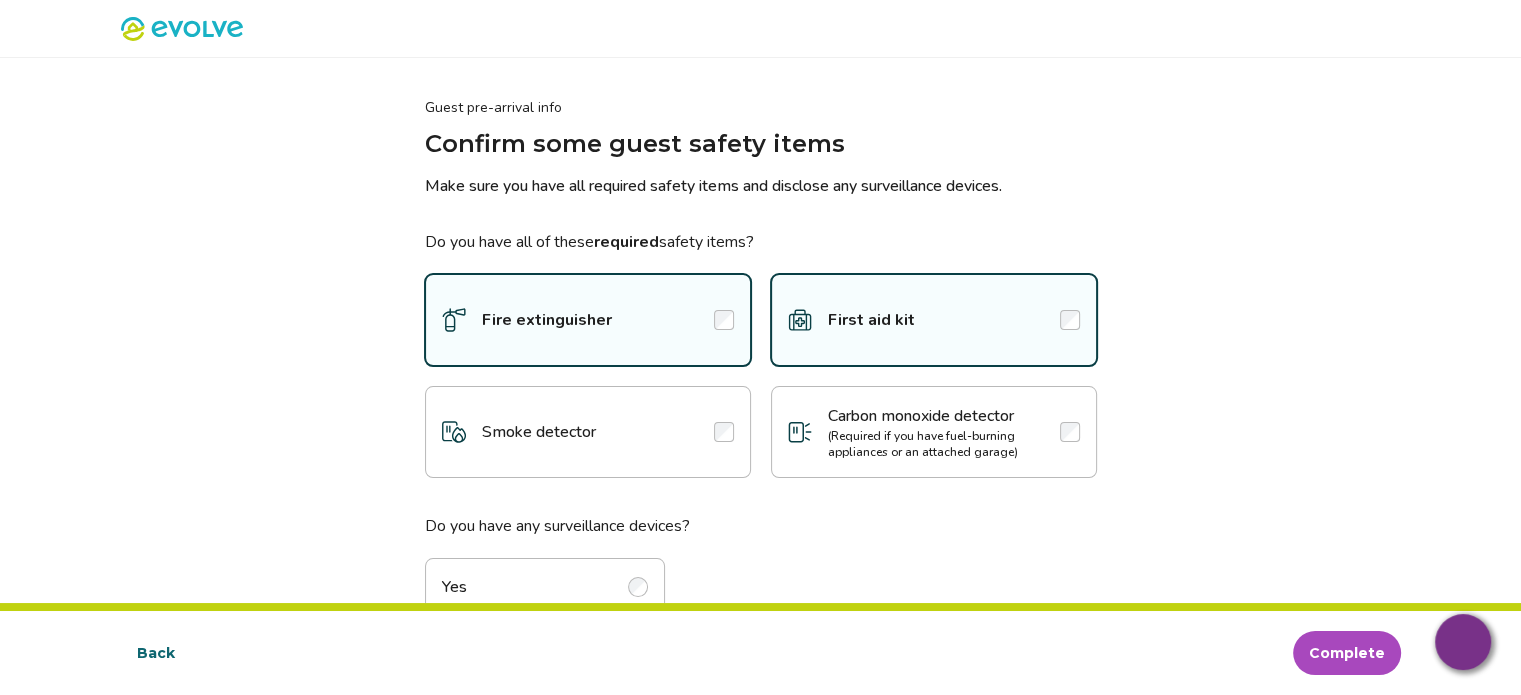 click at bounding box center (724, 432) 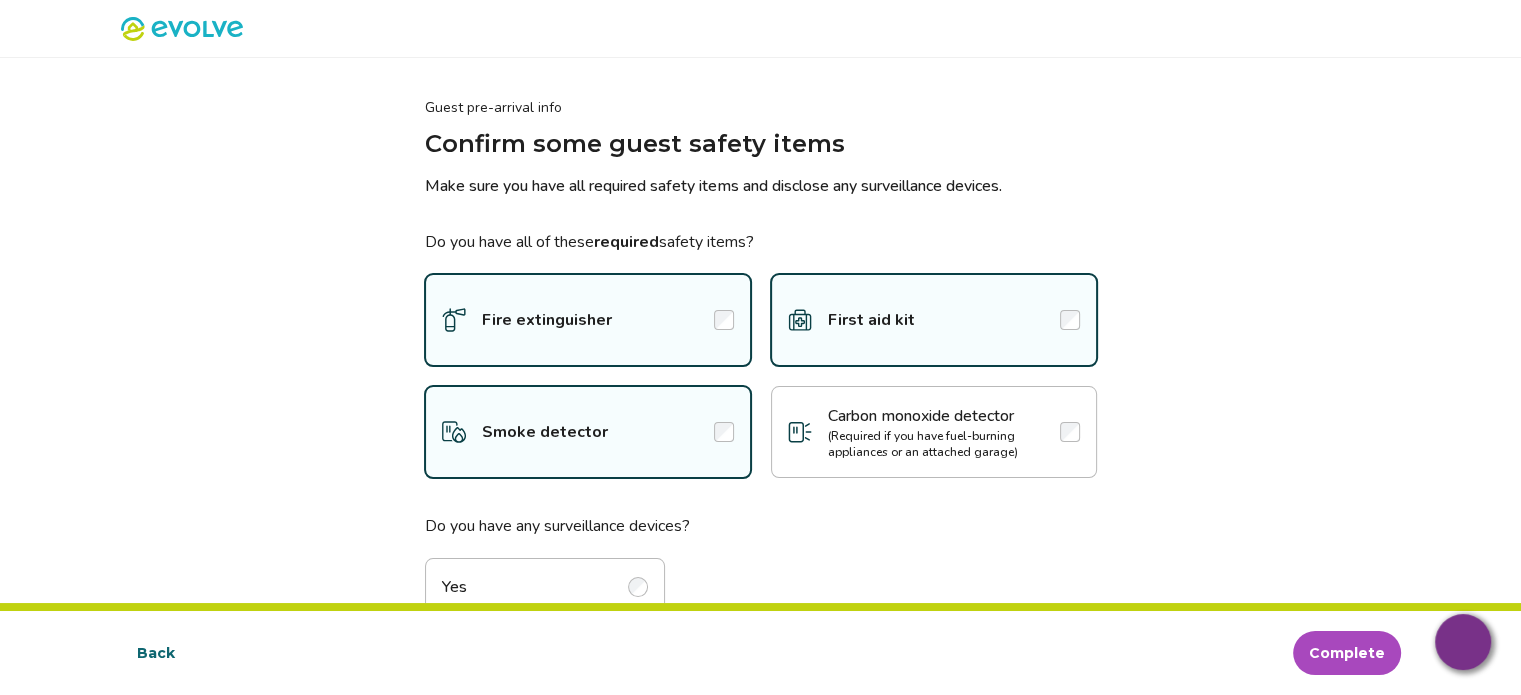 click at bounding box center (1070, 432) 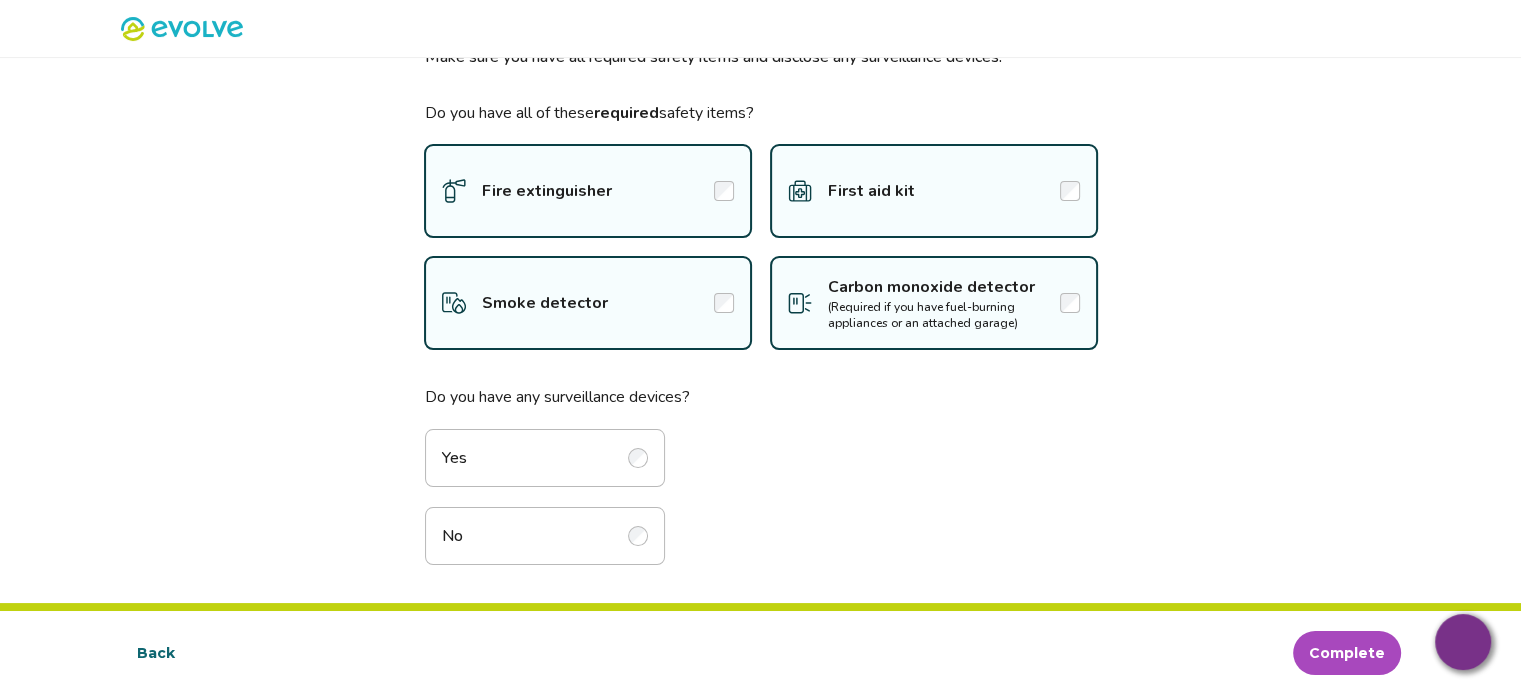 scroll, scrollTop: 130, scrollLeft: 0, axis: vertical 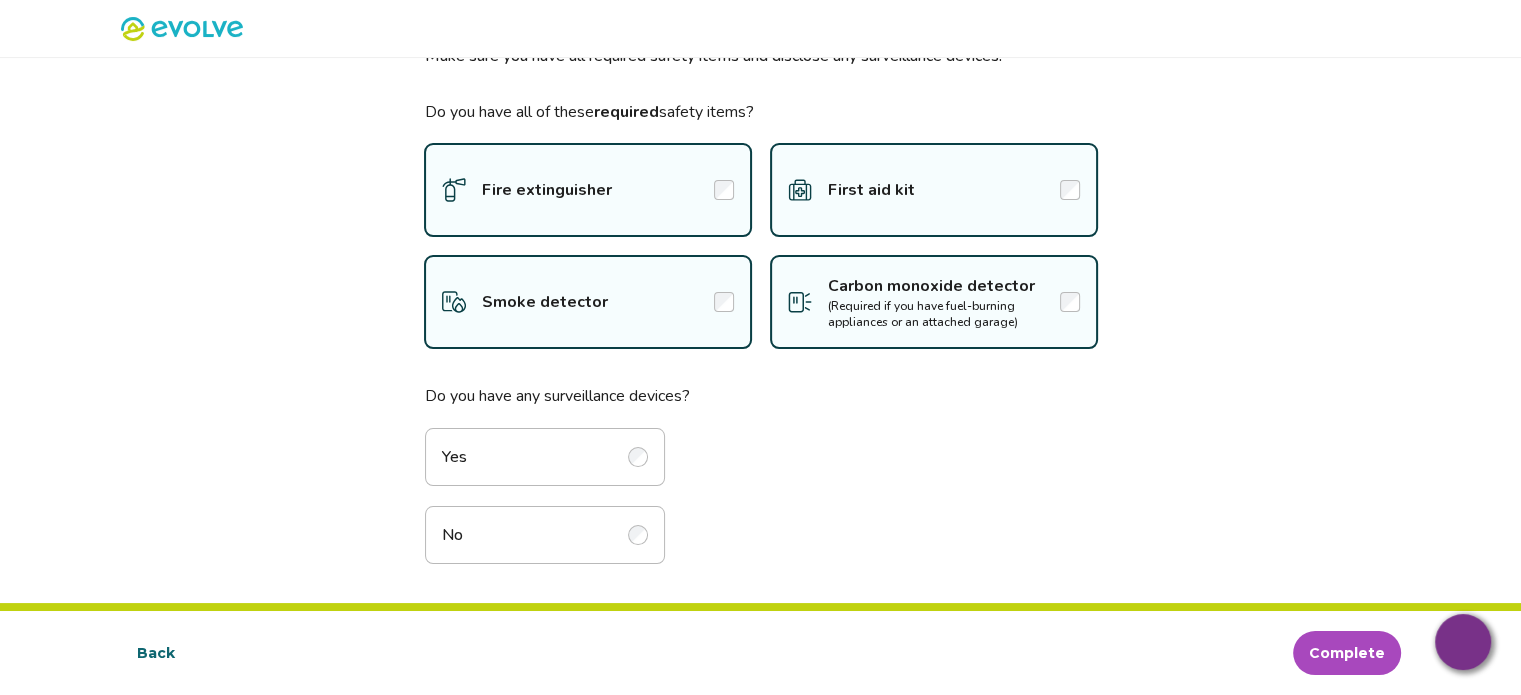 click at bounding box center [638, 457] 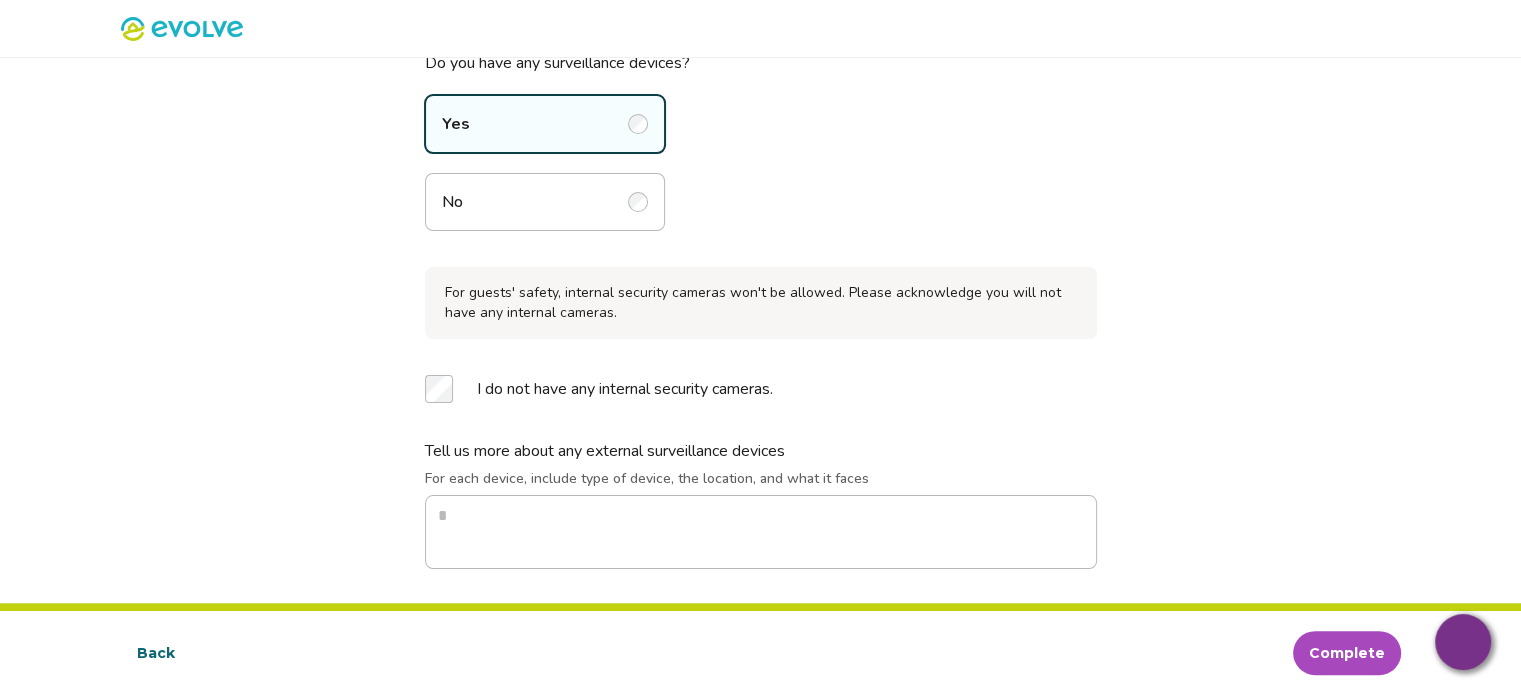 scroll, scrollTop: 468, scrollLeft: 0, axis: vertical 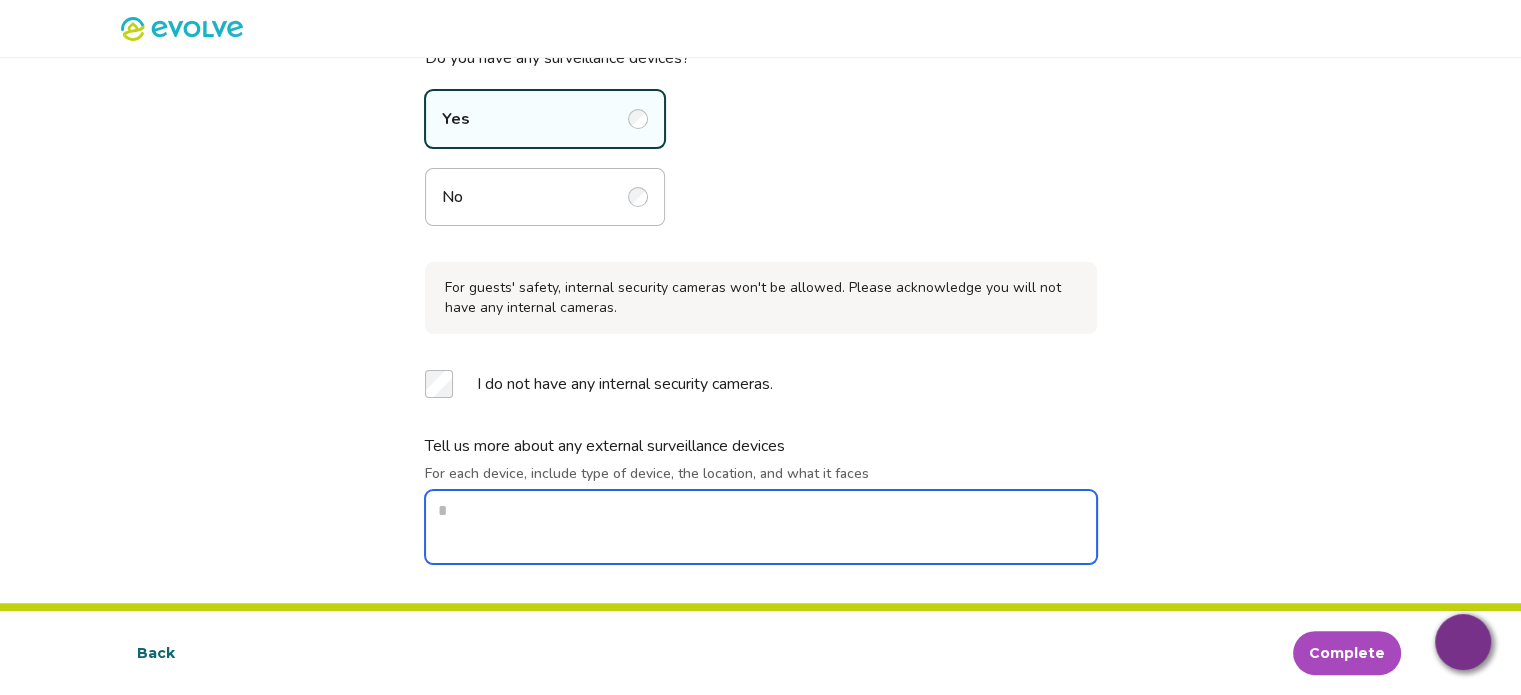 click on "For each device, include type of device, the location, and what it faces" at bounding box center [761, 527] 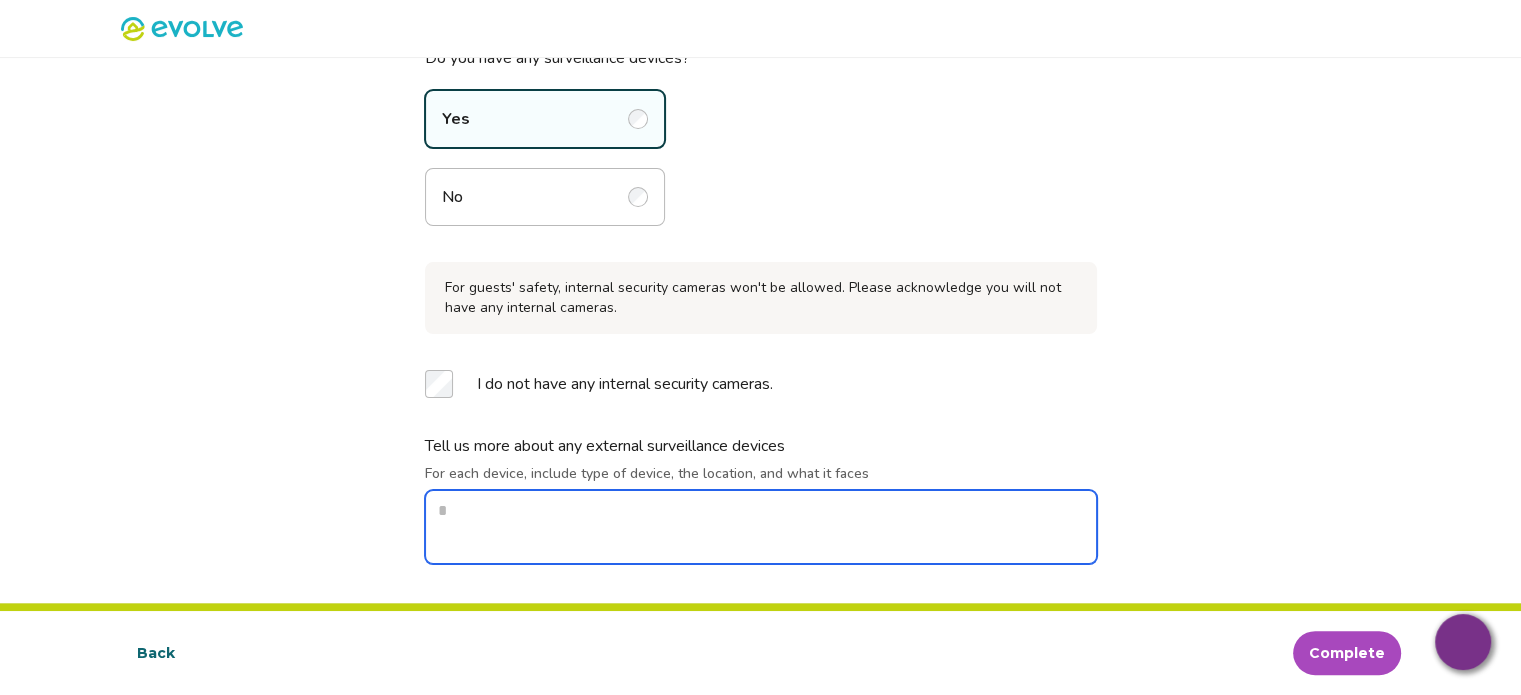 type on "*" 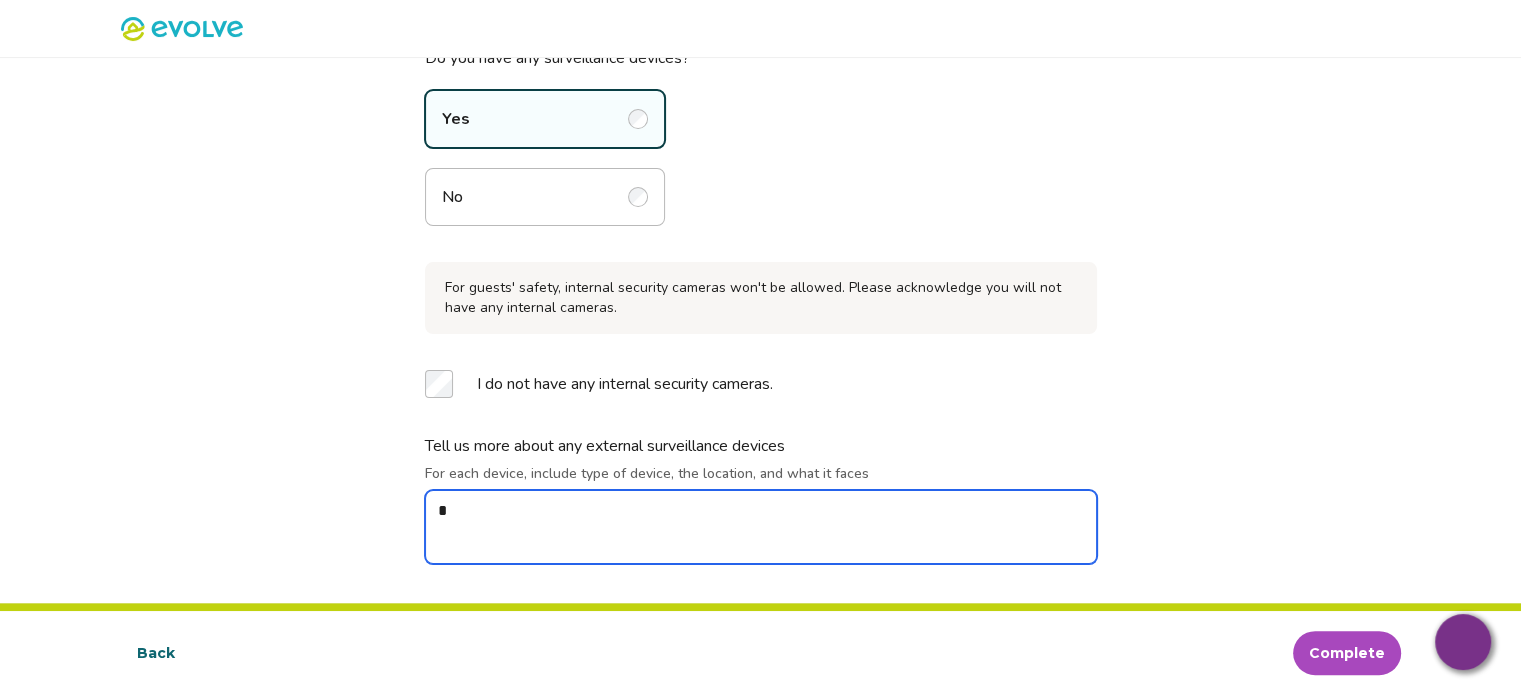type on "*" 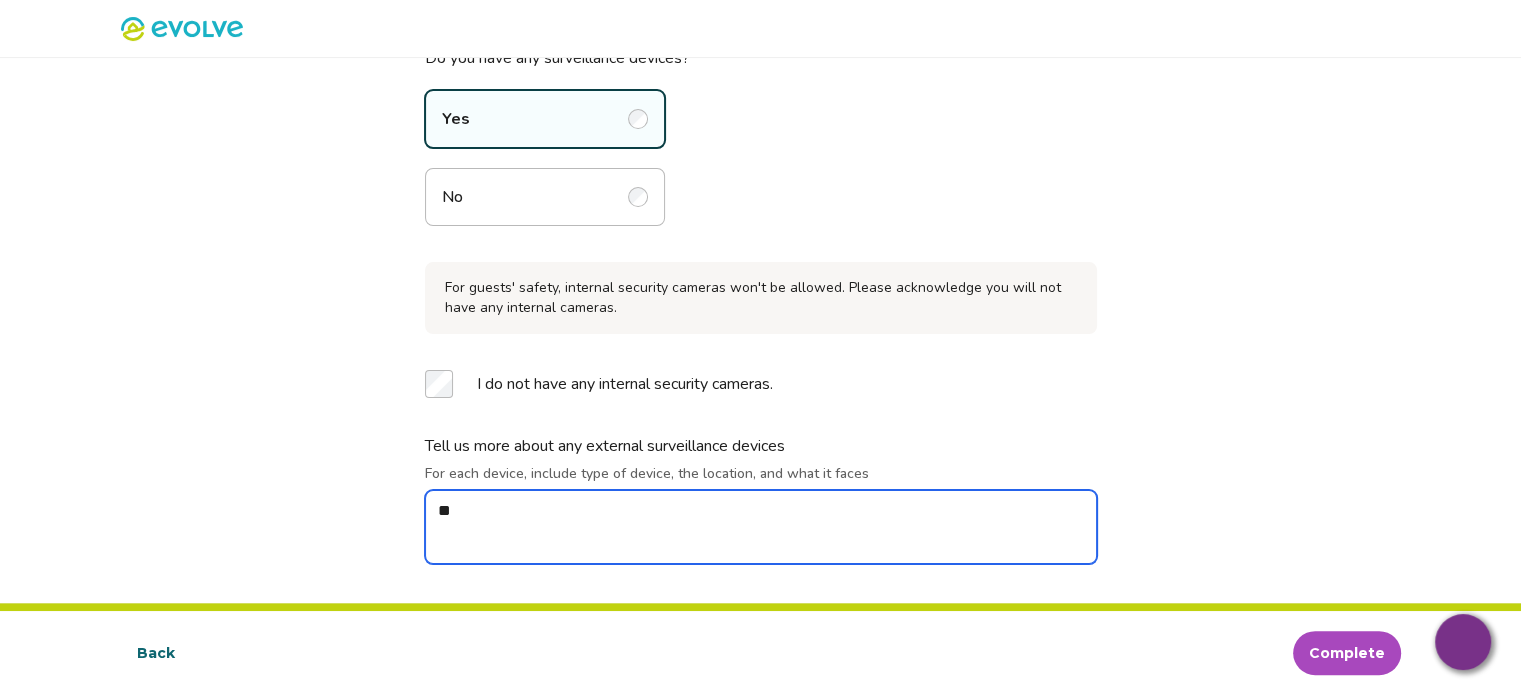type on "*" 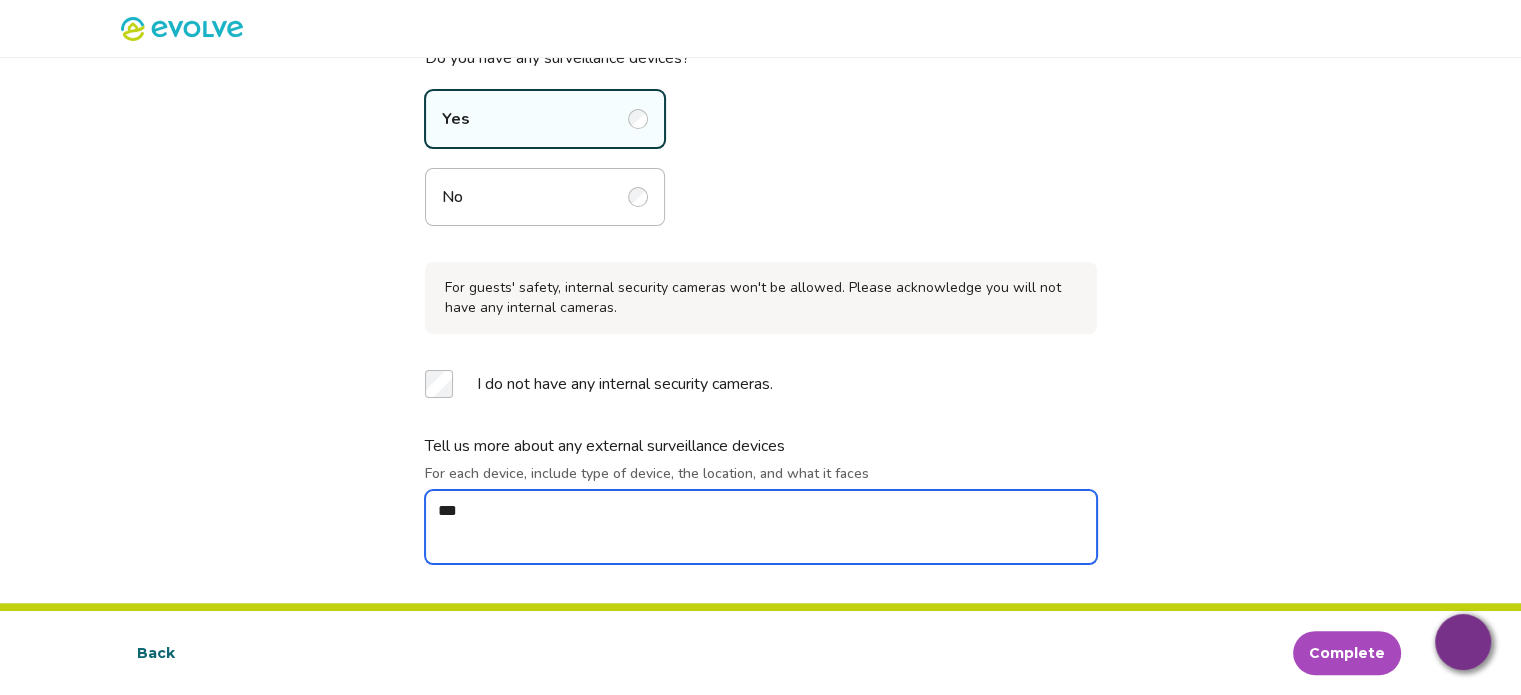type on "*" 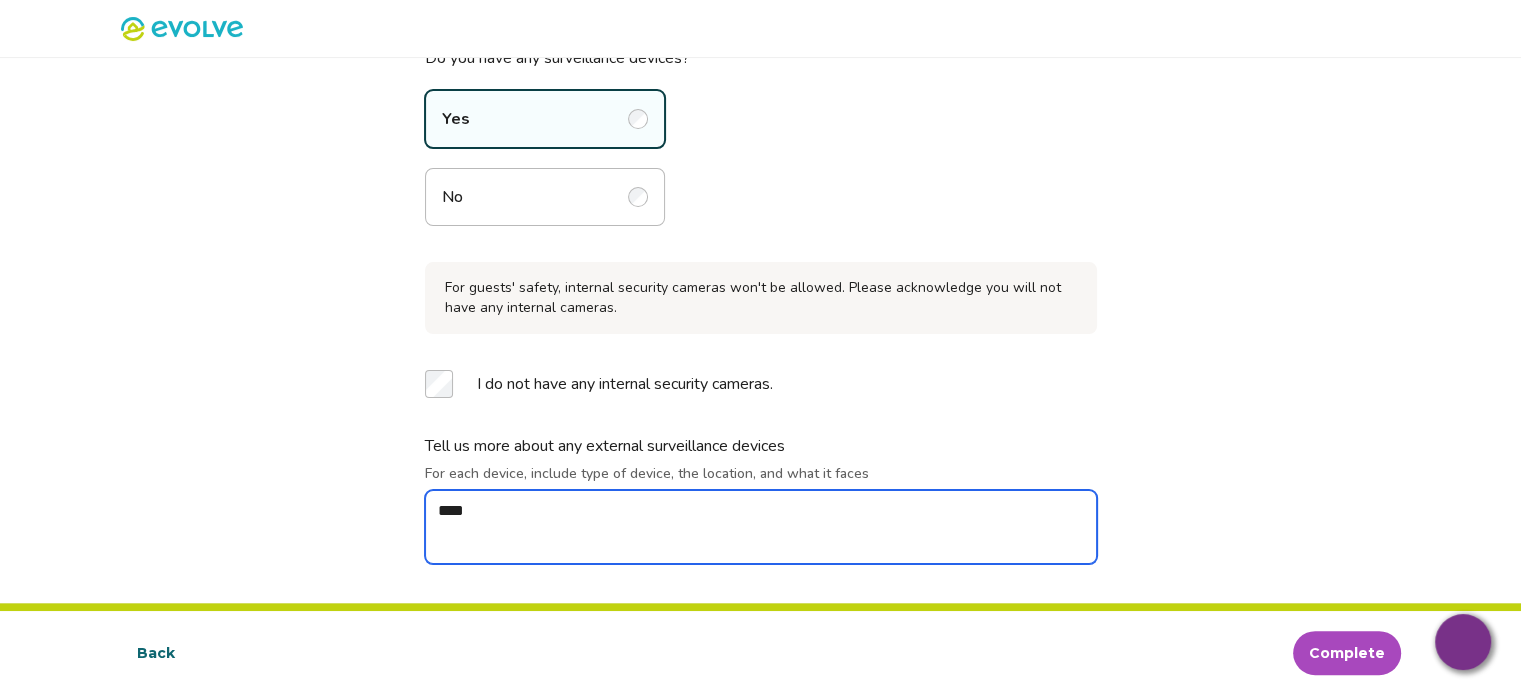 type on "*" 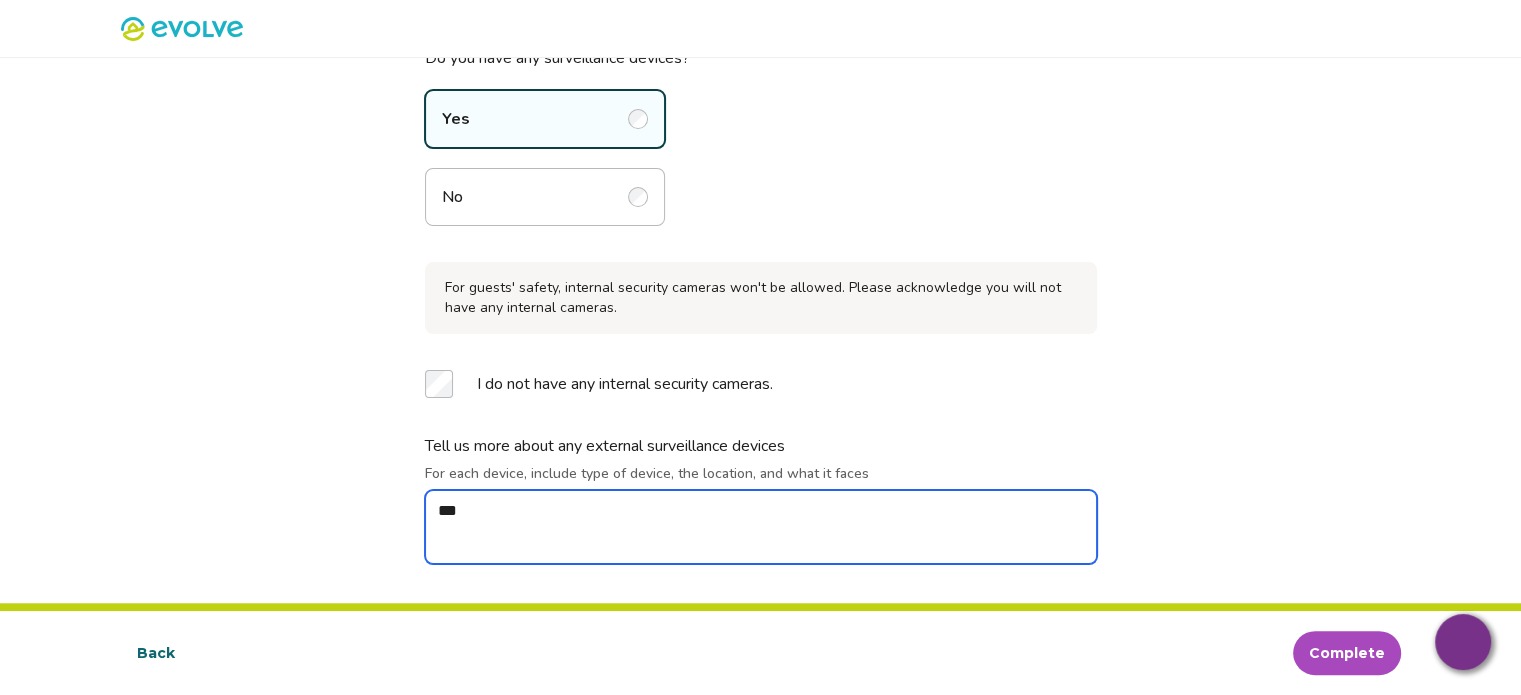 type on "*" 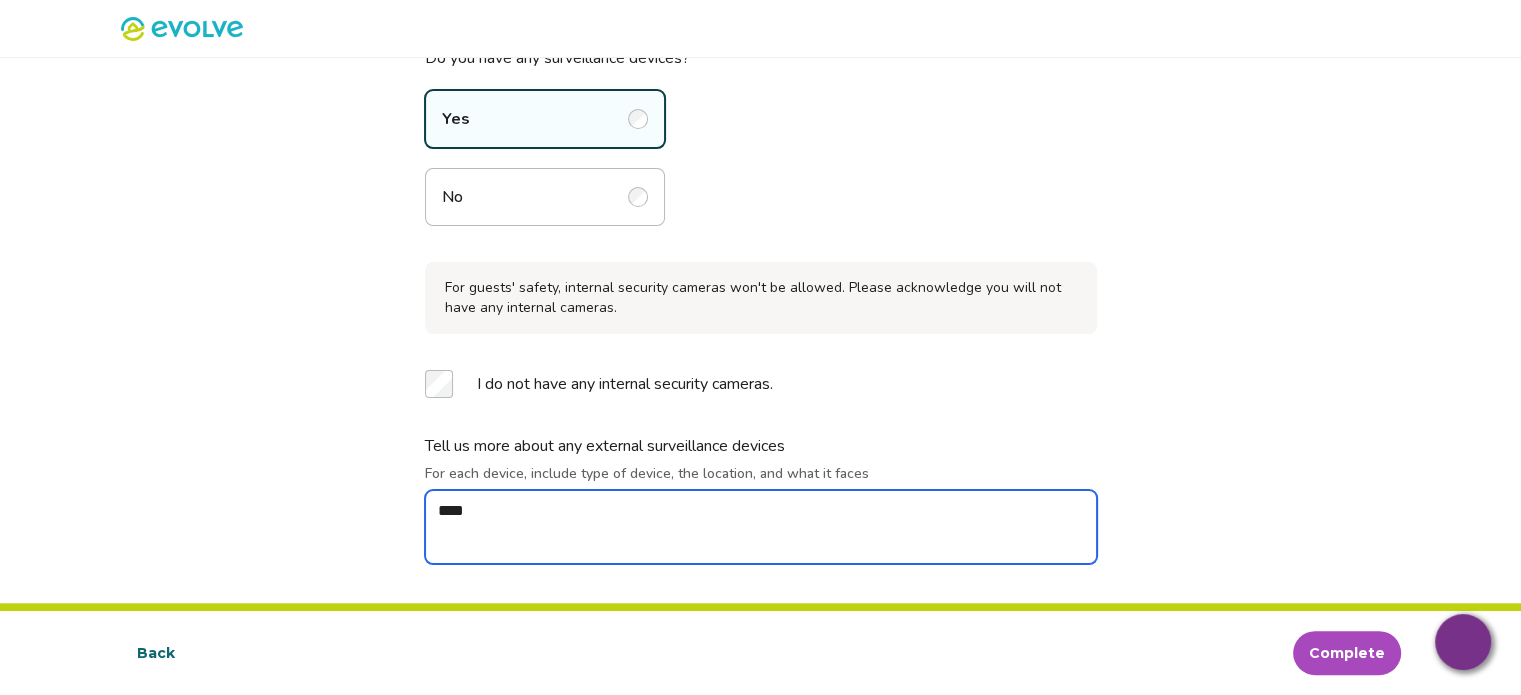 type on "*" 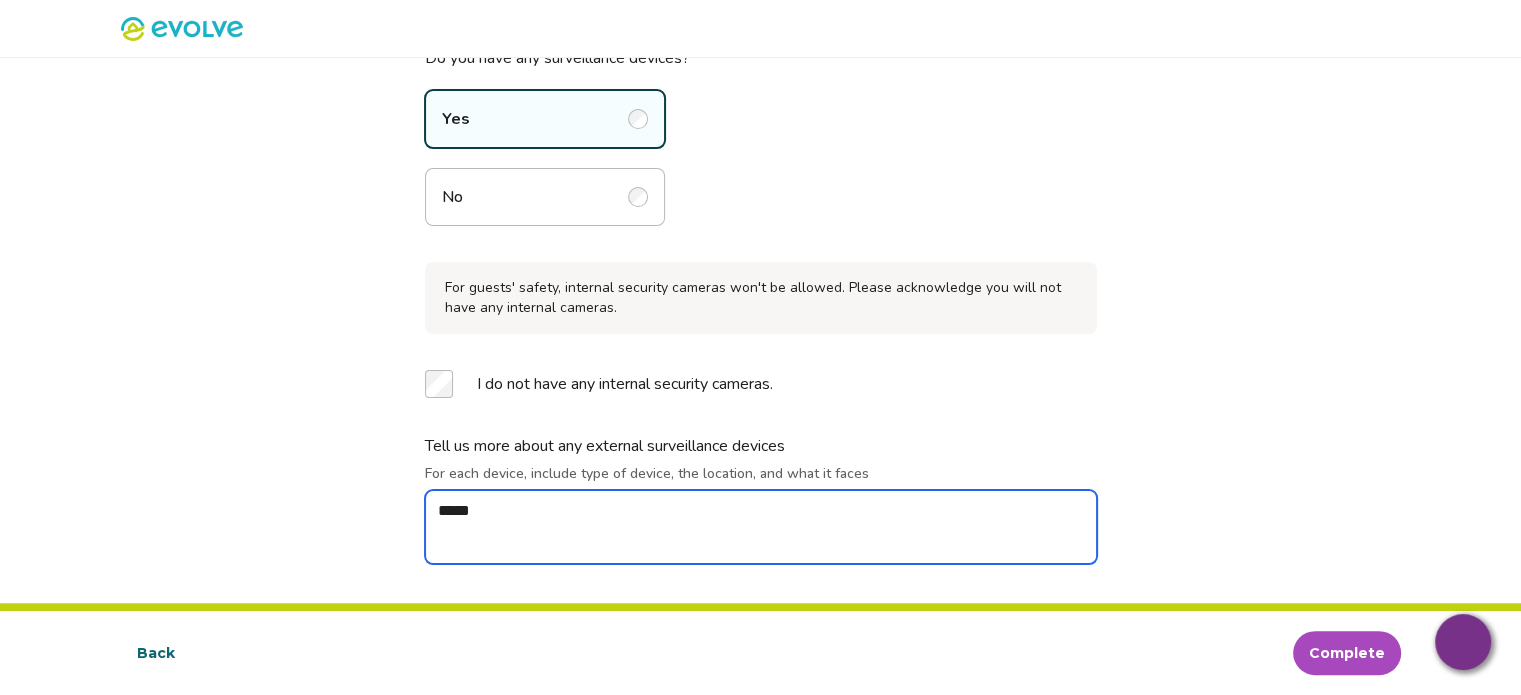 type on "*" 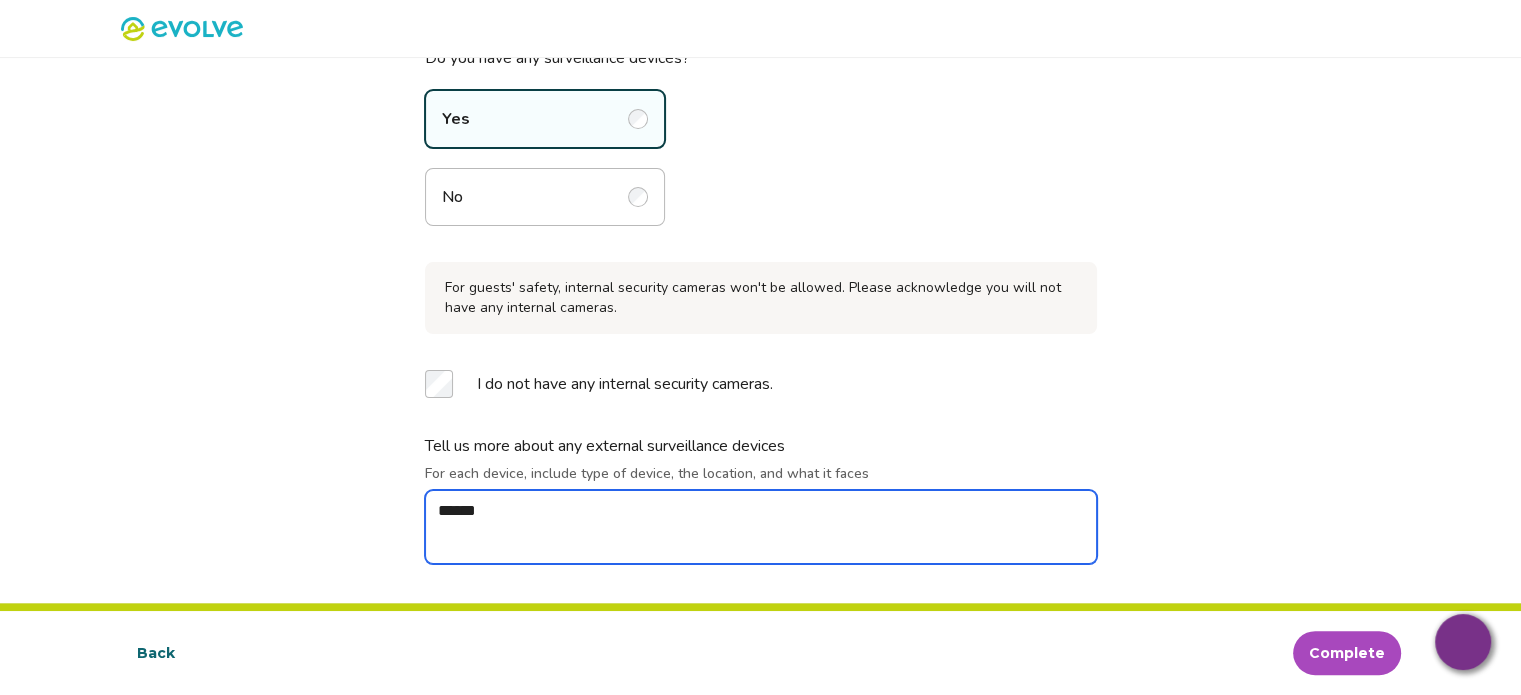 type on "*" 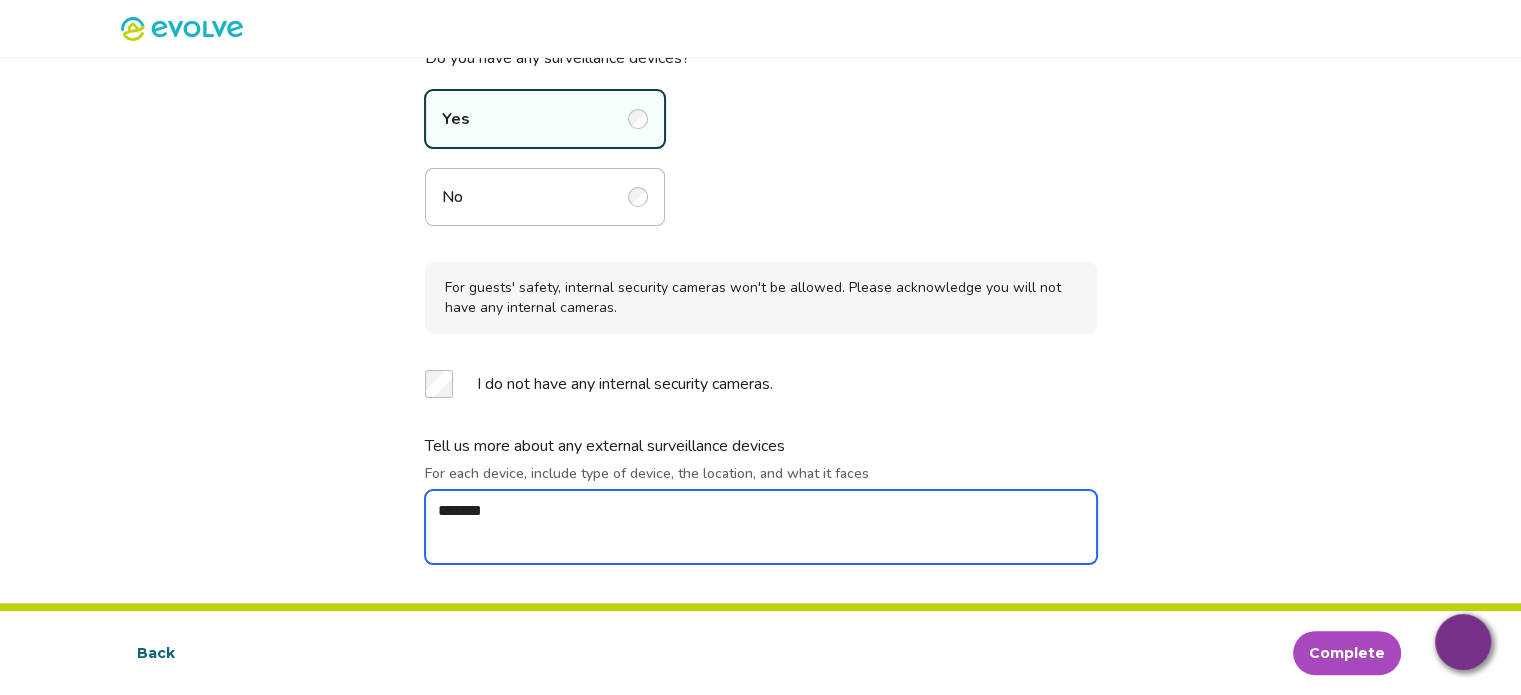type on "*" 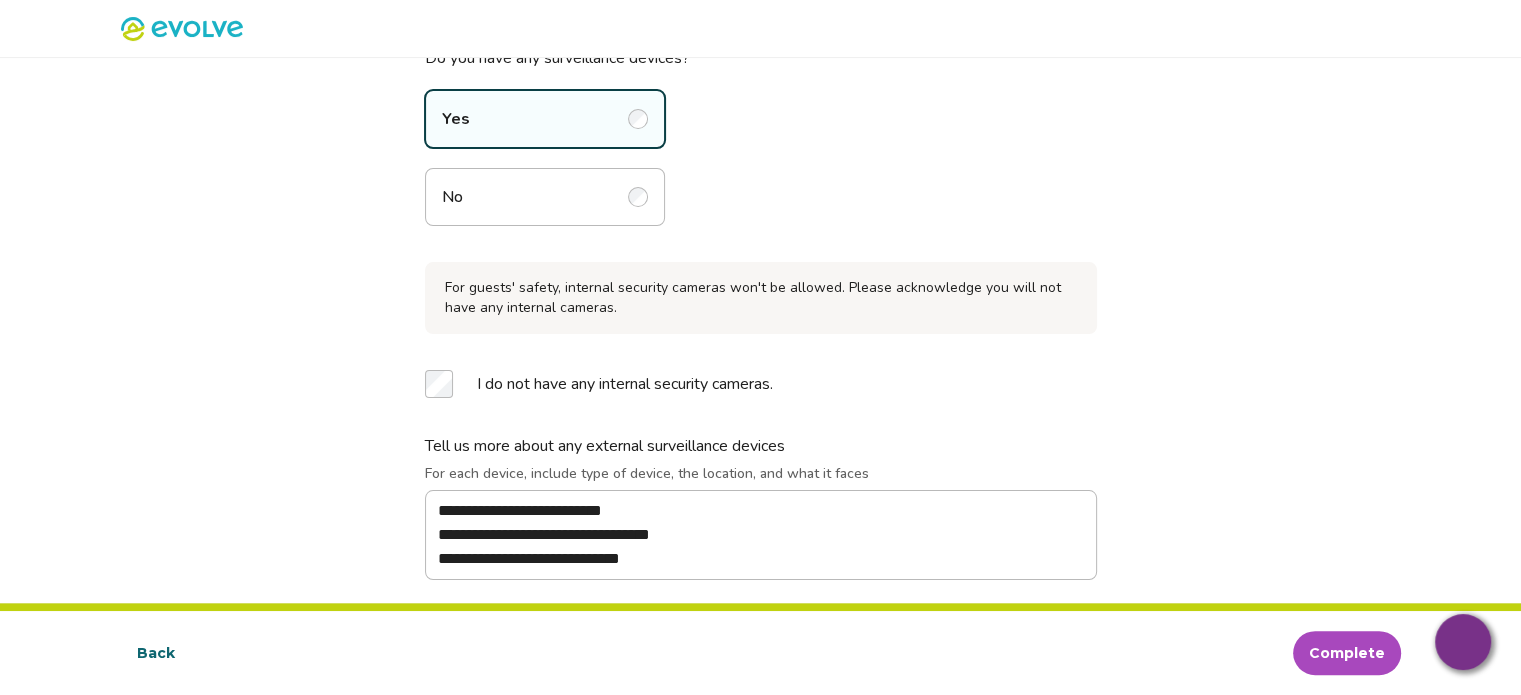 click on "Complete" at bounding box center (1347, 653) 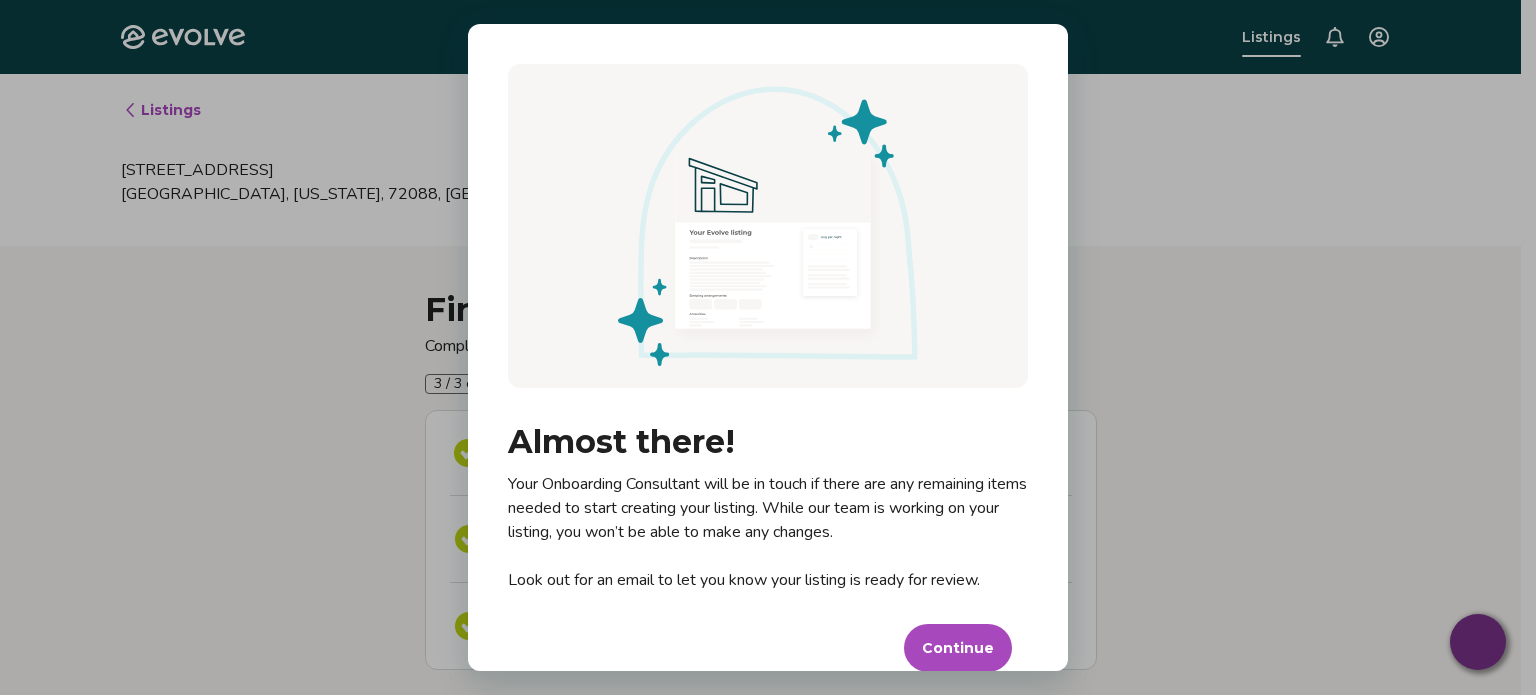 click on "Continue" at bounding box center (958, 648) 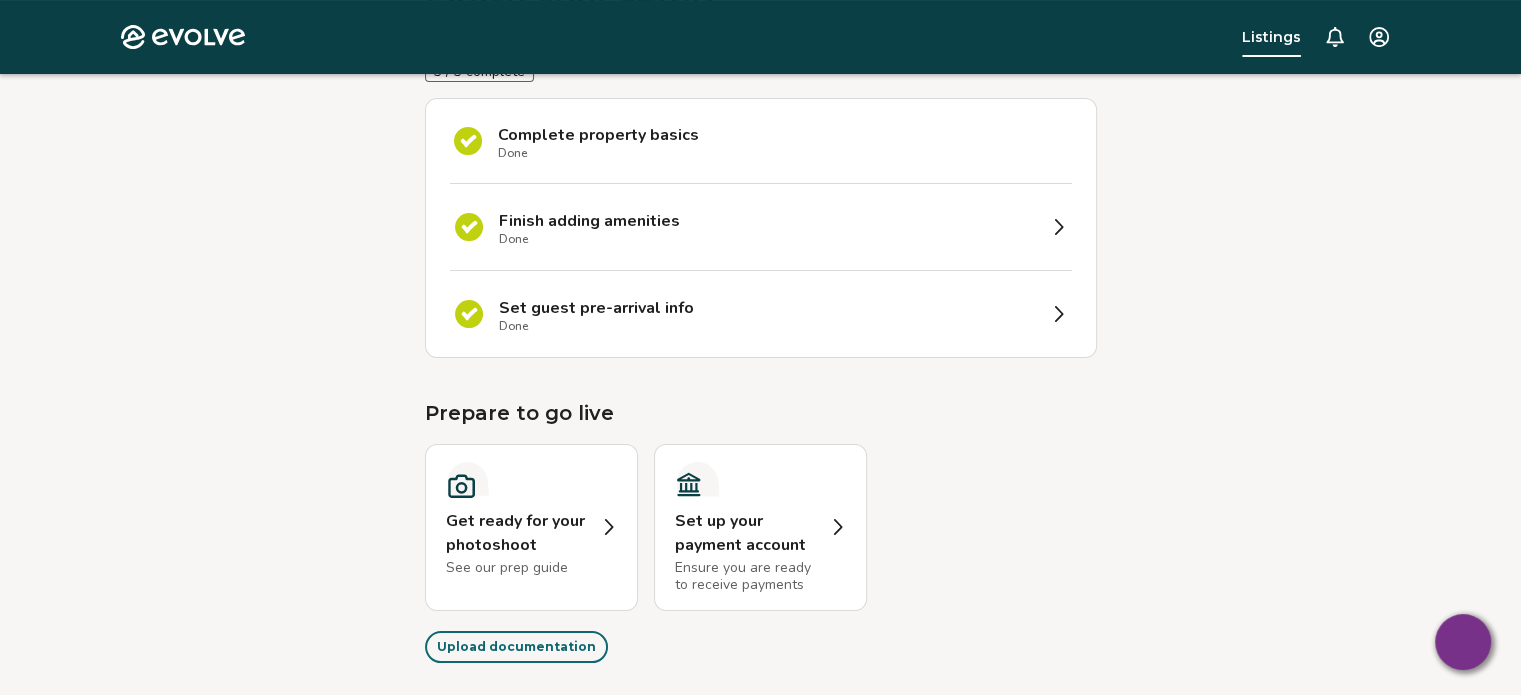 scroll, scrollTop: 396, scrollLeft: 0, axis: vertical 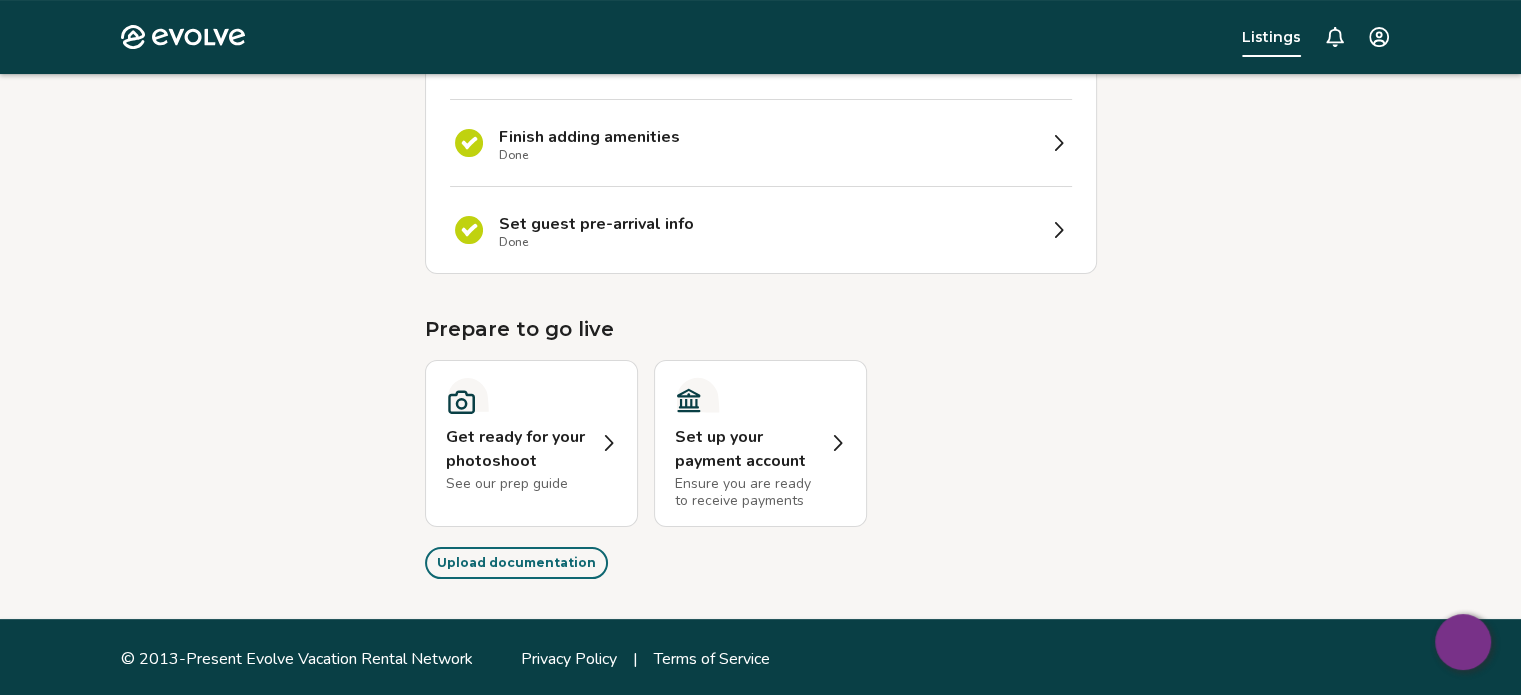 click on "Upload documentation" at bounding box center [516, 563] 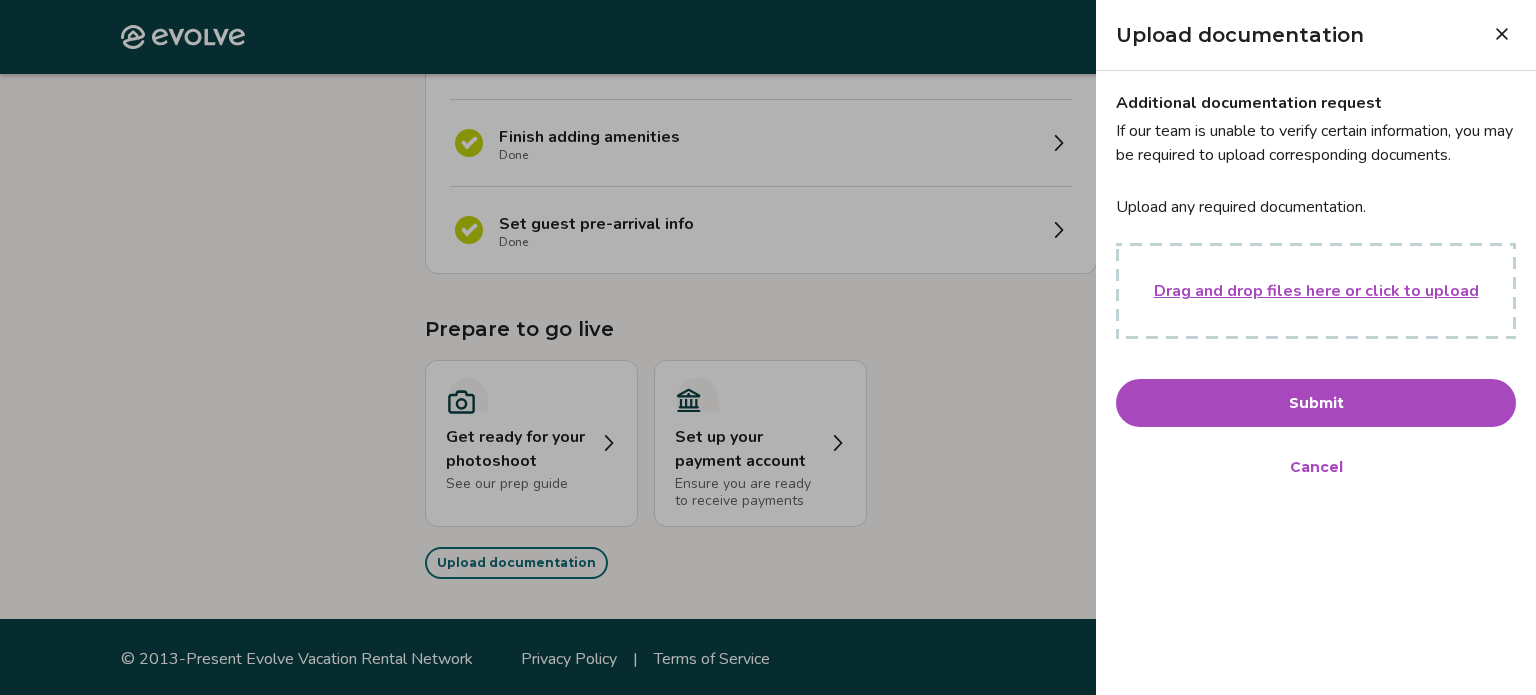 click 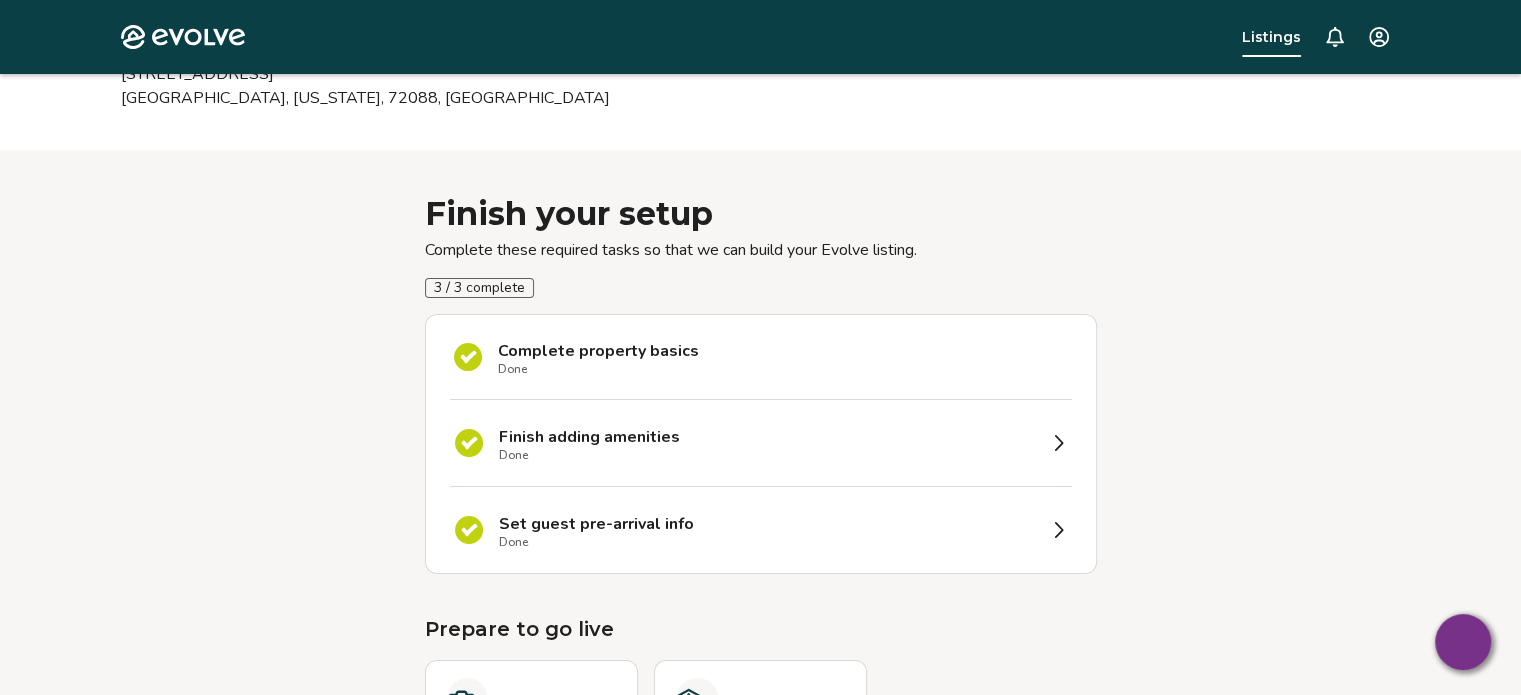 scroll, scrollTop: 0, scrollLeft: 0, axis: both 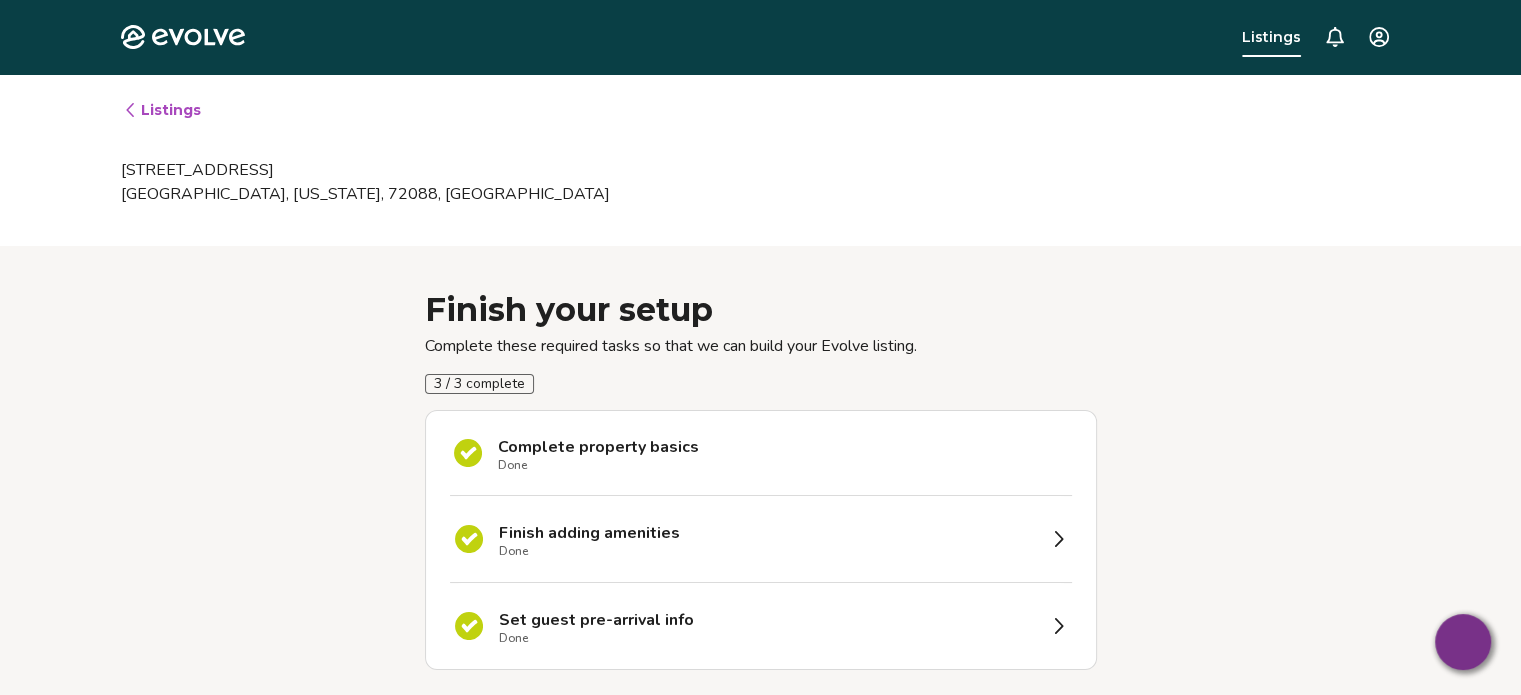 click on "Listings" at bounding box center [162, 110] 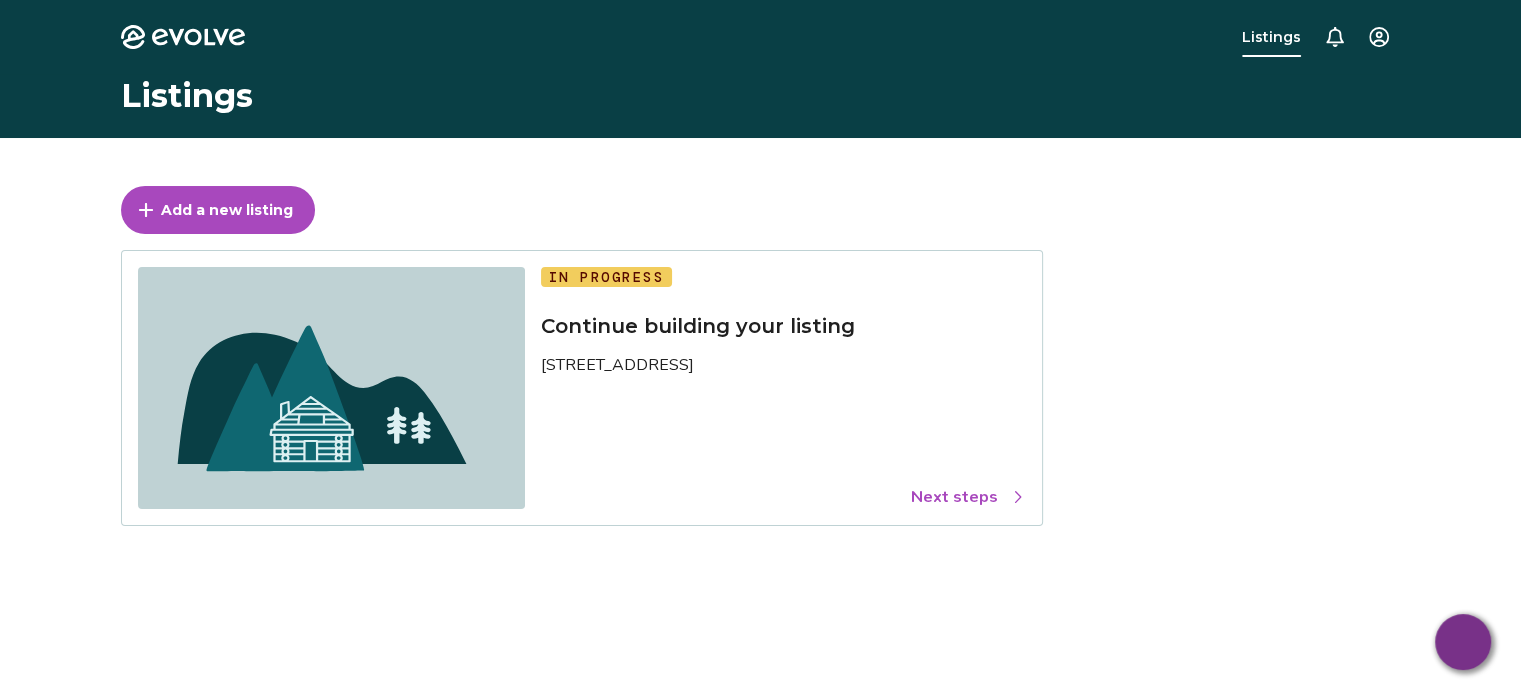 click on "Next steps" at bounding box center (968, 497) 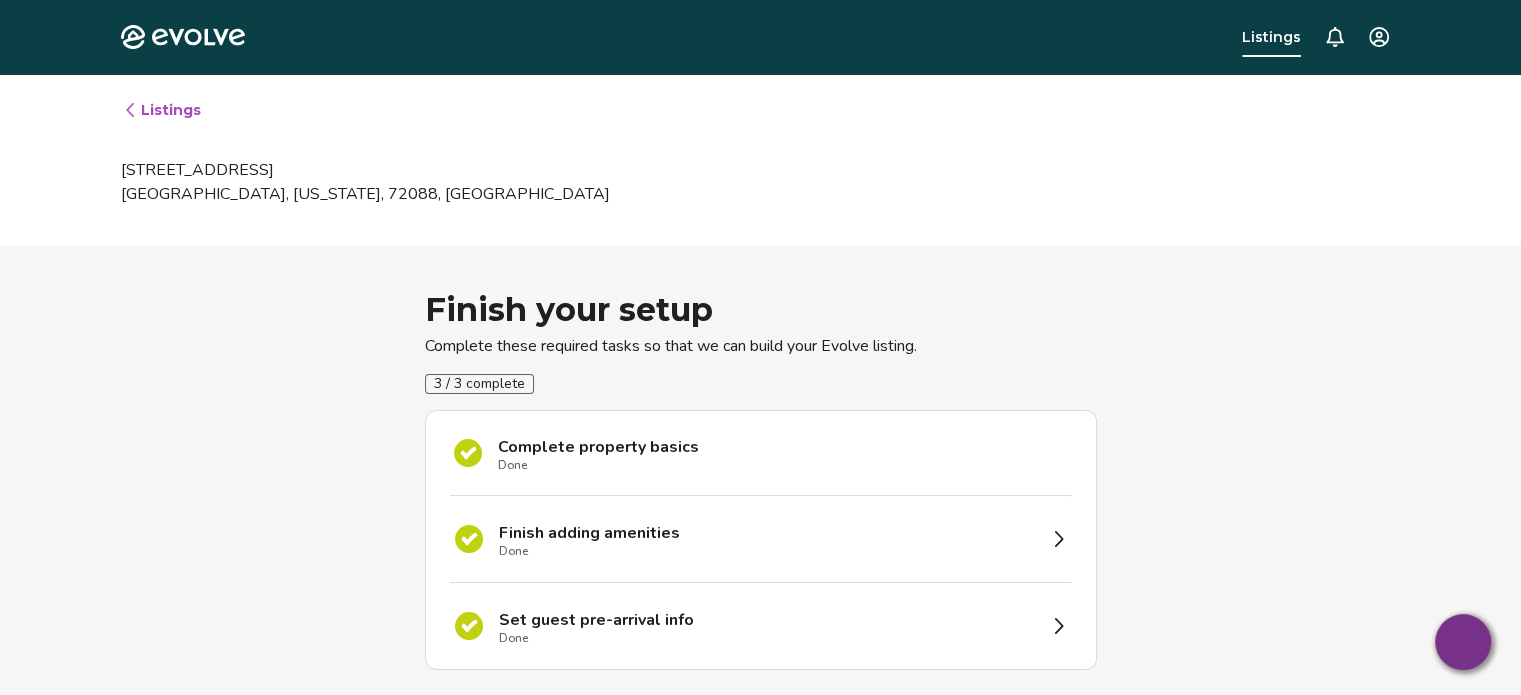 click on "Finish adding amenities Done" at bounding box center (767, 539) 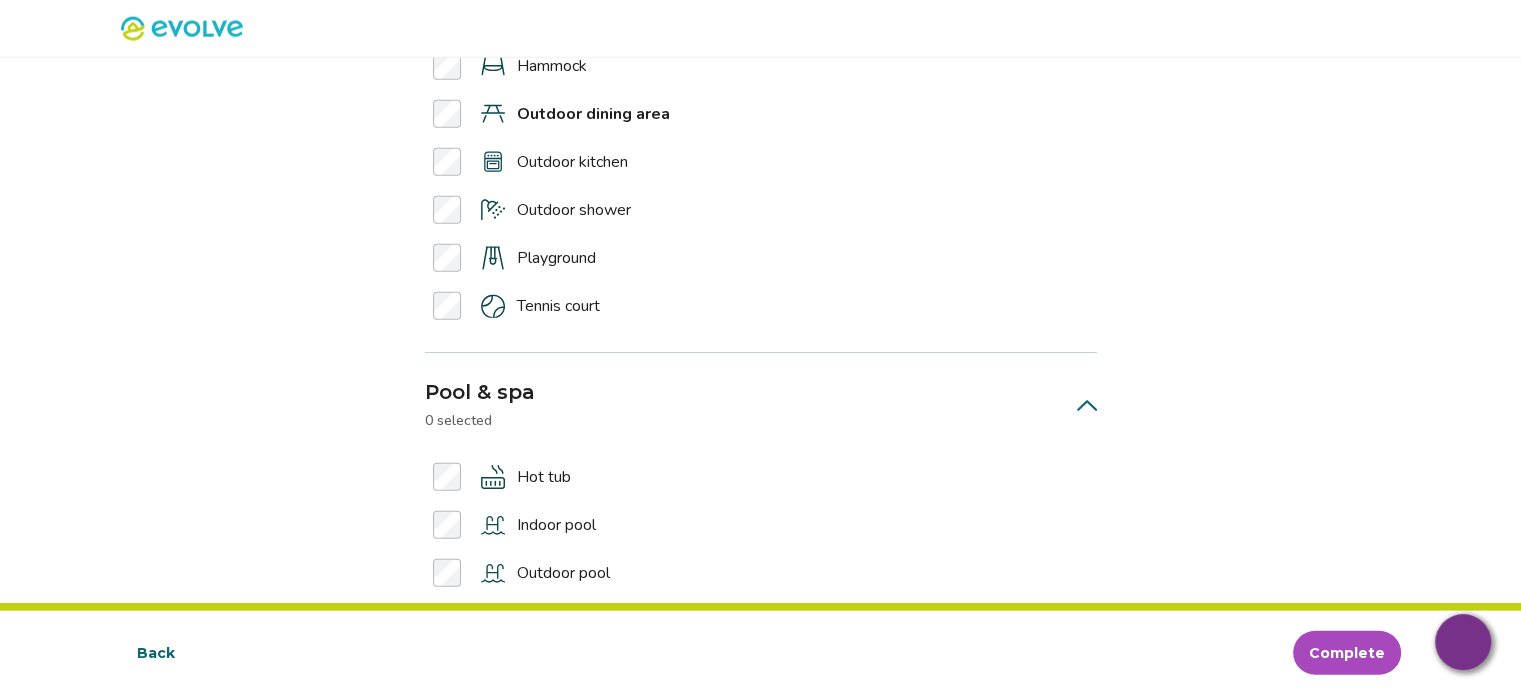 scroll, scrollTop: 5098, scrollLeft: 0, axis: vertical 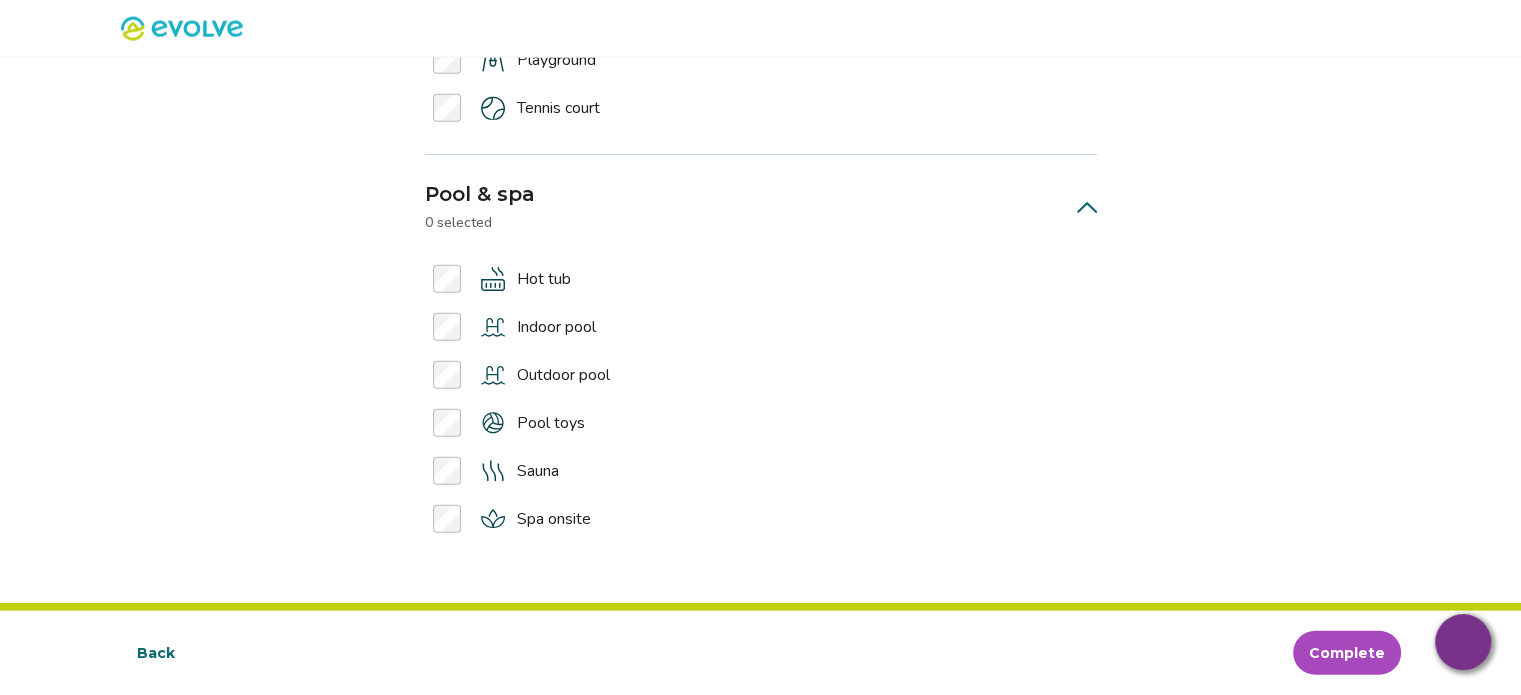 drag, startPoint x: 1345, startPoint y: 651, endPoint x: 594, endPoint y: 569, distance: 755.46344 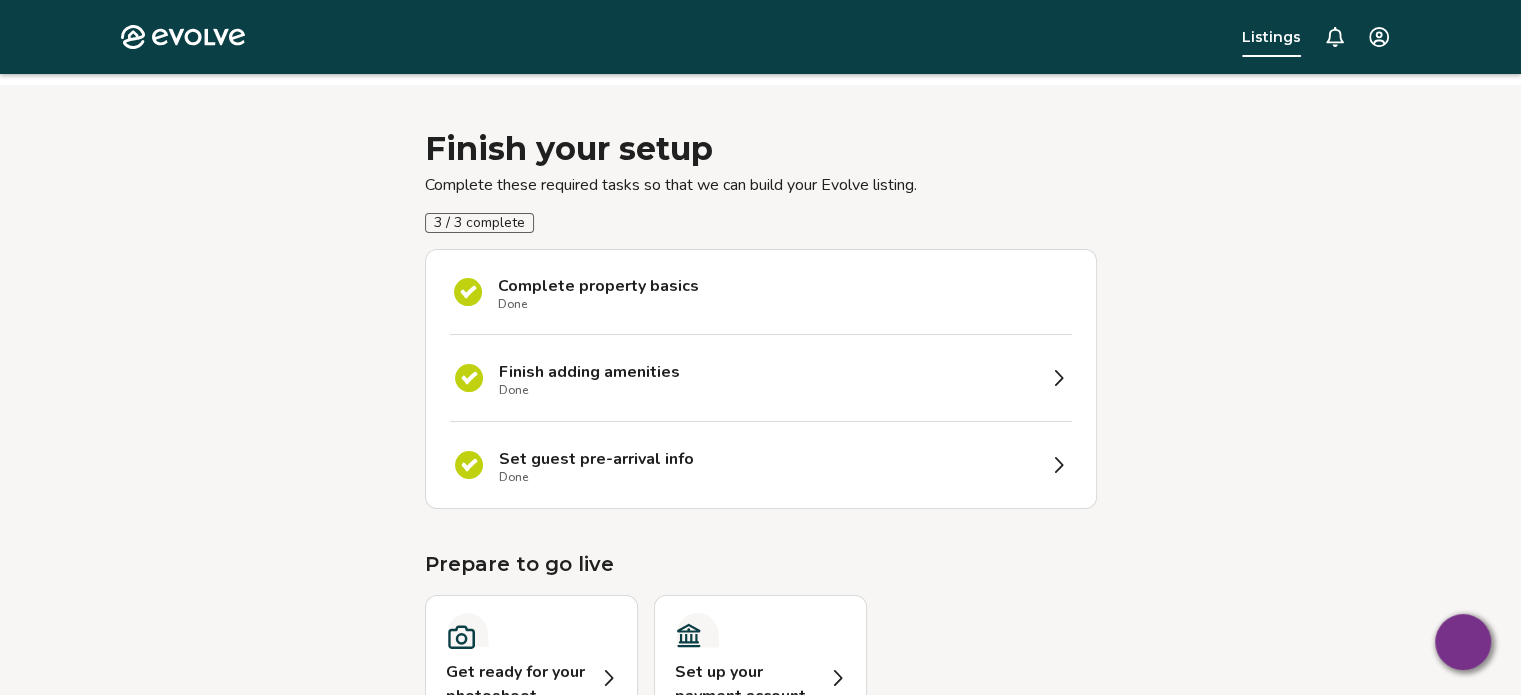 scroll, scrollTop: 0, scrollLeft: 0, axis: both 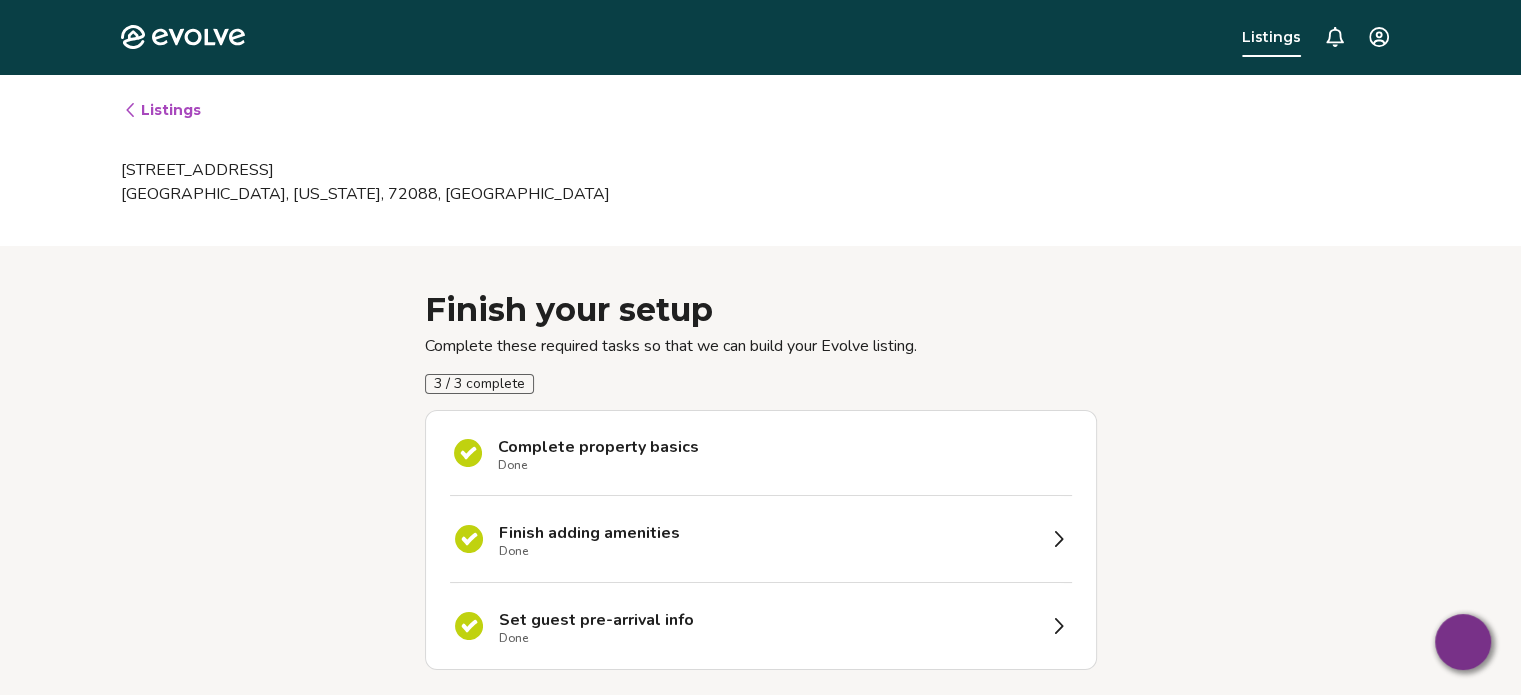 click on "Finish adding amenities Done" at bounding box center [767, 539] 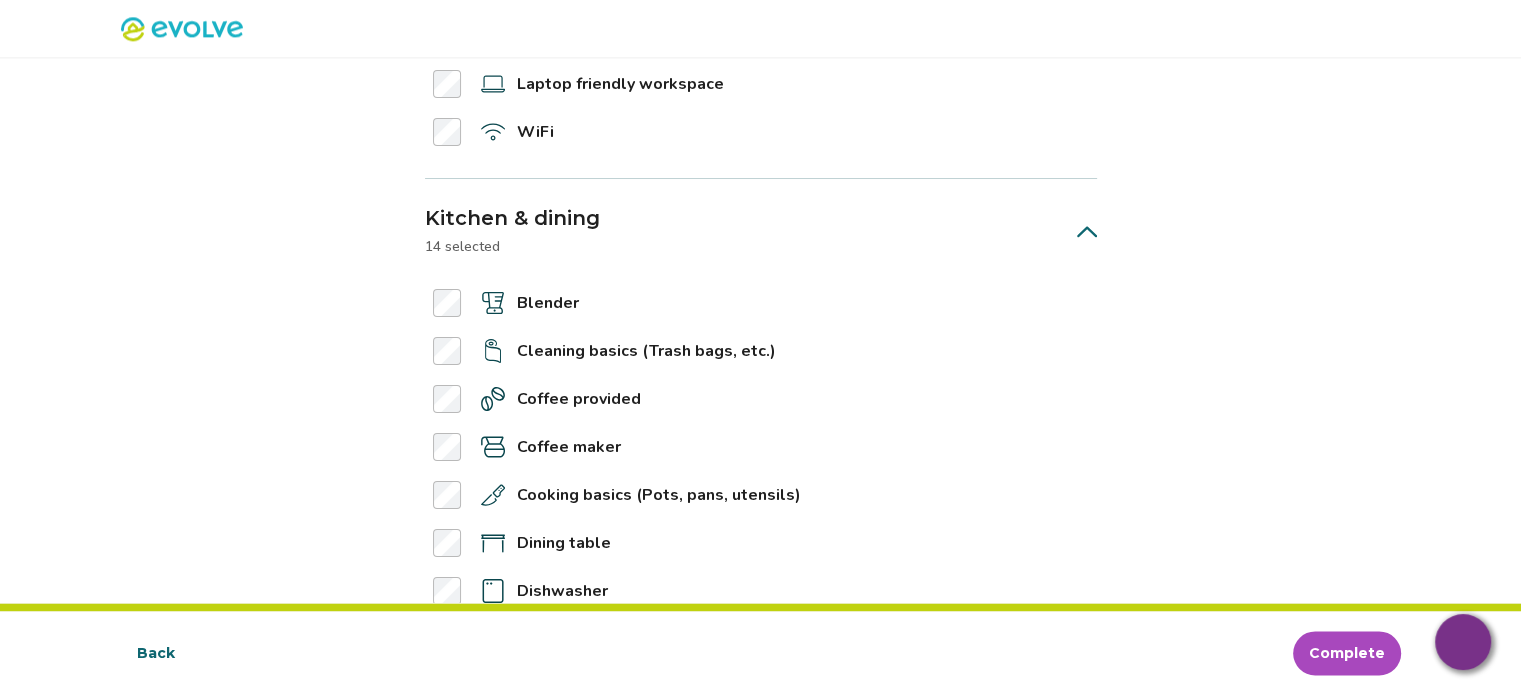 scroll, scrollTop: 3100, scrollLeft: 0, axis: vertical 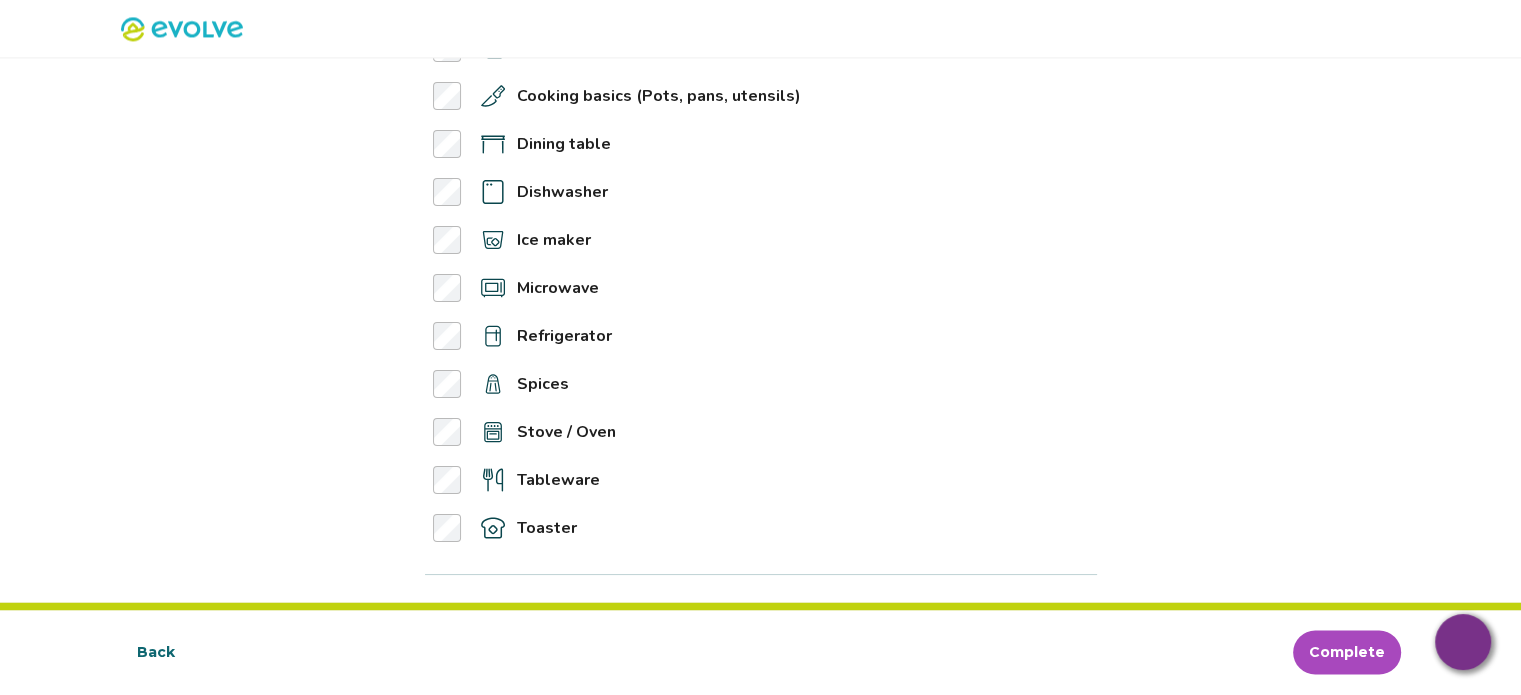 click on "Back" at bounding box center [156, 653] 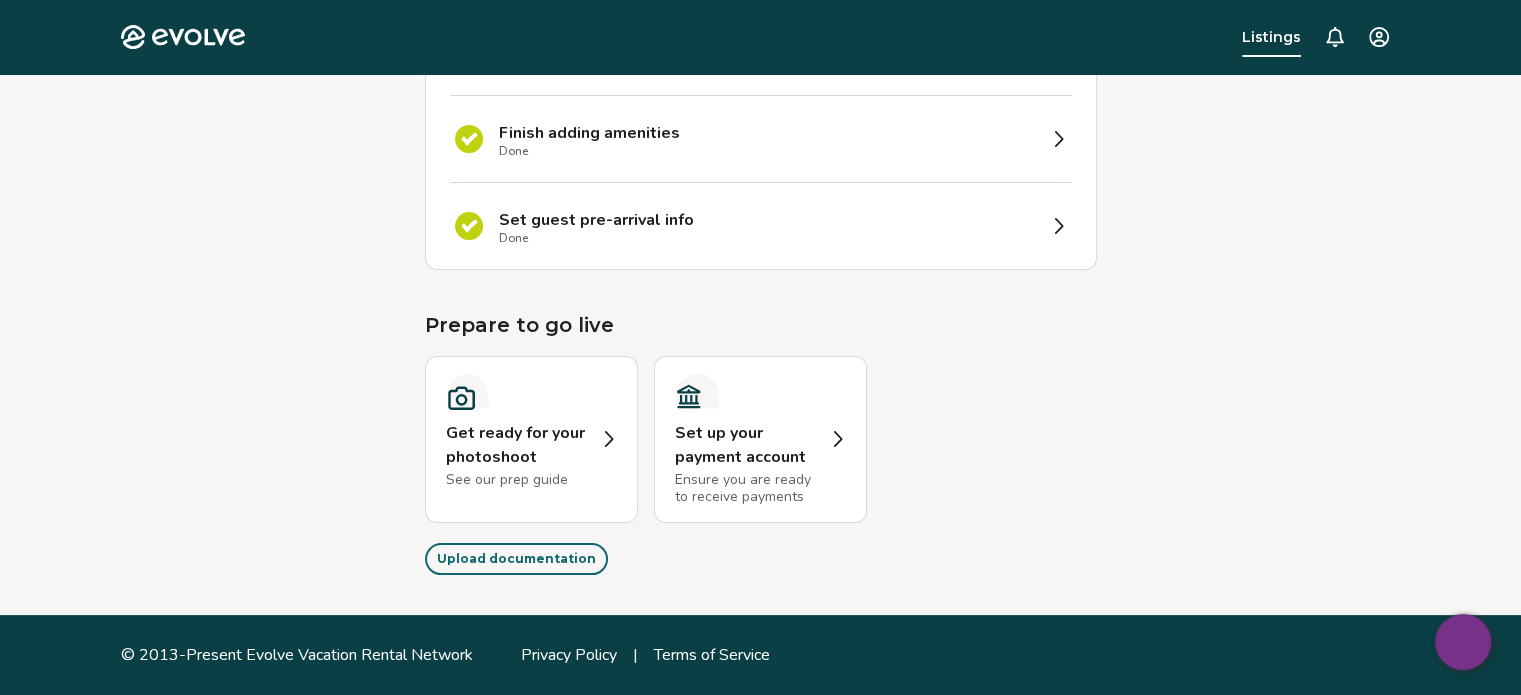 scroll, scrollTop: 0, scrollLeft: 0, axis: both 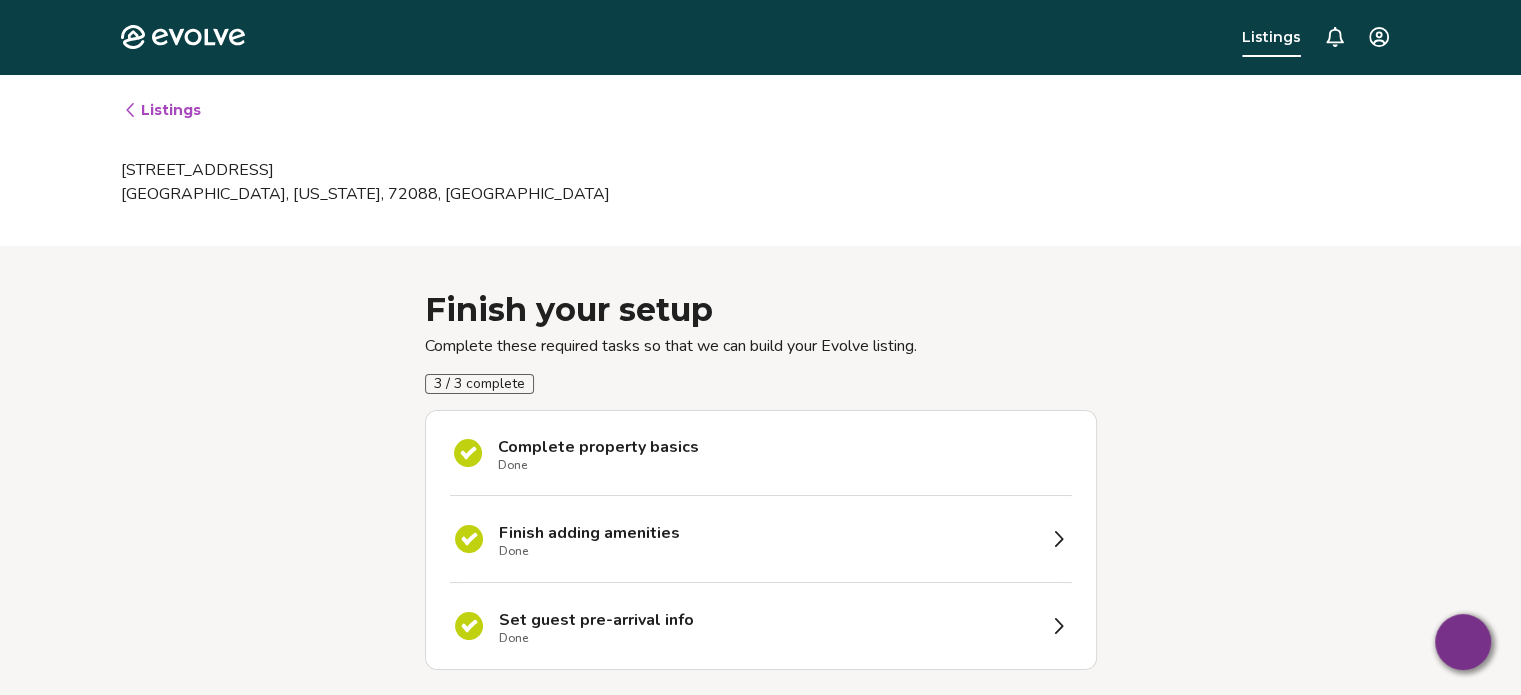 click on "Listings" at bounding box center (162, 110) 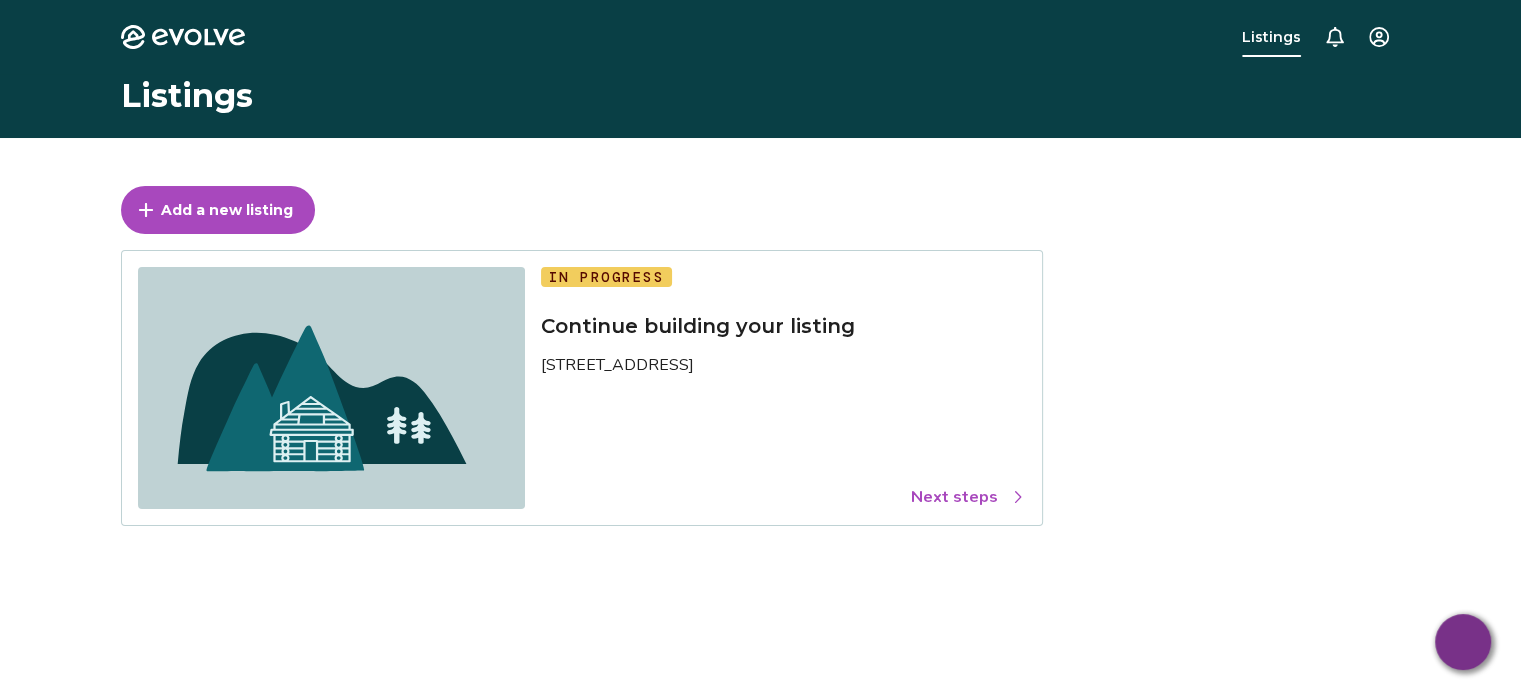 click at bounding box center (331, 388) 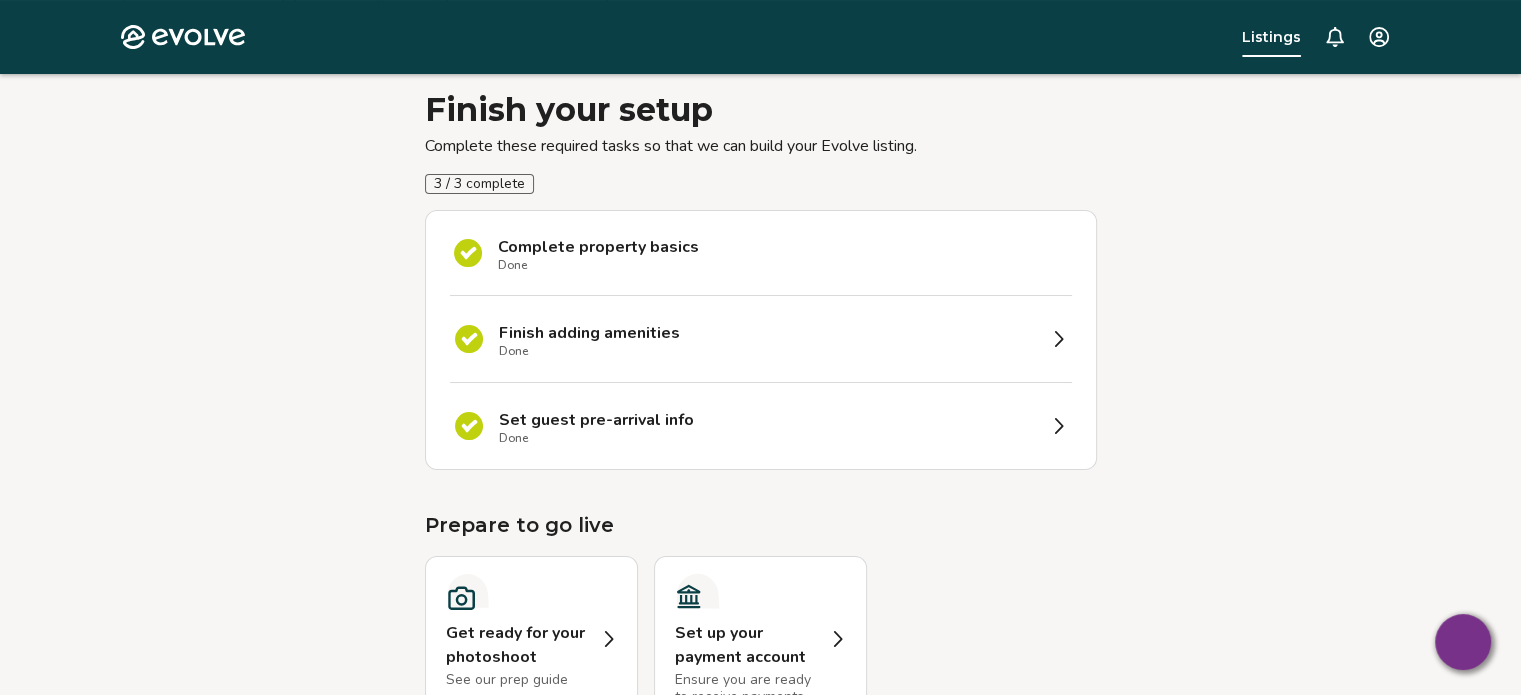 scroll, scrollTop: 396, scrollLeft: 0, axis: vertical 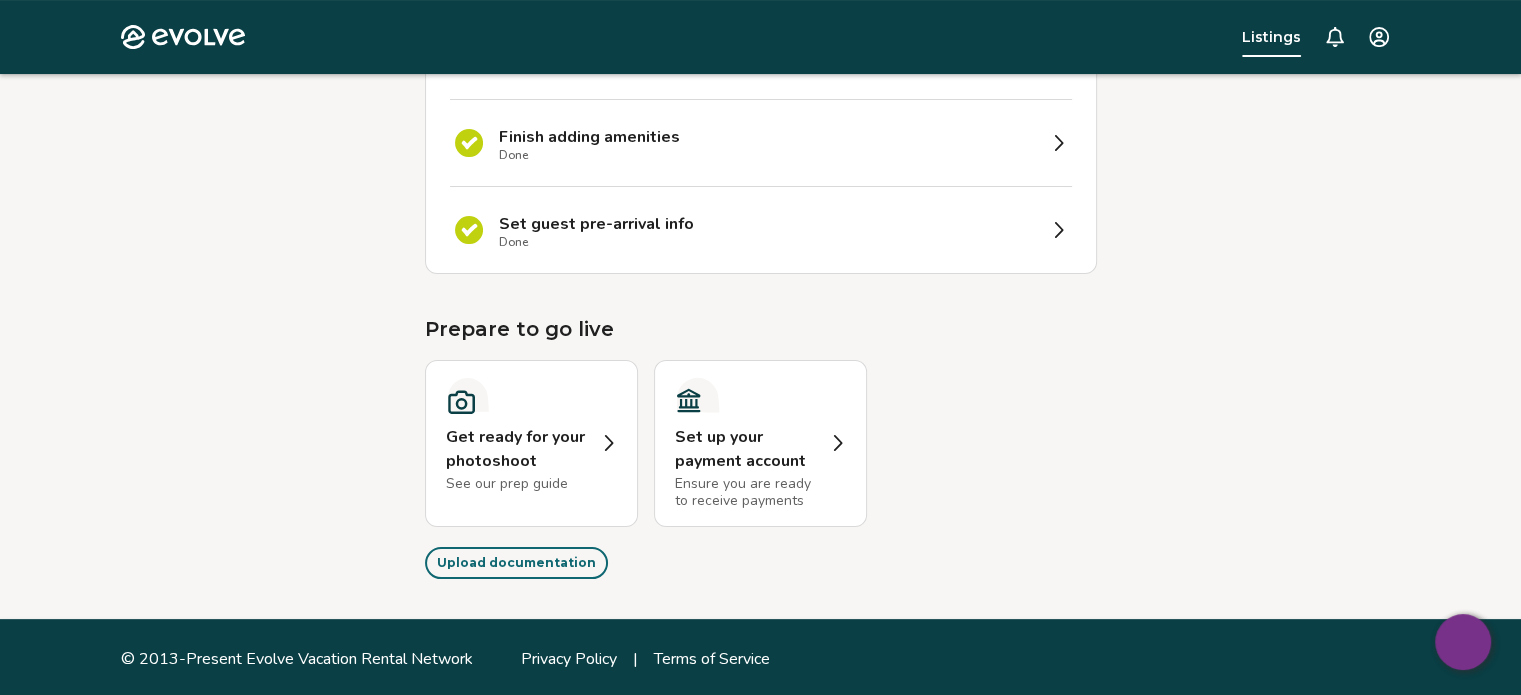 click on "Upload documentation" at bounding box center [516, 563] 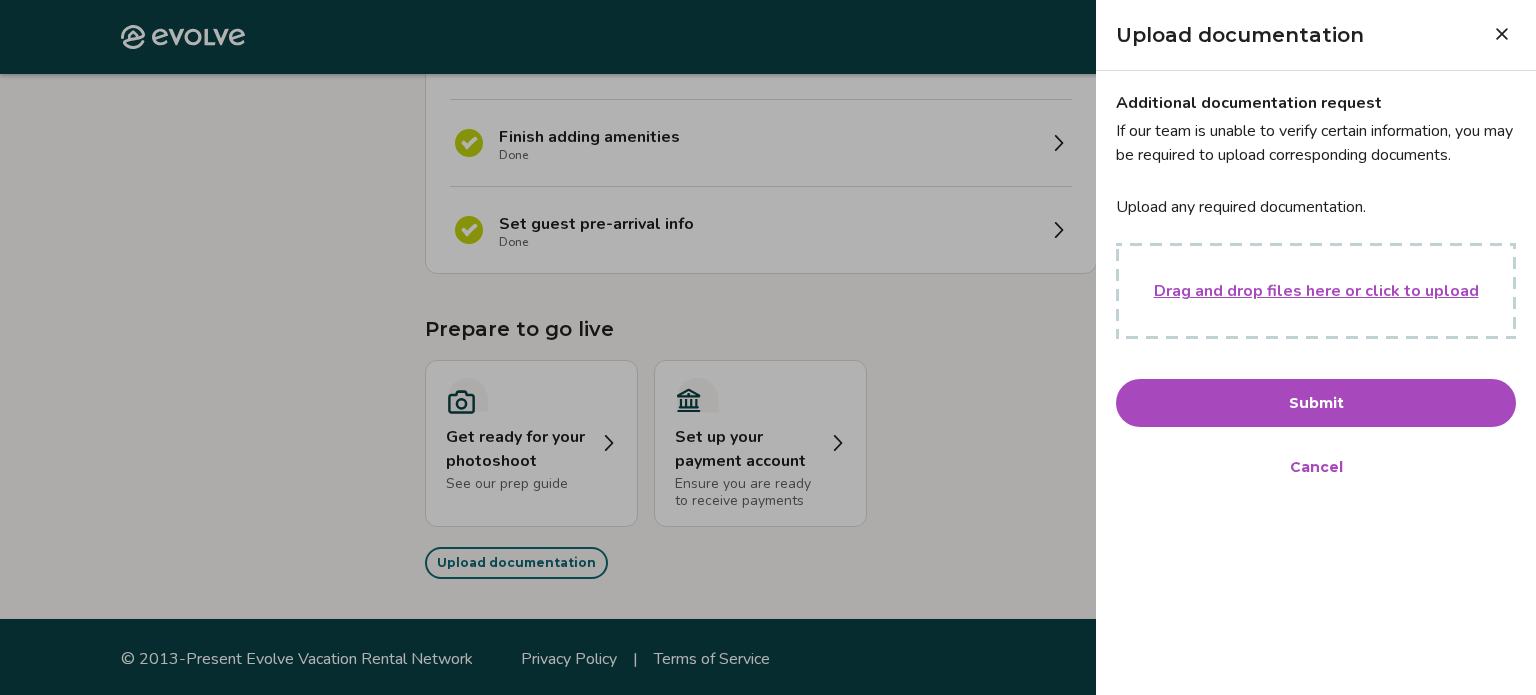 click 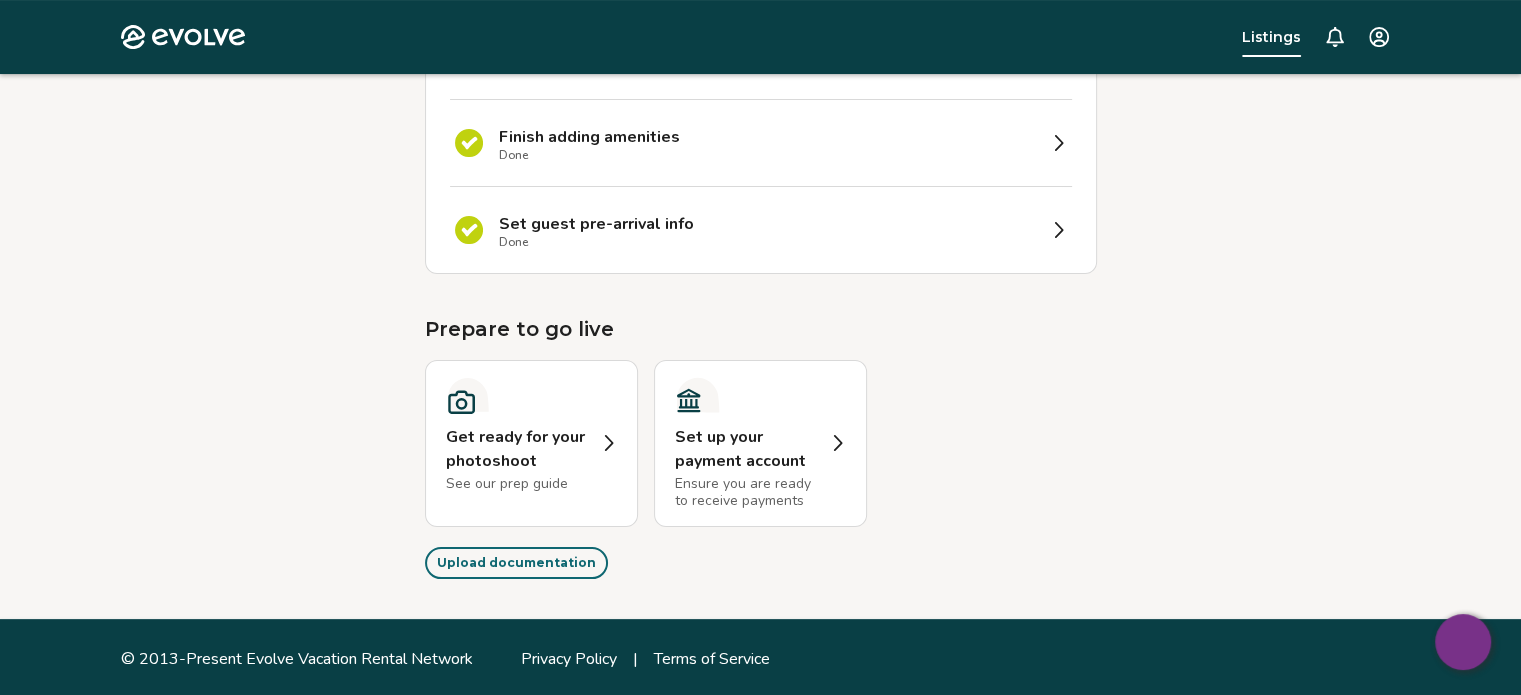 click 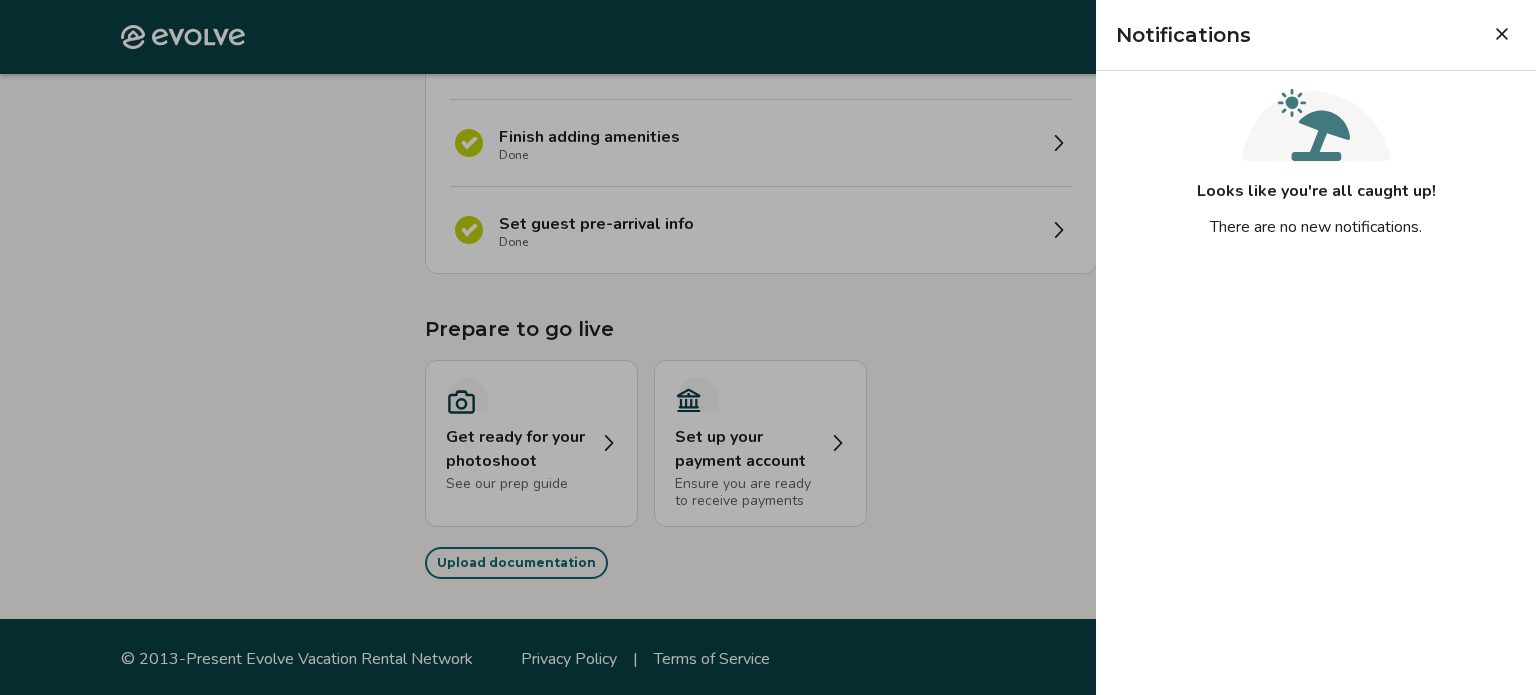 click at bounding box center (1502, 34) 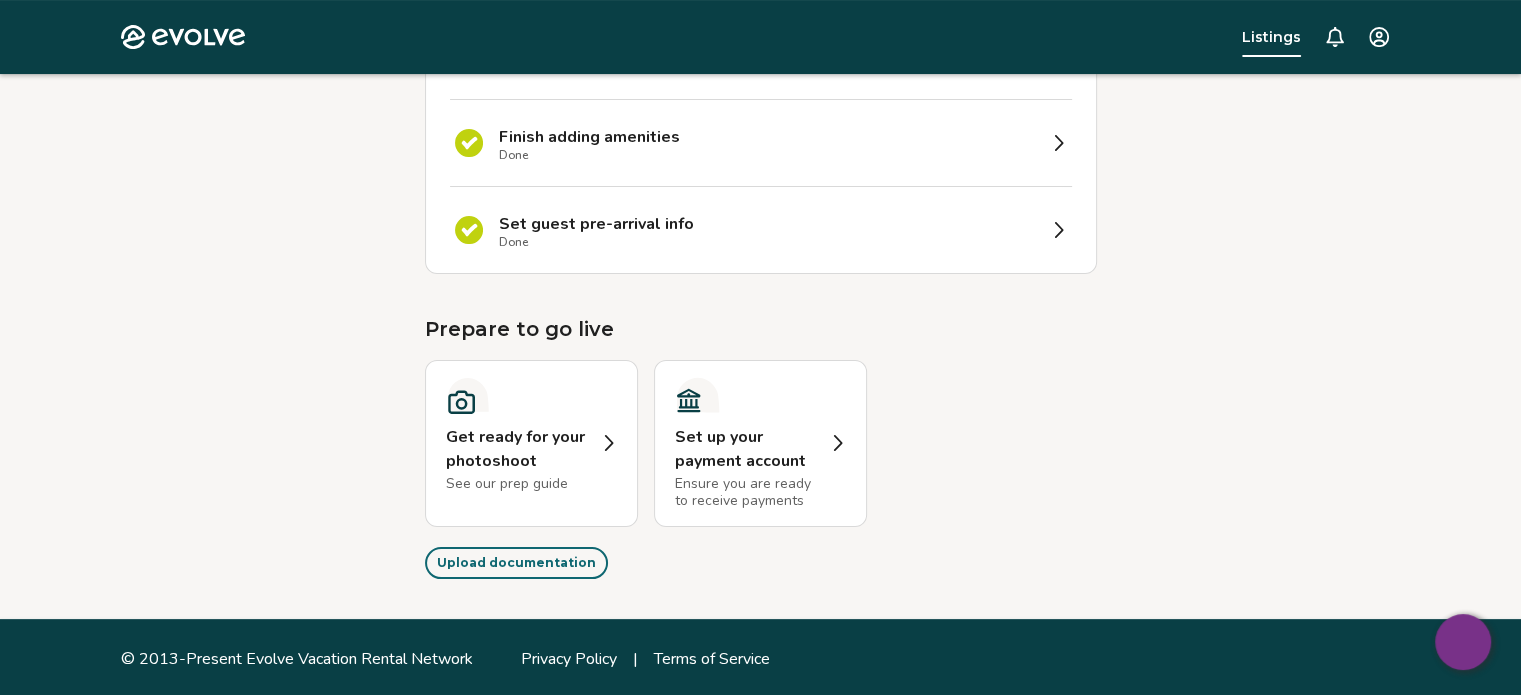 click on "Evolve Listings Listings [STREET_ADDRESS][US_STATE] Finish your setup Complete these required tasks so that we can build your Evolve listing. 3 / 3 complete Complete property basics Done Finish adding amenities Done Set guest pre-arrival info Done Prepare to go live Get ready for your photoshoot See our prep guide Set up your payment account Ensure you are ready to receive payments Upload documentation © 2013-Present Evolve Vacation Rental Network Privacy Policy | Terms of Service
*" at bounding box center (760, 151) 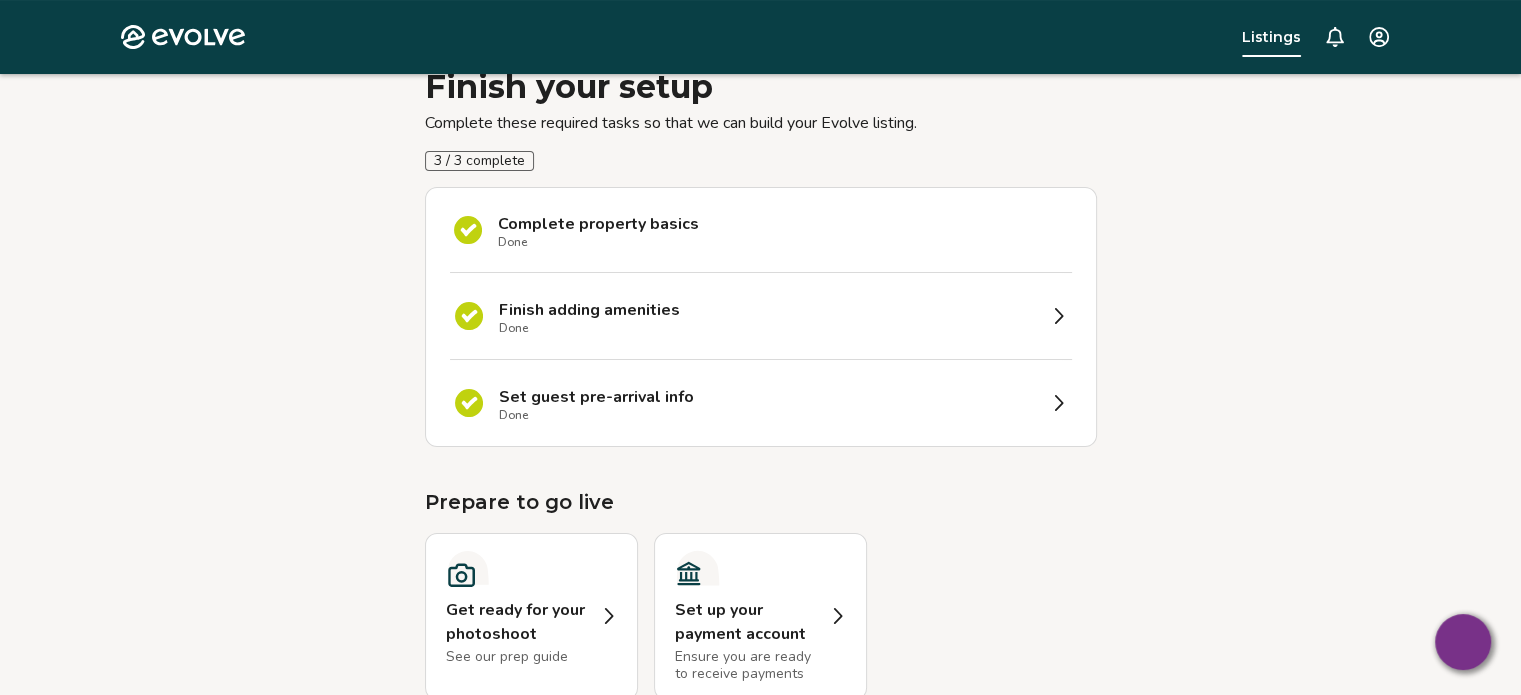 scroll, scrollTop: 96, scrollLeft: 0, axis: vertical 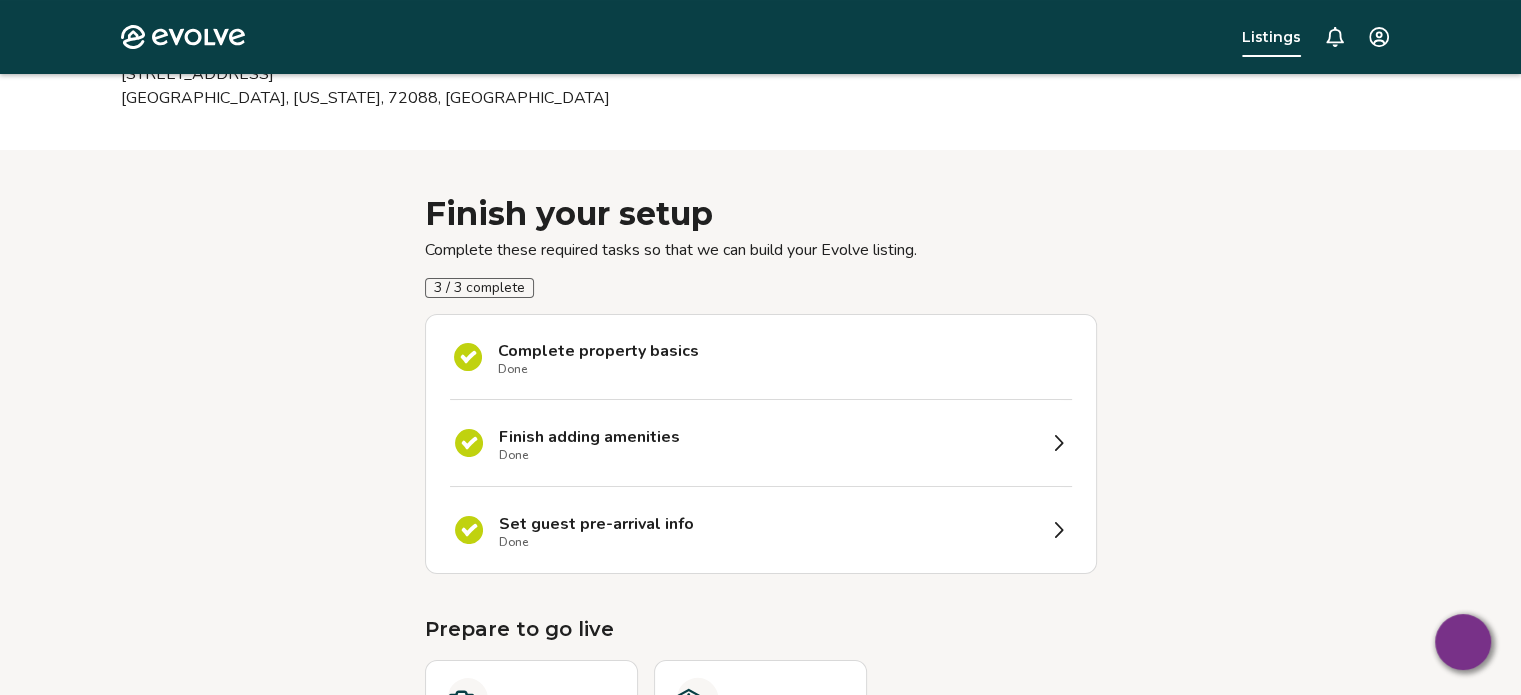 click on "Finish adding amenities Done" at bounding box center [767, 443] 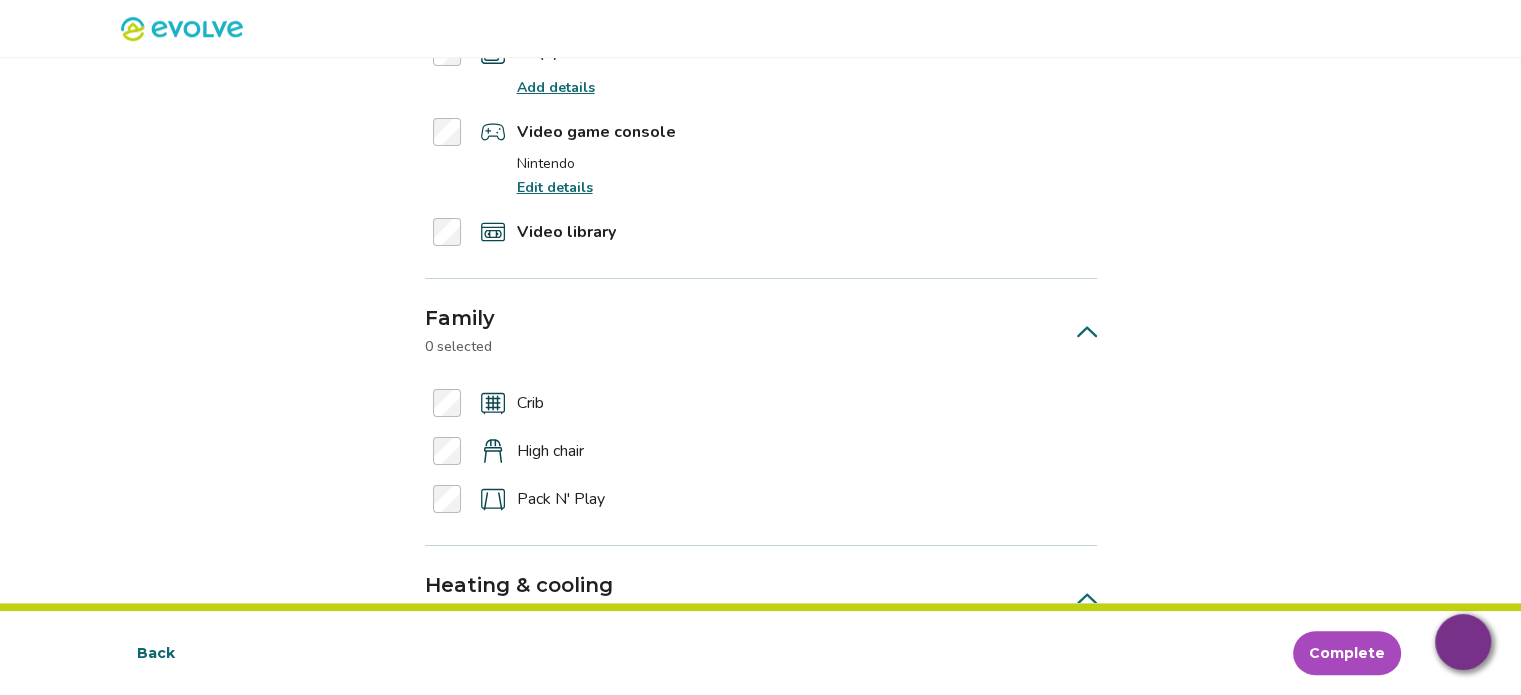 scroll, scrollTop: 1700, scrollLeft: 0, axis: vertical 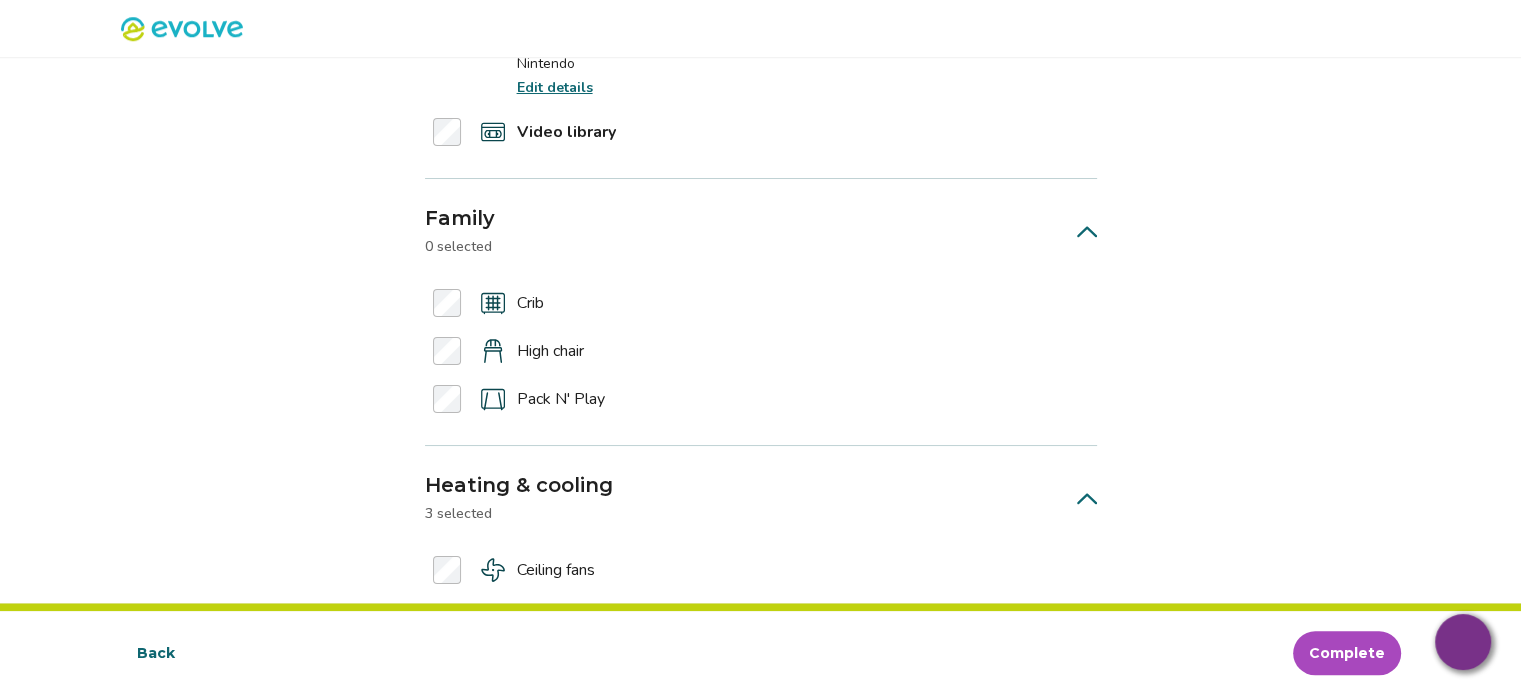 drag, startPoint x: 891, startPoint y: 354, endPoint x: 832, endPoint y: 377, distance: 63.324562 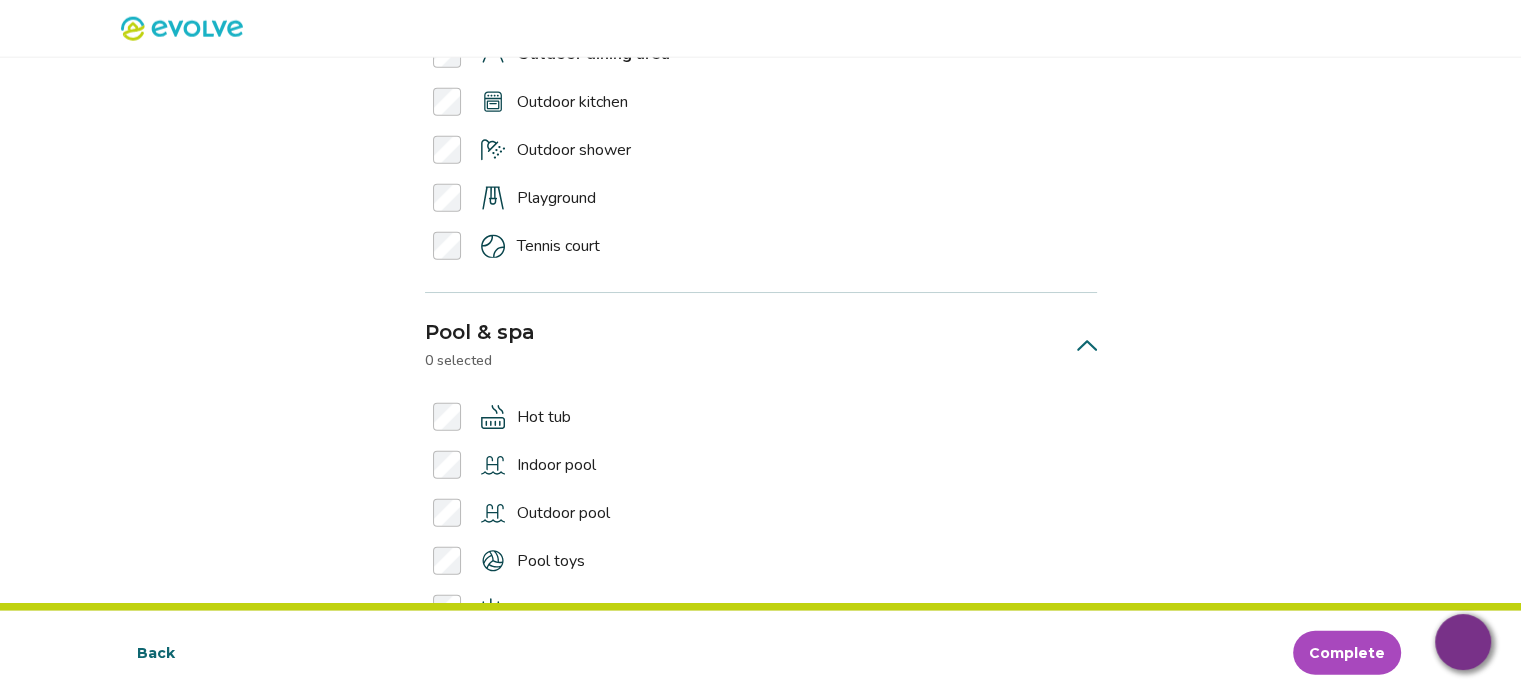 scroll, scrollTop: 5098, scrollLeft: 0, axis: vertical 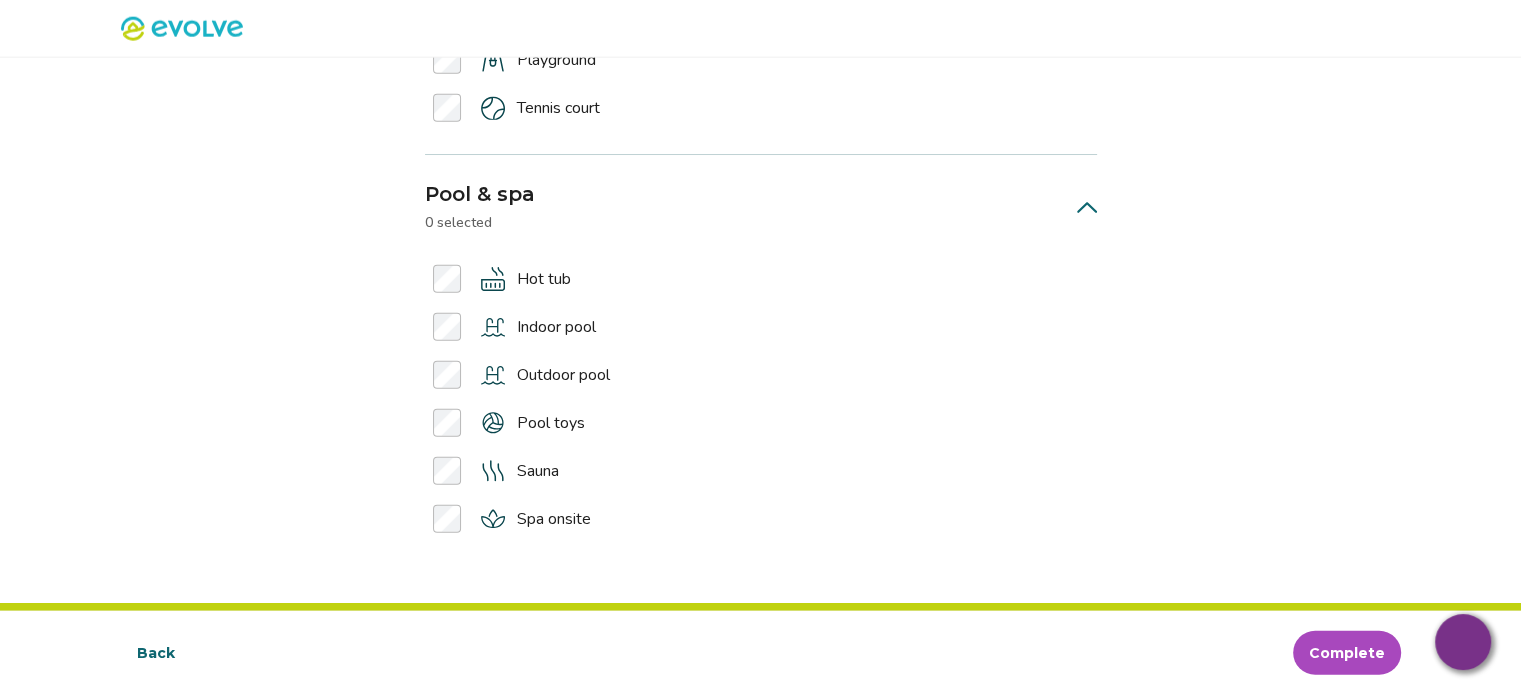 click on "Complete" at bounding box center [1347, 653] 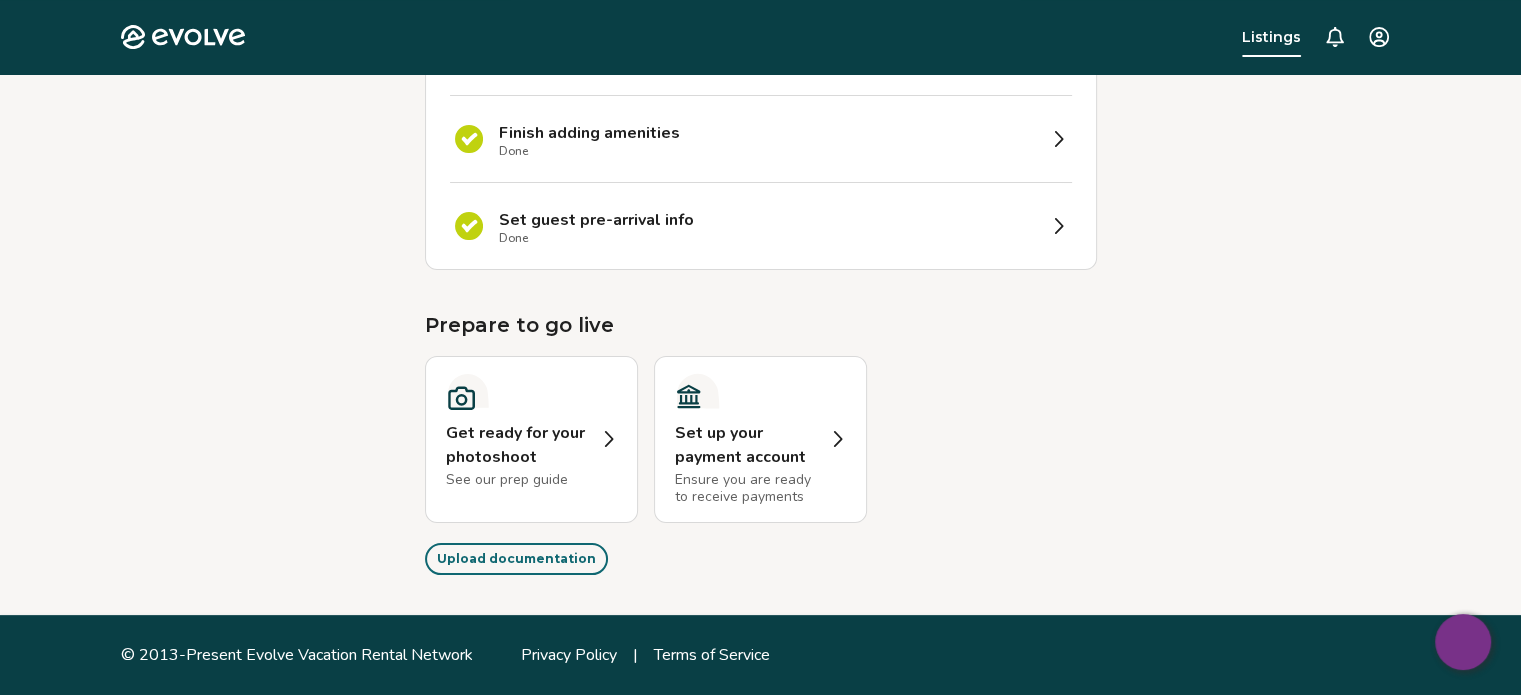 scroll, scrollTop: 0, scrollLeft: 0, axis: both 